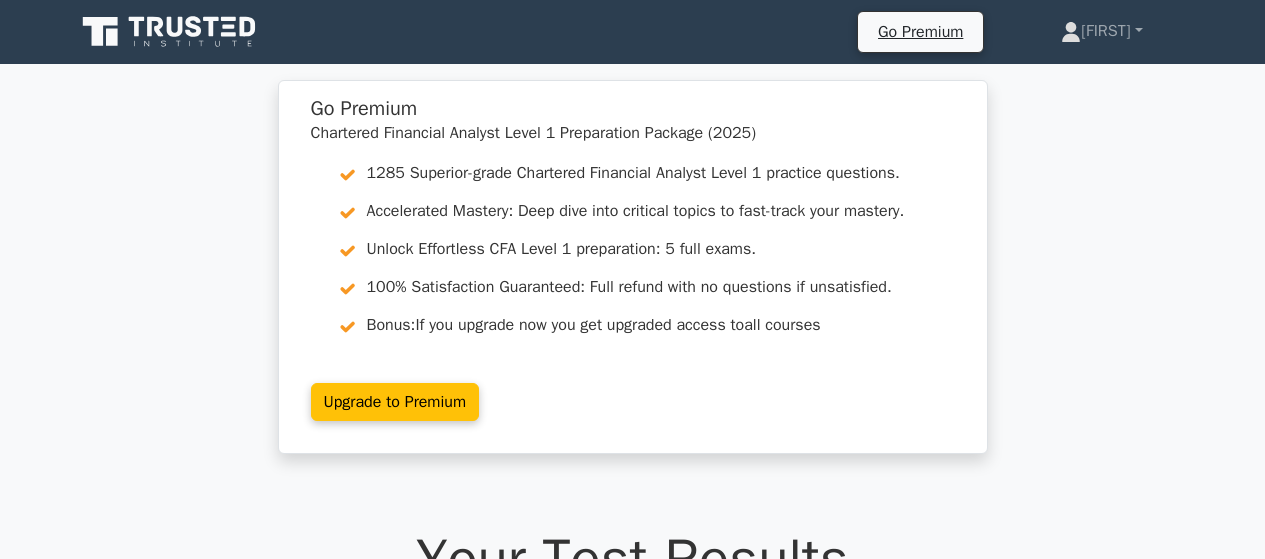 scroll, scrollTop: 400, scrollLeft: 0, axis: vertical 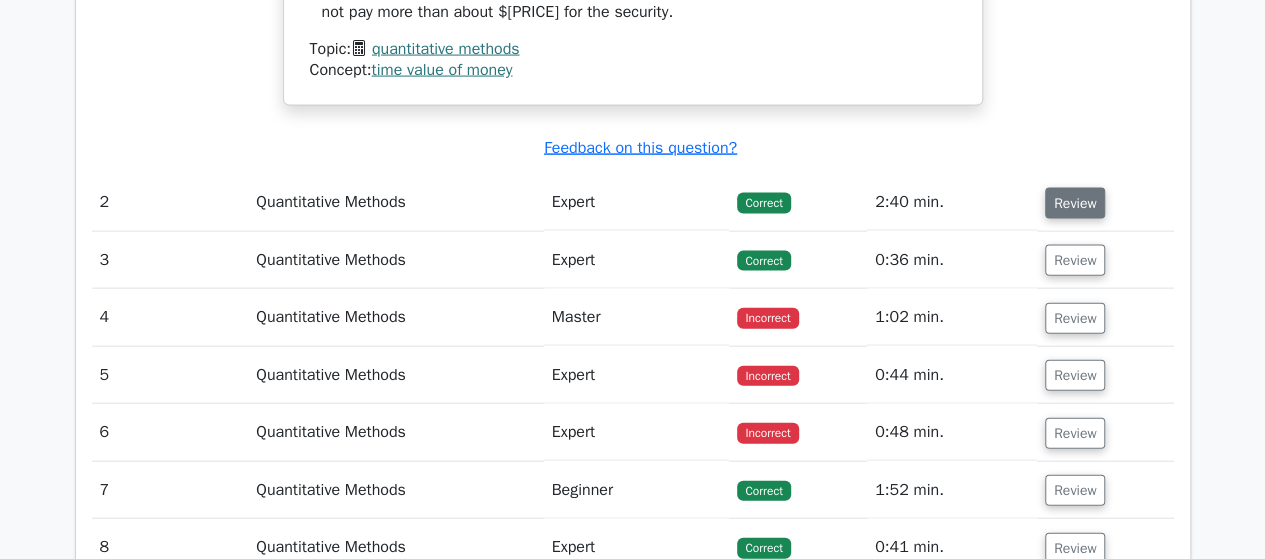 click on "Review" at bounding box center [1075, 203] 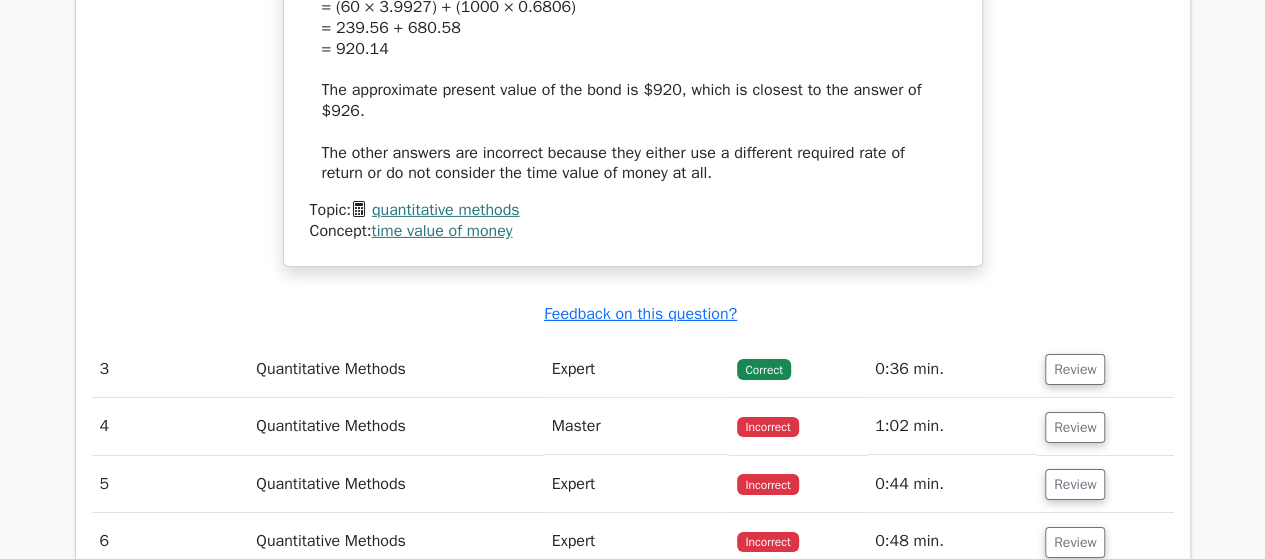 scroll, scrollTop: 3200, scrollLeft: 0, axis: vertical 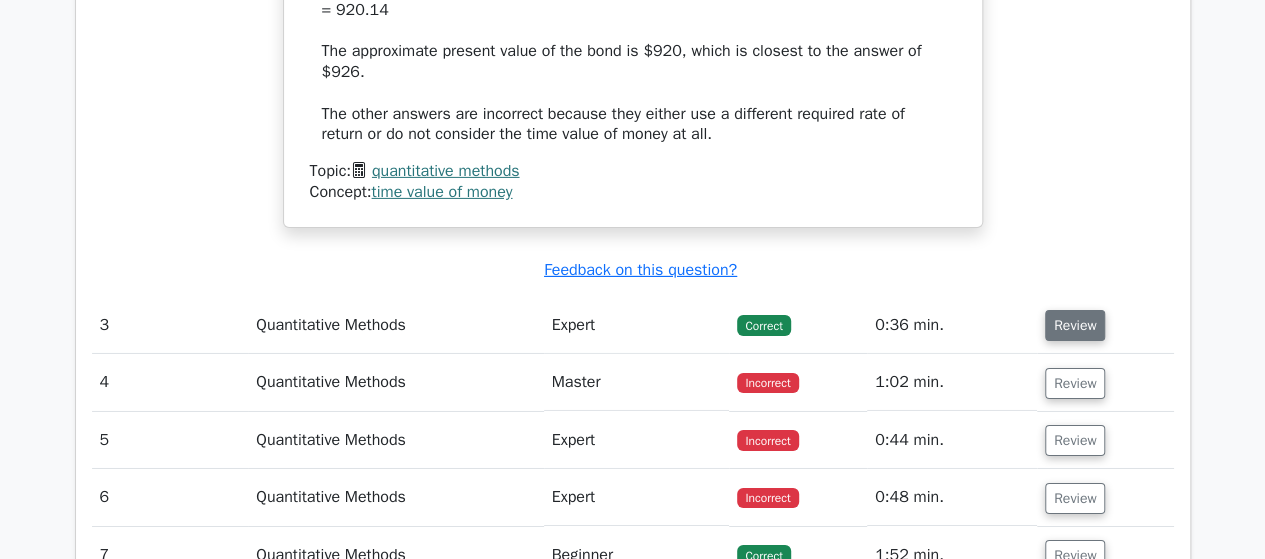 click on "Review" at bounding box center (1075, 325) 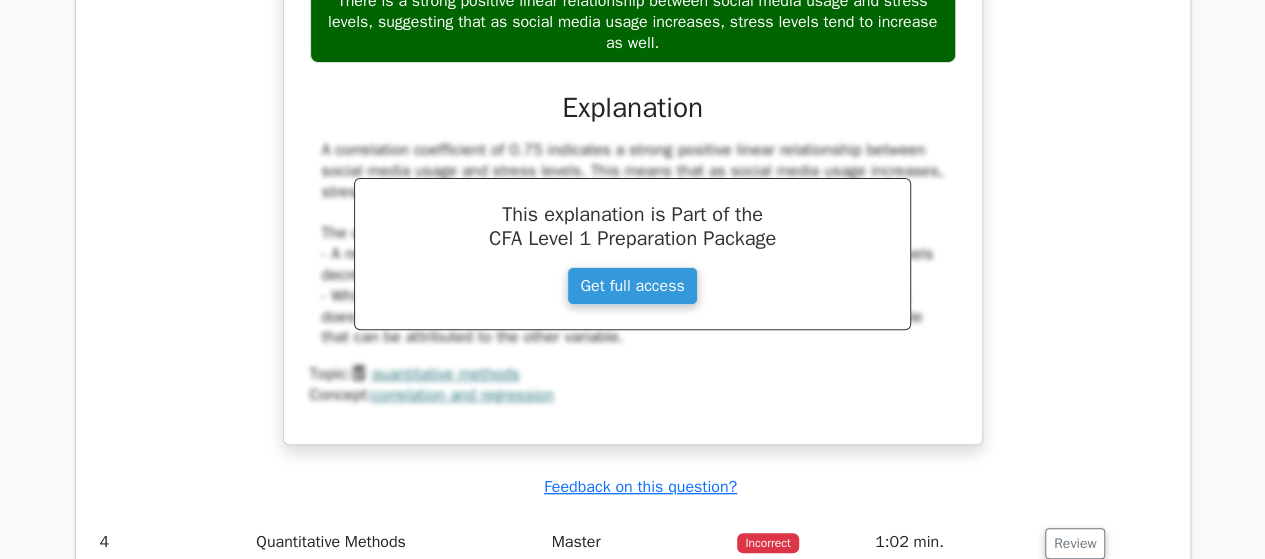 scroll, scrollTop: 4000, scrollLeft: 0, axis: vertical 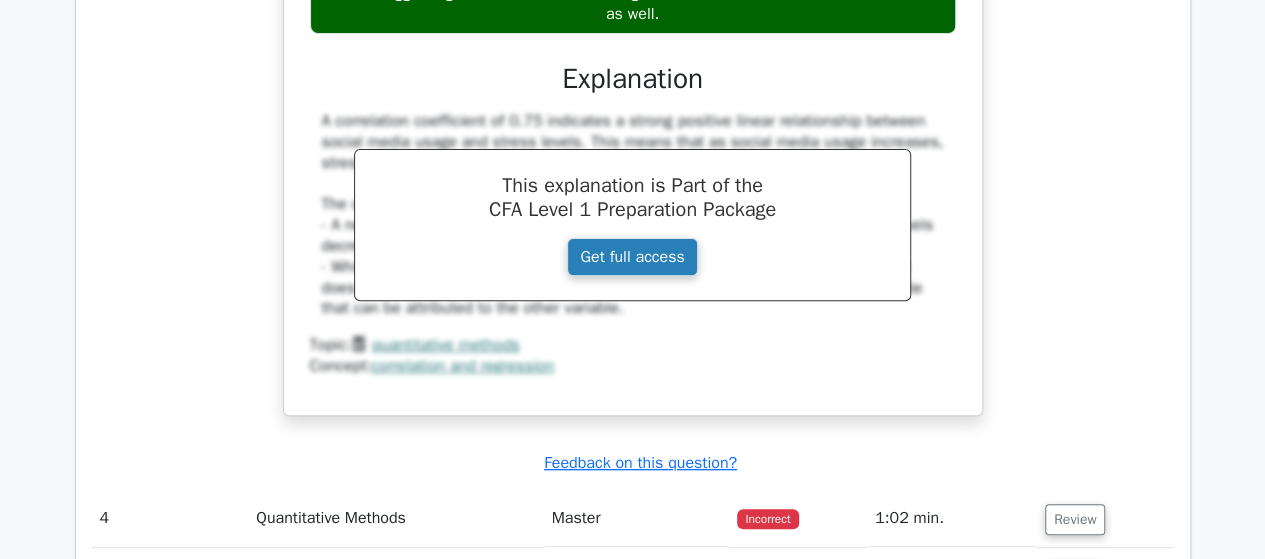 click on "Get full access" at bounding box center [632, 257] 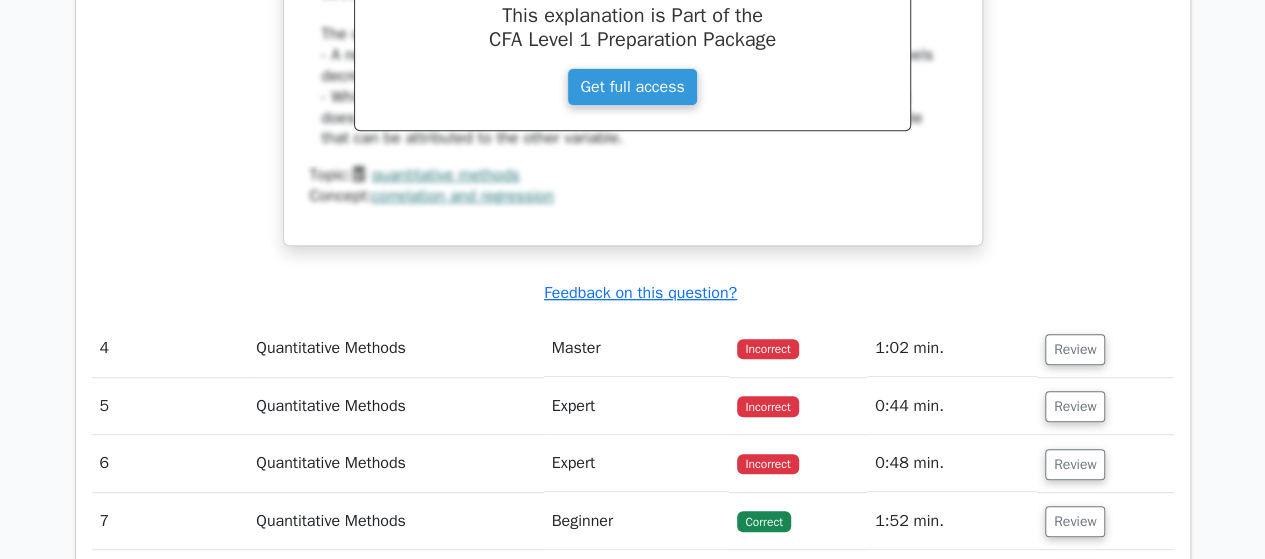 scroll, scrollTop: 4200, scrollLeft: 0, axis: vertical 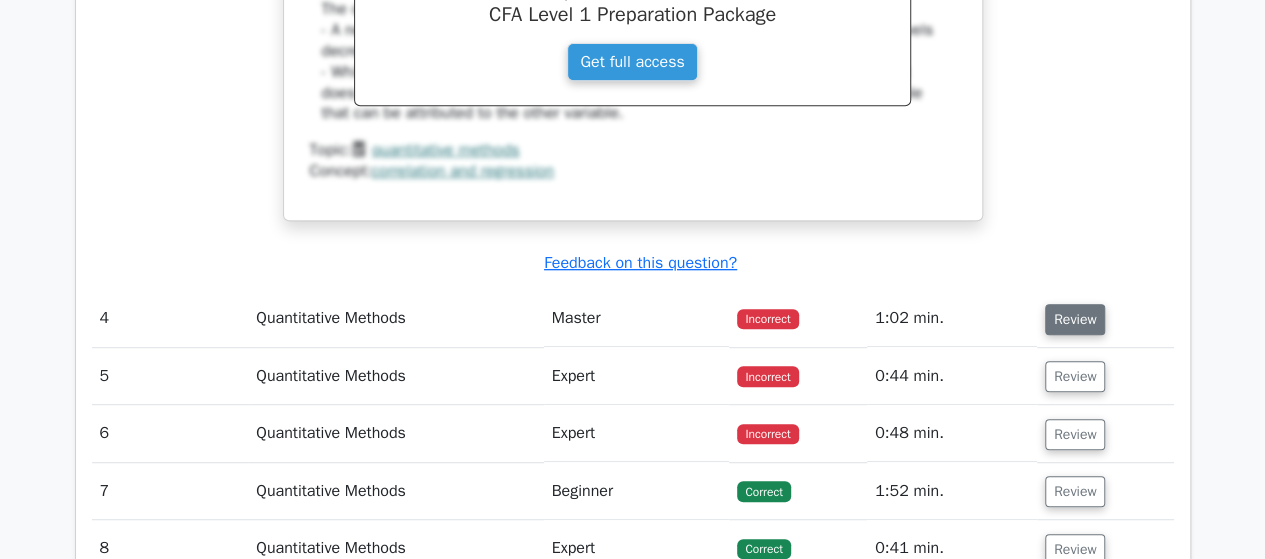 click on "Review" at bounding box center [1075, 319] 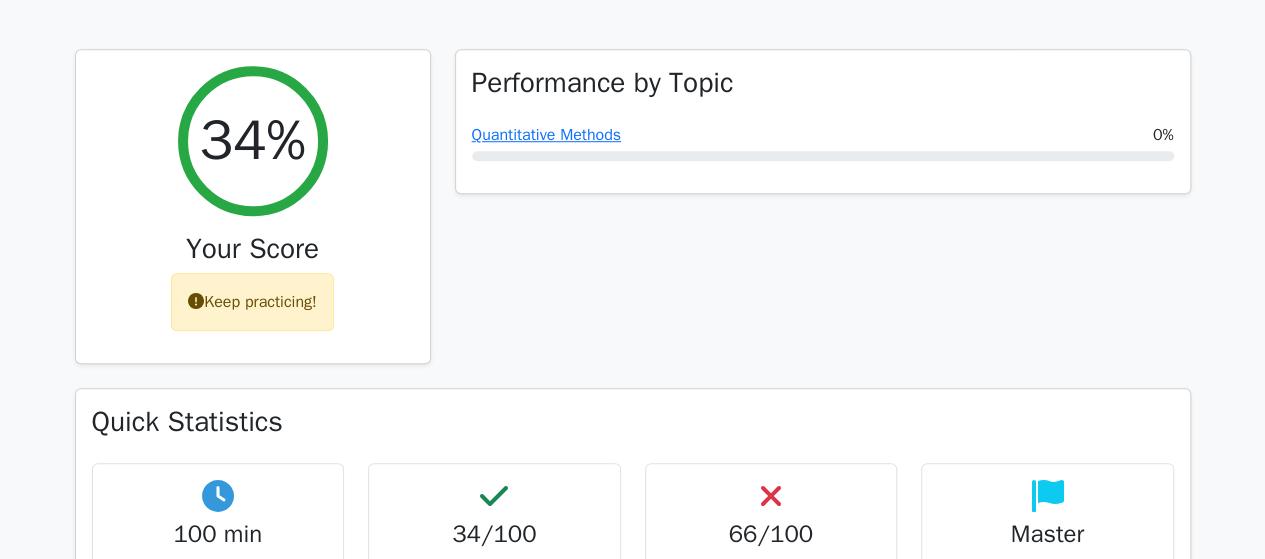 scroll, scrollTop: 600, scrollLeft: 0, axis: vertical 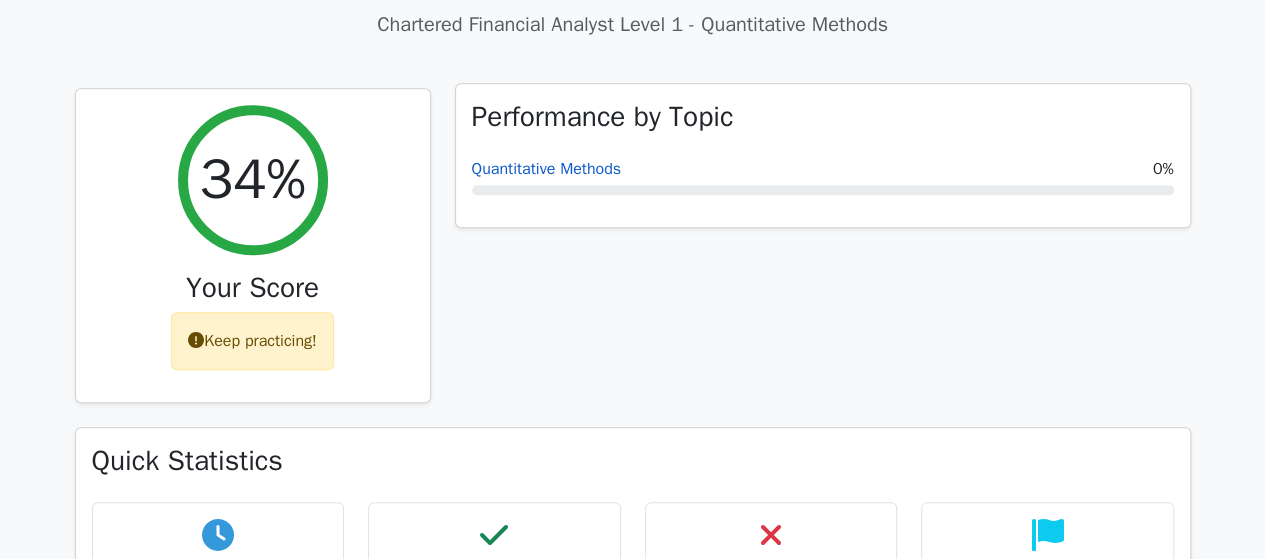 click on "Quantitative Methods" at bounding box center (547, 169) 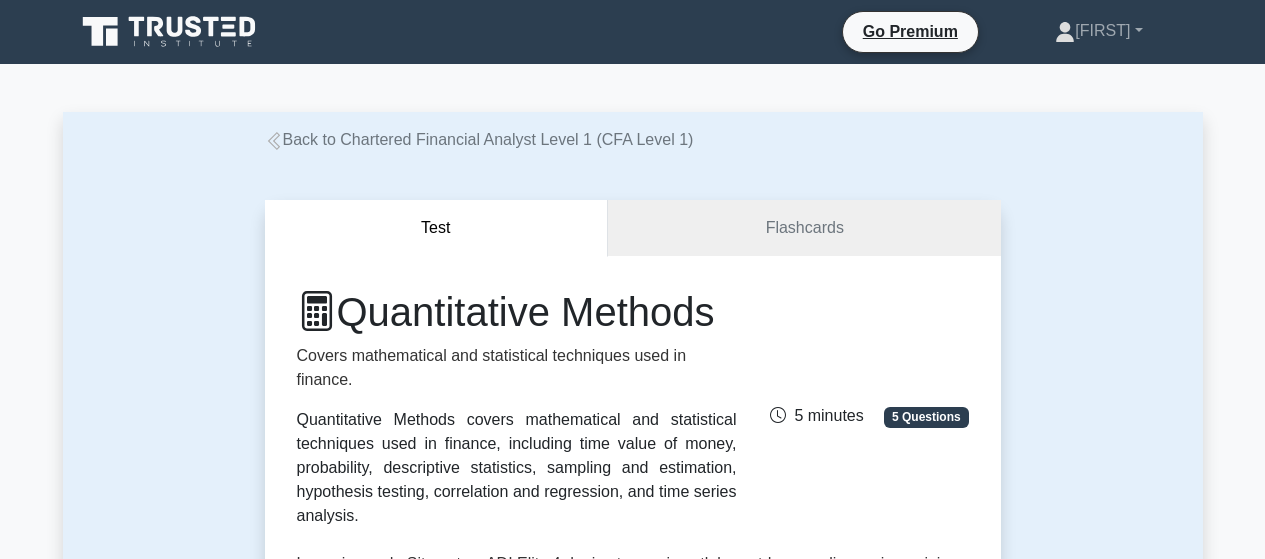 scroll, scrollTop: 1400, scrollLeft: 0, axis: vertical 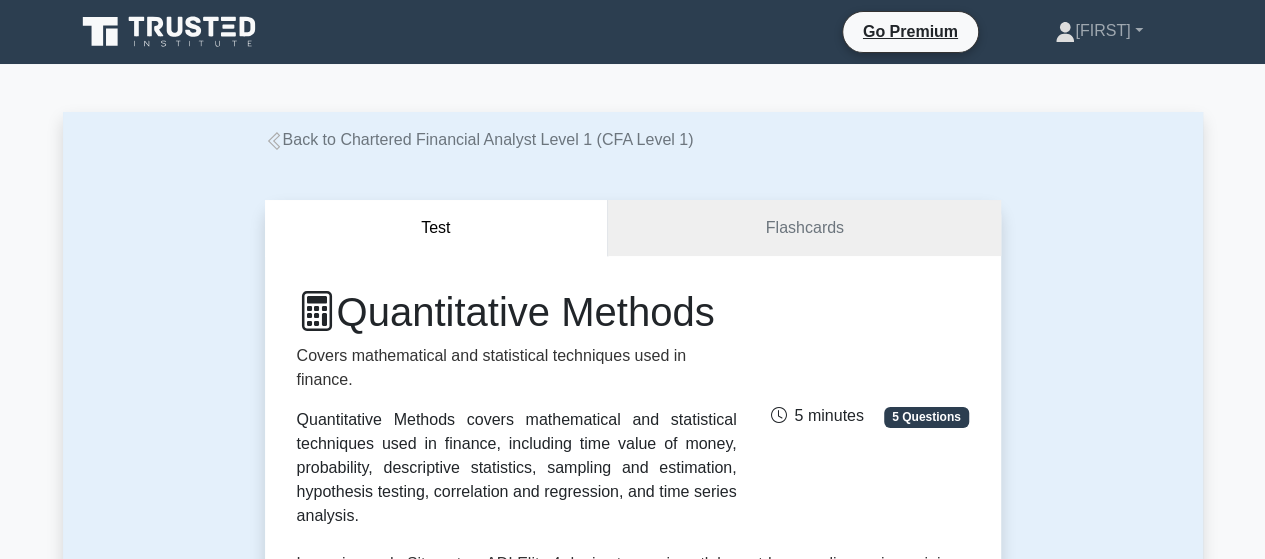 click on "Back to Chartered Financial Analyst Level 1 (CFA Level 1)" at bounding box center (479, 139) 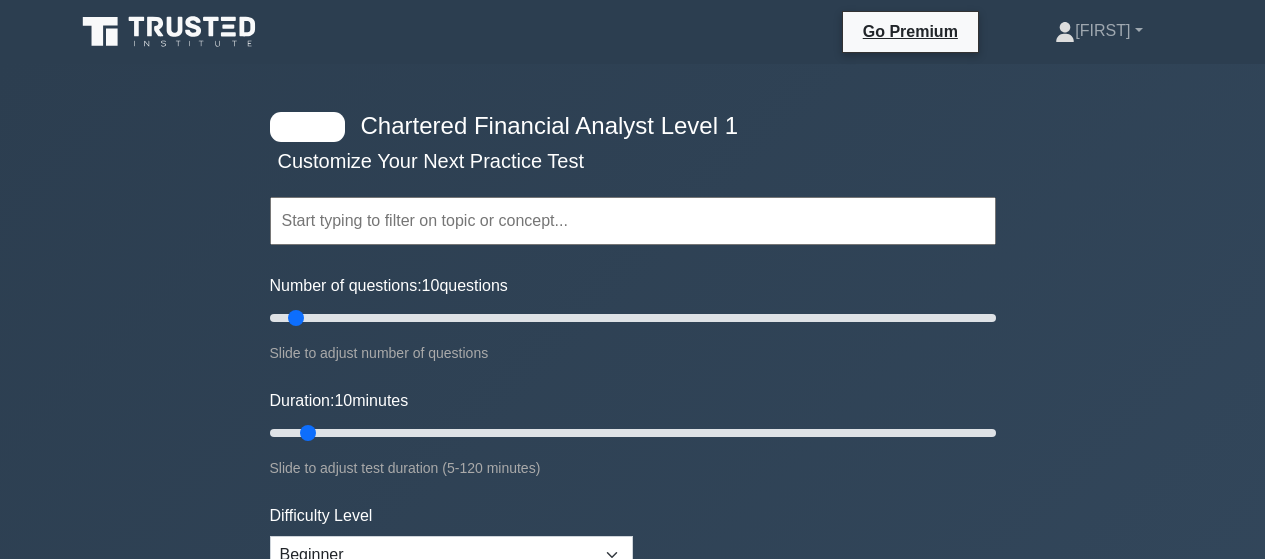 scroll, scrollTop: 0, scrollLeft: 0, axis: both 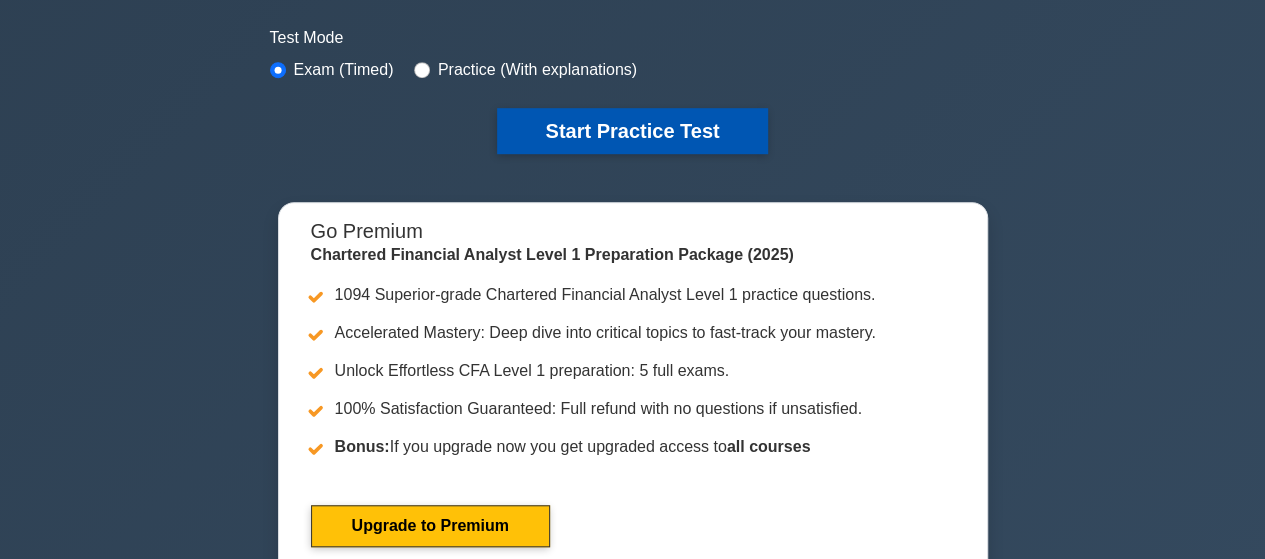 click on "Start Practice Test" at bounding box center [632, 131] 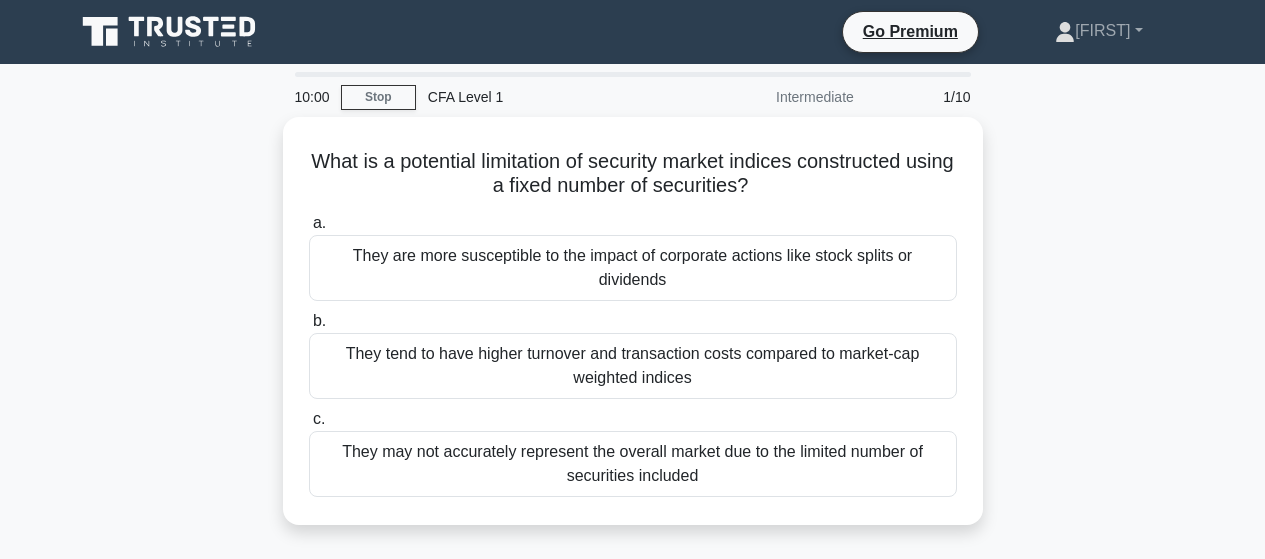 scroll, scrollTop: 0, scrollLeft: 0, axis: both 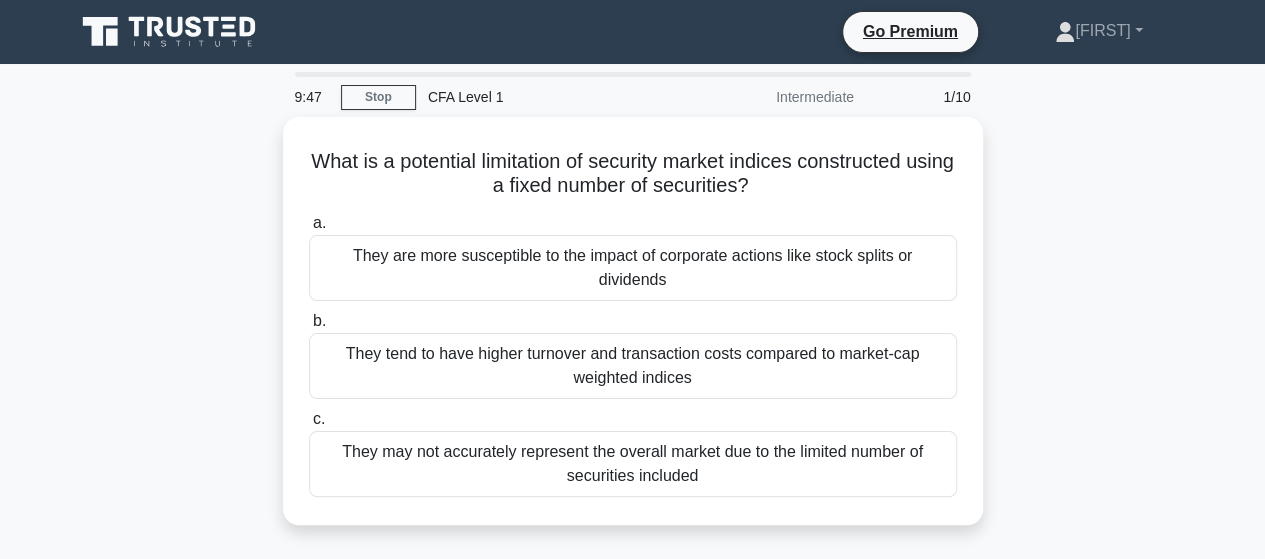 click 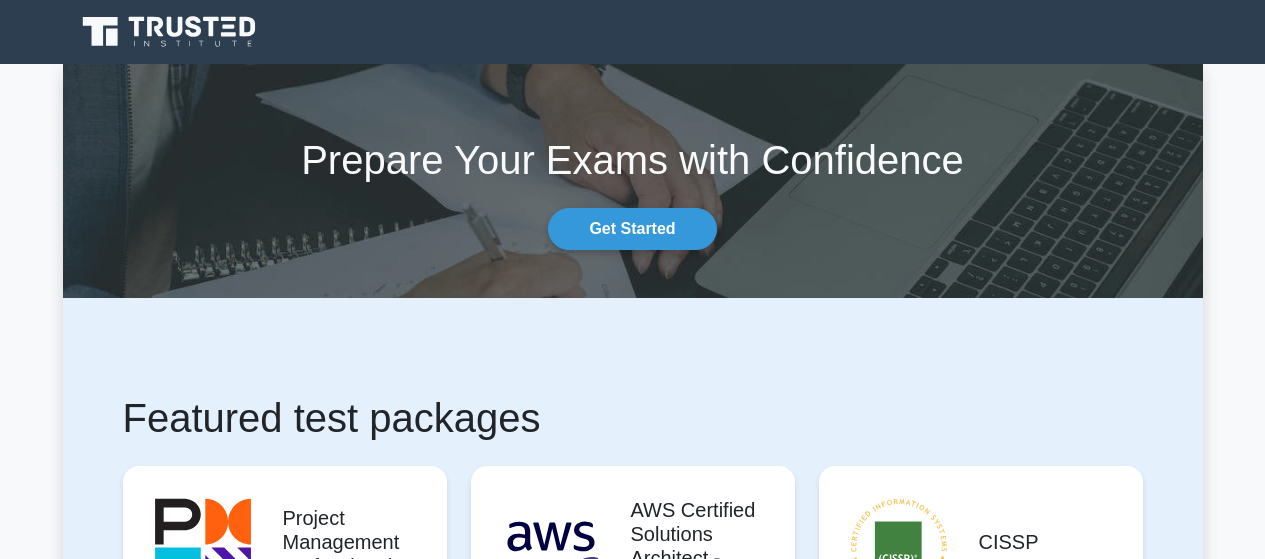 scroll, scrollTop: 0, scrollLeft: 0, axis: both 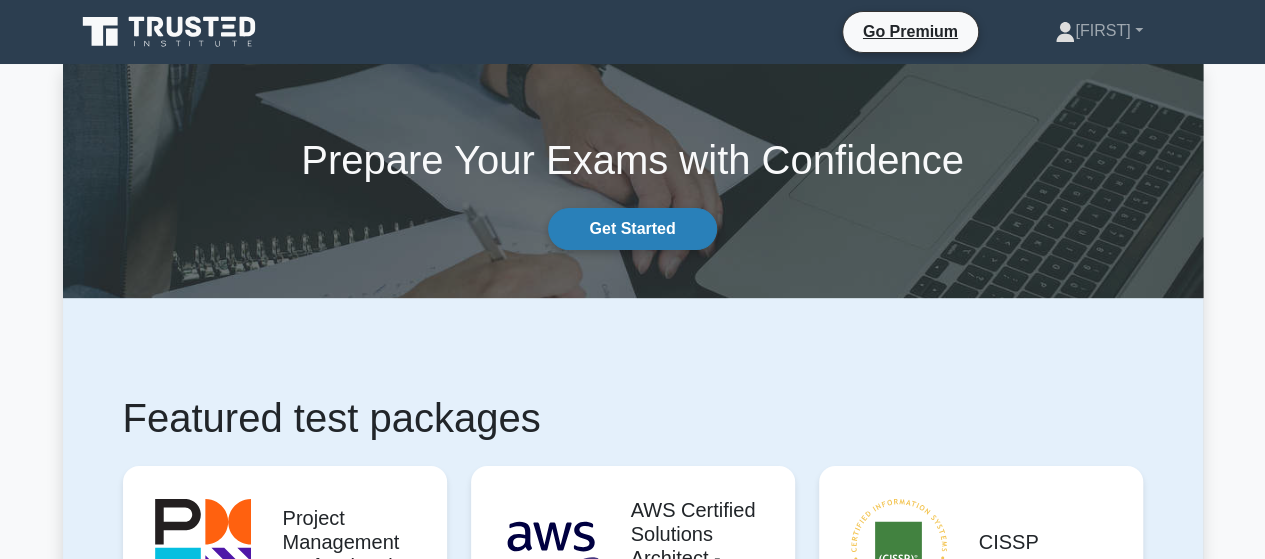 click on "Get Started" at bounding box center [632, 229] 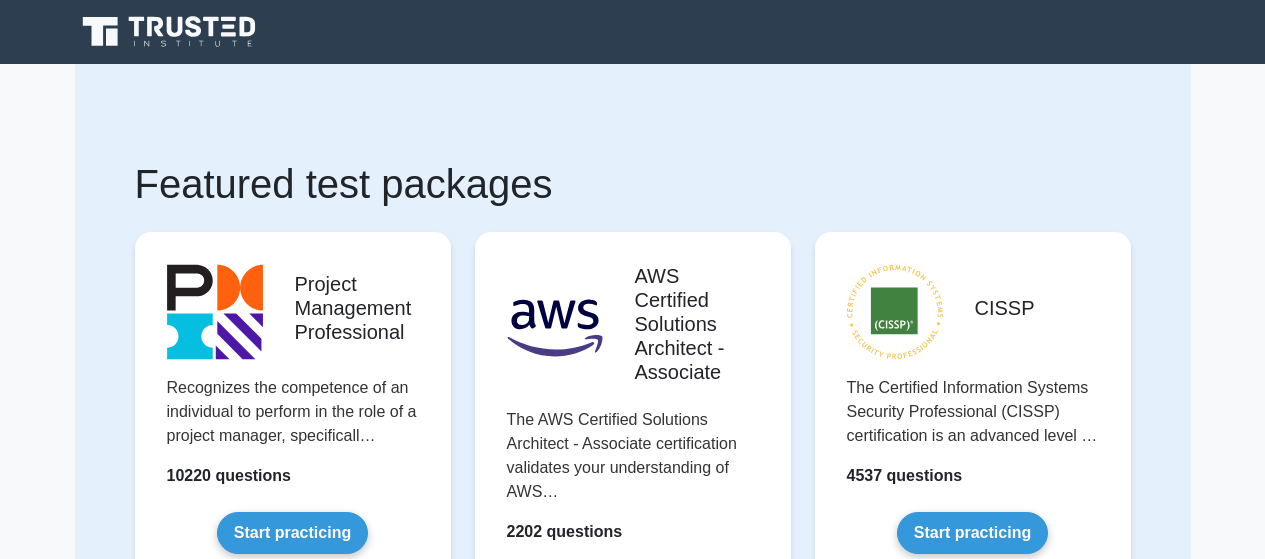 scroll, scrollTop: 0, scrollLeft: 0, axis: both 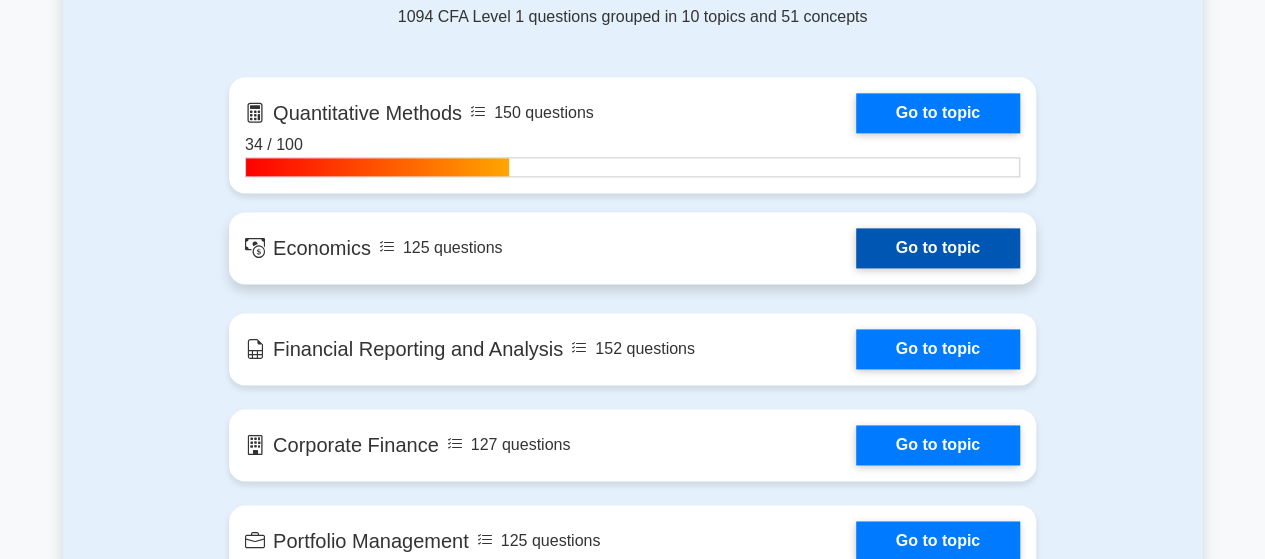 click on "Go to topic" at bounding box center [938, 248] 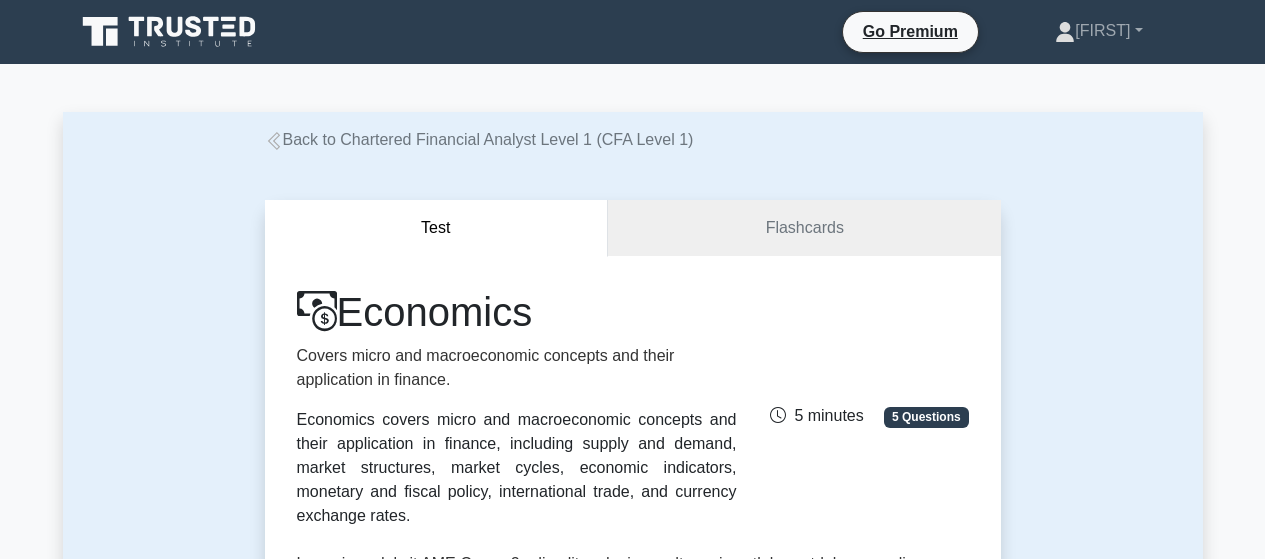 scroll, scrollTop: 0, scrollLeft: 0, axis: both 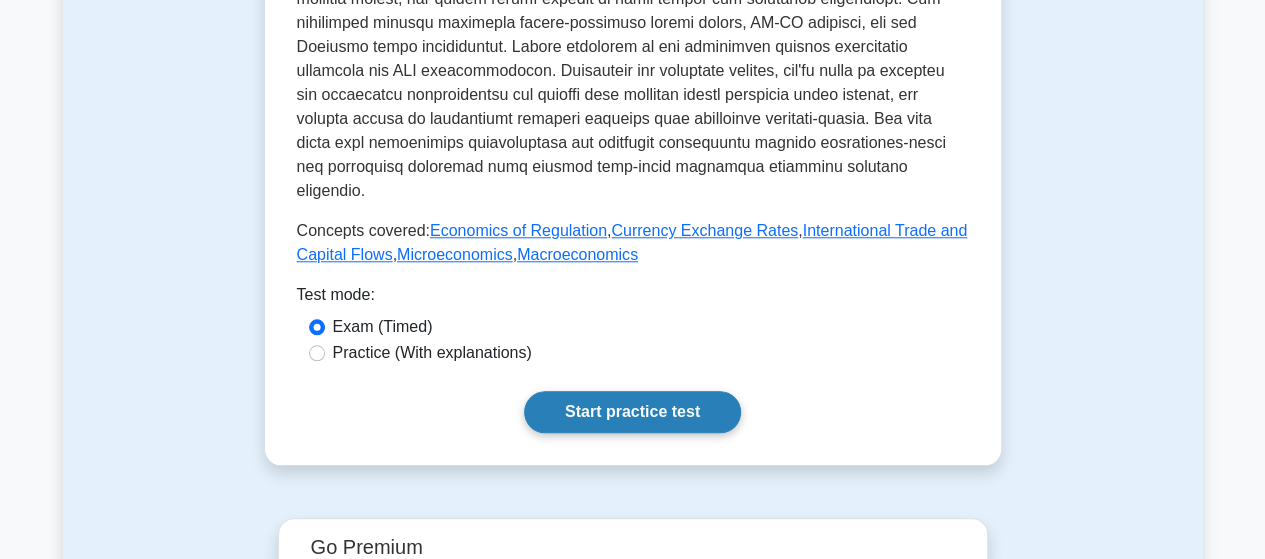 click on "Start practice test" at bounding box center (632, 412) 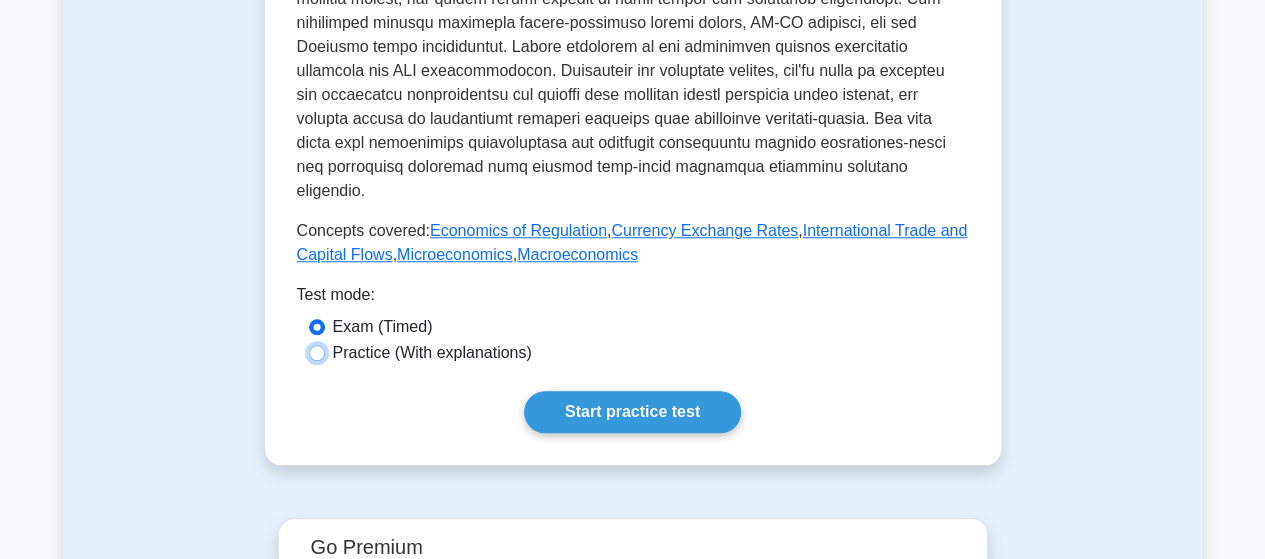 click on "Practice (With explanations)" at bounding box center (317, 353) 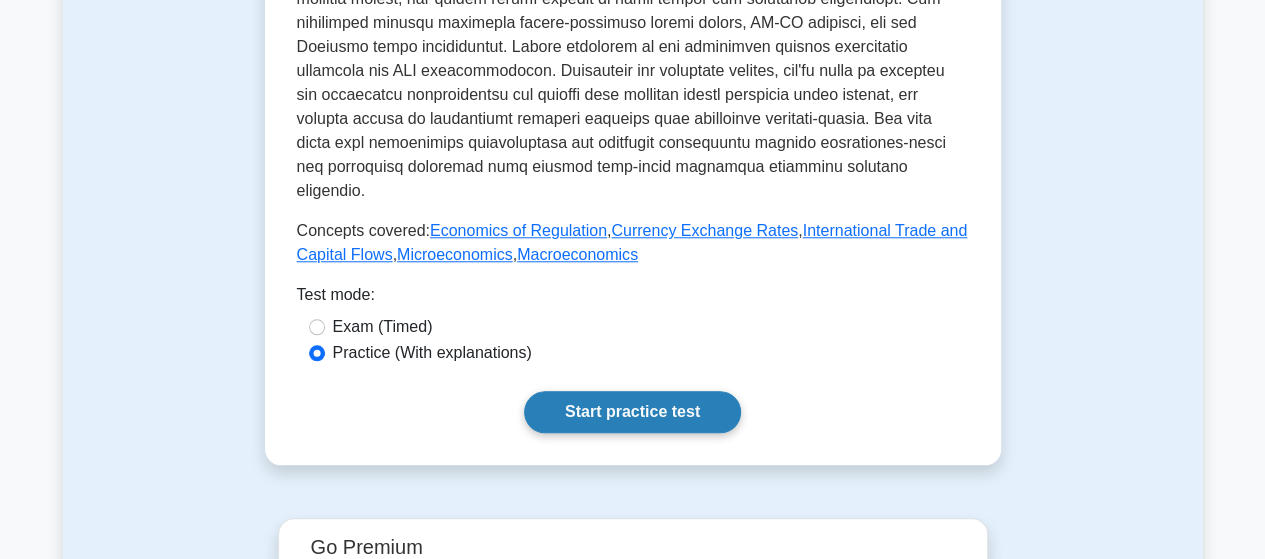 click on "Start practice test" at bounding box center (632, 412) 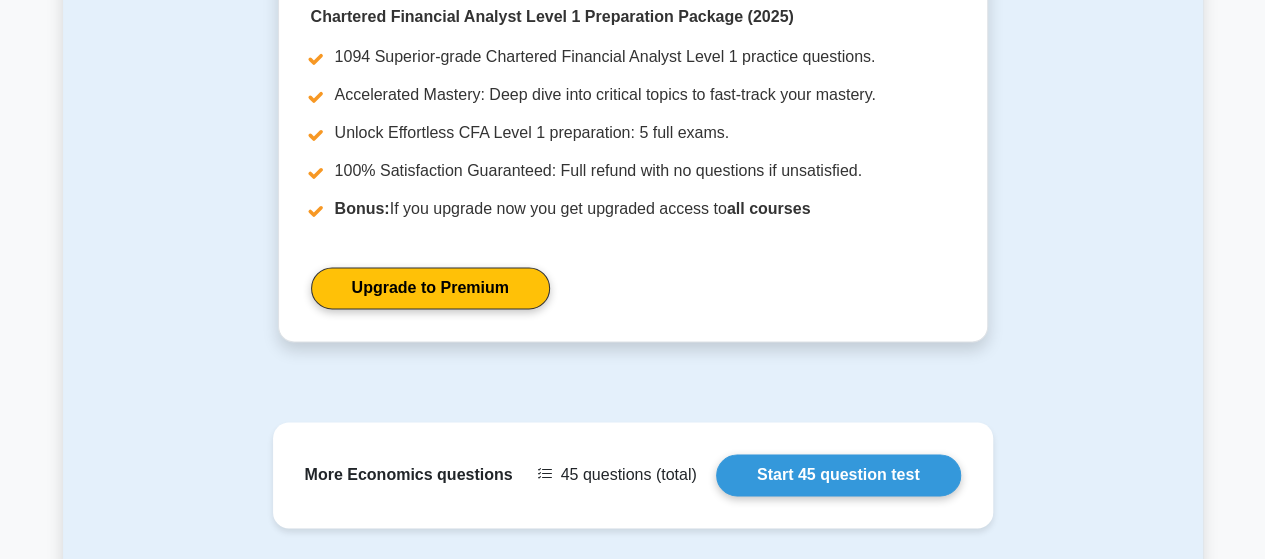 scroll, scrollTop: 1400, scrollLeft: 0, axis: vertical 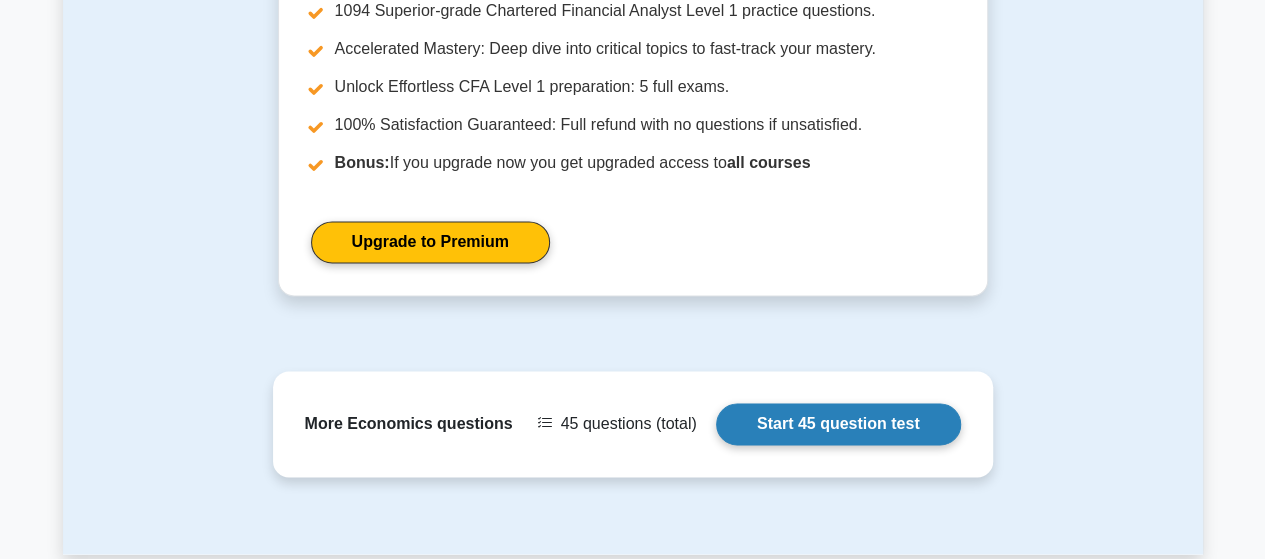click on "Start 45 question test" at bounding box center [838, 424] 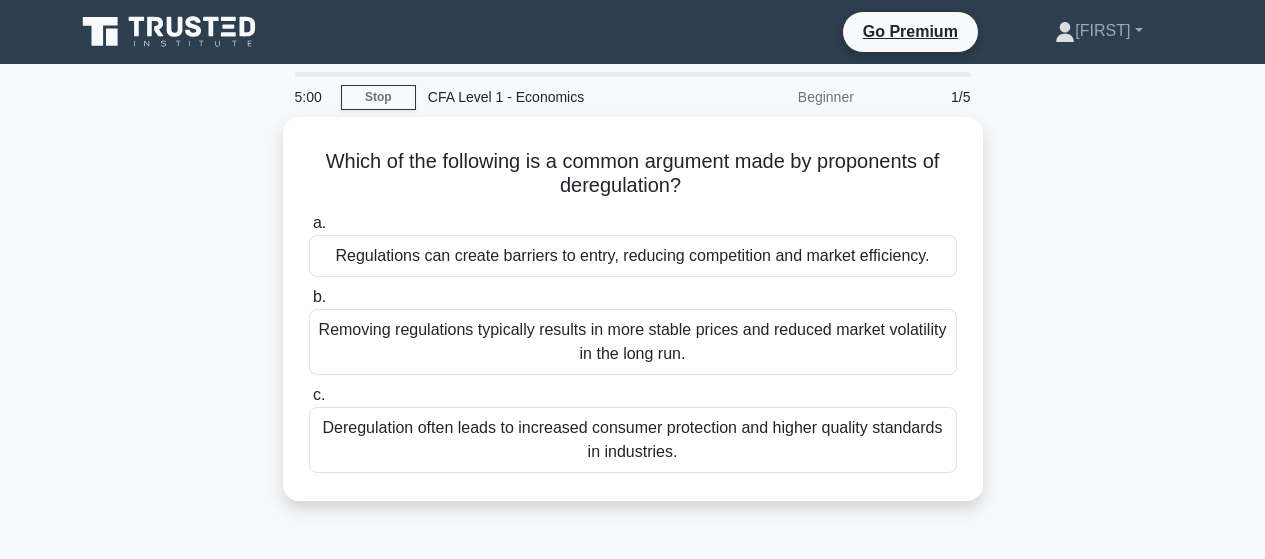 scroll, scrollTop: 0, scrollLeft: 0, axis: both 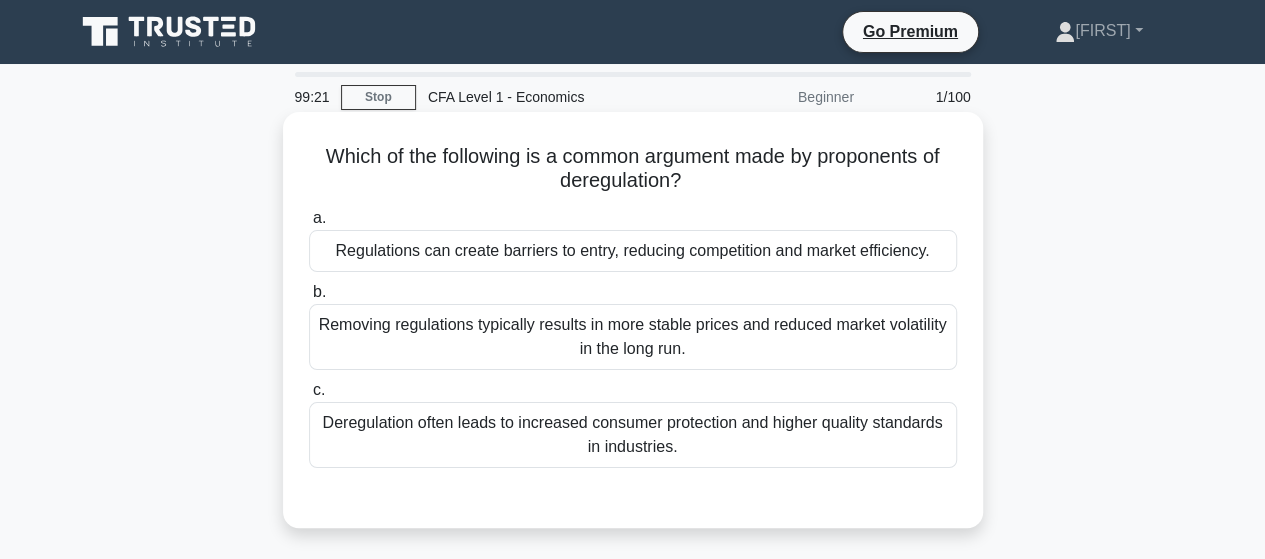 click on "Regulations can create barriers to entry, reducing competition and market efficiency." at bounding box center (633, 251) 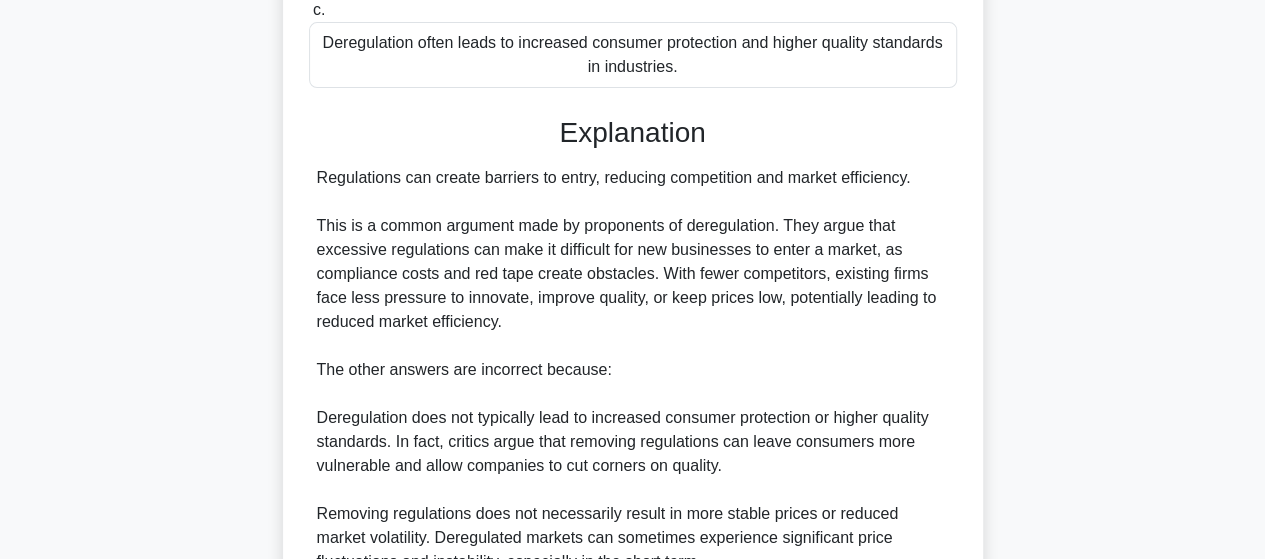 scroll, scrollTop: 574, scrollLeft: 0, axis: vertical 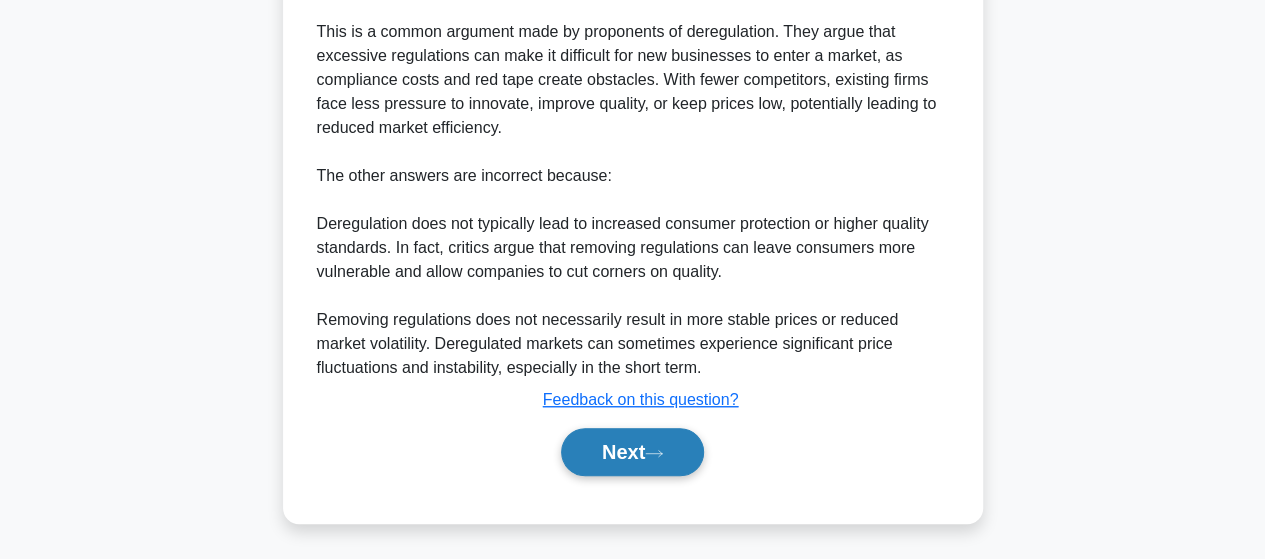 click on "Next" at bounding box center [632, 452] 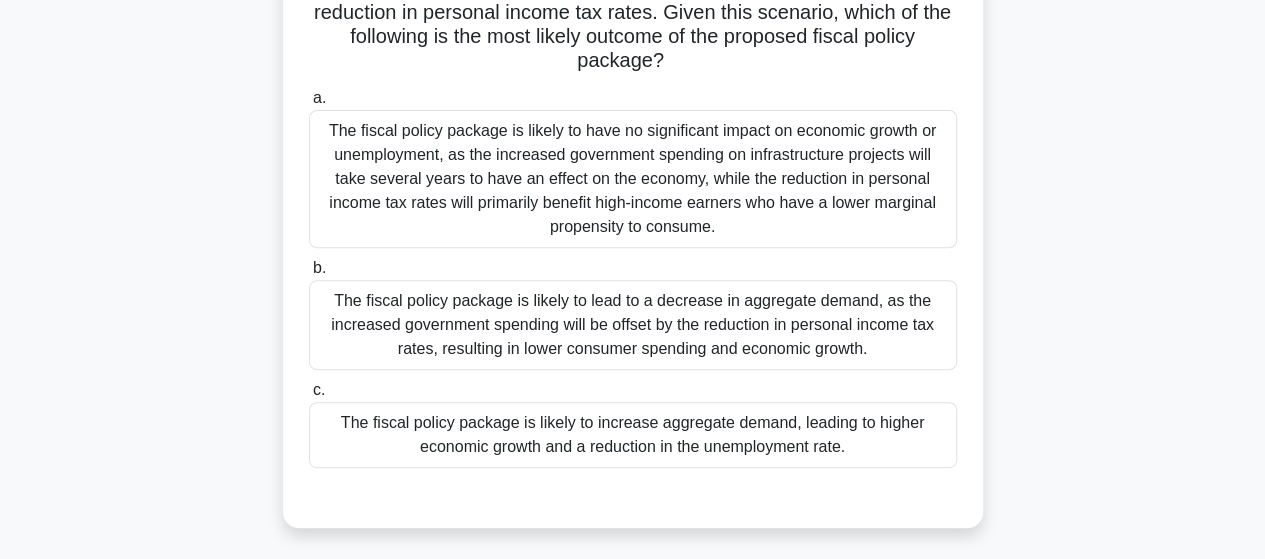 scroll, scrollTop: 300, scrollLeft: 0, axis: vertical 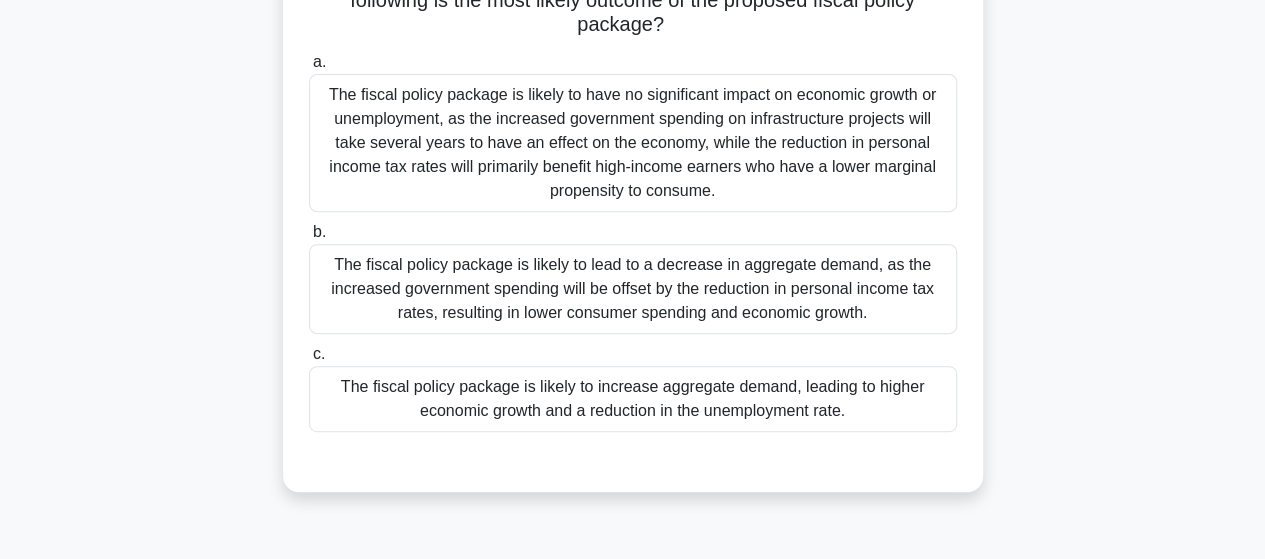click on "The fiscal policy package is likely to increase aggregate demand, leading to higher economic growth and a reduction in the unemployment rate." at bounding box center (633, 399) 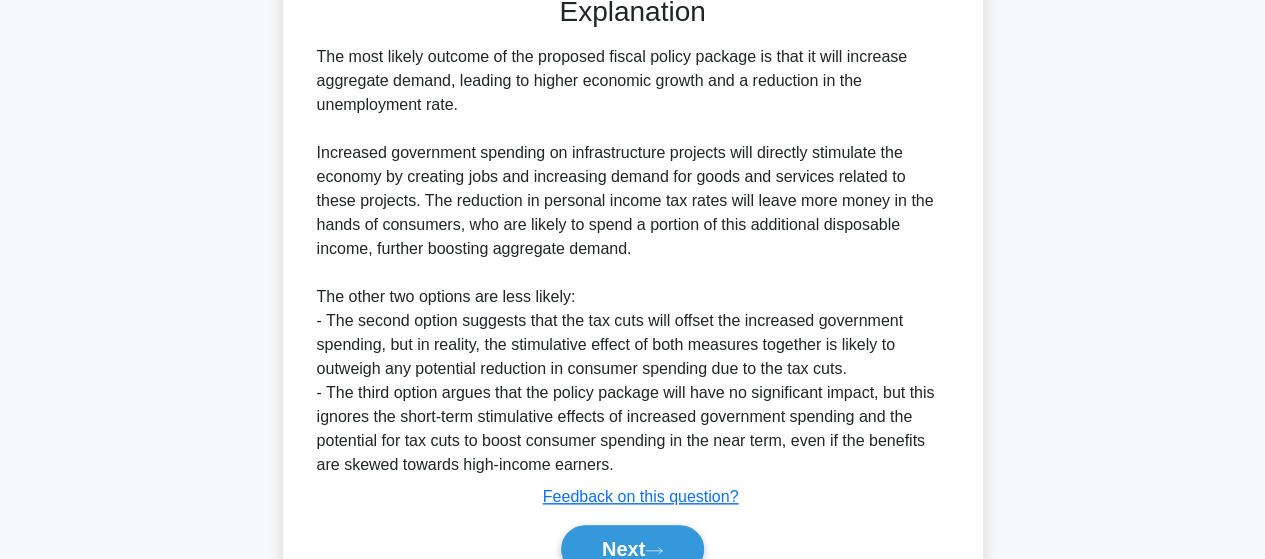 scroll, scrollTop: 862, scrollLeft: 0, axis: vertical 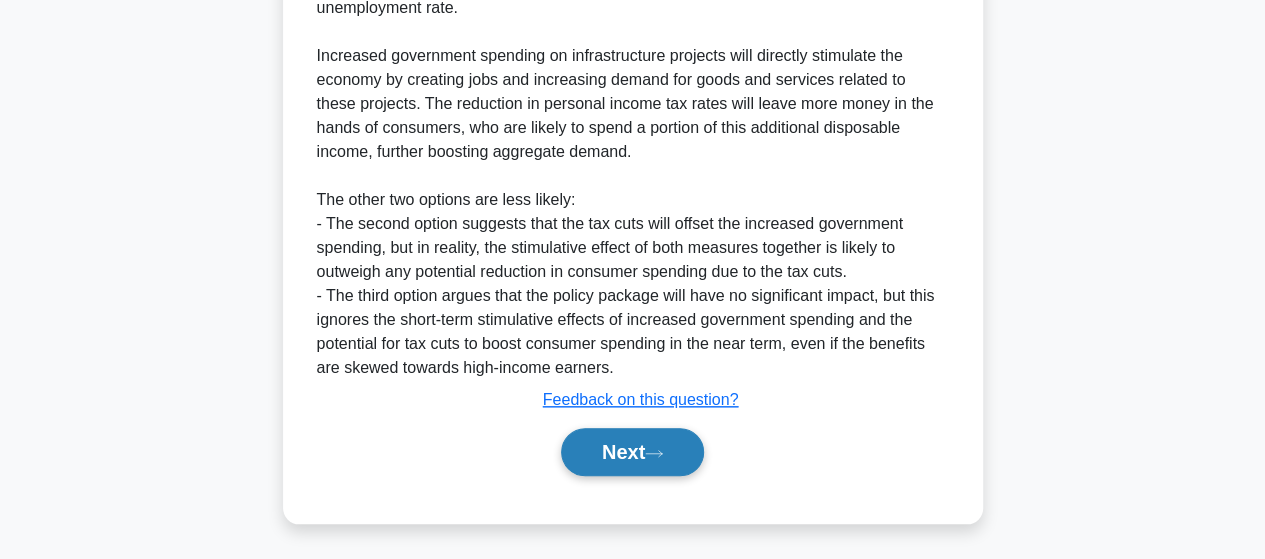 click on "Next" at bounding box center [632, 452] 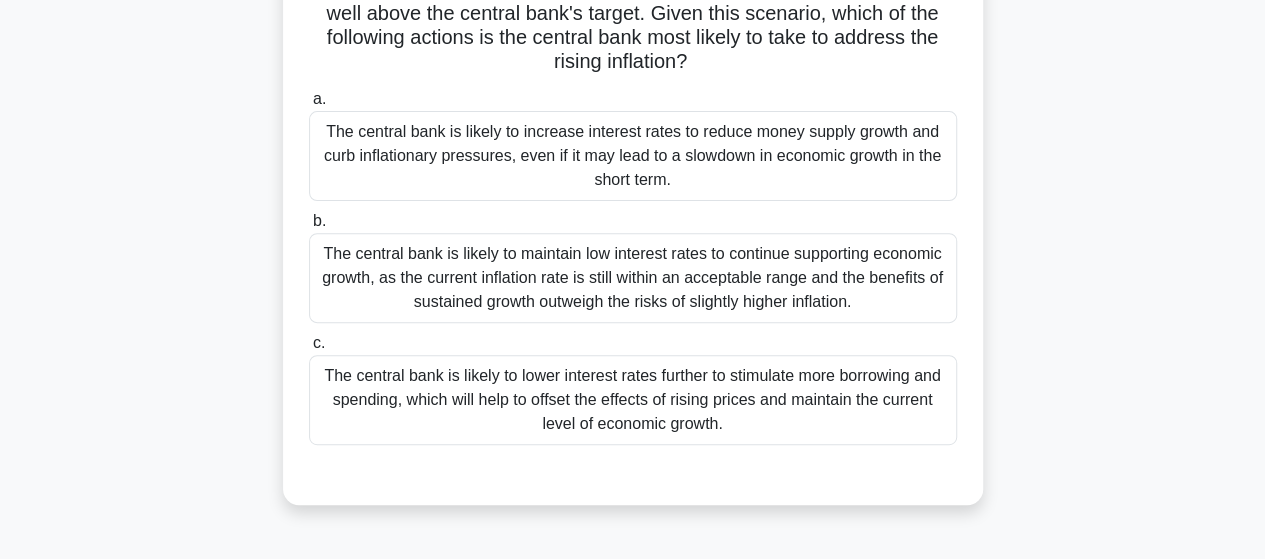 scroll, scrollTop: 300, scrollLeft: 0, axis: vertical 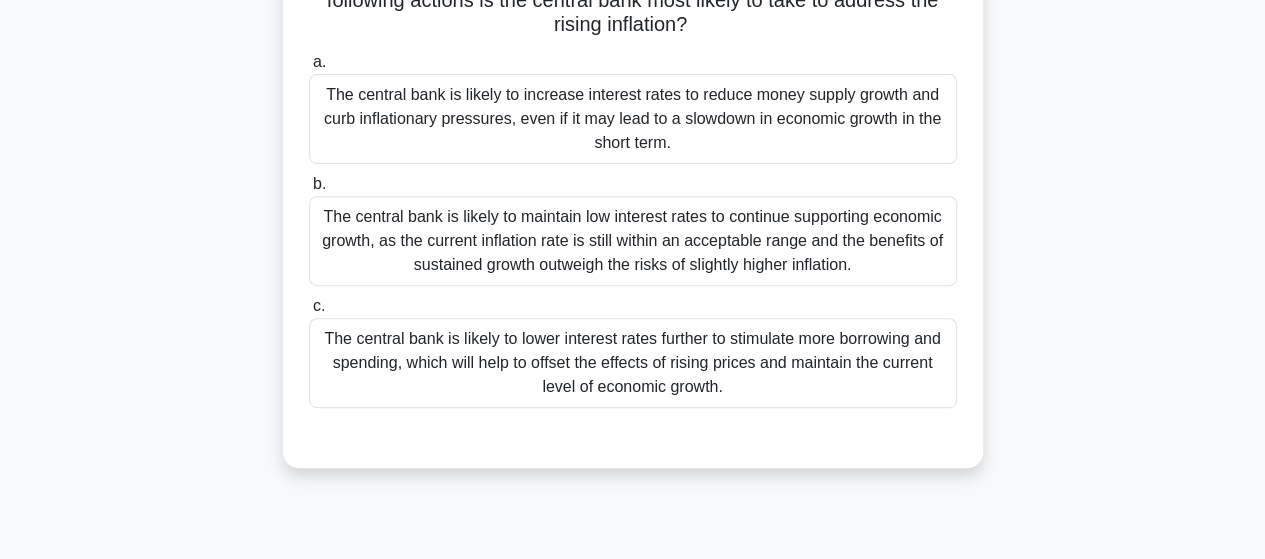 click on "The central bank is likely to increase interest rates to reduce money supply growth and curb inflationary pressures, even if it may lead to a slowdown in economic growth in the short term." at bounding box center (633, 119) 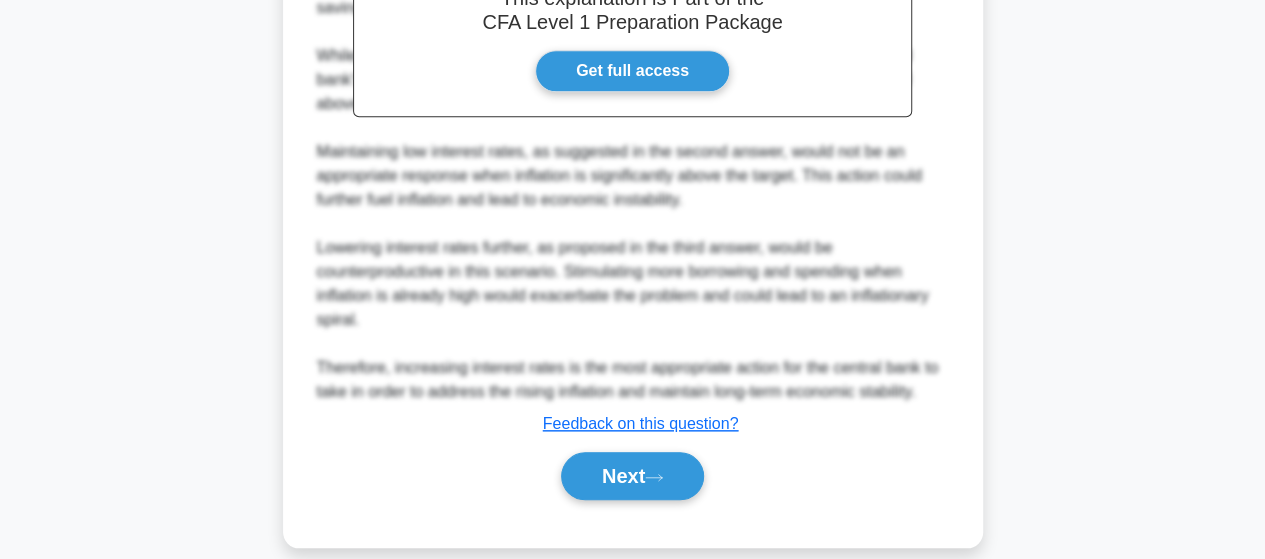 scroll, scrollTop: 886, scrollLeft: 0, axis: vertical 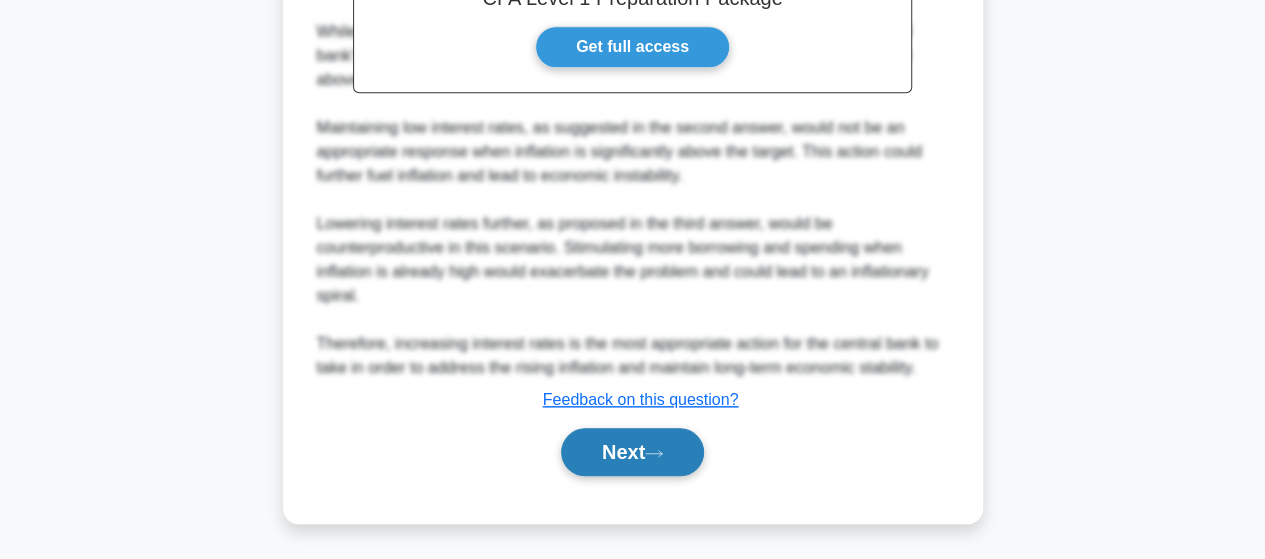 click on "Next" at bounding box center (632, 452) 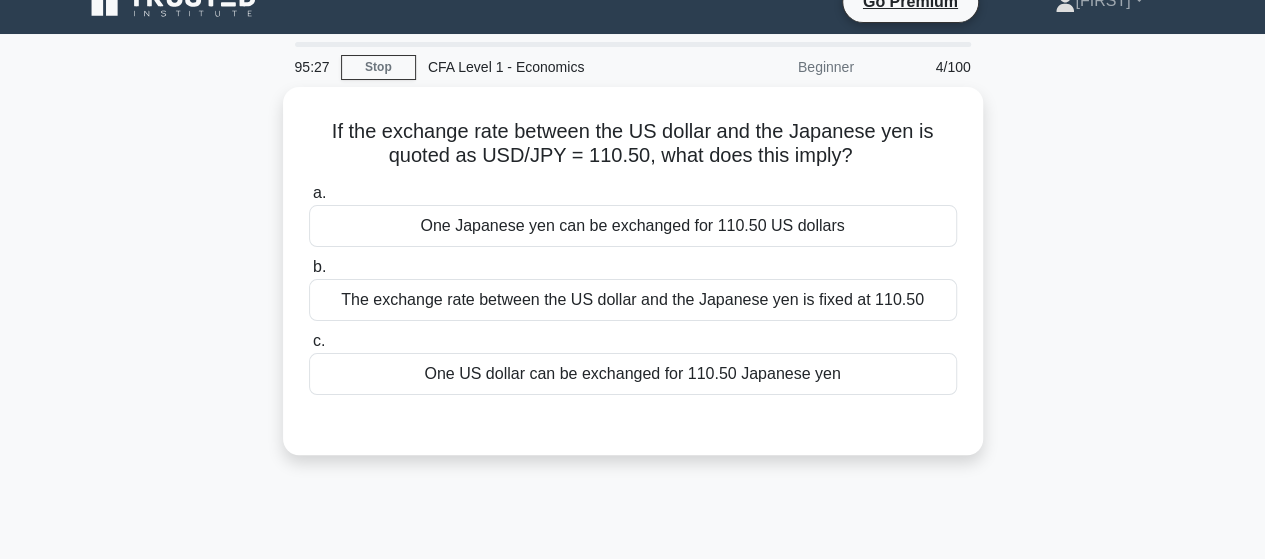 scroll, scrollTop: 21, scrollLeft: 0, axis: vertical 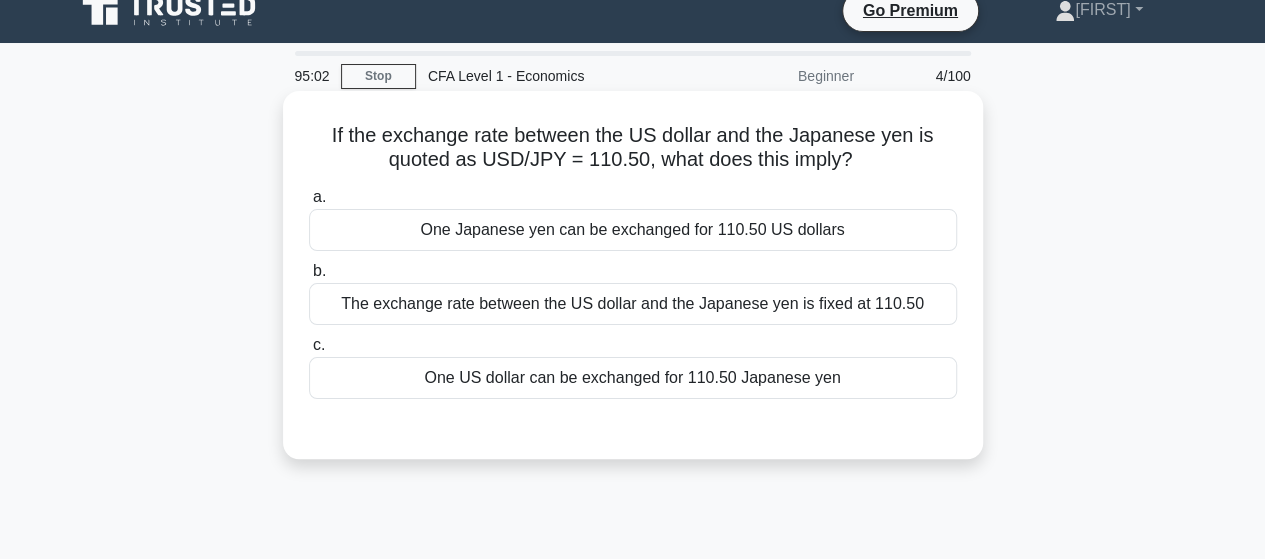 click on "One US dollar can be exchanged for 110.50 Japanese yen" at bounding box center [633, 378] 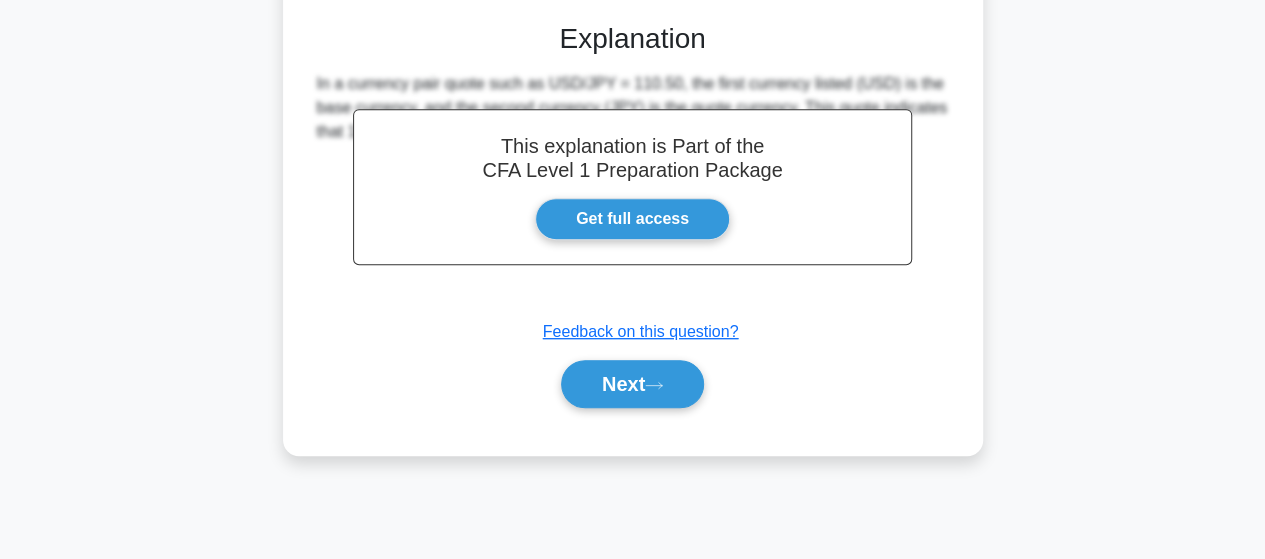 scroll, scrollTop: 421, scrollLeft: 0, axis: vertical 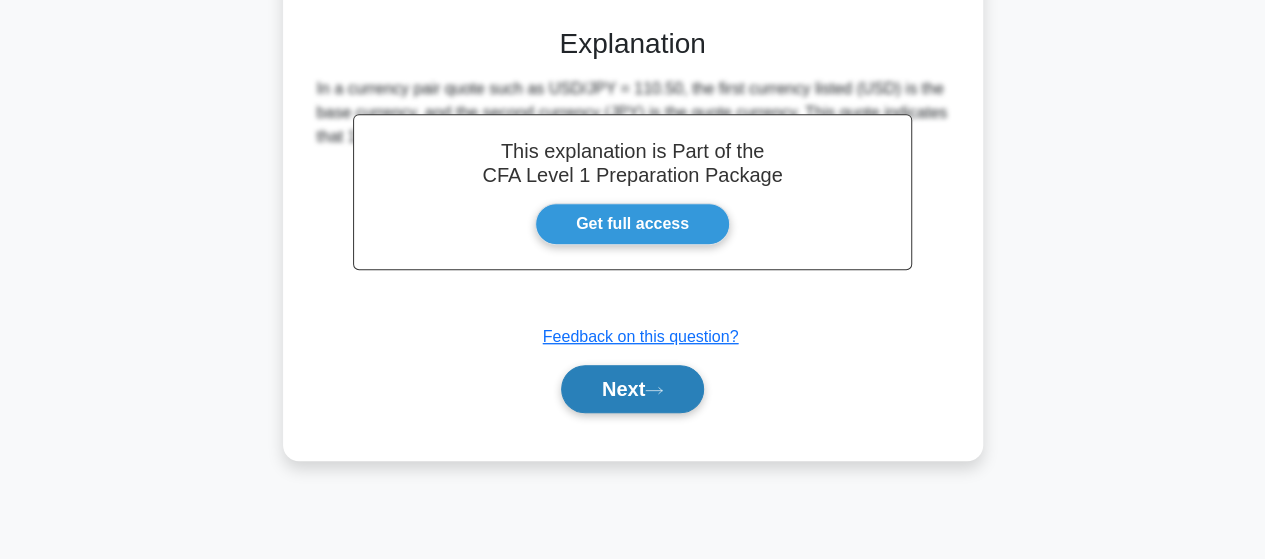 click on "Next" at bounding box center (632, 389) 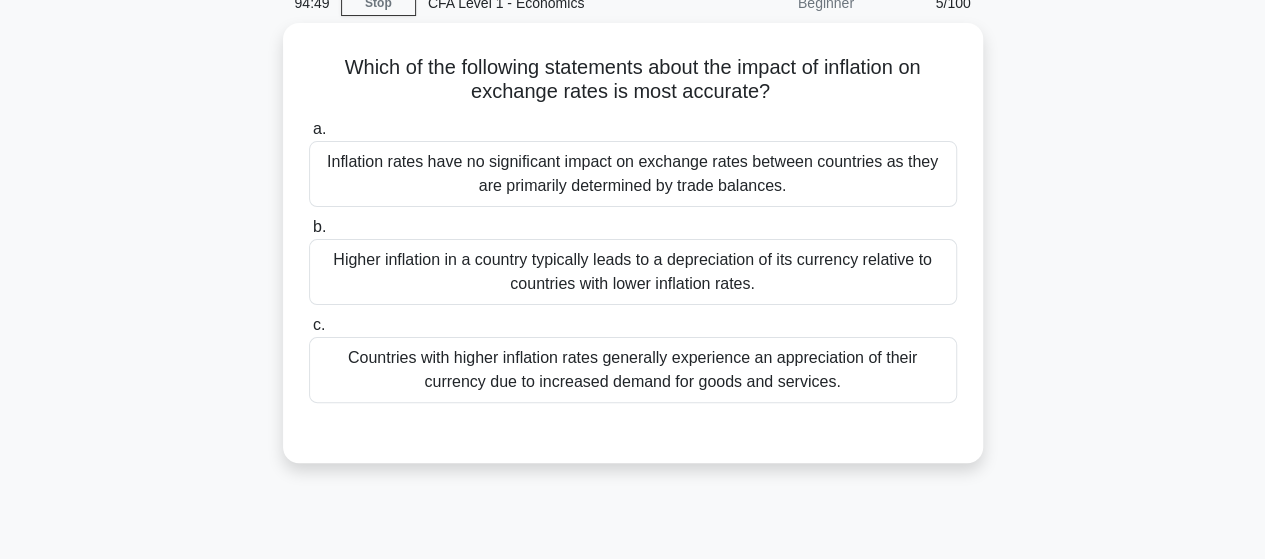 scroll, scrollTop: 21, scrollLeft: 0, axis: vertical 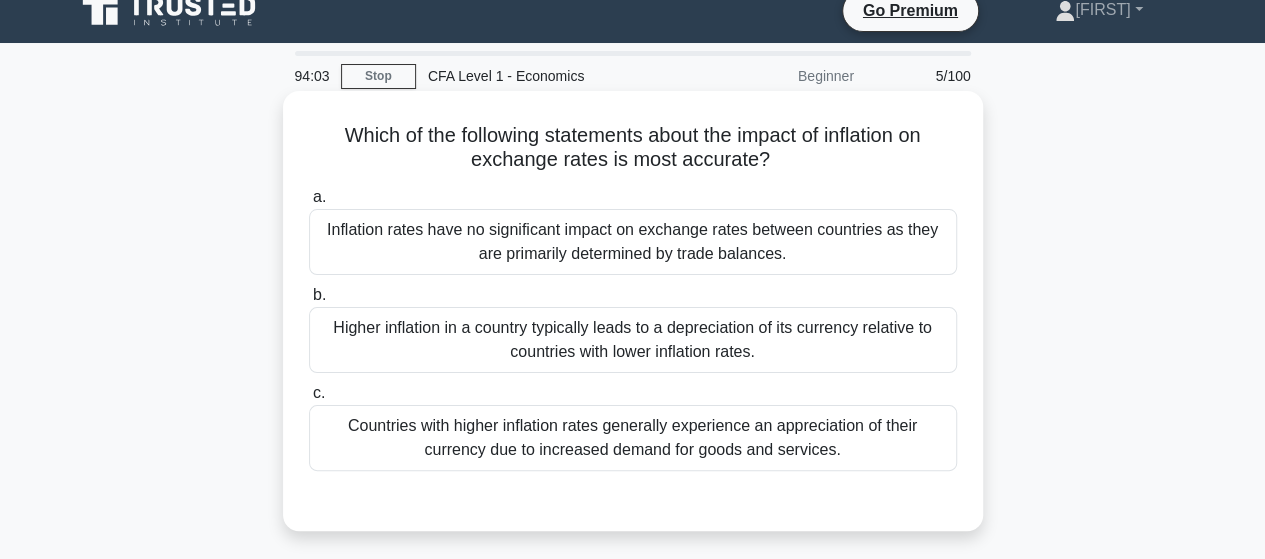 click on "Higher inflation in a country typically leads to a depreciation of its currency relative to countries with lower inflation rates." at bounding box center (633, 340) 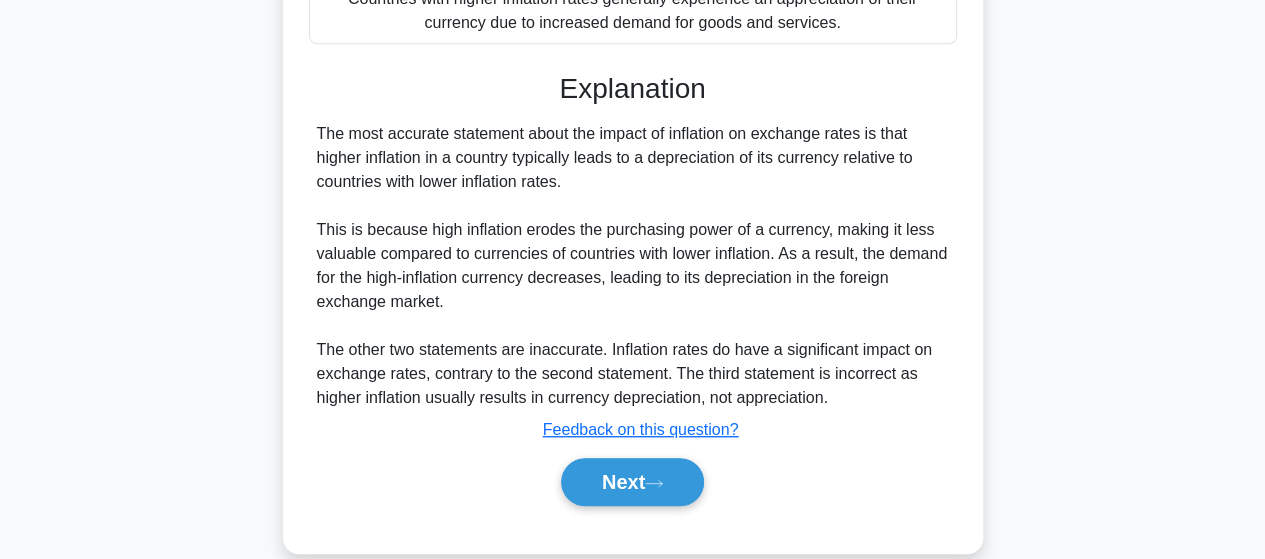 scroll, scrollTop: 521, scrollLeft: 0, axis: vertical 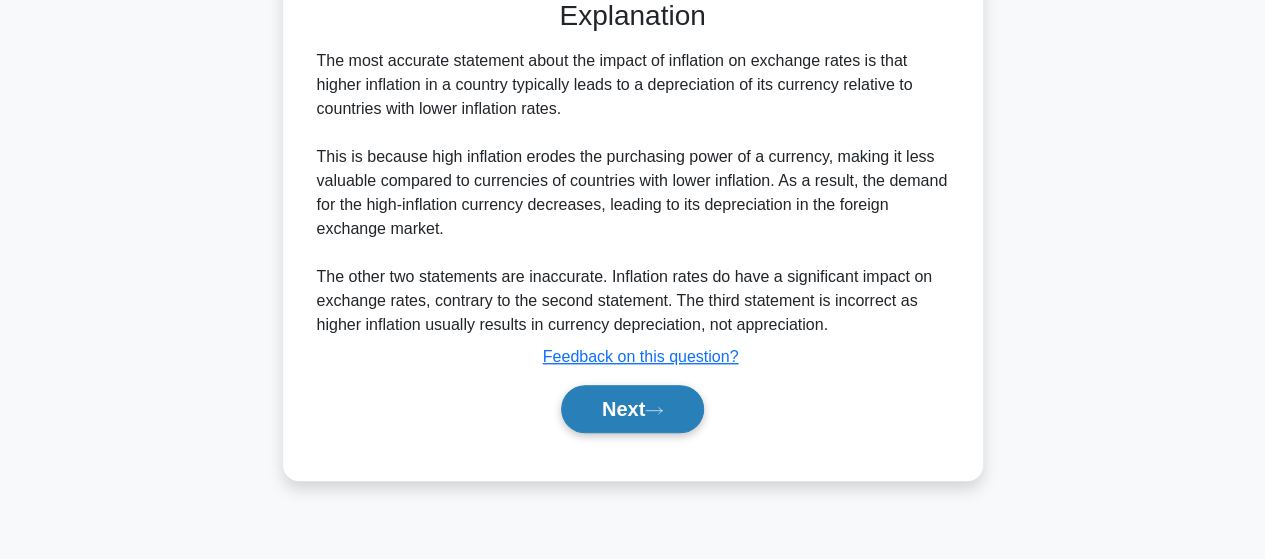 click on "Next" at bounding box center (632, 409) 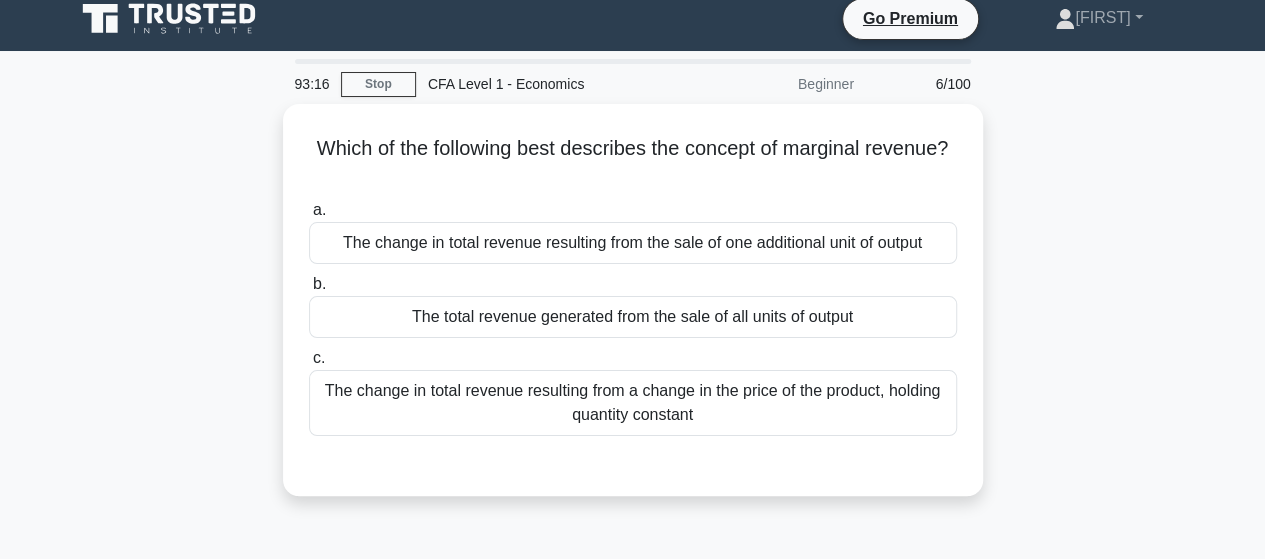 scroll, scrollTop: 0, scrollLeft: 0, axis: both 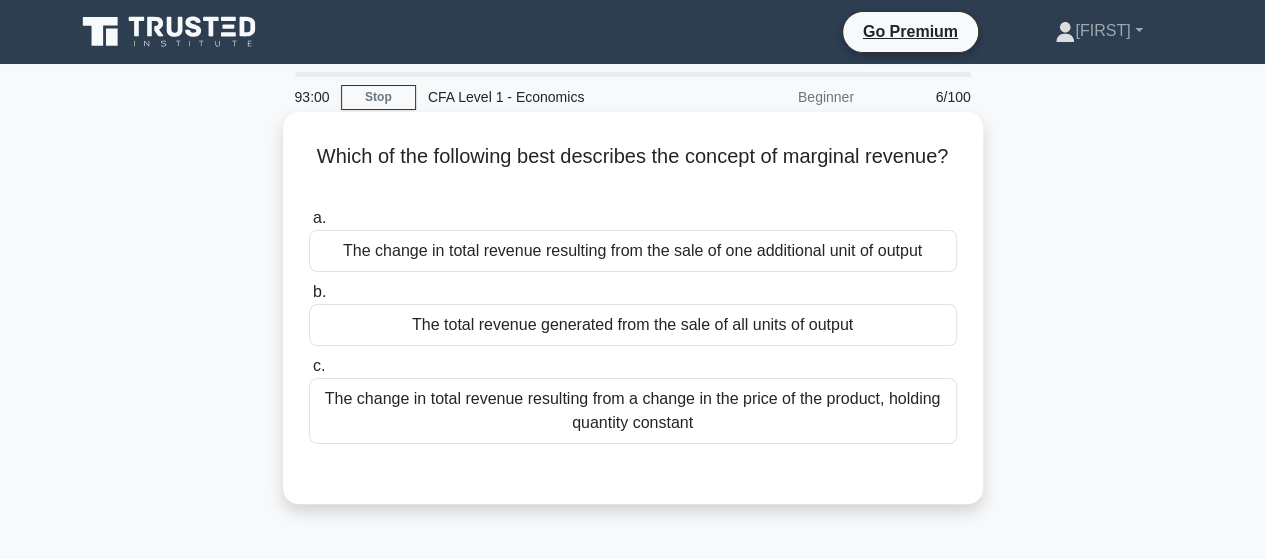 click on "The change in total revenue resulting from the sale of one additional unit of output" at bounding box center (633, 251) 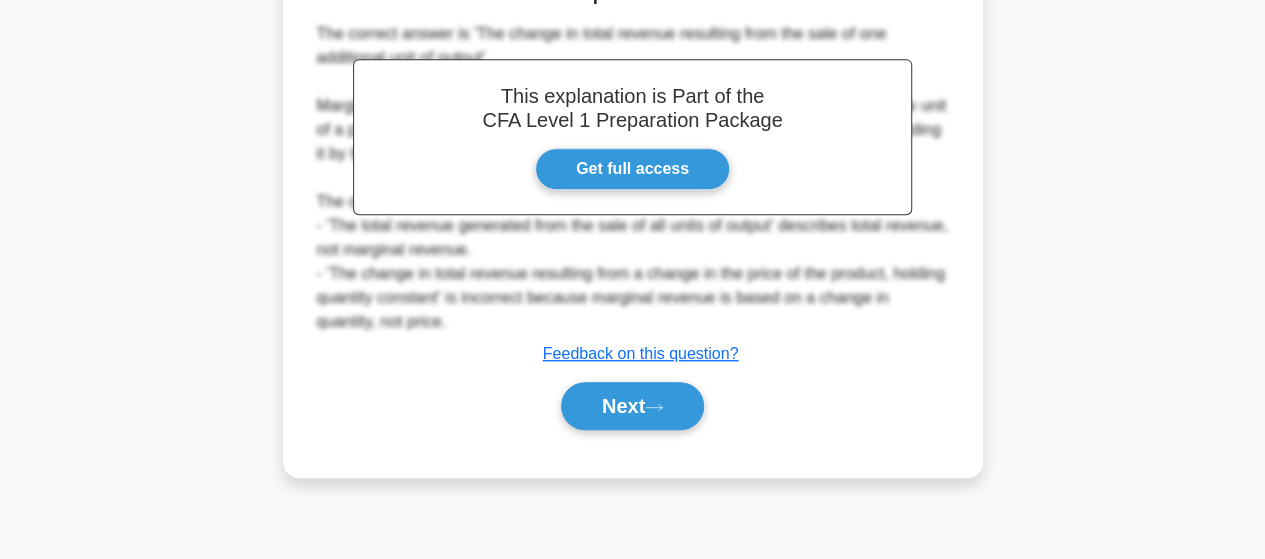 scroll, scrollTop: 521, scrollLeft: 0, axis: vertical 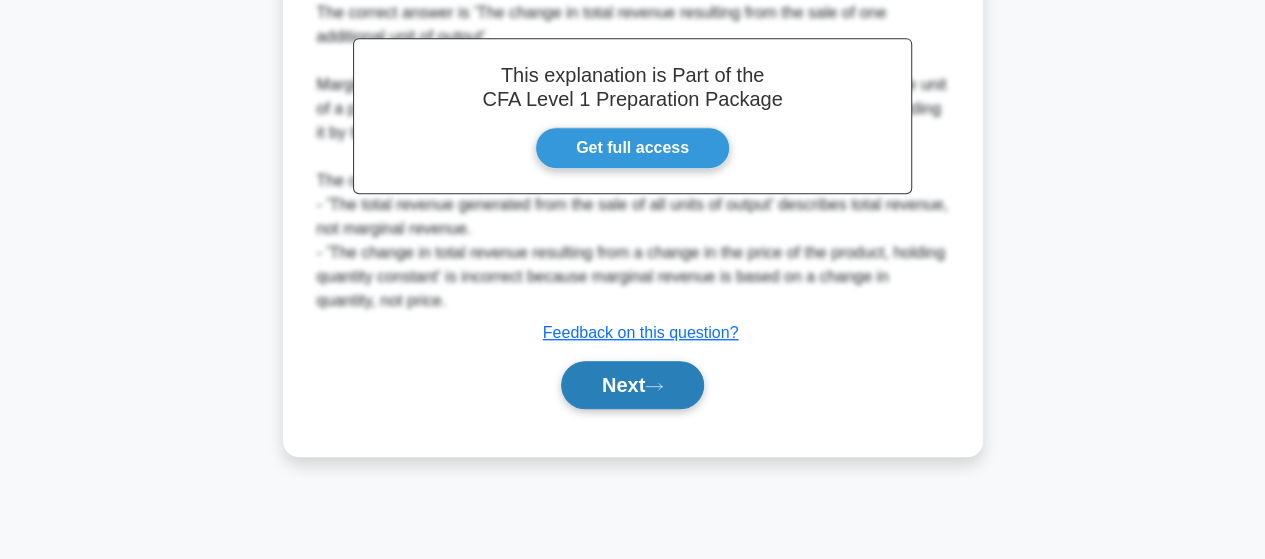 click on "Next" at bounding box center (632, 385) 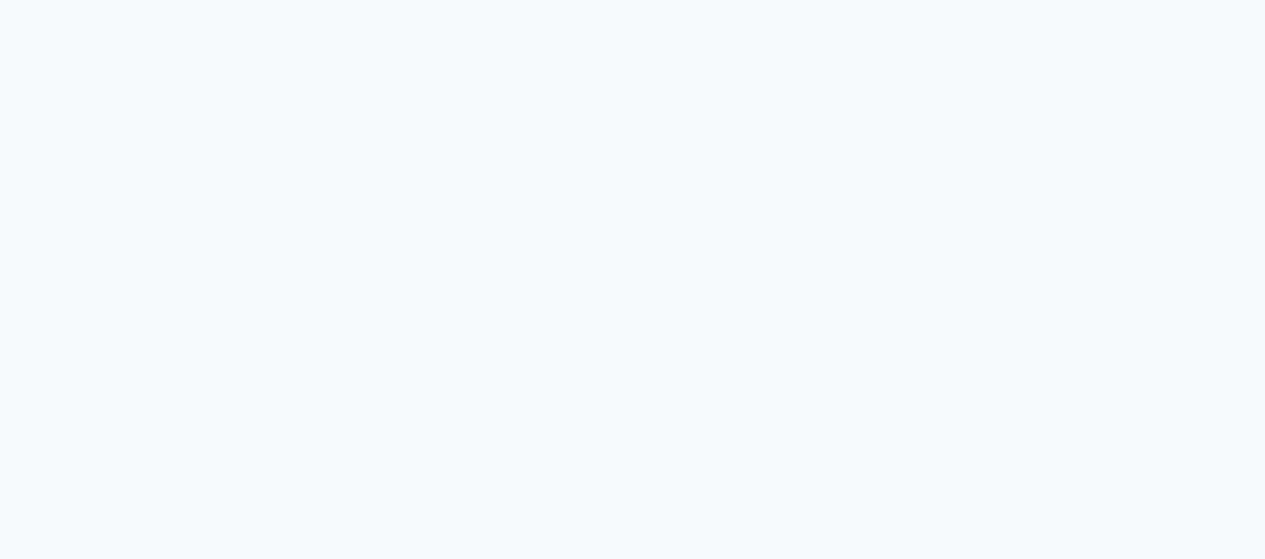 scroll, scrollTop: 21, scrollLeft: 0, axis: vertical 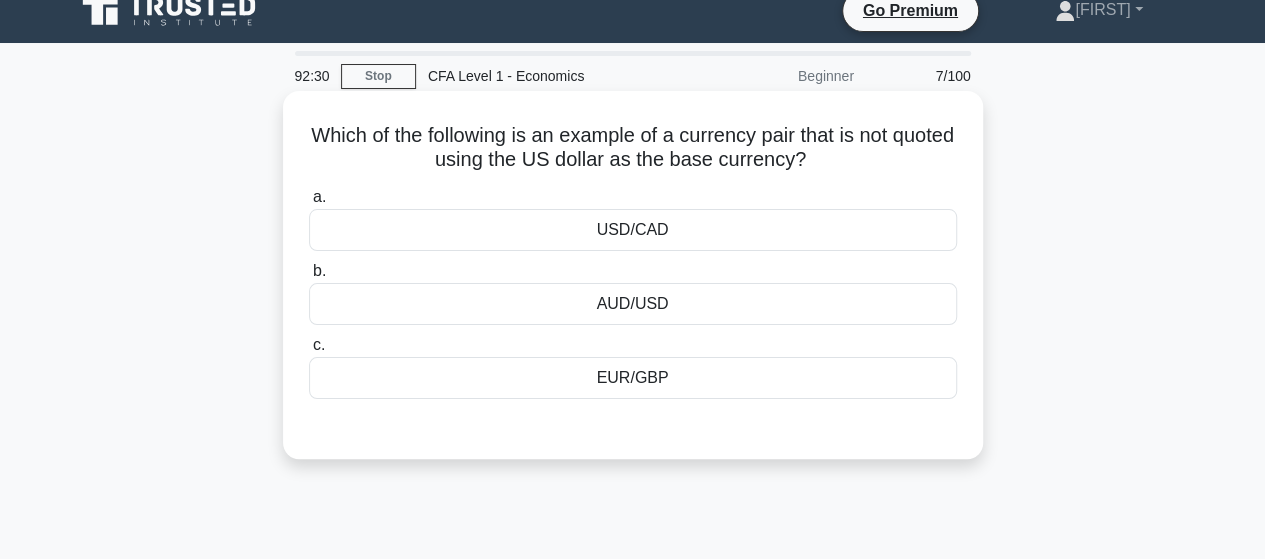 click on "USD/CAD" at bounding box center (633, 230) 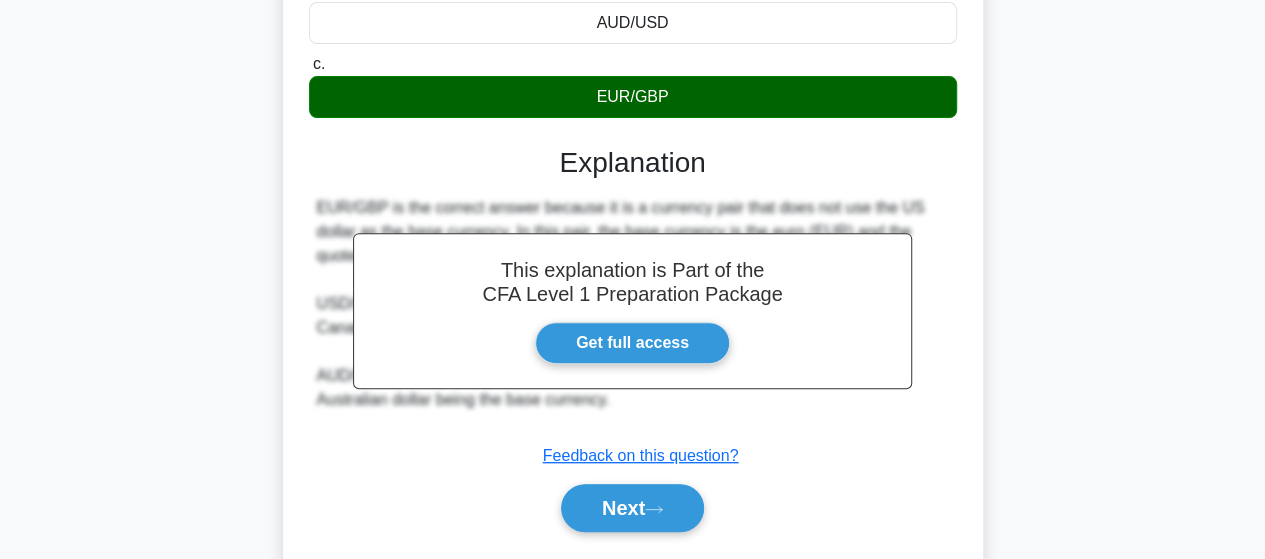scroll, scrollTop: 521, scrollLeft: 0, axis: vertical 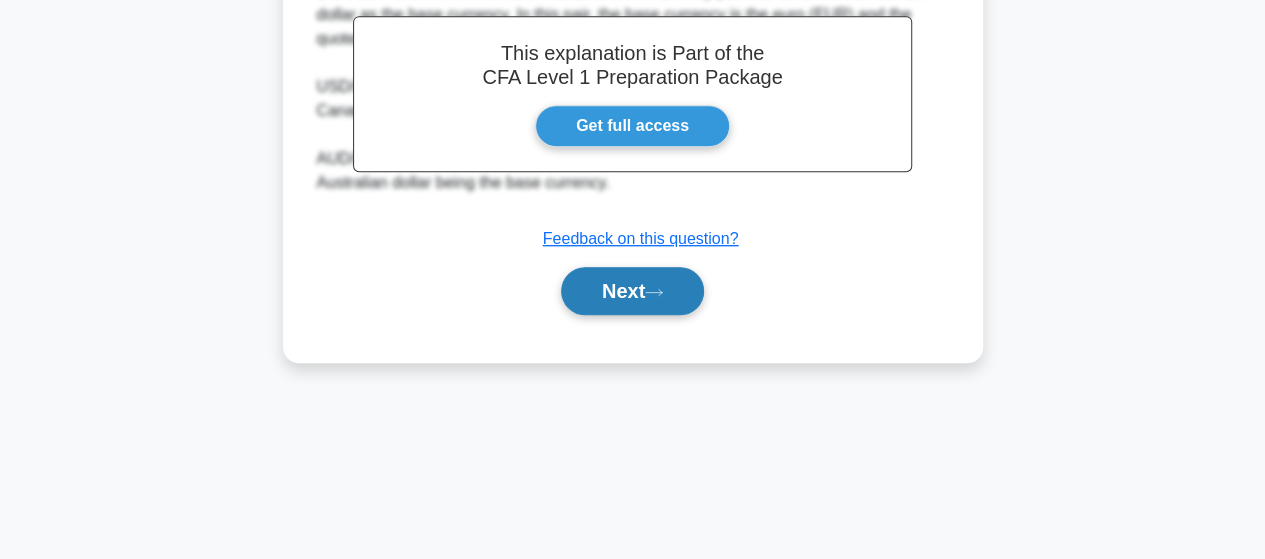 click on "Next" at bounding box center [632, 291] 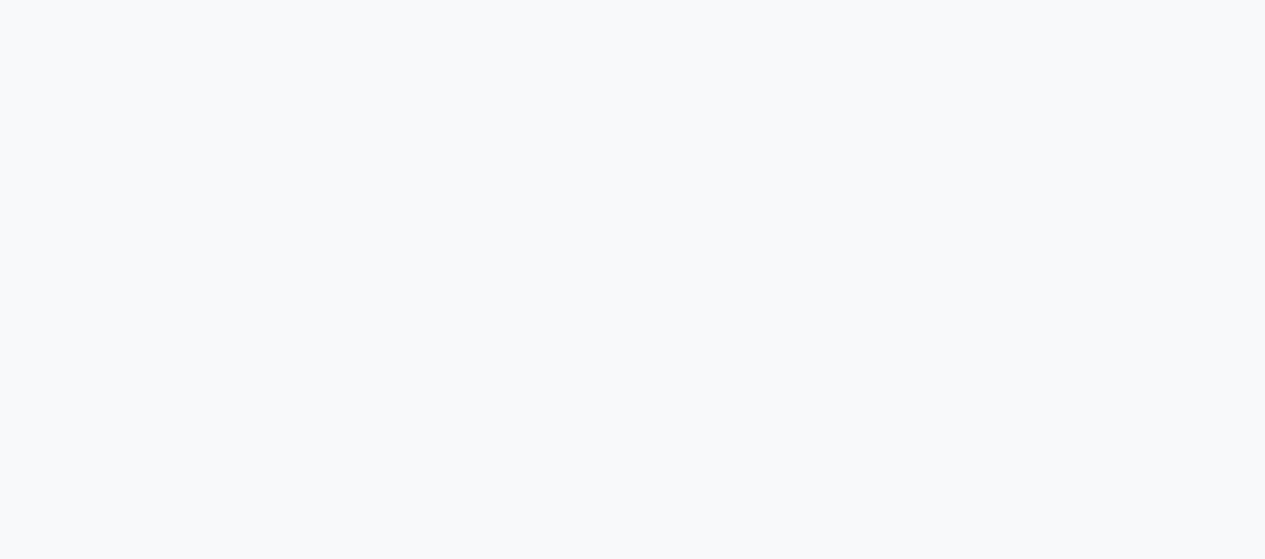 scroll, scrollTop: 121, scrollLeft: 0, axis: vertical 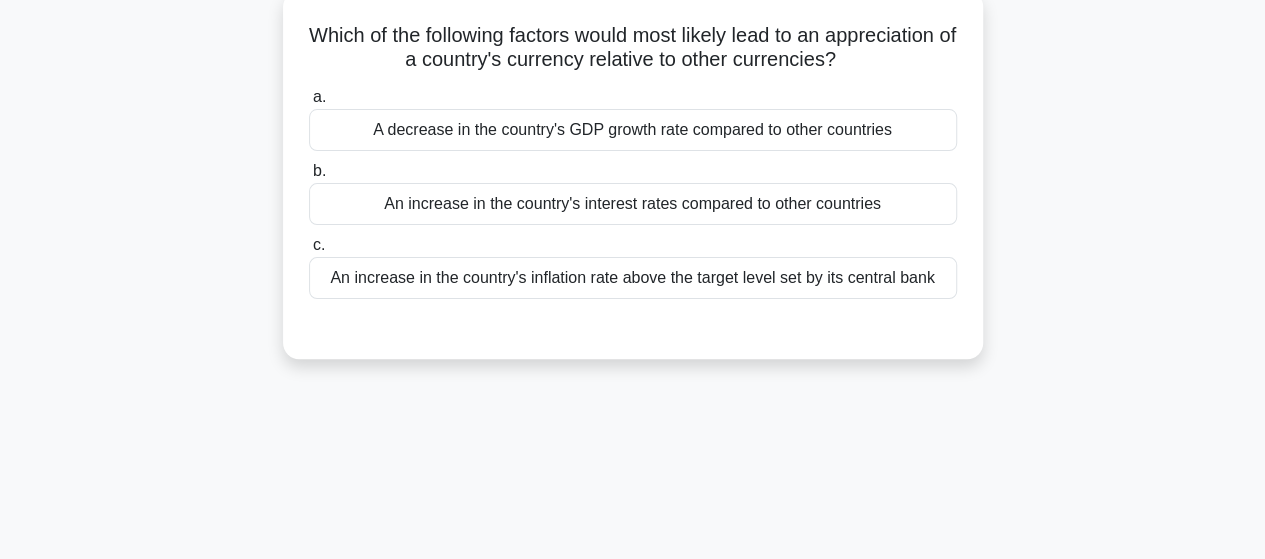 click on "An increase in the country's interest rates compared to other countries" at bounding box center (633, 204) 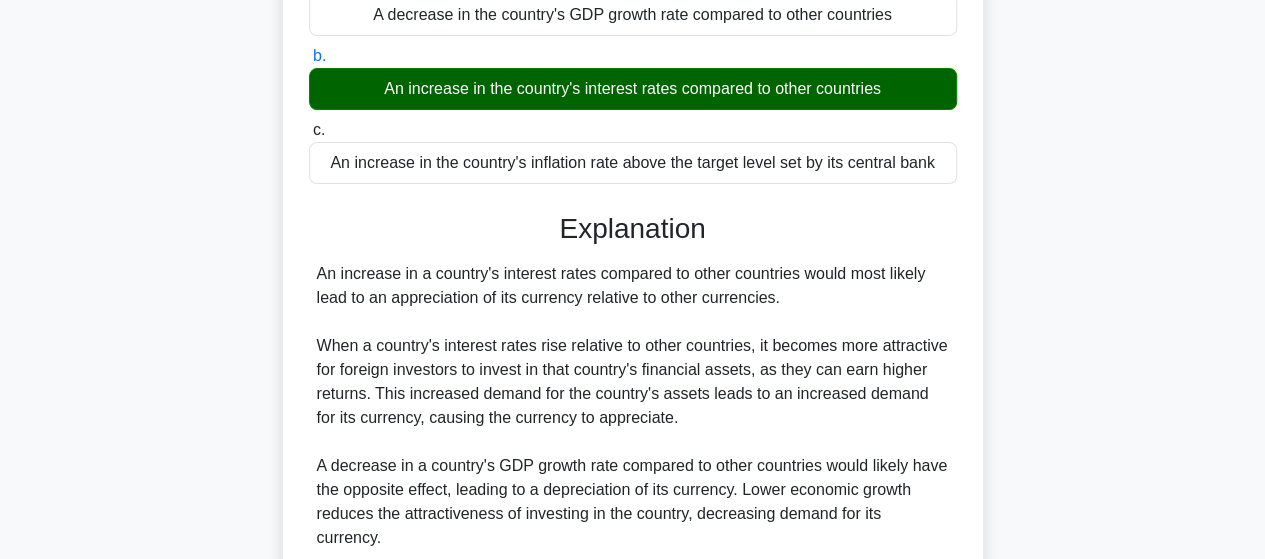 scroll, scrollTop: 521, scrollLeft: 0, axis: vertical 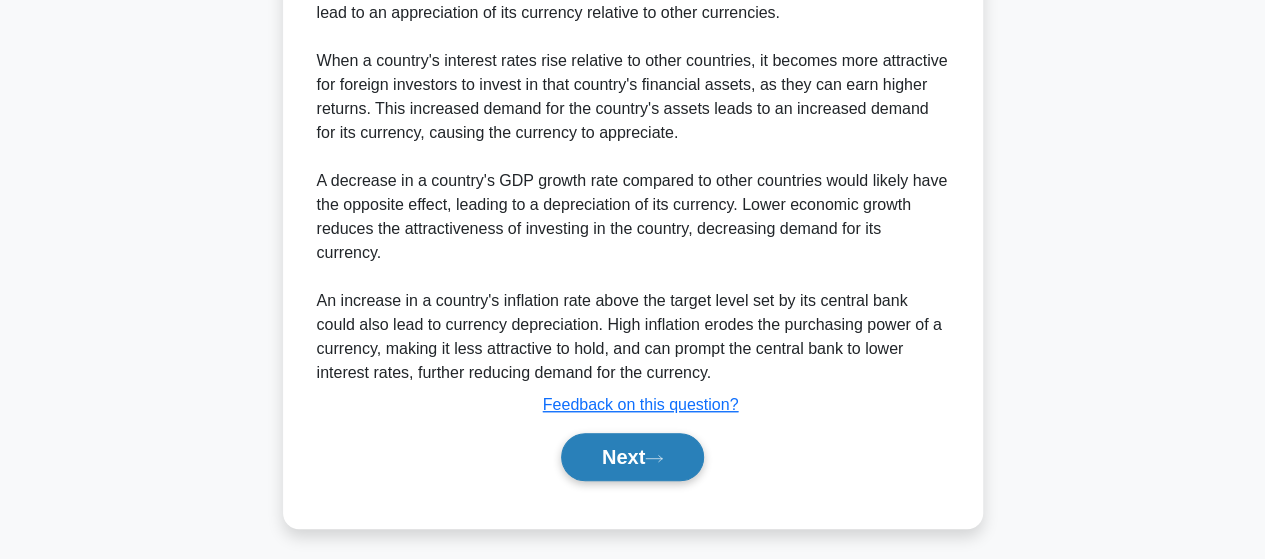 click on "Next" at bounding box center (632, 457) 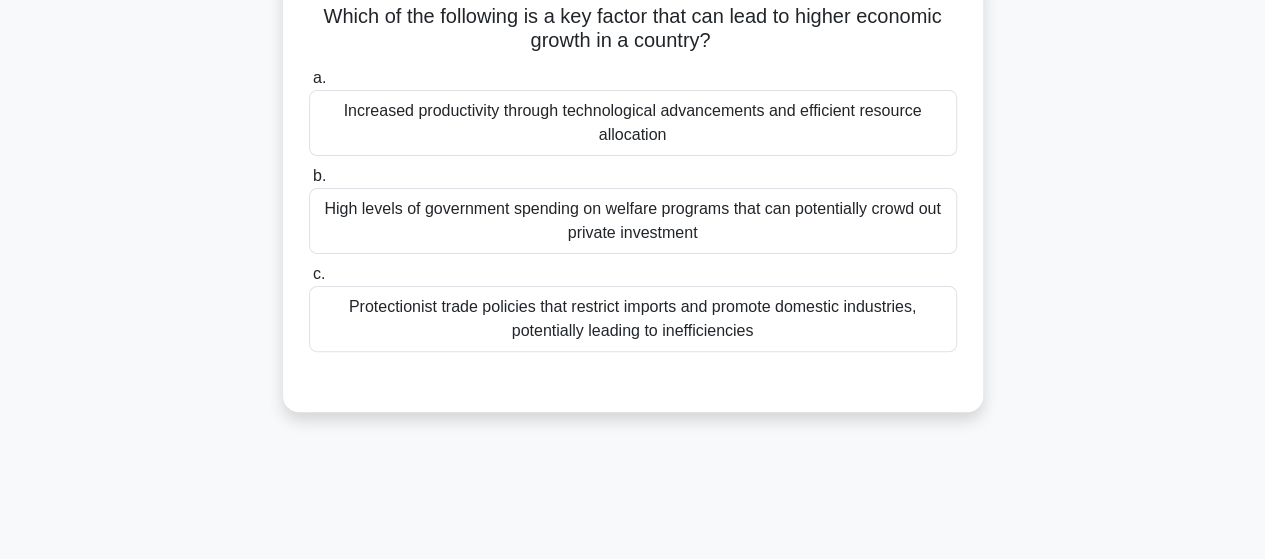 scroll, scrollTop: 121, scrollLeft: 0, axis: vertical 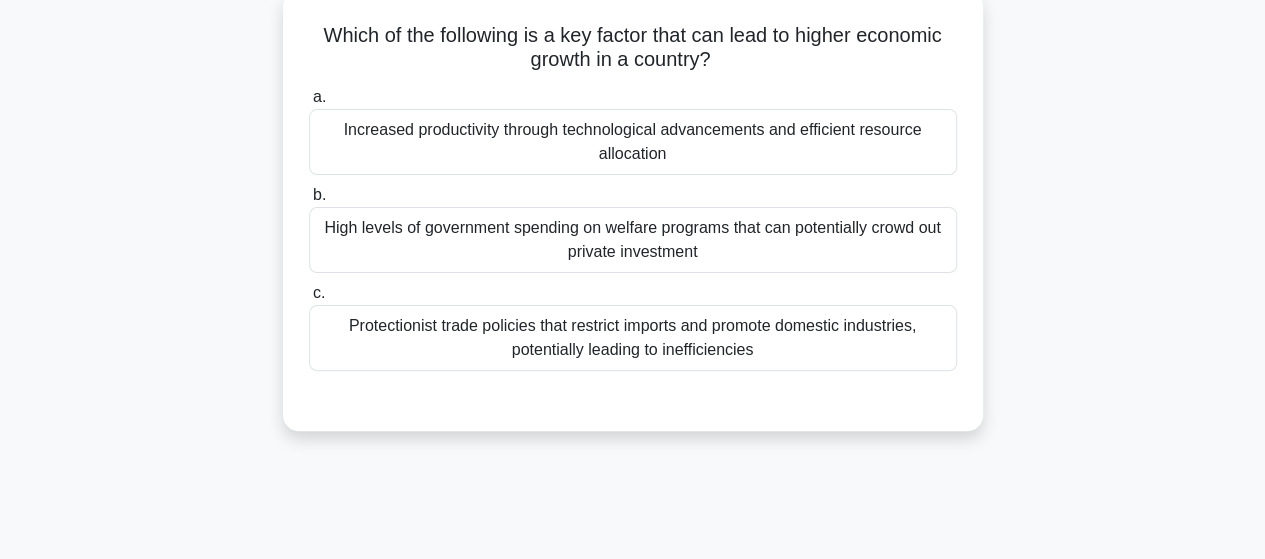 click on "High levels of government spending on welfare programs that can potentially crowd out private investment" at bounding box center (633, 240) 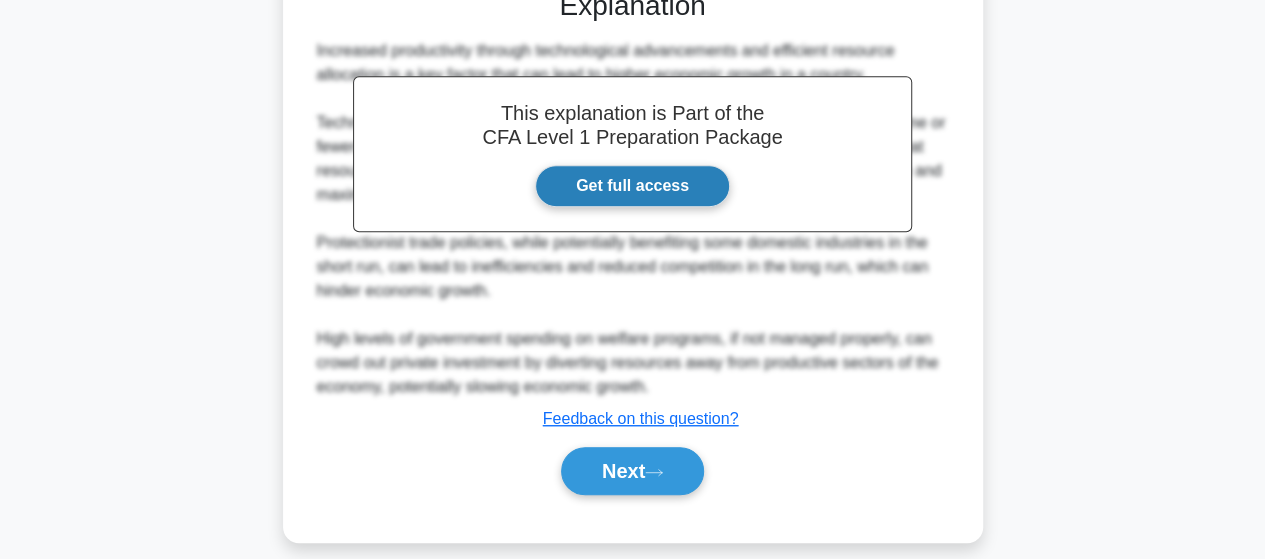 scroll, scrollTop: 552, scrollLeft: 0, axis: vertical 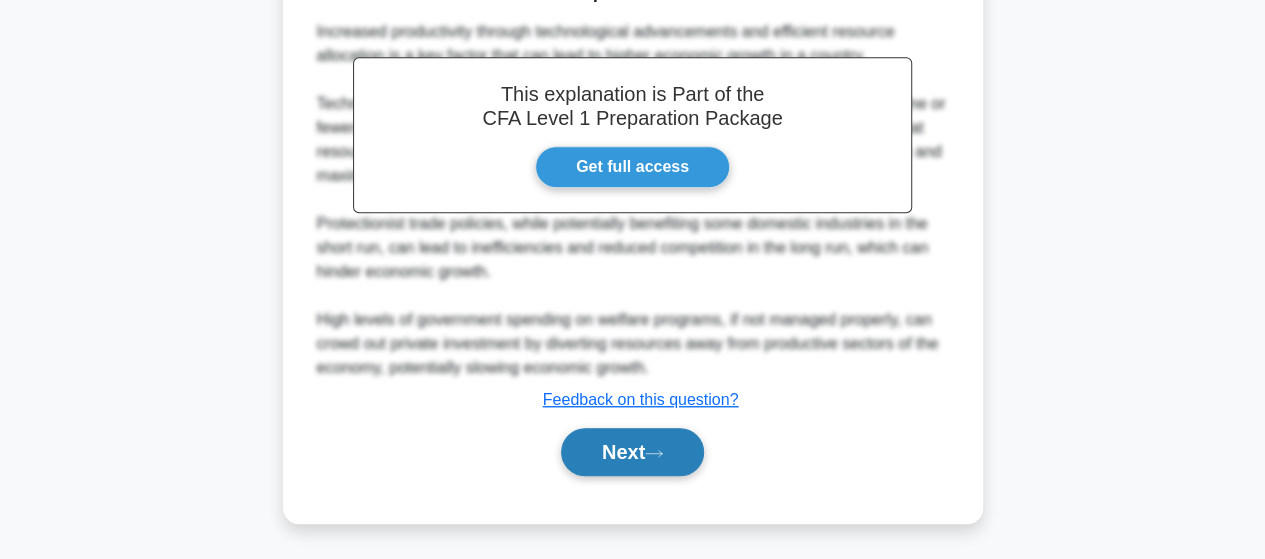 click on "Next" at bounding box center [632, 452] 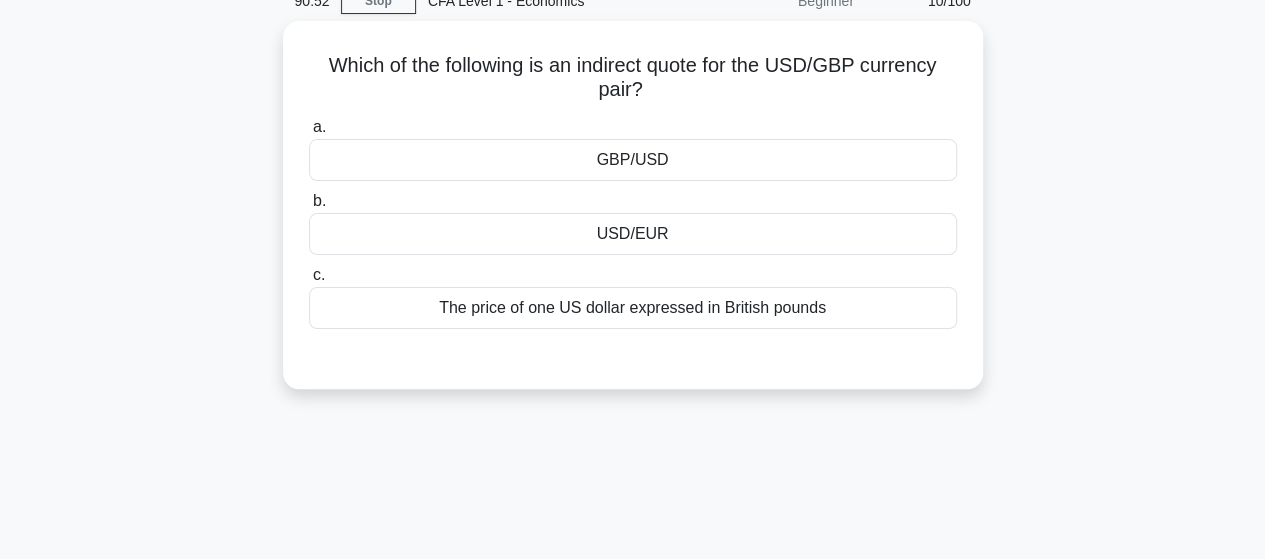 scroll, scrollTop: 0, scrollLeft: 0, axis: both 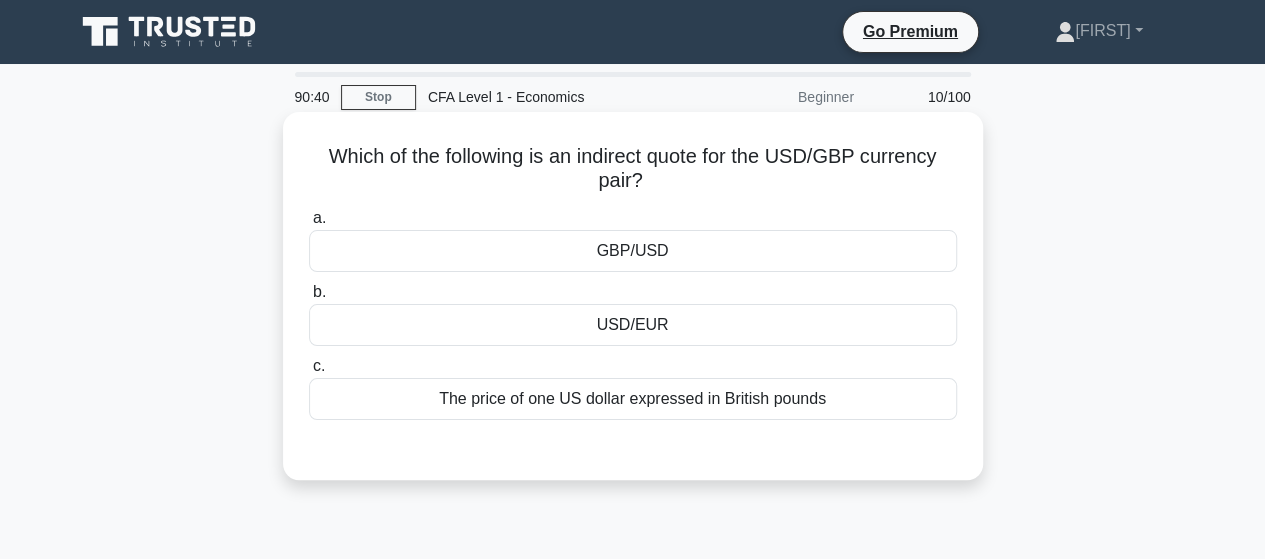 click on "The price of one US dollar expressed in British pounds" at bounding box center (633, 399) 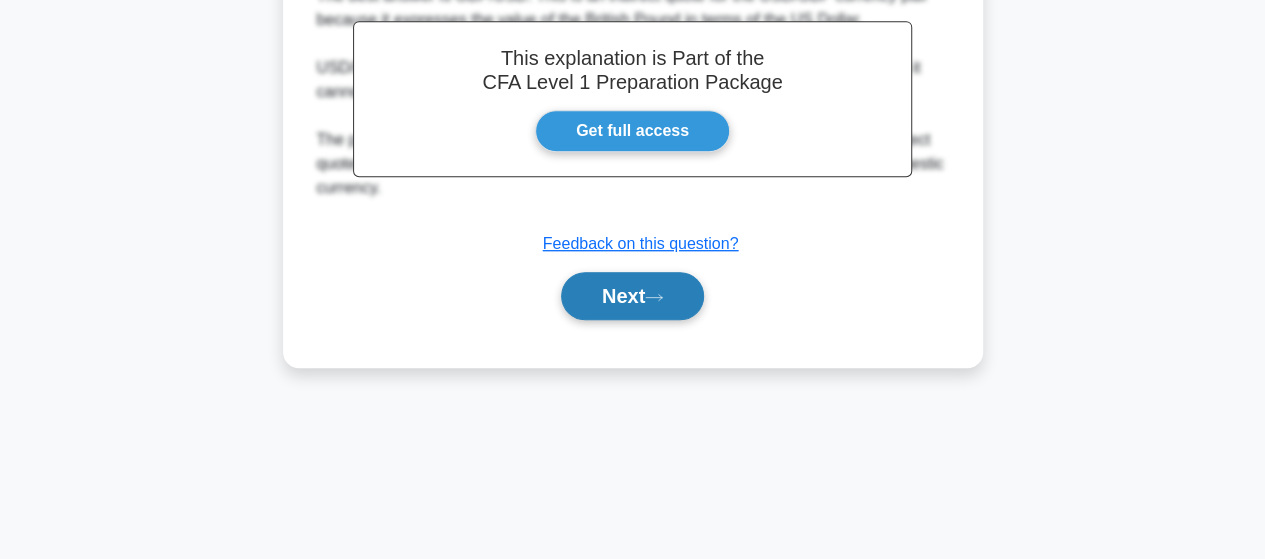 scroll, scrollTop: 521, scrollLeft: 0, axis: vertical 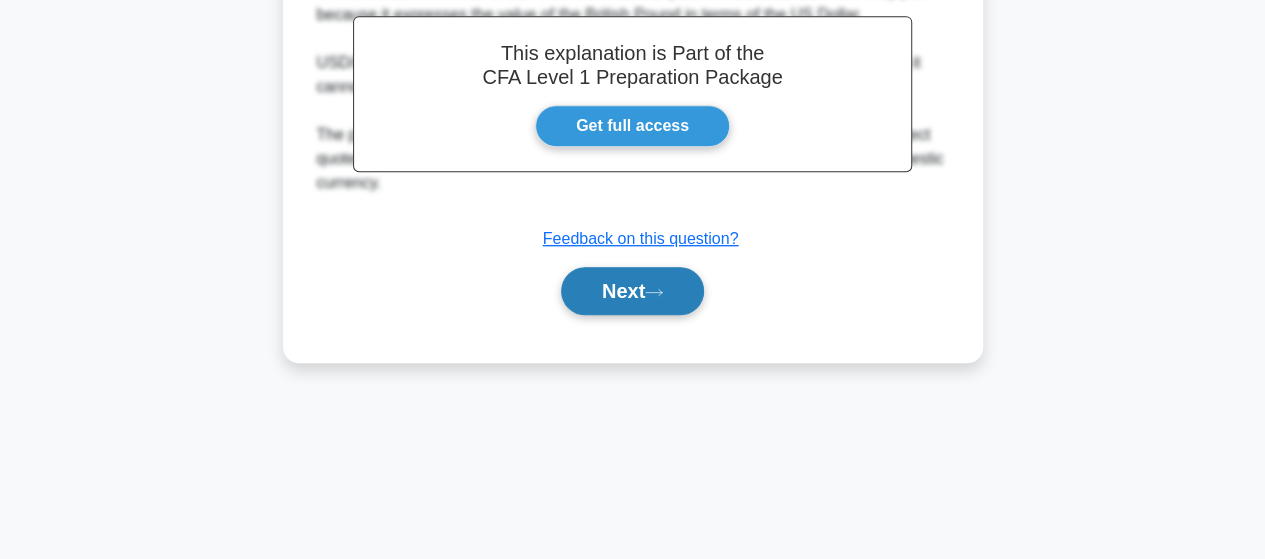 click on "Next" at bounding box center [632, 291] 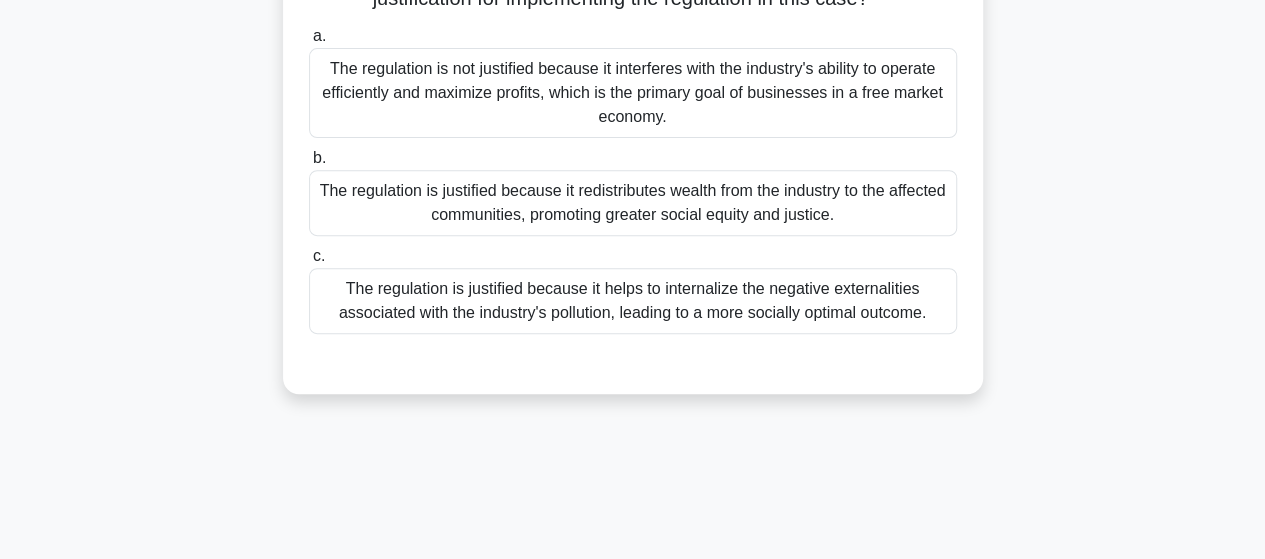 scroll, scrollTop: 300, scrollLeft: 0, axis: vertical 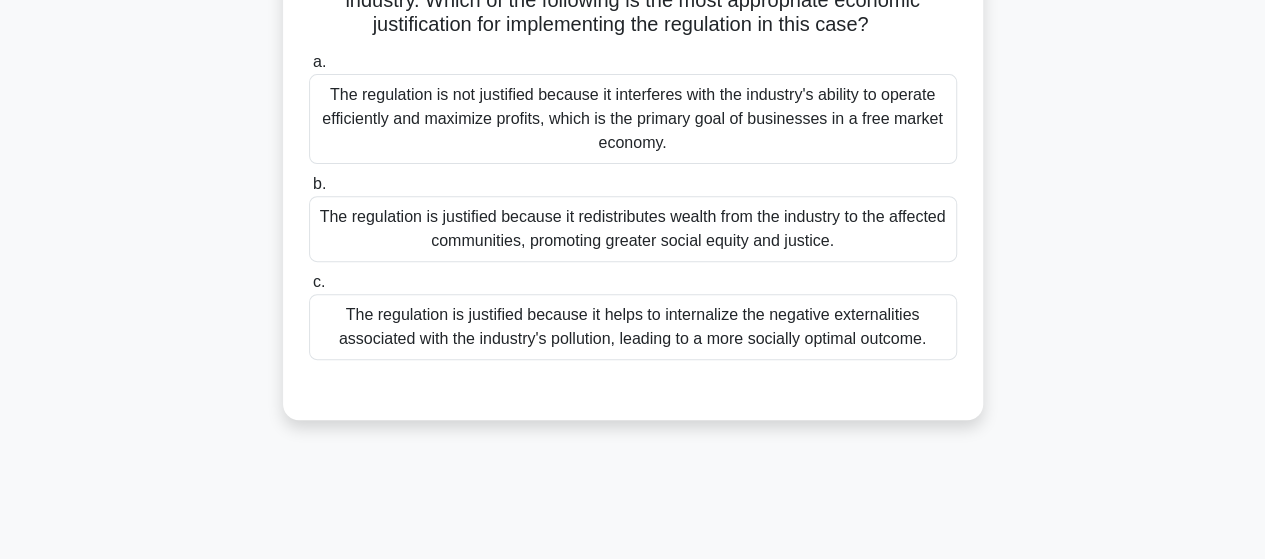 click on "The regulation is not justified because it interferes with the industry's ability to operate efficiently and maximize profits, which is the primary goal of businesses in a free market economy." at bounding box center (633, 119) 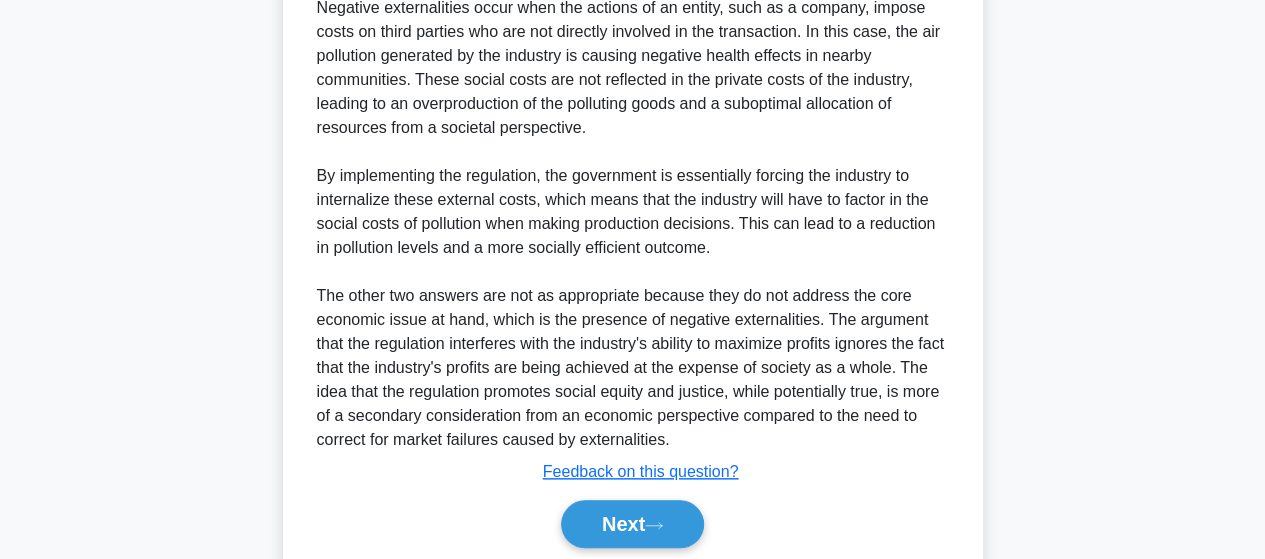 scroll, scrollTop: 912, scrollLeft: 0, axis: vertical 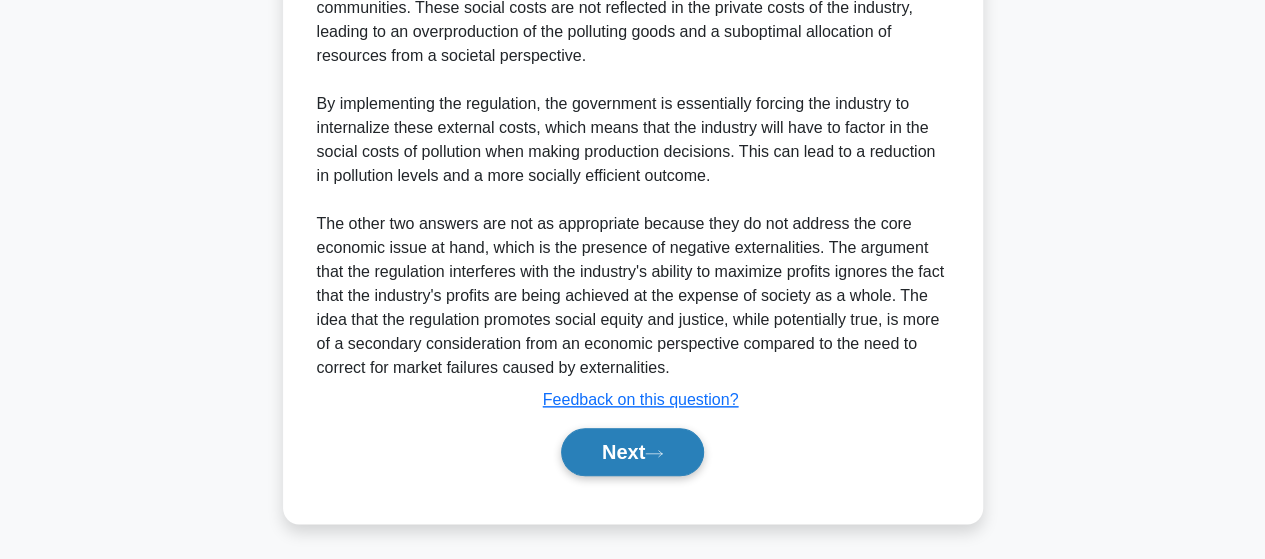 click on "Next" at bounding box center [632, 452] 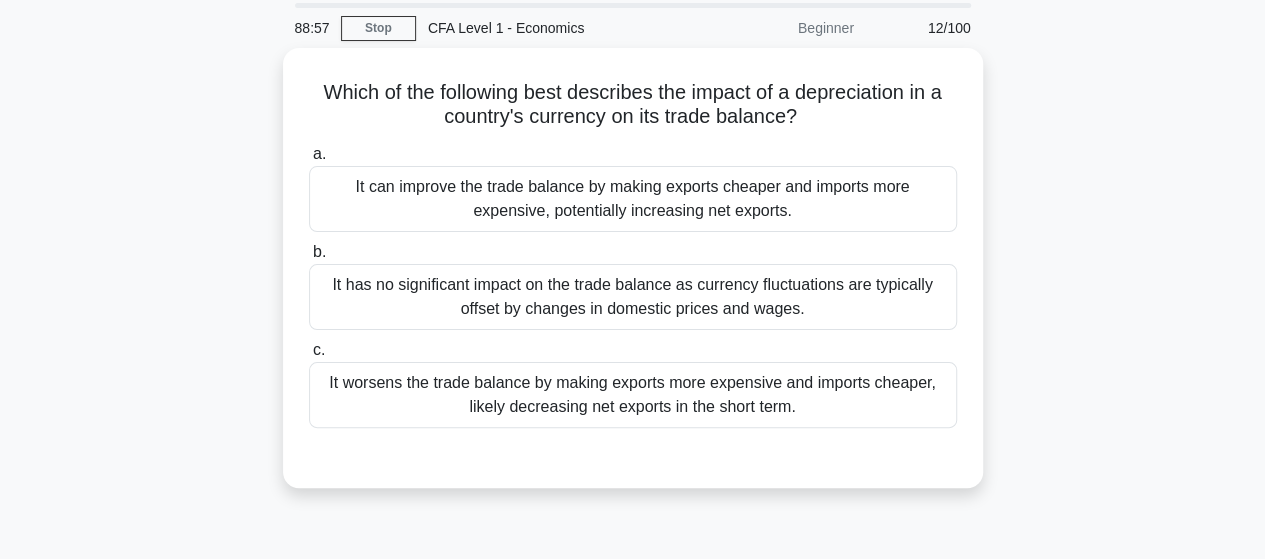 scroll, scrollTop: 100, scrollLeft: 0, axis: vertical 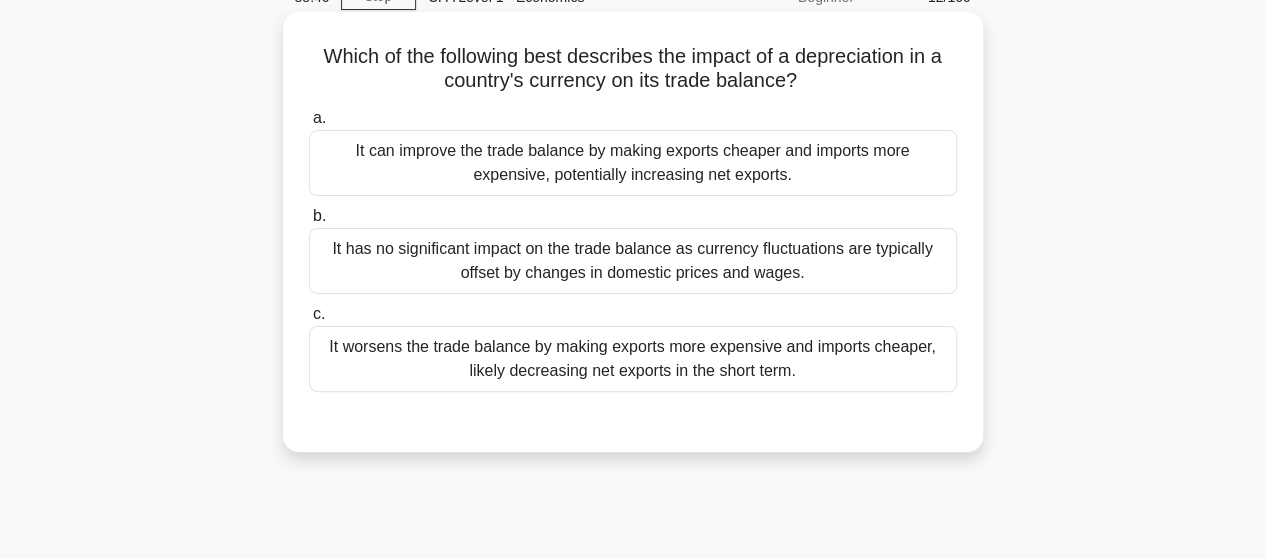 click on "It can improve the trade balance by making exports cheaper and imports more expensive, potentially increasing net exports." at bounding box center (633, 163) 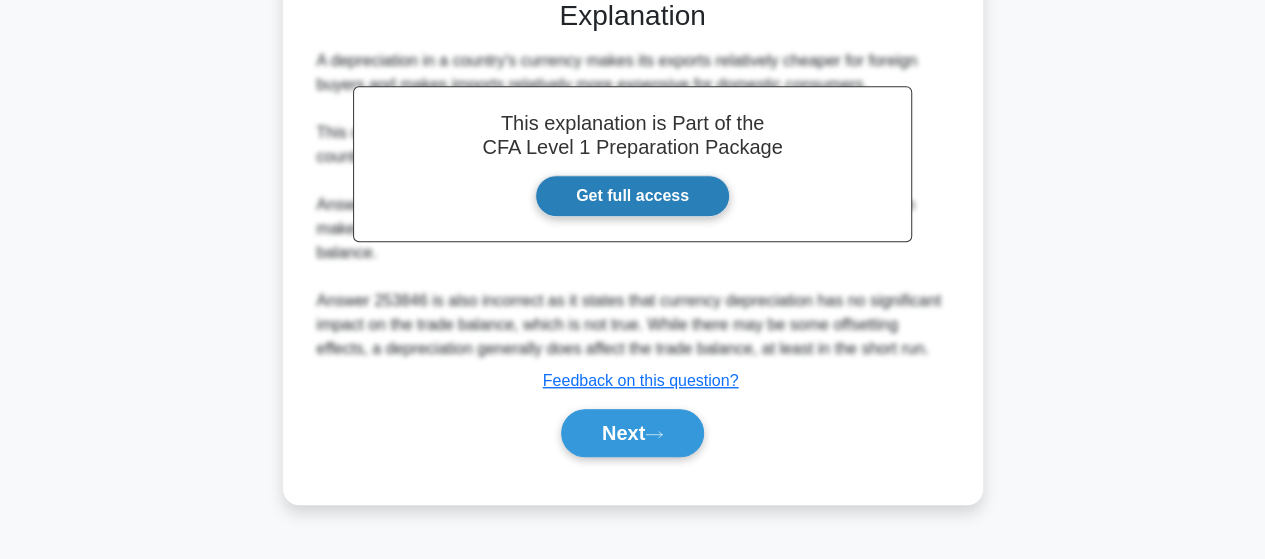 scroll, scrollTop: 421, scrollLeft: 0, axis: vertical 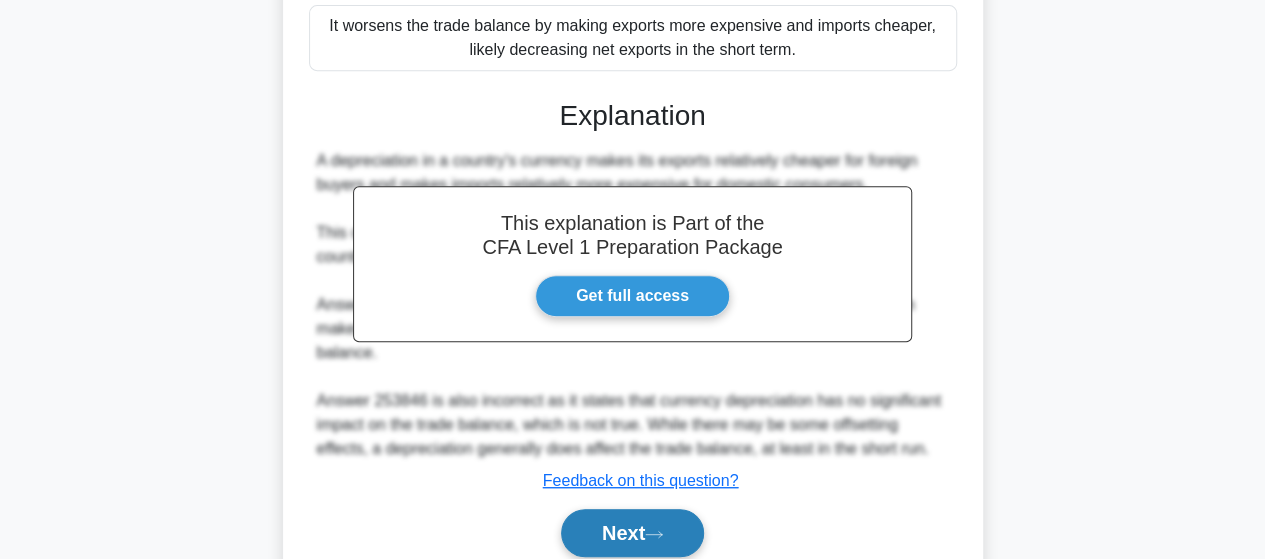 click on "Next" at bounding box center [632, 533] 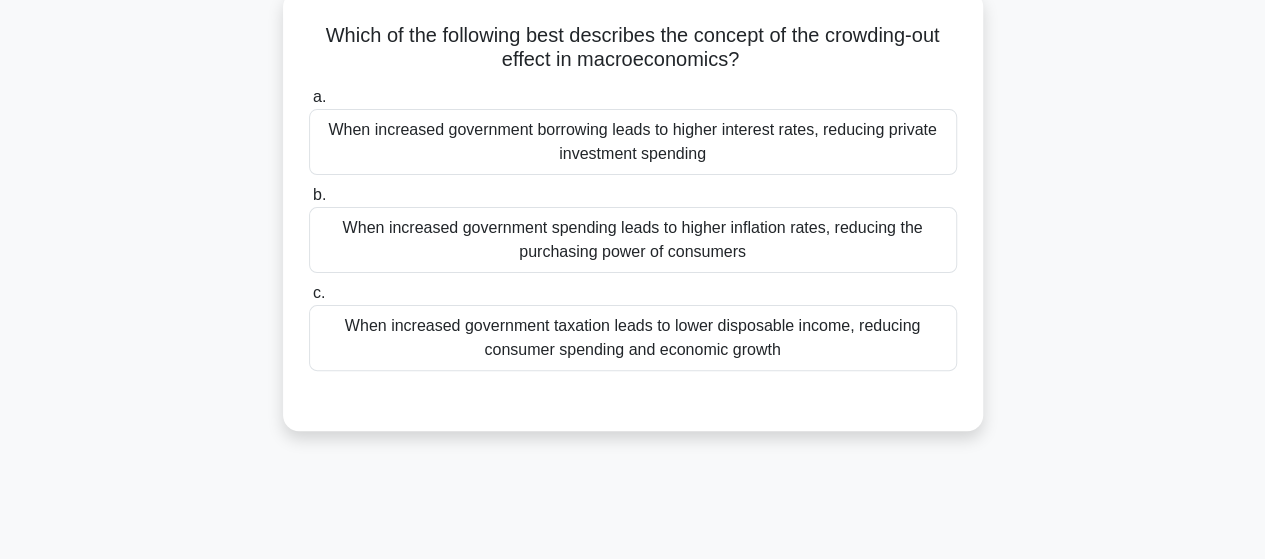 scroll, scrollTop: 0, scrollLeft: 0, axis: both 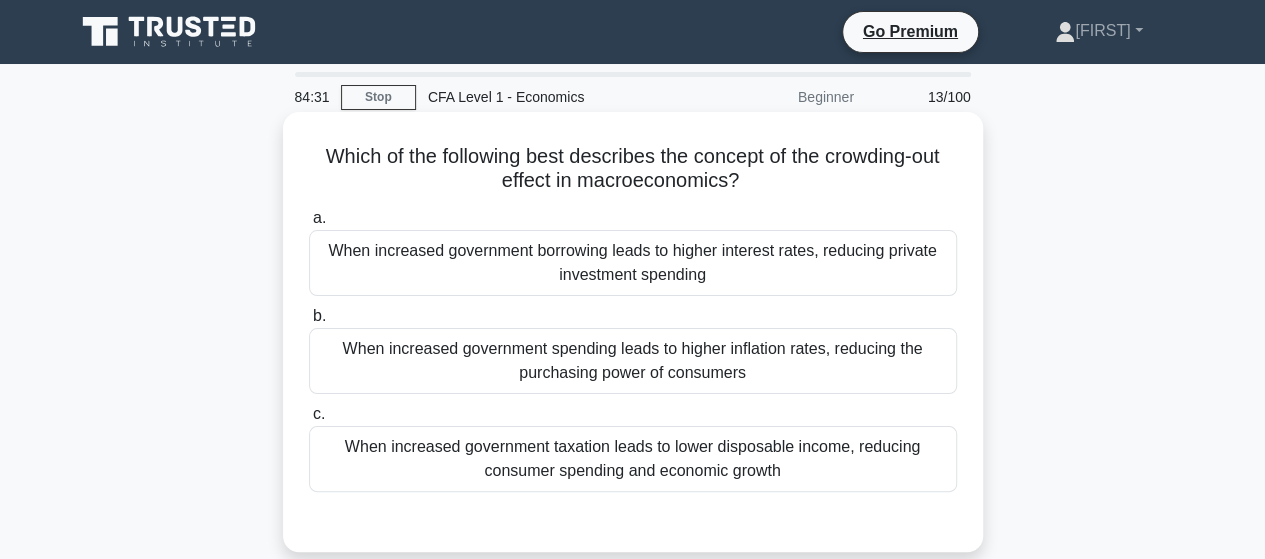 click on "When increased government borrowing leads to higher interest rates, reducing private investment spending" at bounding box center [633, 263] 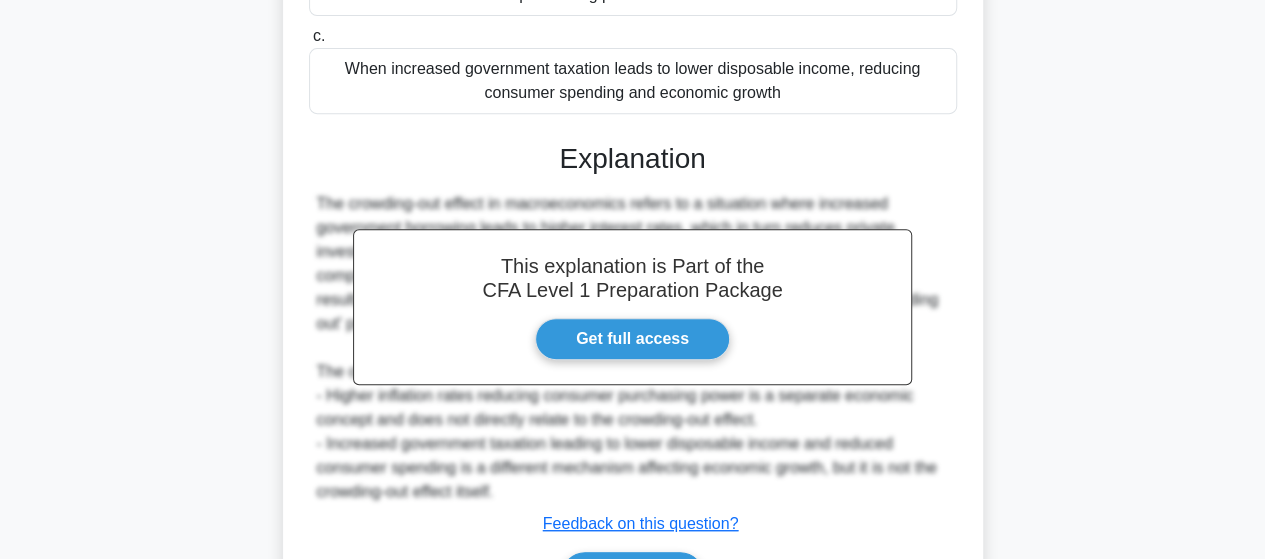 scroll, scrollTop: 521, scrollLeft: 0, axis: vertical 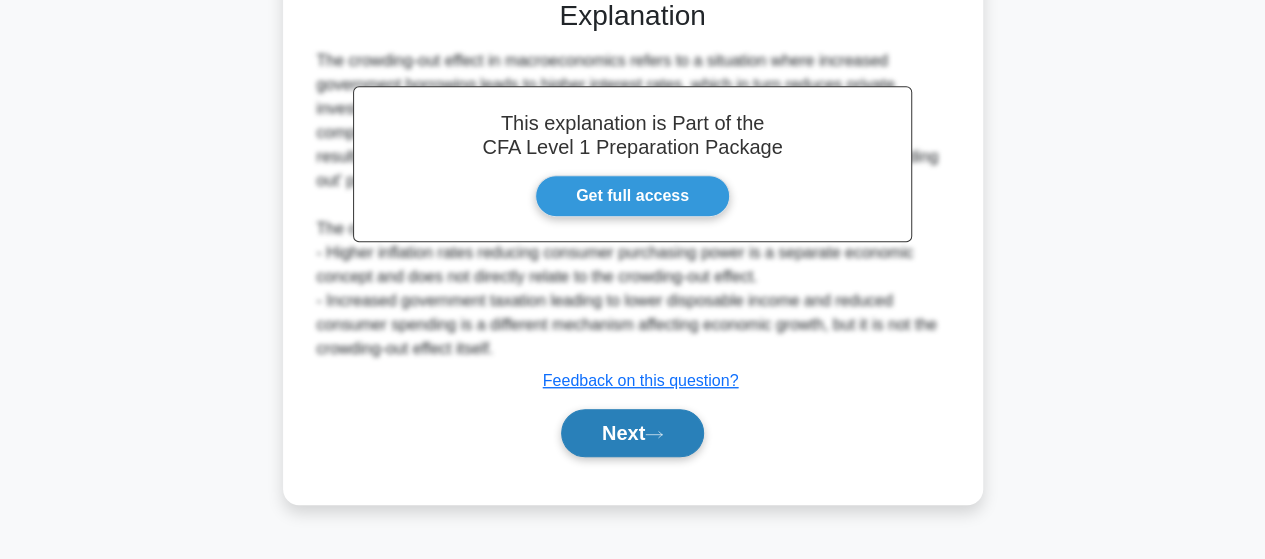 click on "Next" at bounding box center [632, 433] 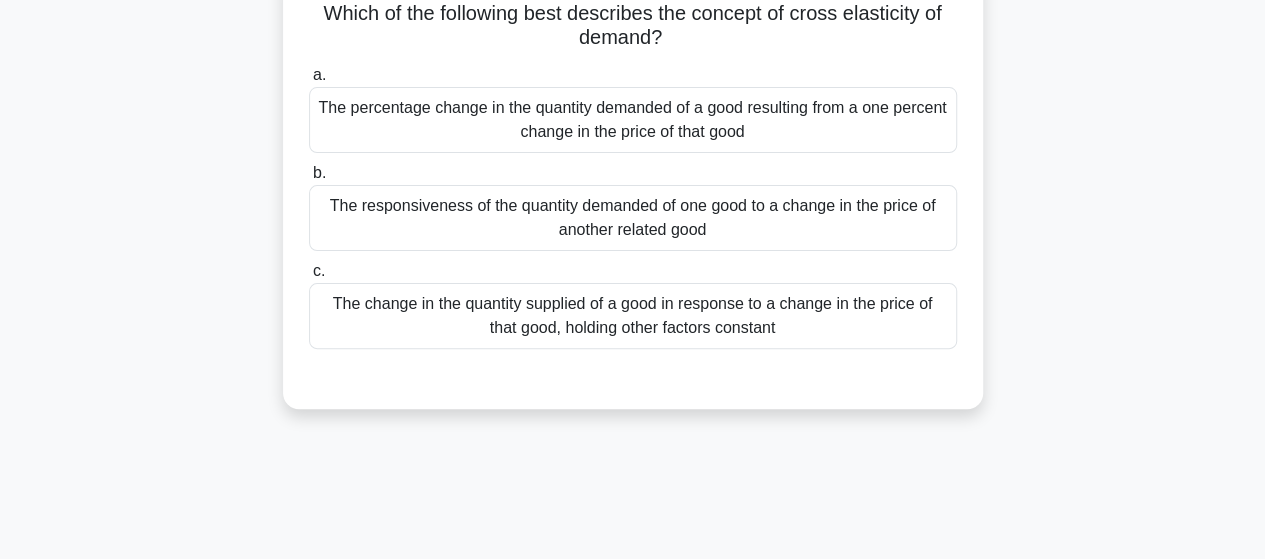 scroll, scrollTop: 121, scrollLeft: 0, axis: vertical 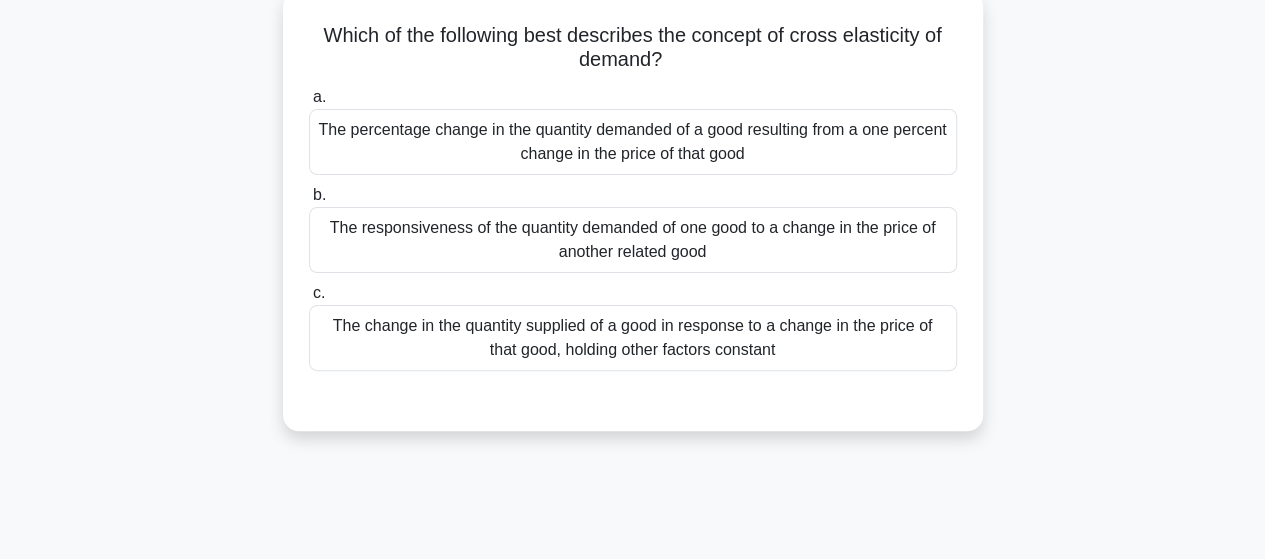 click on "The percentage change in the quantity demanded of a good resulting from a one percent change in the price of that good" at bounding box center (633, 142) 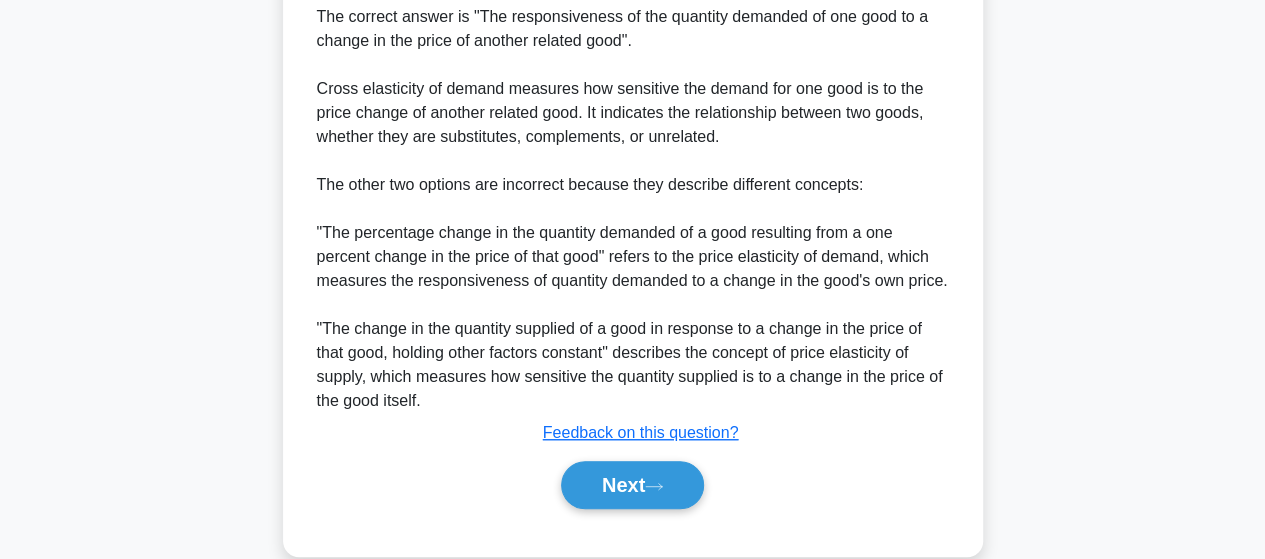 scroll, scrollTop: 600, scrollLeft: 0, axis: vertical 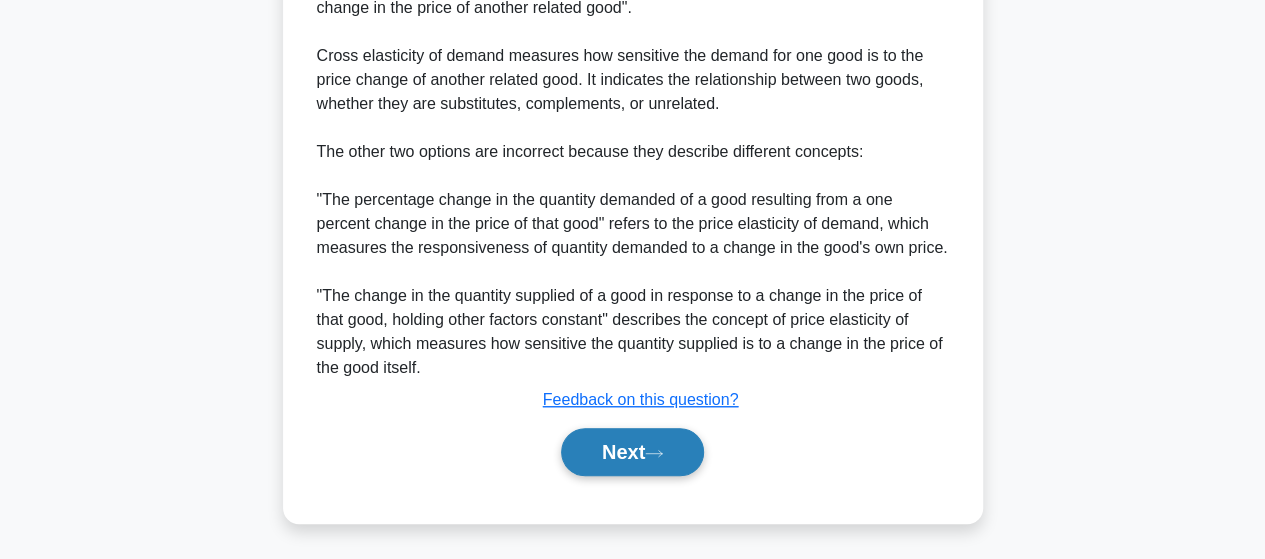 click on "Next" at bounding box center [632, 452] 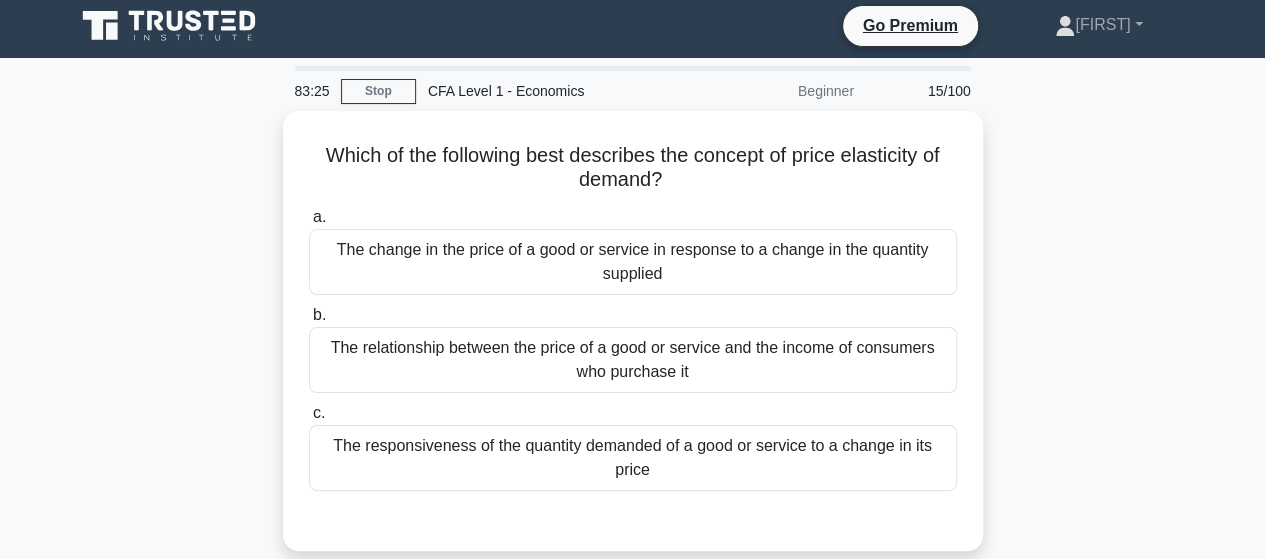 scroll, scrollTop: 0, scrollLeft: 0, axis: both 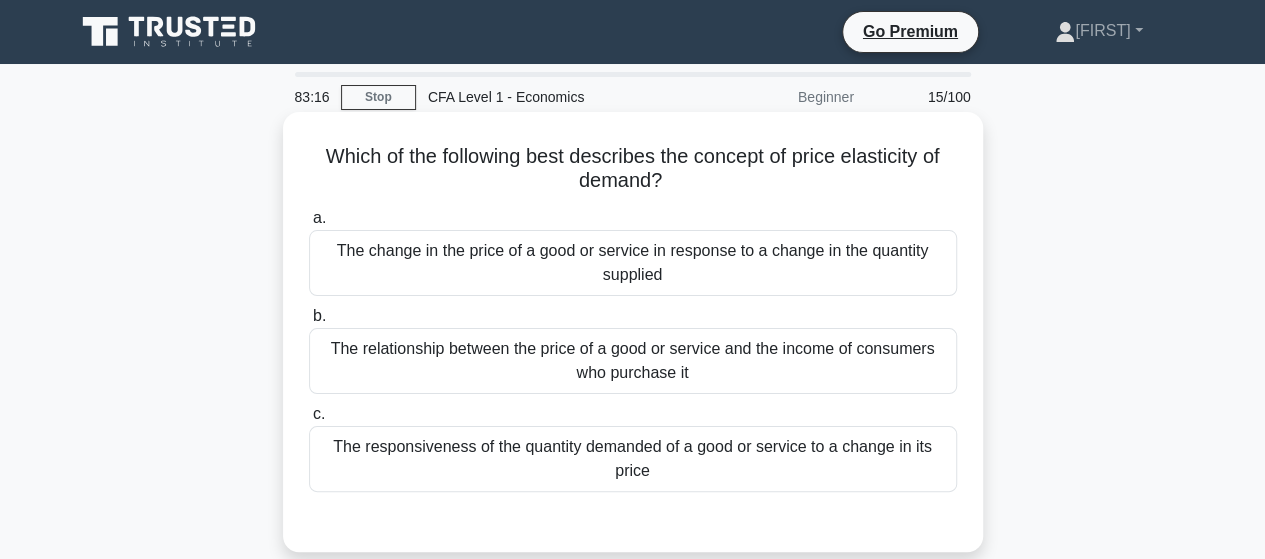 click on "The responsiveness of the quantity demanded of a good or service to a change in its price" at bounding box center [633, 459] 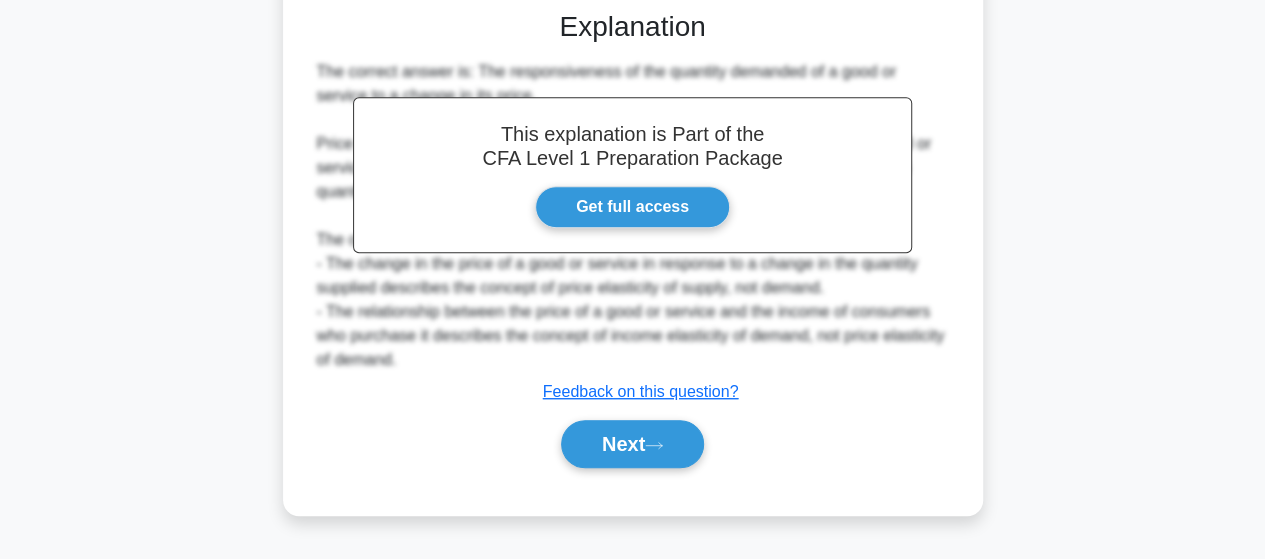 scroll, scrollTop: 521, scrollLeft: 0, axis: vertical 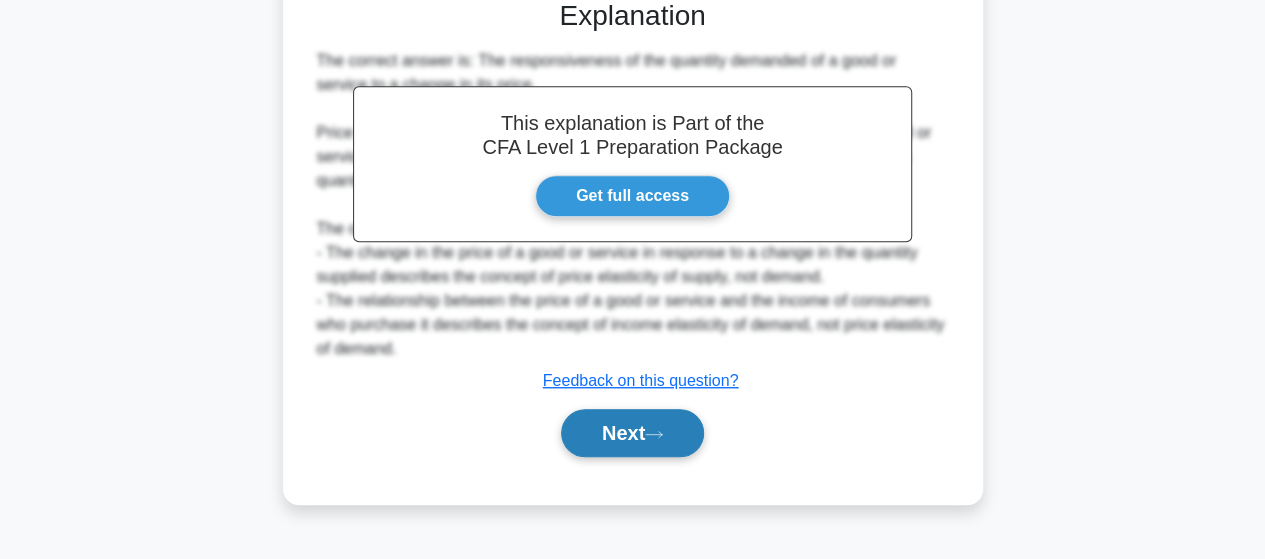 click on "Next" at bounding box center [632, 433] 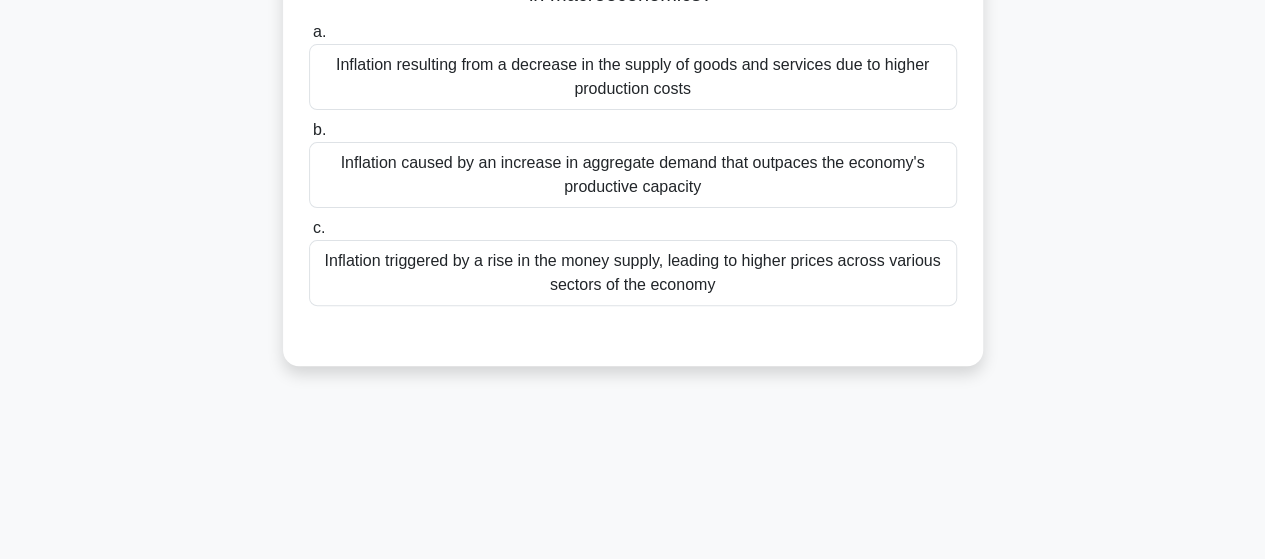 scroll, scrollTop: 121, scrollLeft: 0, axis: vertical 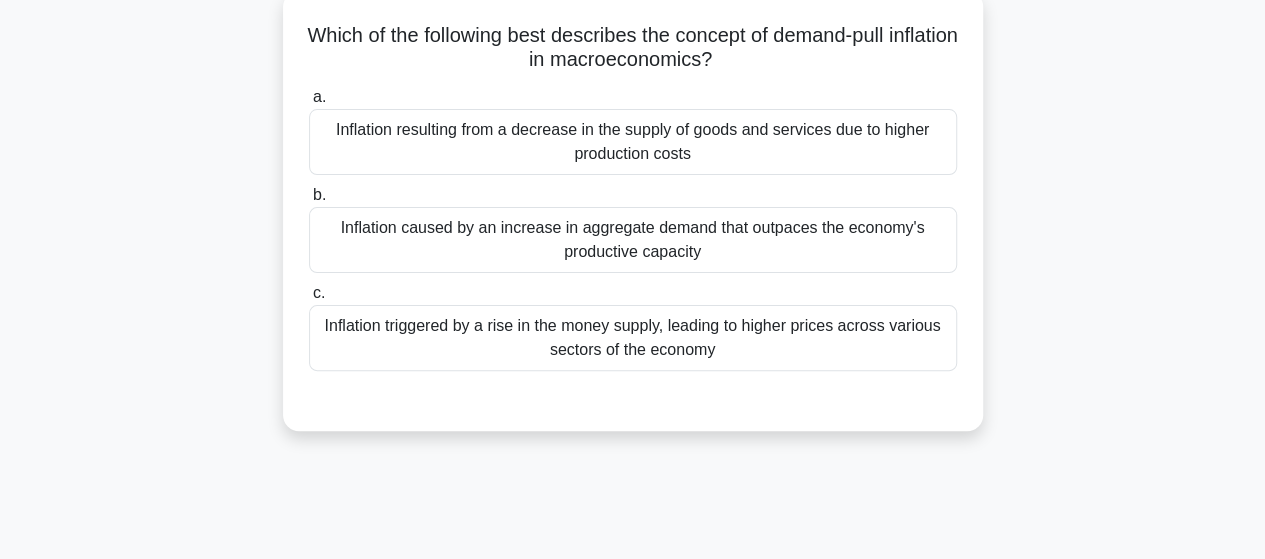 click on "Inflation resulting from a decrease in the supply of goods and services due to higher production costs" at bounding box center [633, 142] 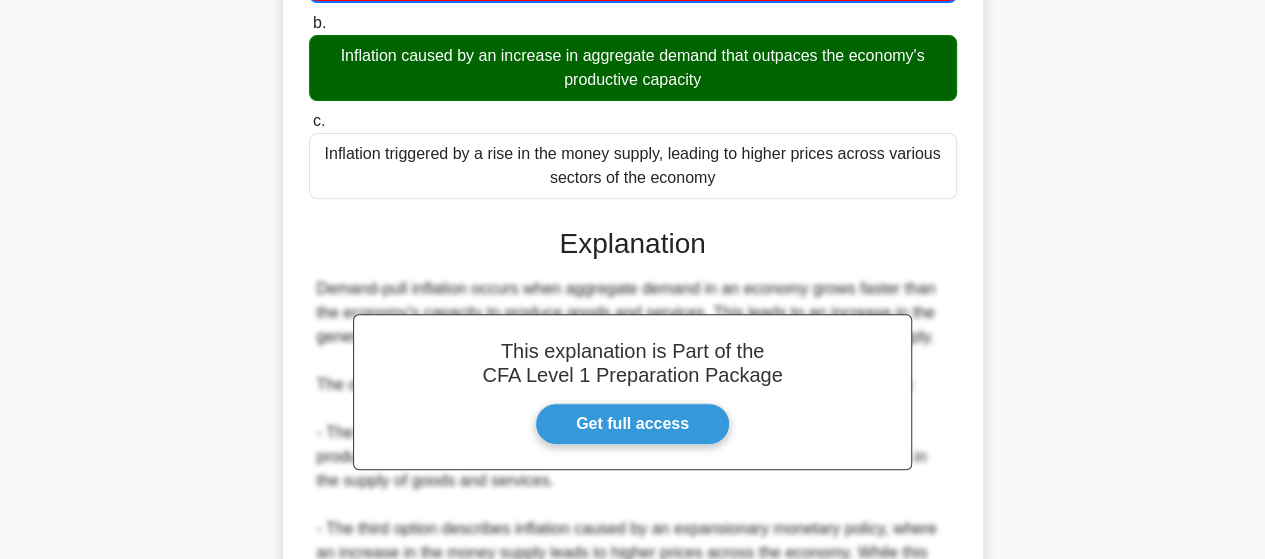 scroll, scrollTop: 521, scrollLeft: 0, axis: vertical 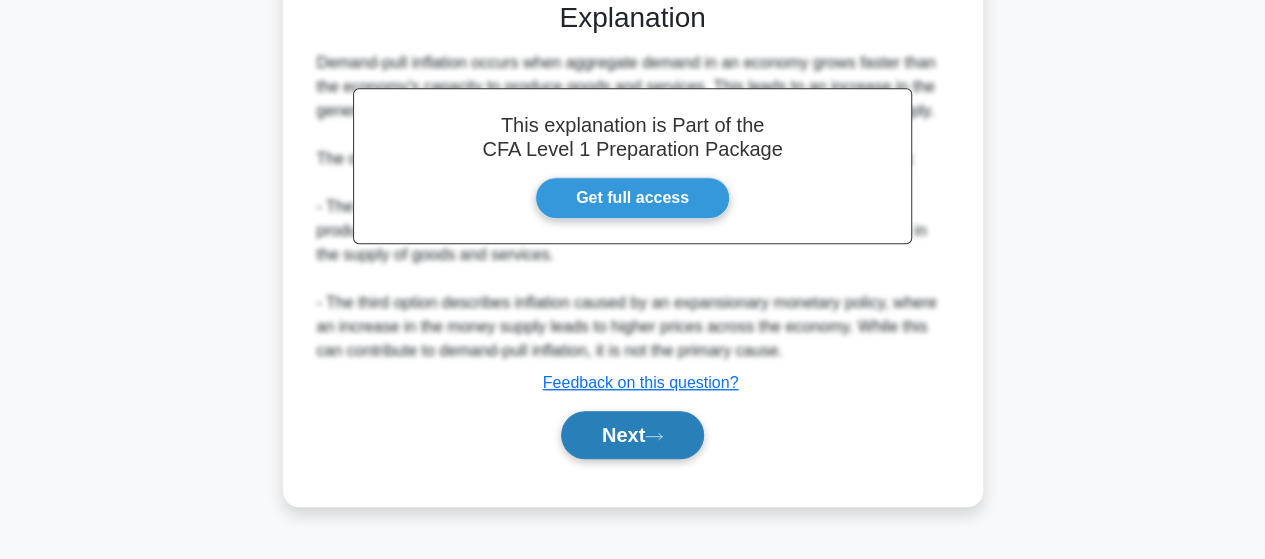 click on "Next" at bounding box center (632, 435) 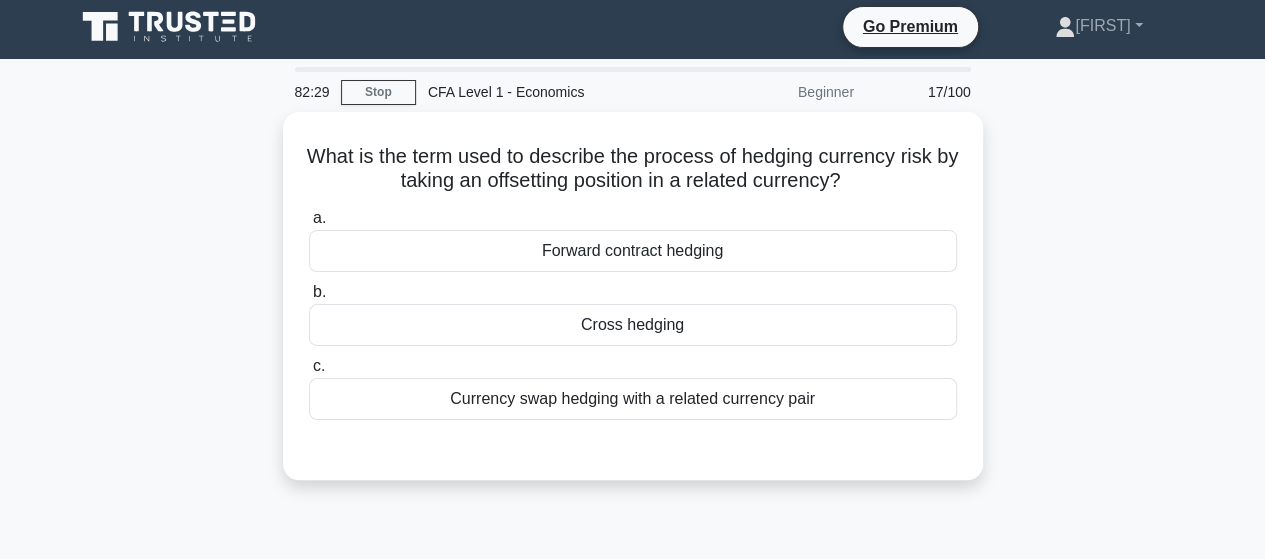 scroll, scrollTop: 0, scrollLeft: 0, axis: both 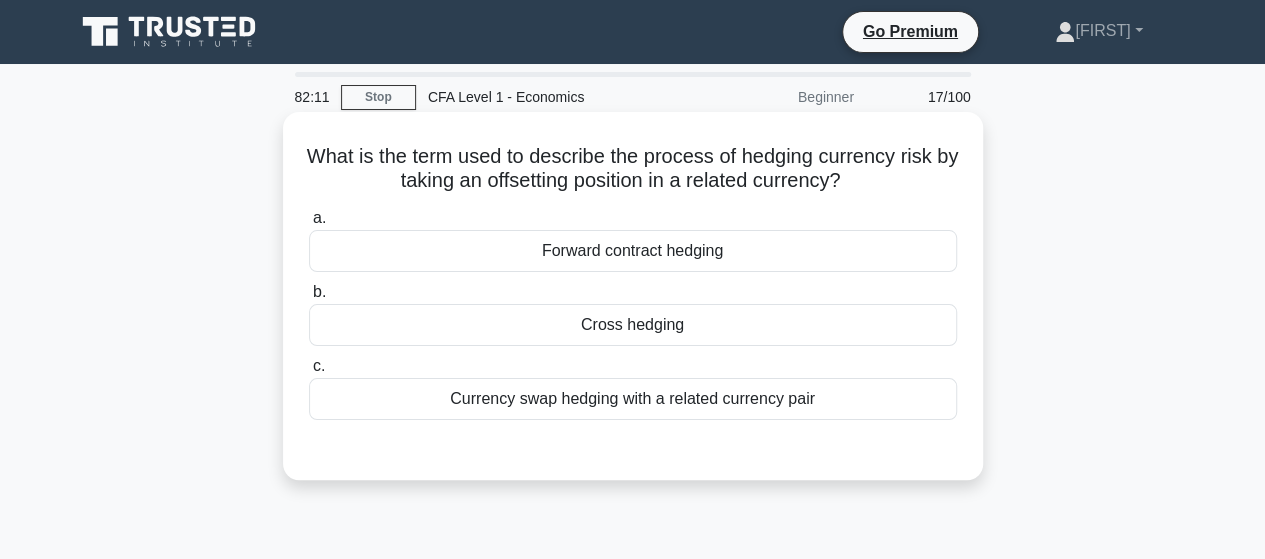 click on "Forward contract hedging" at bounding box center [633, 251] 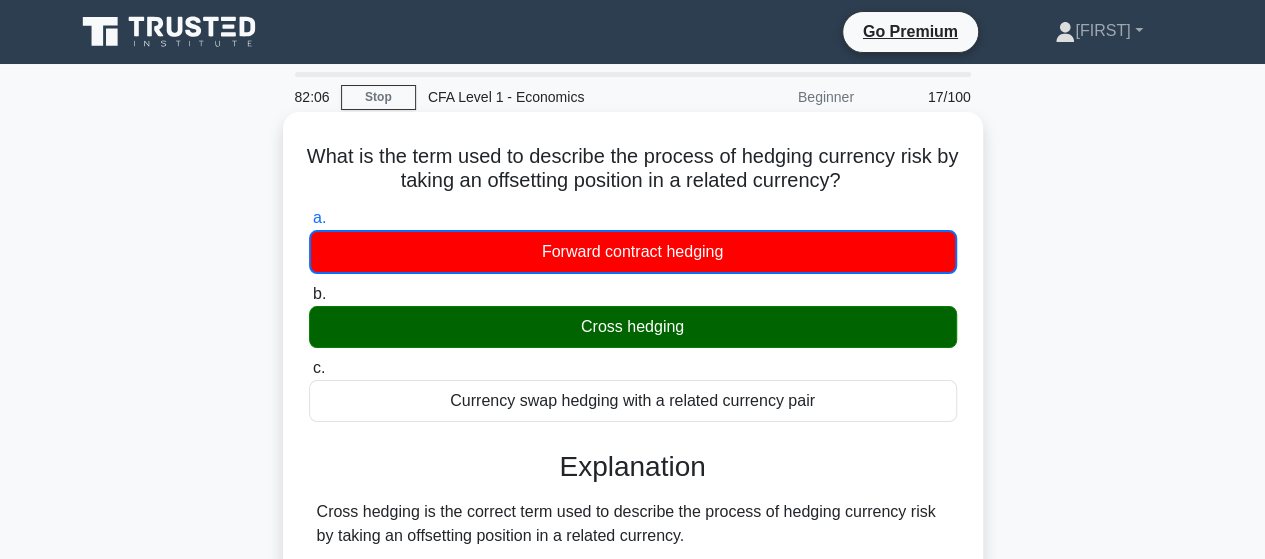 scroll, scrollTop: 400, scrollLeft: 0, axis: vertical 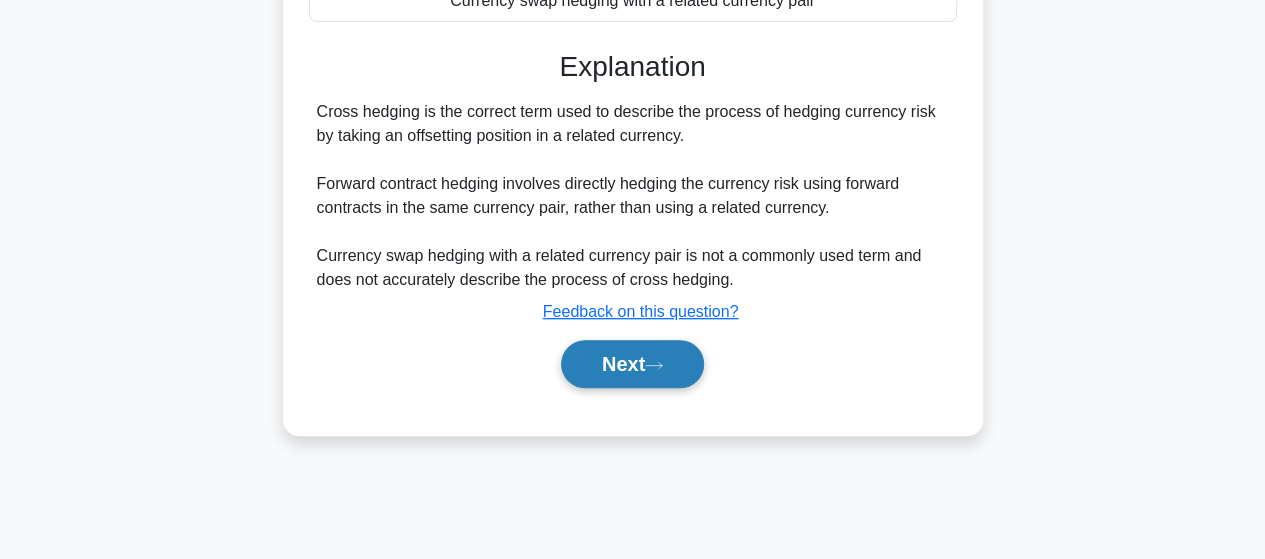 click on "Next" at bounding box center [632, 364] 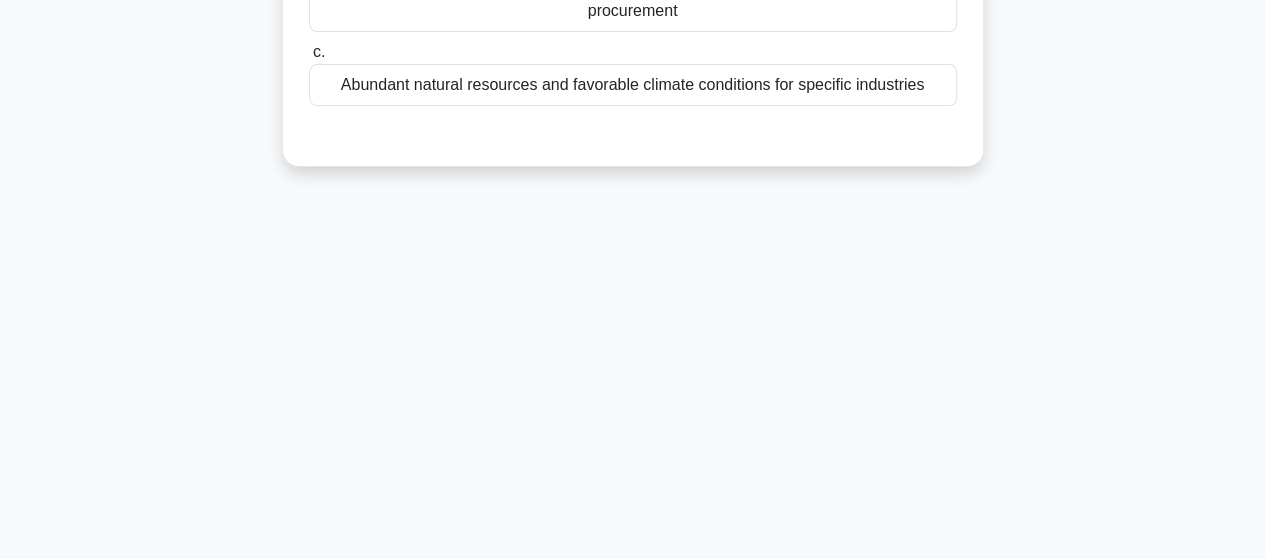 scroll, scrollTop: 0, scrollLeft: 0, axis: both 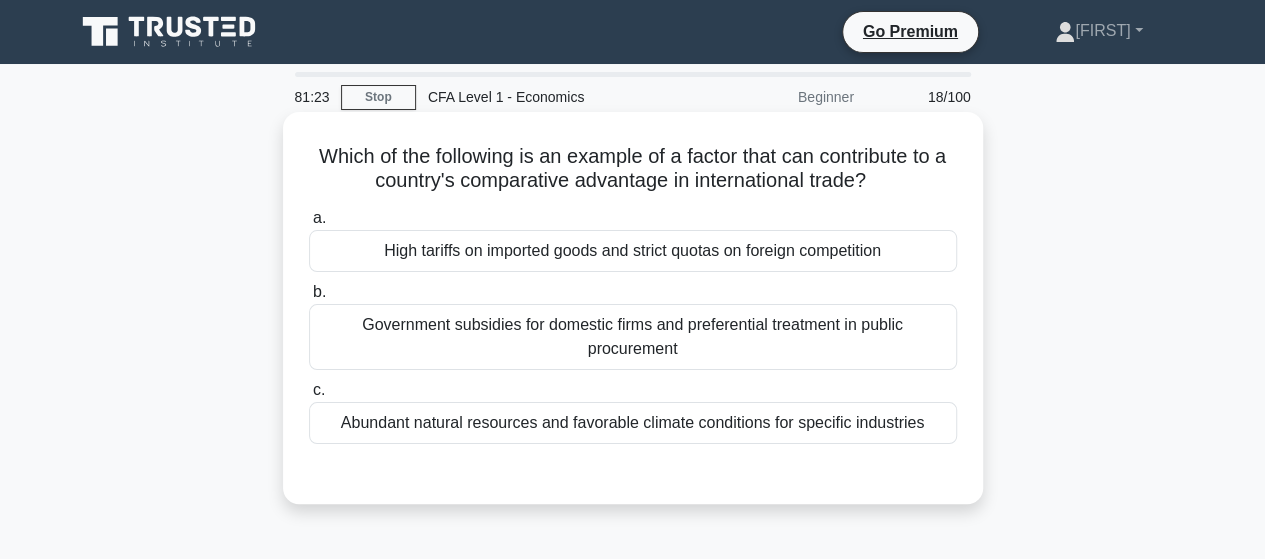 click on "Government subsidies for domestic firms and preferential treatment in public procurement" at bounding box center (633, 337) 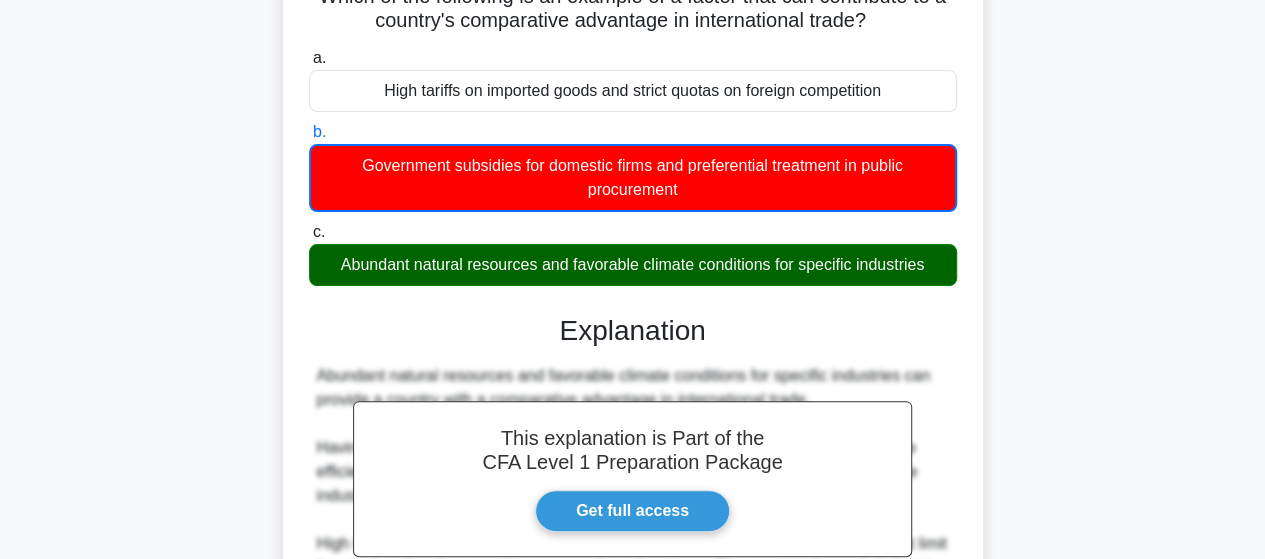 scroll, scrollTop: 500, scrollLeft: 0, axis: vertical 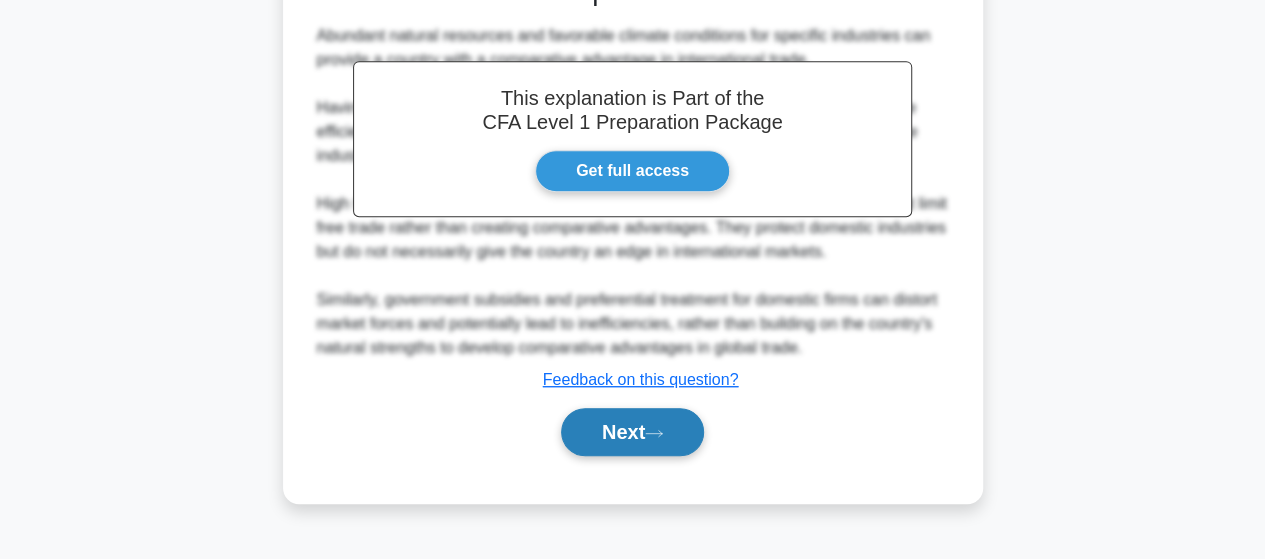 click on "Next" at bounding box center [632, 432] 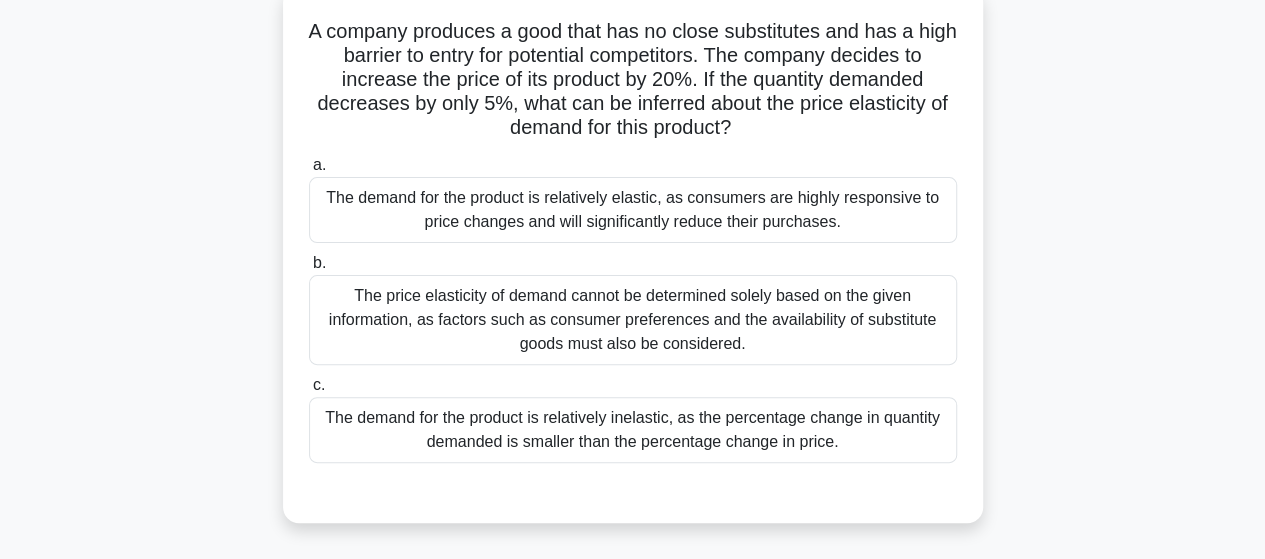 scroll, scrollTop: 100, scrollLeft: 0, axis: vertical 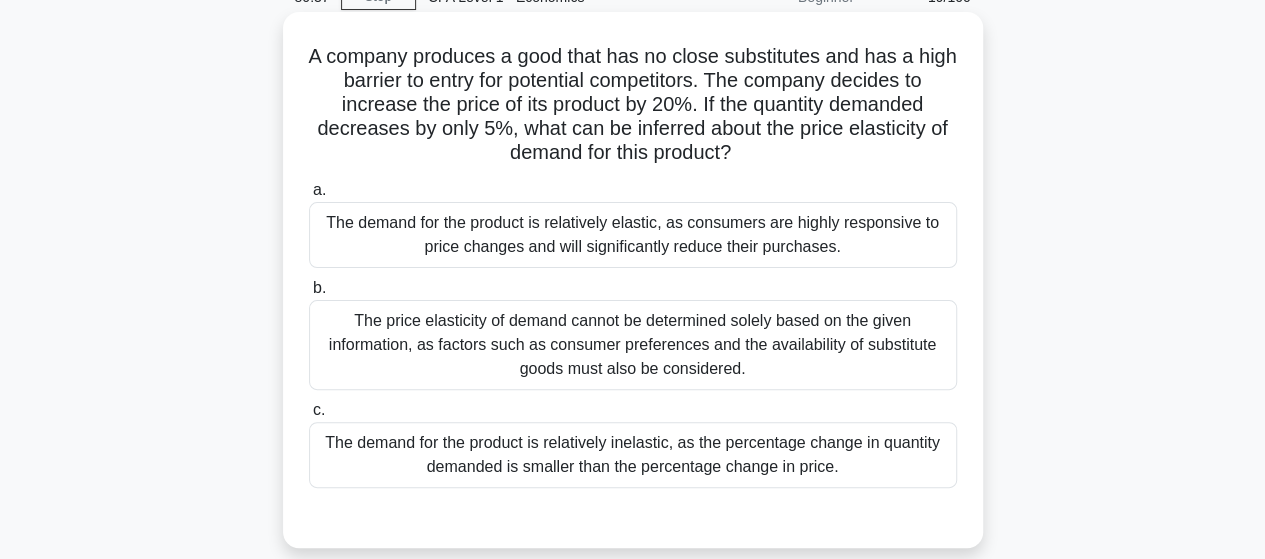 click on "The demand for the product is relatively inelastic, as the percentage change in quantity demanded is smaller than the percentage change in price." at bounding box center [633, 455] 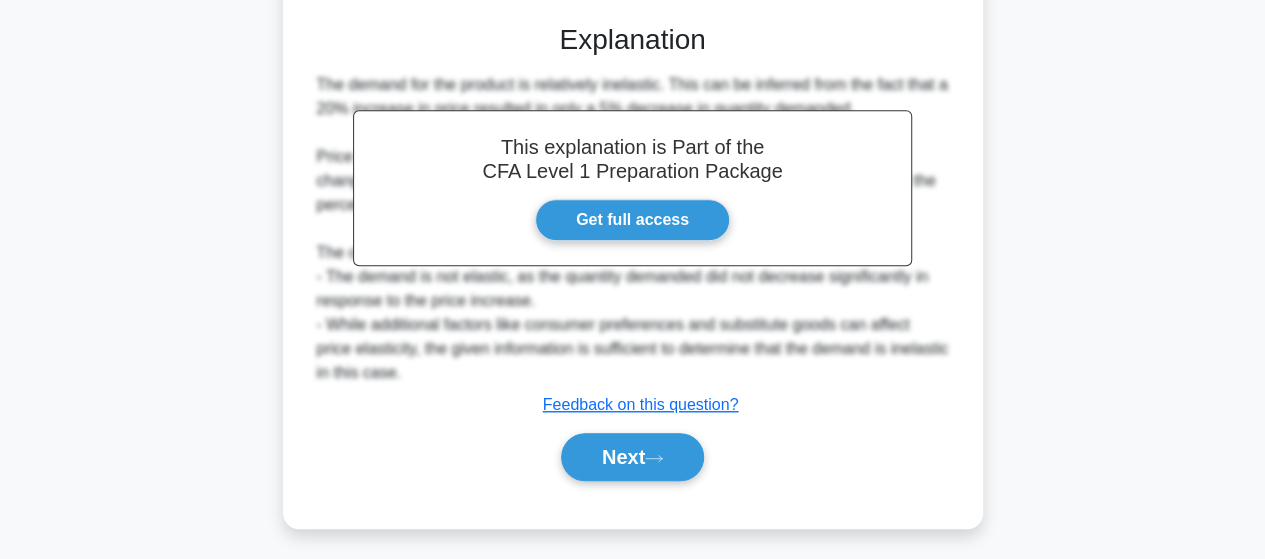 scroll, scrollTop: 598, scrollLeft: 0, axis: vertical 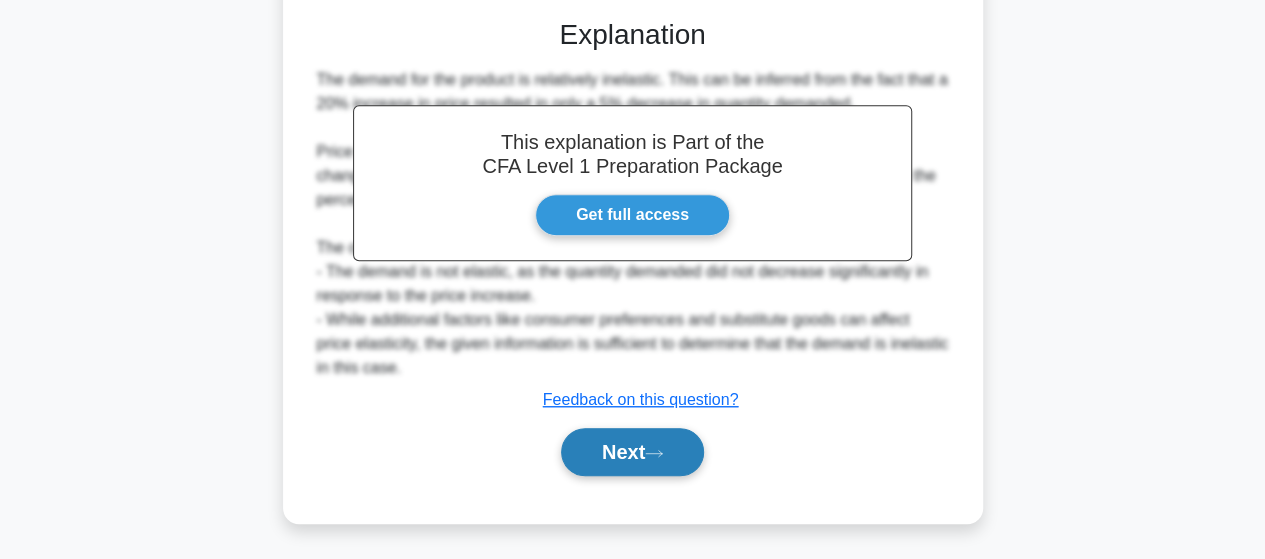 click on "Next" at bounding box center (632, 452) 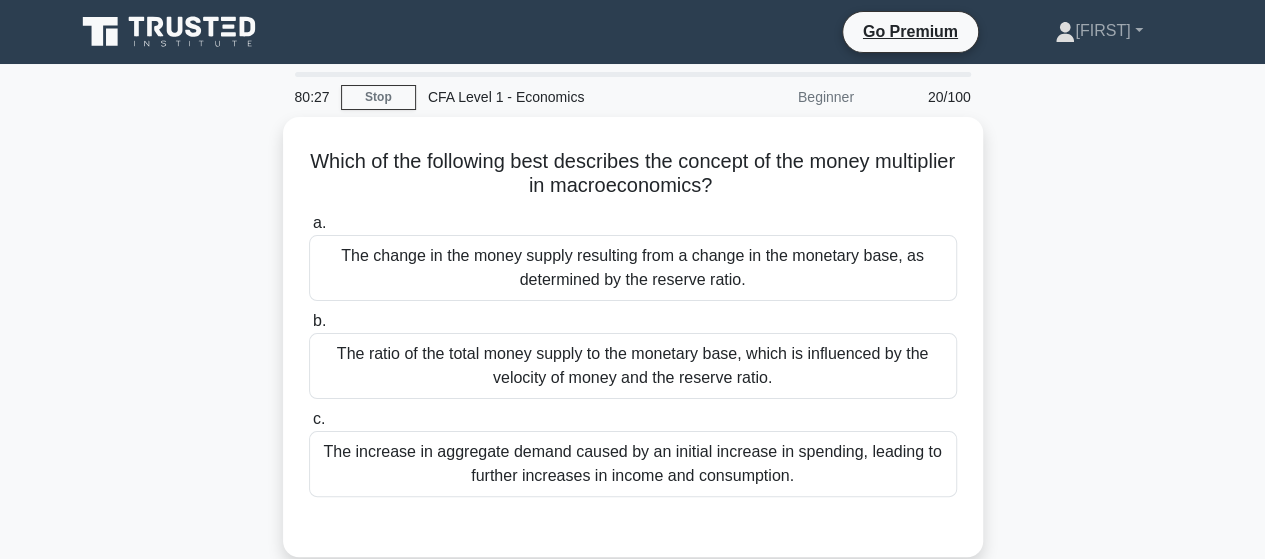 scroll, scrollTop: 100, scrollLeft: 0, axis: vertical 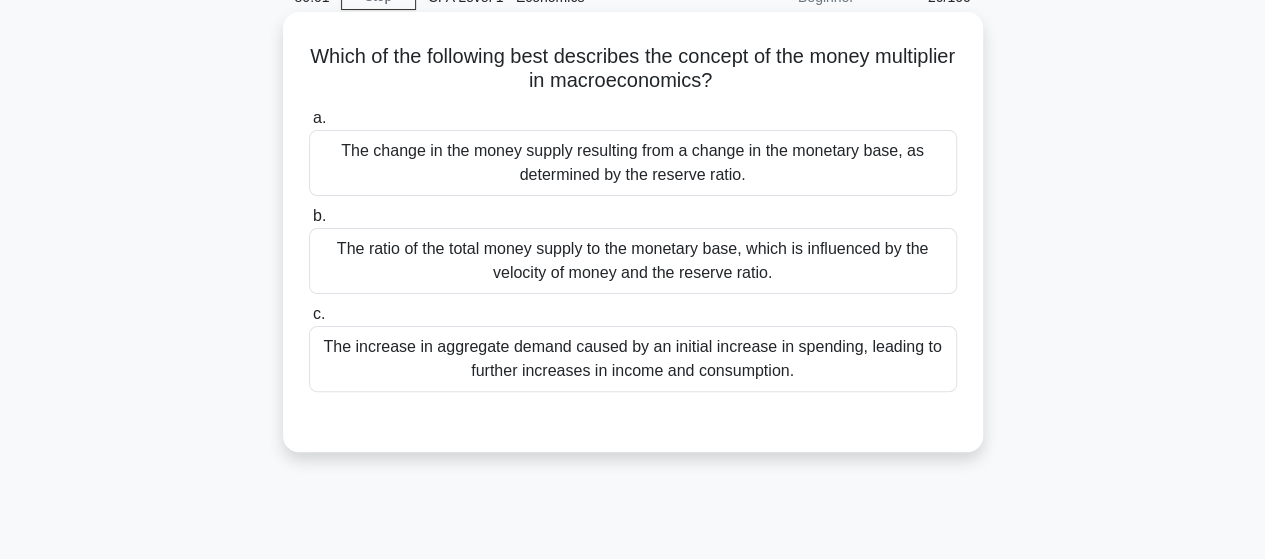 click on "The increase in aggregate demand caused by an initial increase in spending, leading to further increases in income and consumption." at bounding box center (633, 359) 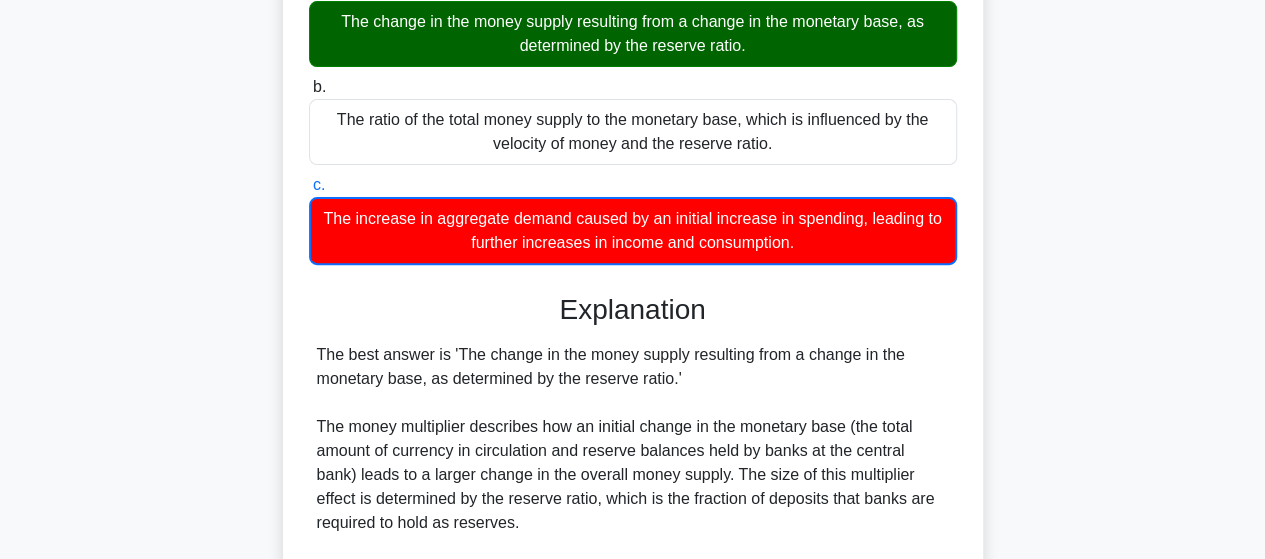 scroll, scrollTop: 500, scrollLeft: 0, axis: vertical 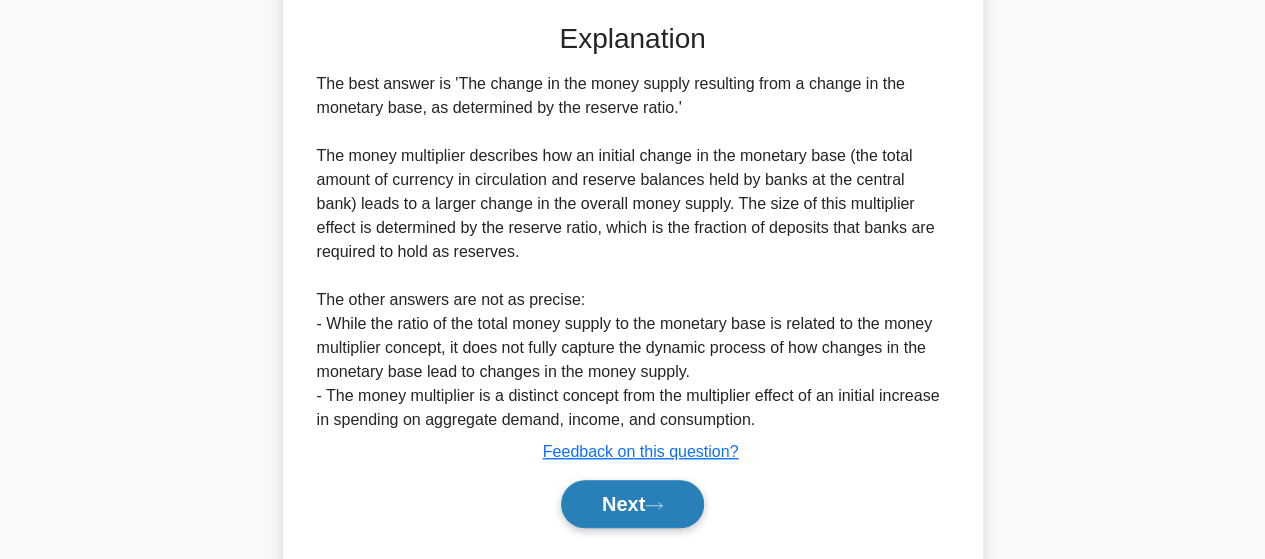 click on "Next" at bounding box center [632, 504] 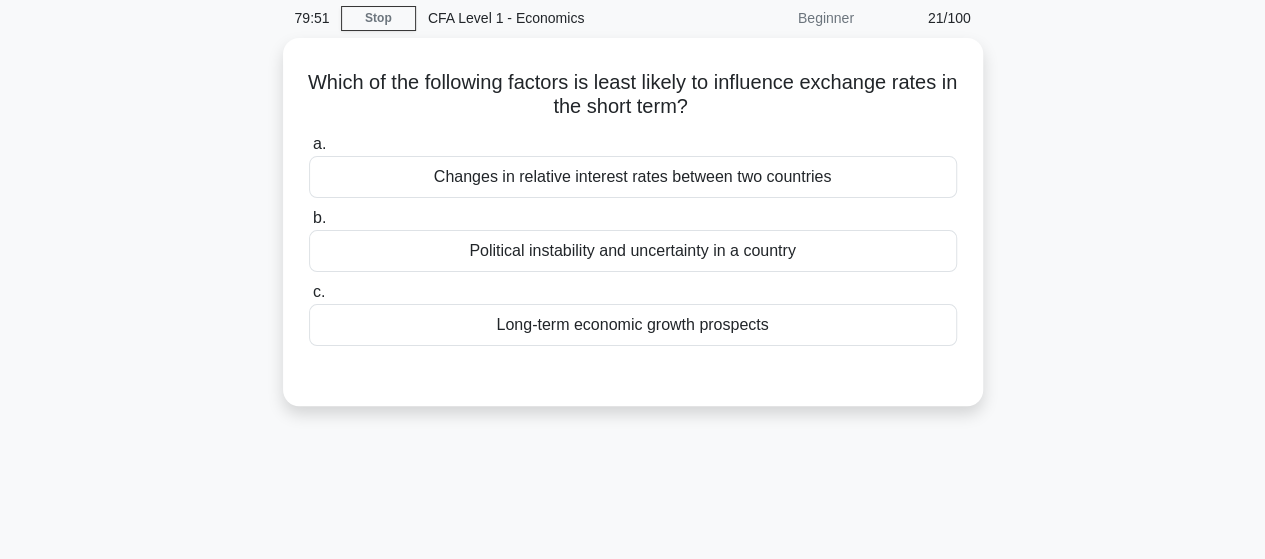 scroll, scrollTop: 0, scrollLeft: 0, axis: both 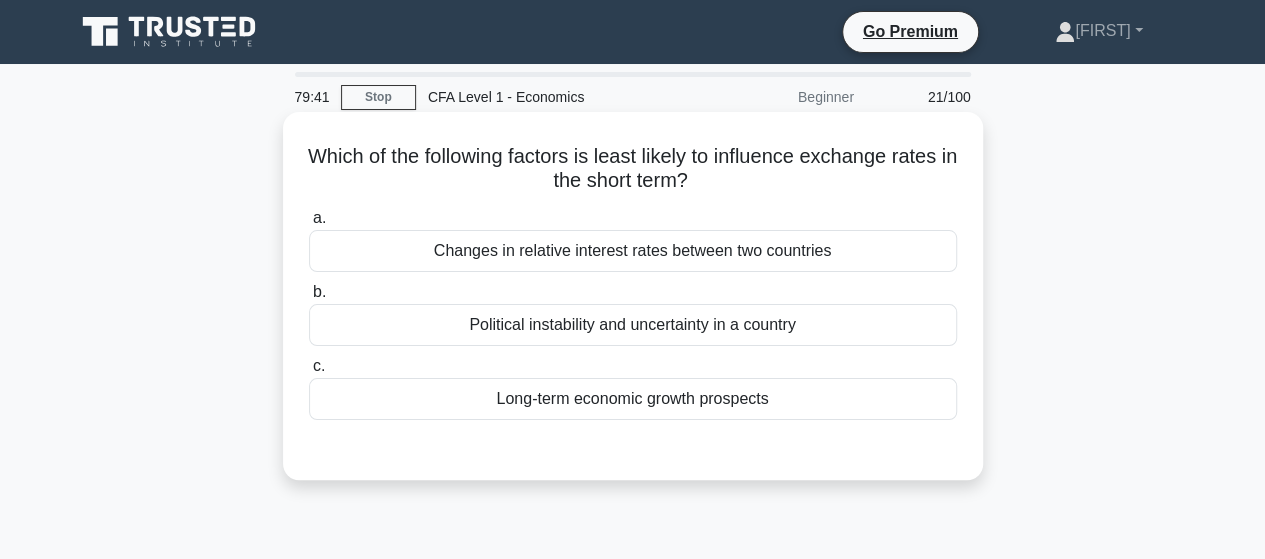 click on "Political instability and uncertainty in a country" at bounding box center [633, 325] 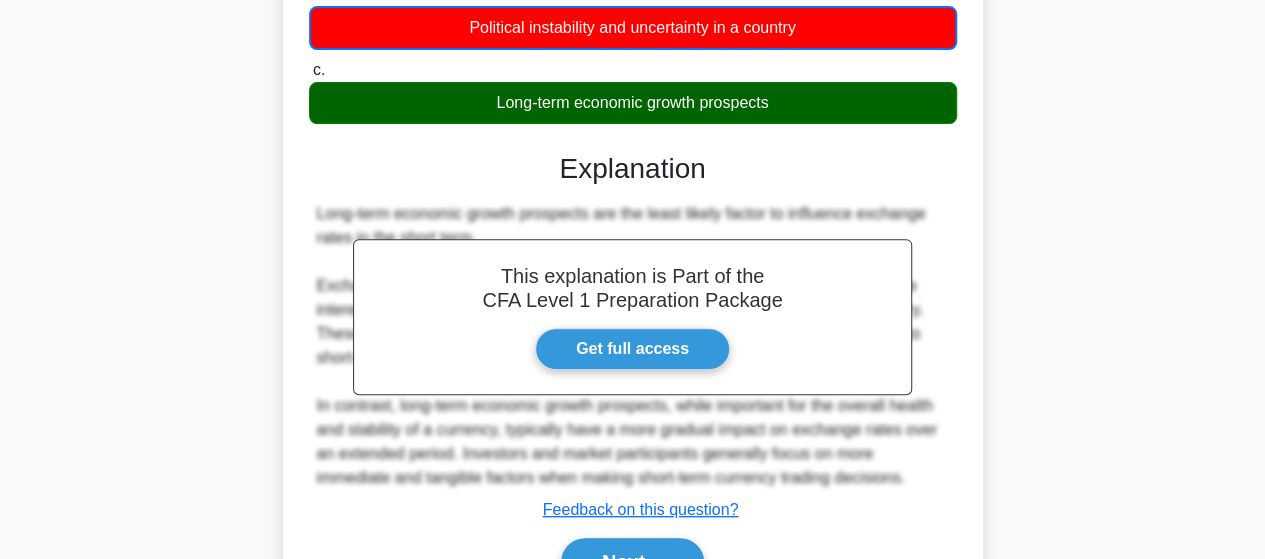 scroll, scrollTop: 400, scrollLeft: 0, axis: vertical 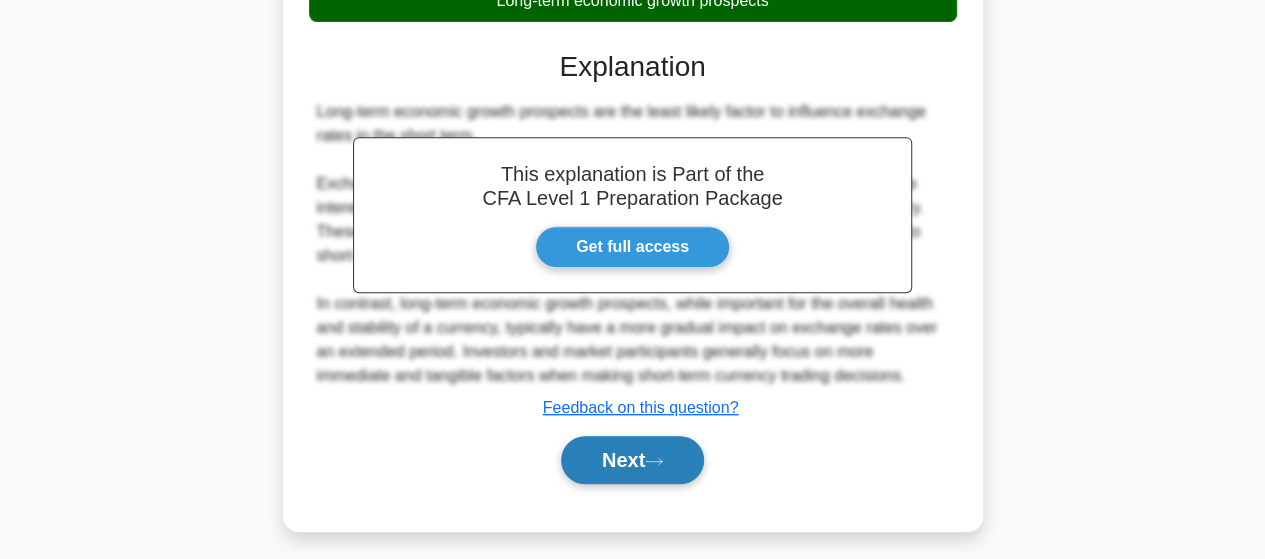 click on "Next" at bounding box center [632, 460] 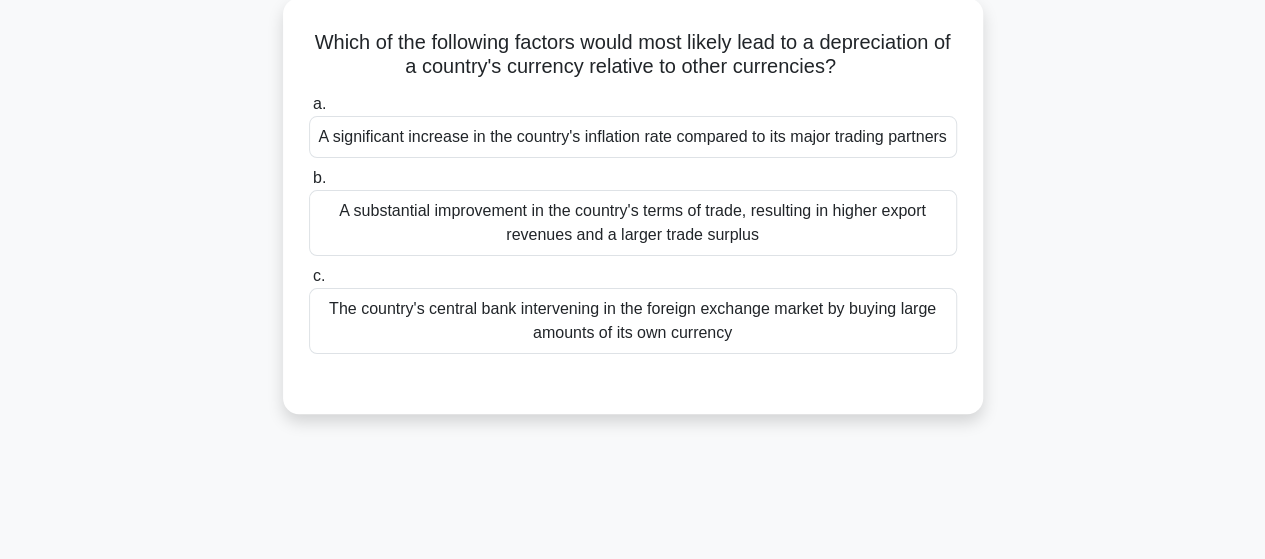 scroll, scrollTop: 100, scrollLeft: 0, axis: vertical 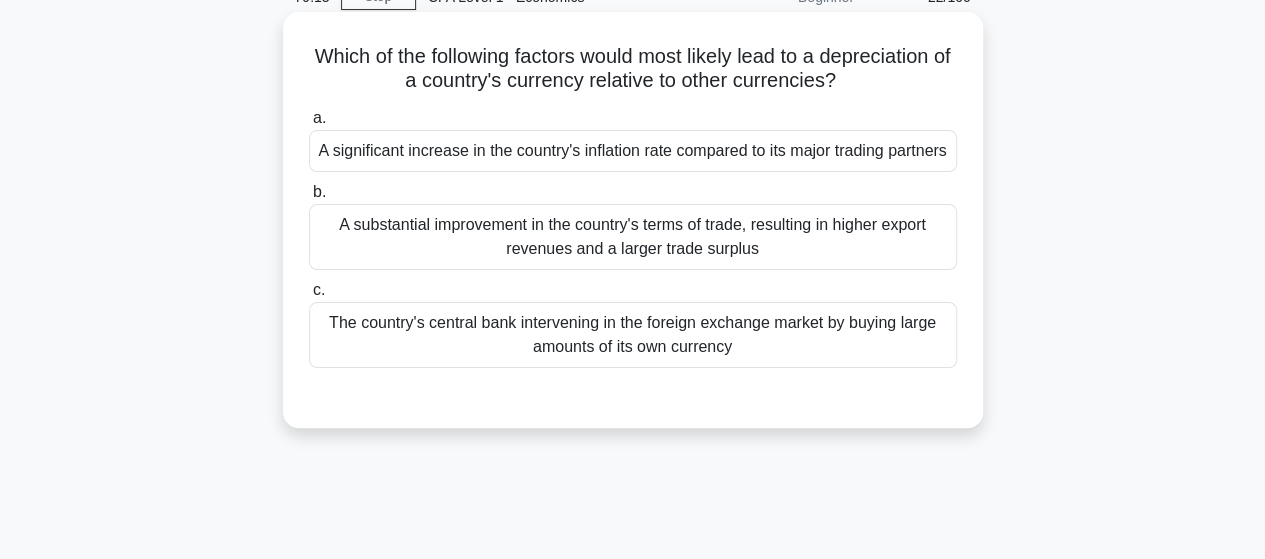 click on "The country's central bank intervening in the foreign exchange market by buying large amounts of its own currency" at bounding box center [633, 335] 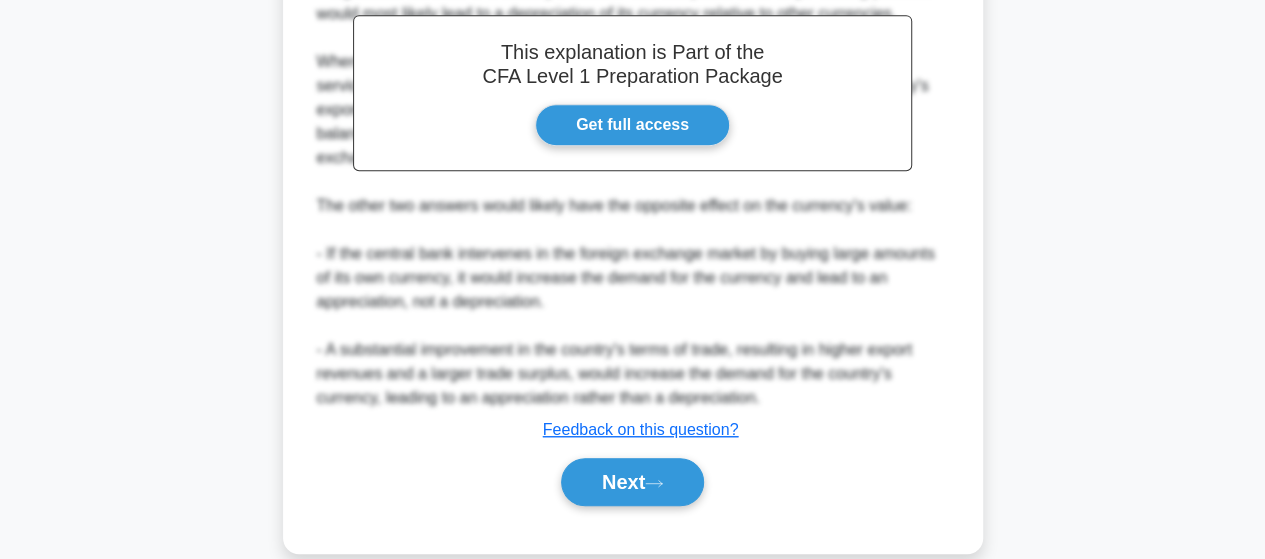 scroll, scrollTop: 624, scrollLeft: 0, axis: vertical 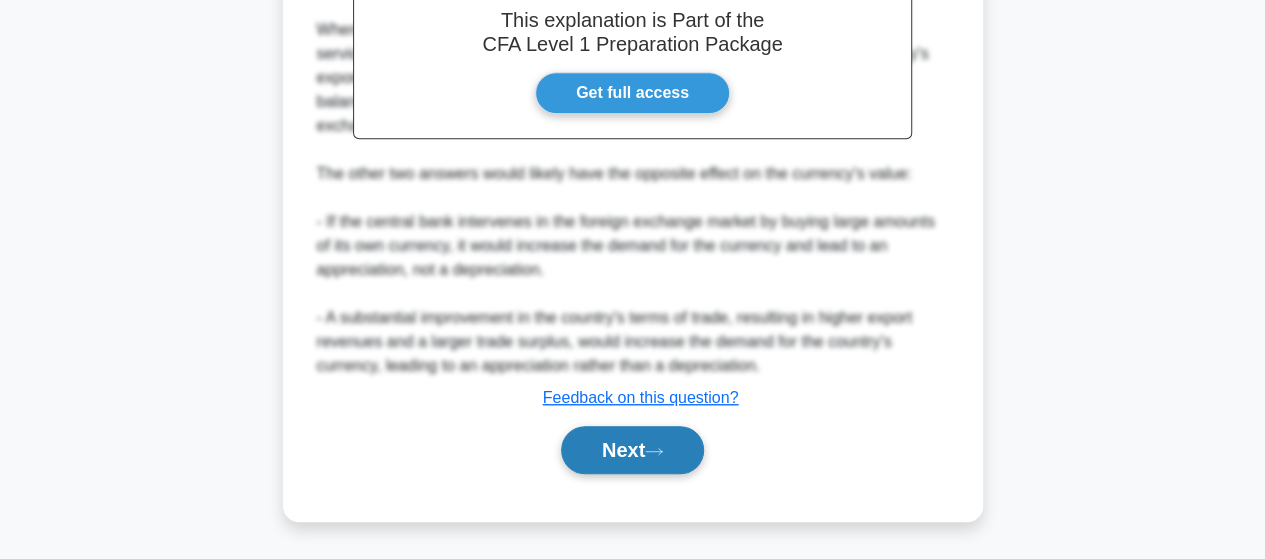 click on "Next" at bounding box center (632, 450) 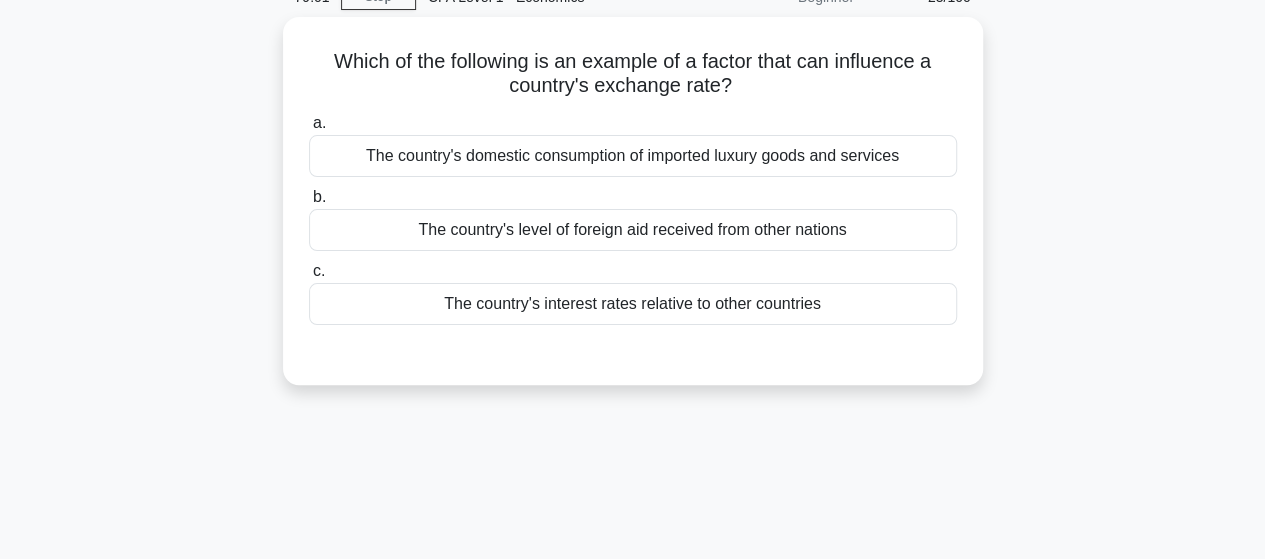 scroll, scrollTop: 0, scrollLeft: 0, axis: both 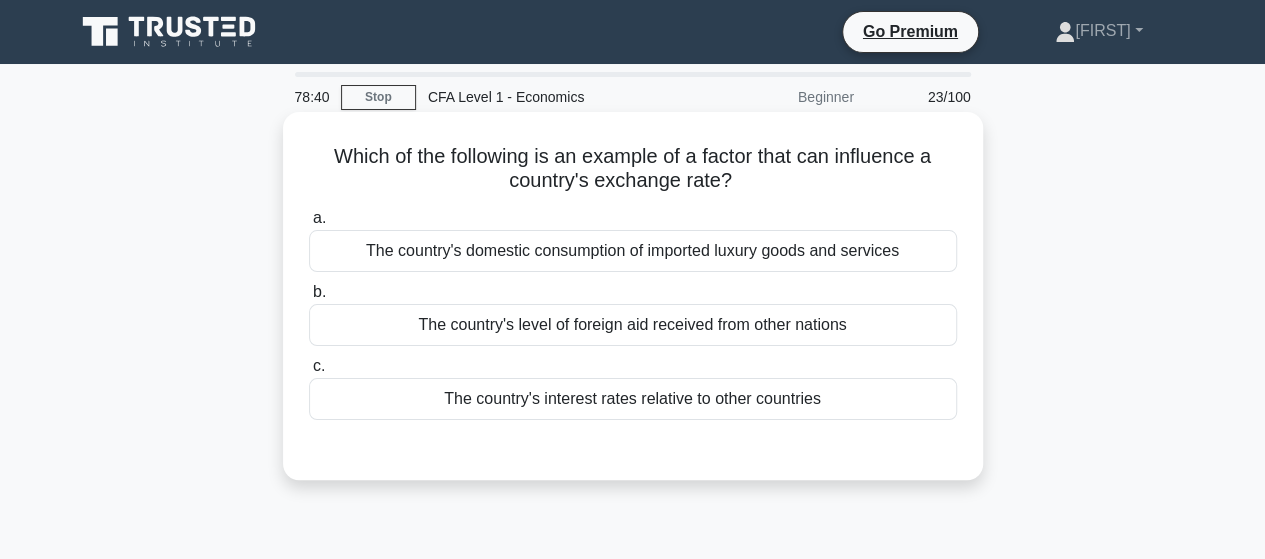 click on "The country's interest rates relative to other countries" at bounding box center (633, 399) 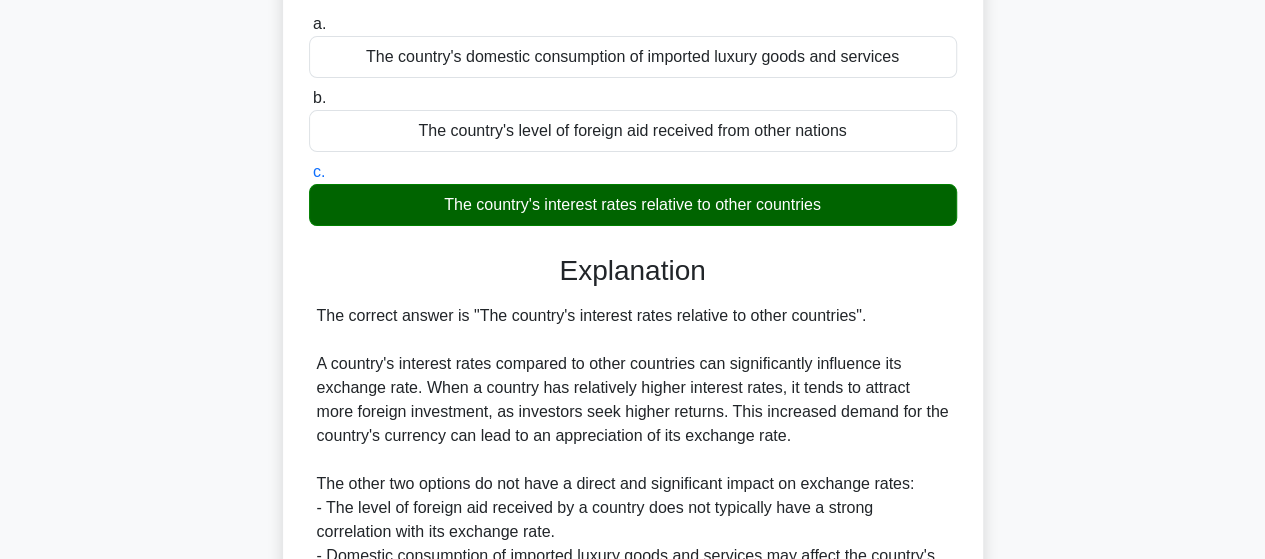 scroll, scrollTop: 521, scrollLeft: 0, axis: vertical 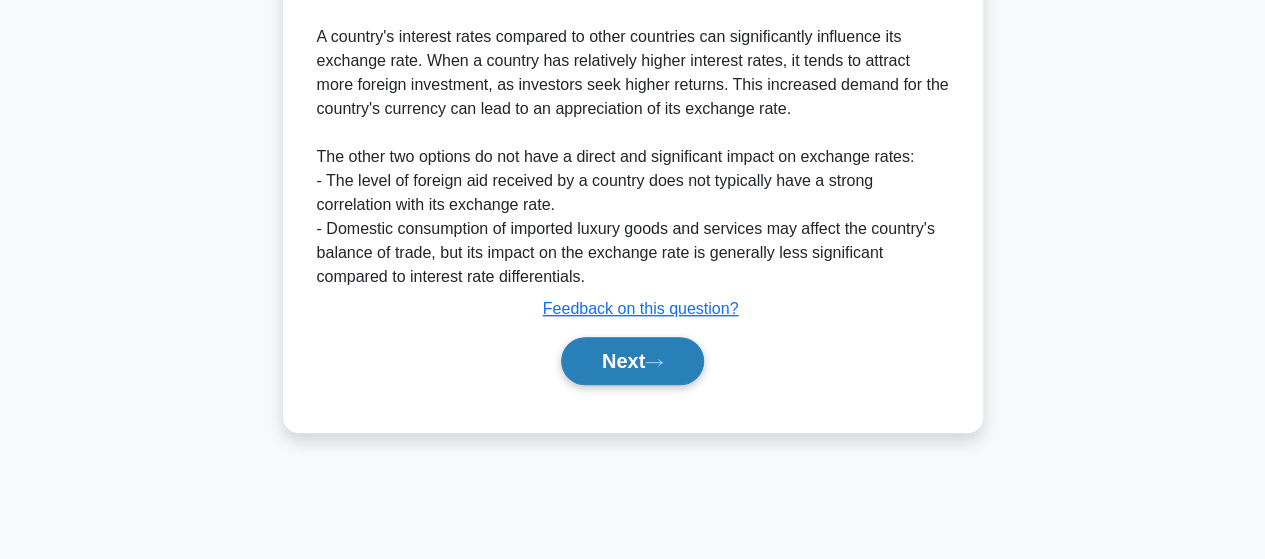 click on "Next" at bounding box center (632, 361) 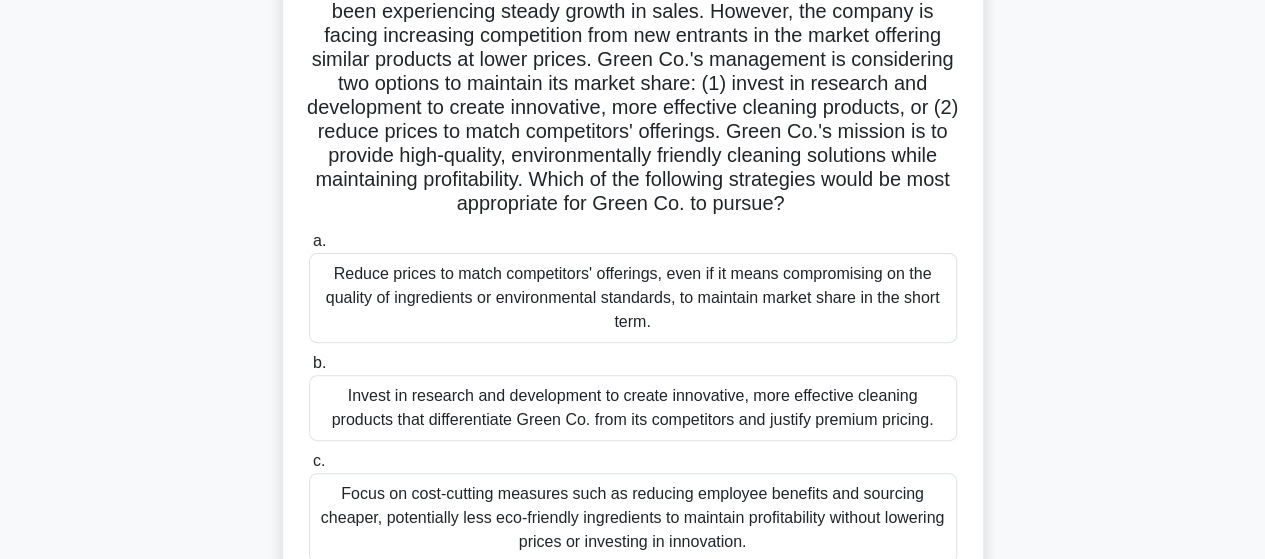 scroll, scrollTop: 221, scrollLeft: 0, axis: vertical 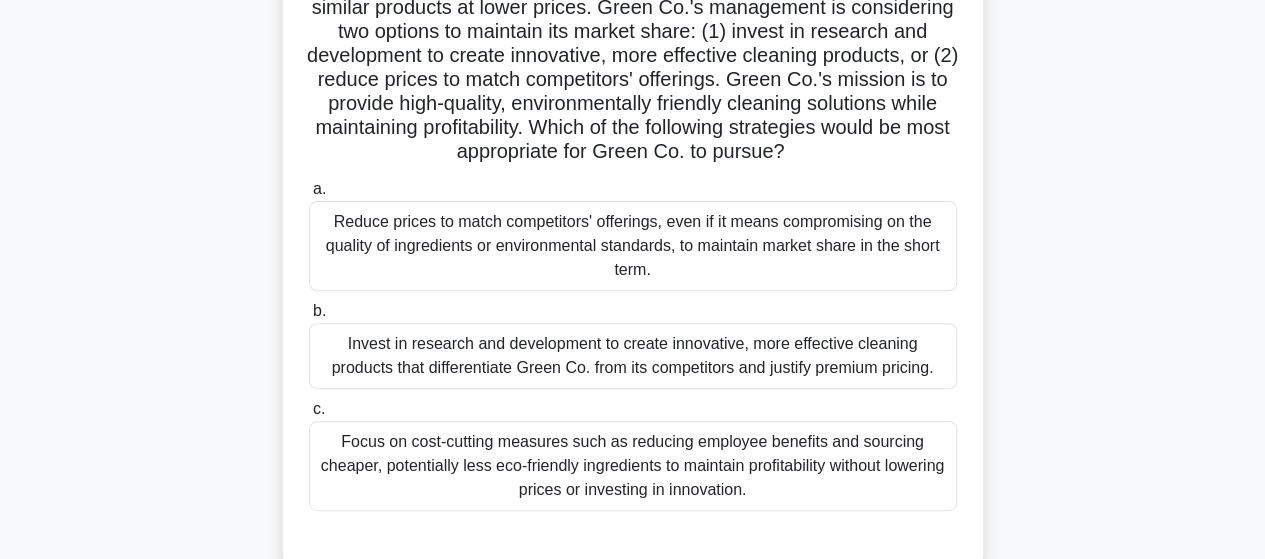 click on "Invest in research and development to create innovative, more effective cleaning products that differentiate Green Co. from its competitors and justify premium pricing." at bounding box center [633, 356] 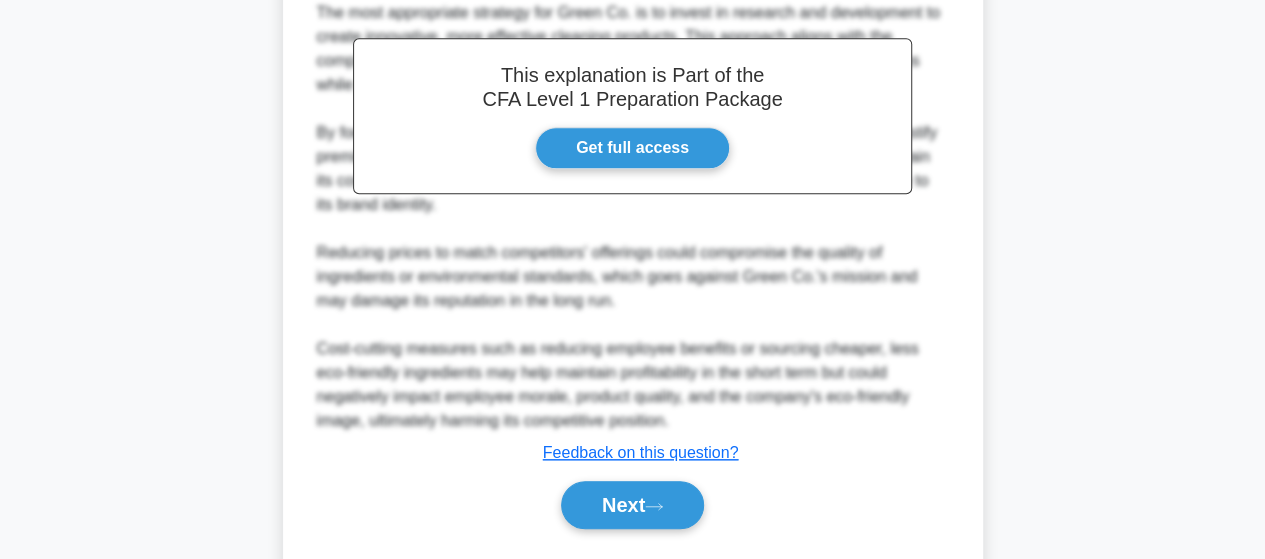 scroll, scrollTop: 821, scrollLeft: 0, axis: vertical 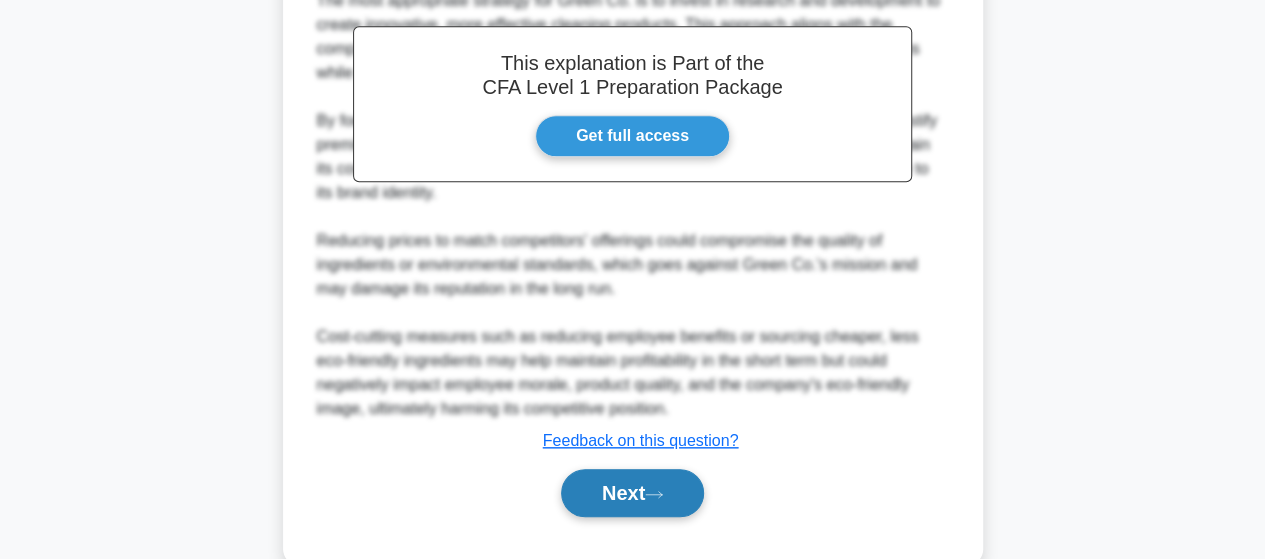 click on "Next" at bounding box center [632, 493] 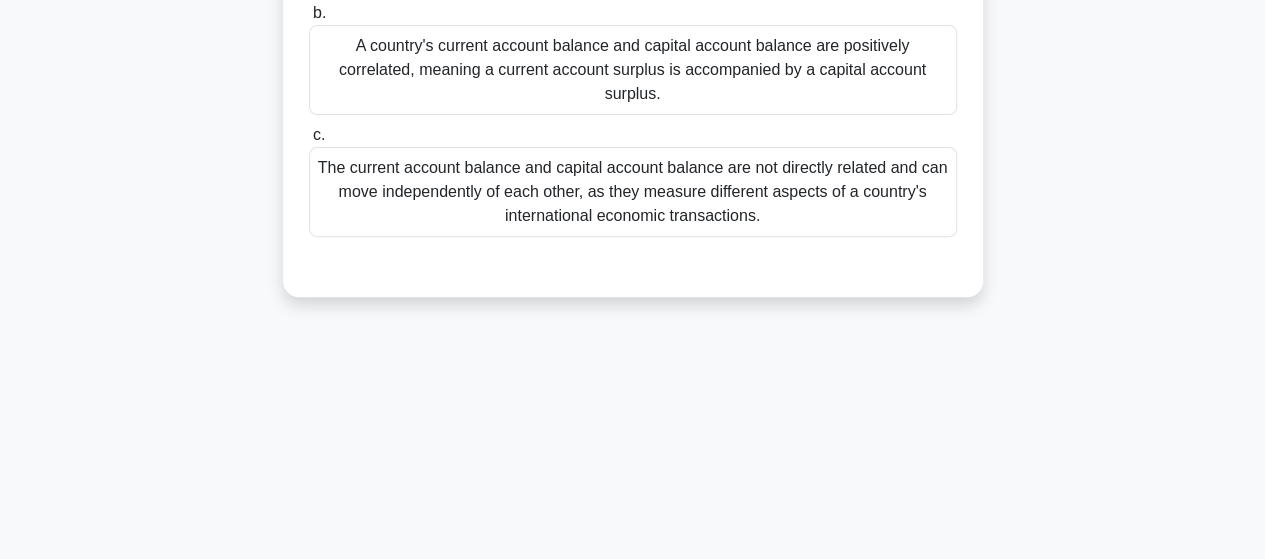 scroll, scrollTop: 121, scrollLeft: 0, axis: vertical 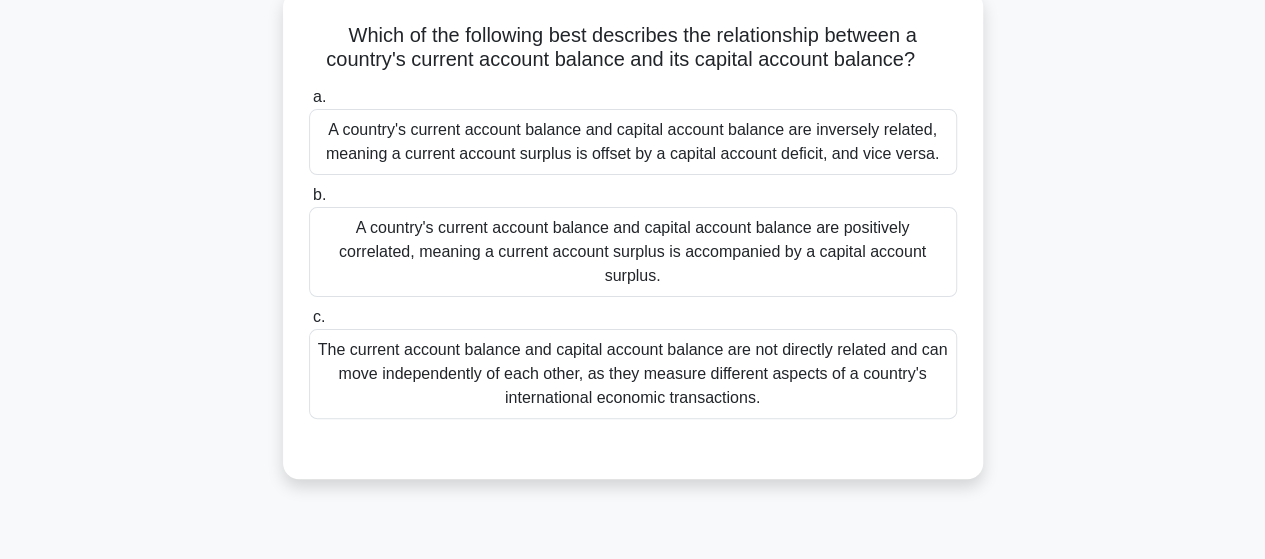 click on "A country's current account balance and capital account balance are positively correlated, meaning a current account surplus is accompanied by a capital account surplus." at bounding box center (633, 252) 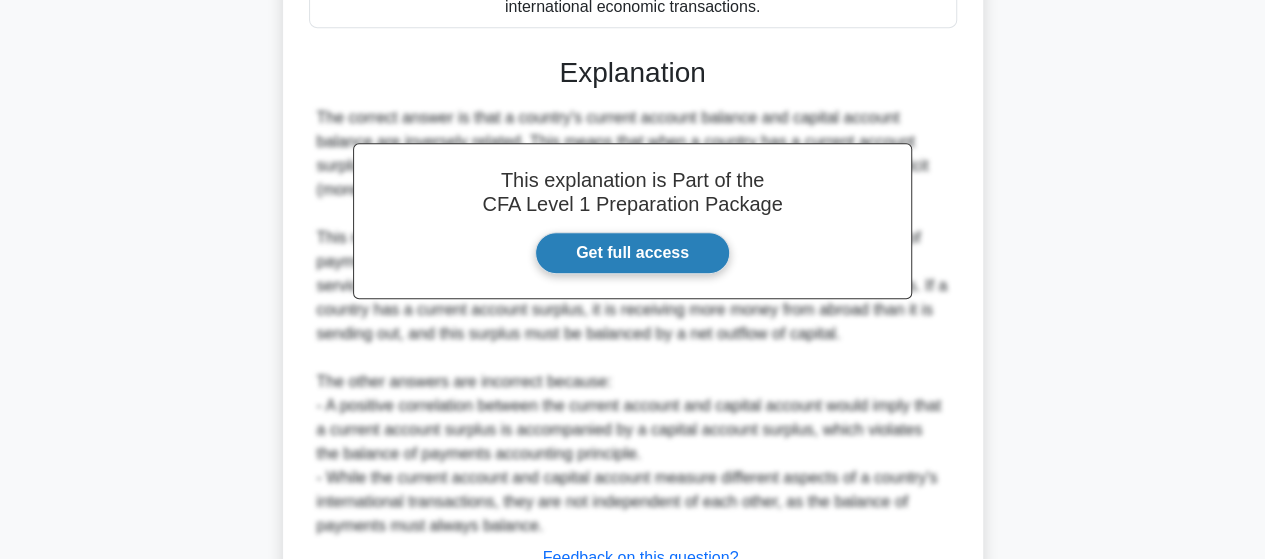 scroll, scrollTop: 672, scrollLeft: 0, axis: vertical 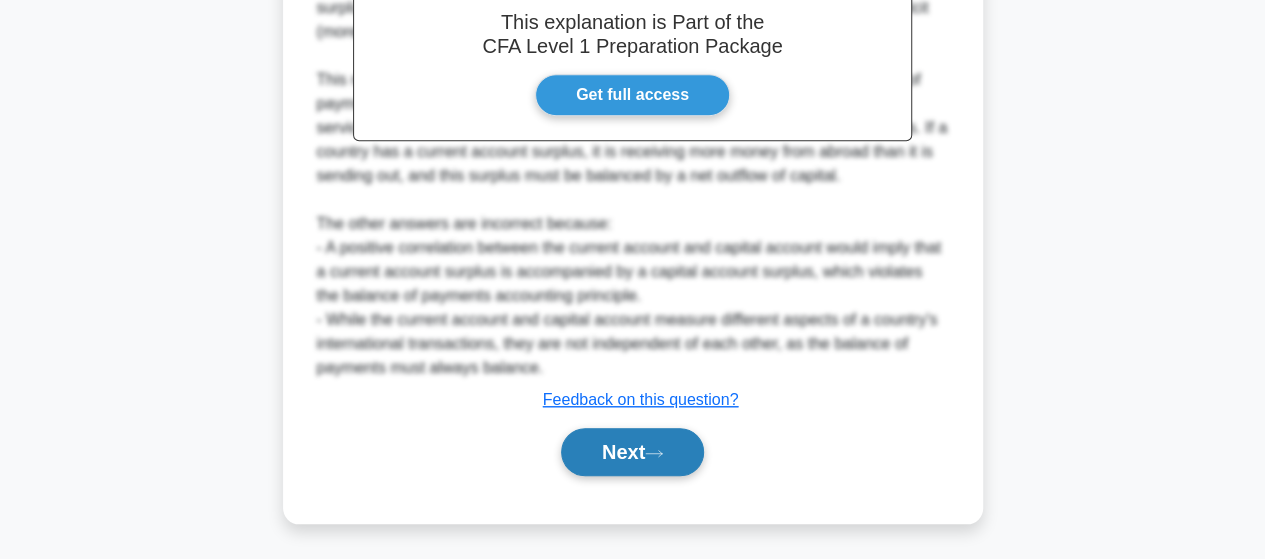 click on "Next" at bounding box center [632, 452] 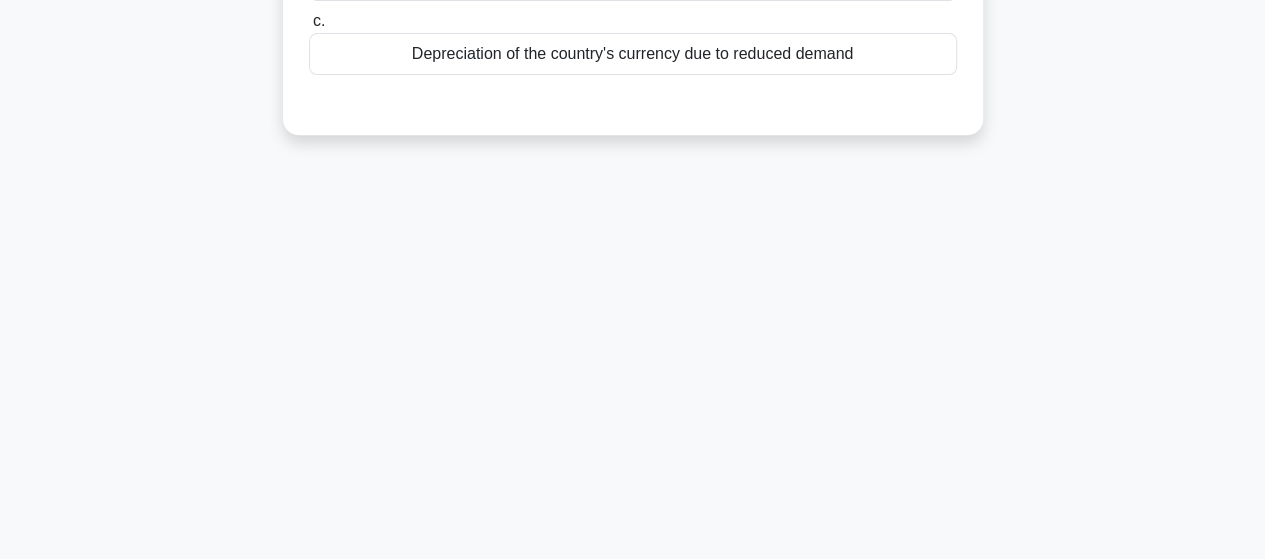 scroll, scrollTop: 21, scrollLeft: 0, axis: vertical 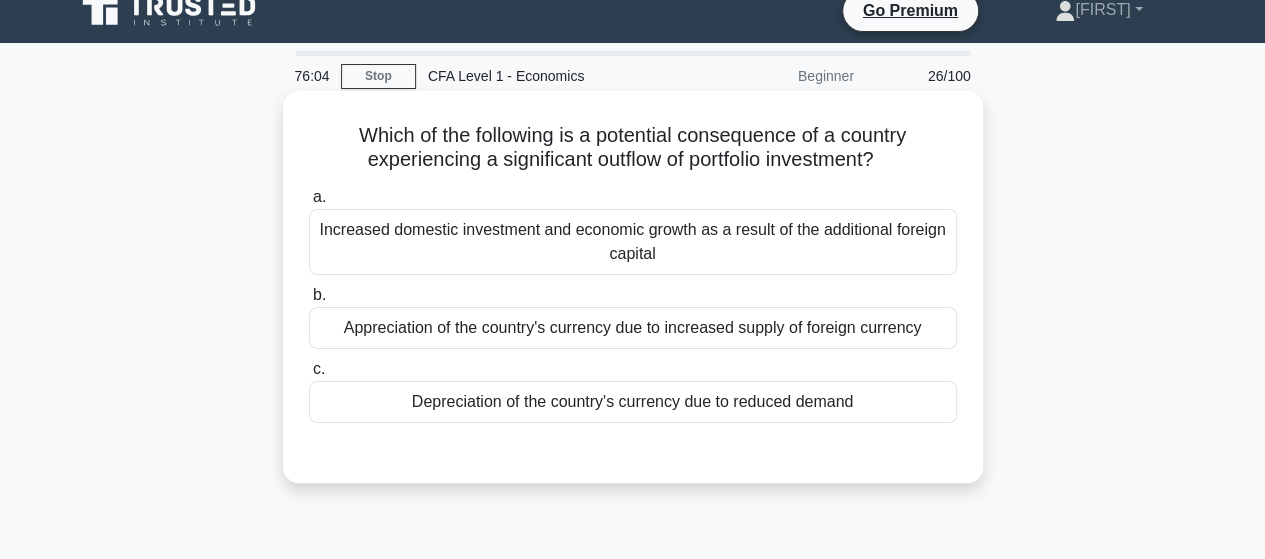 click on "Increased domestic investment and economic growth as a result of the additional foreign capital" at bounding box center [633, 242] 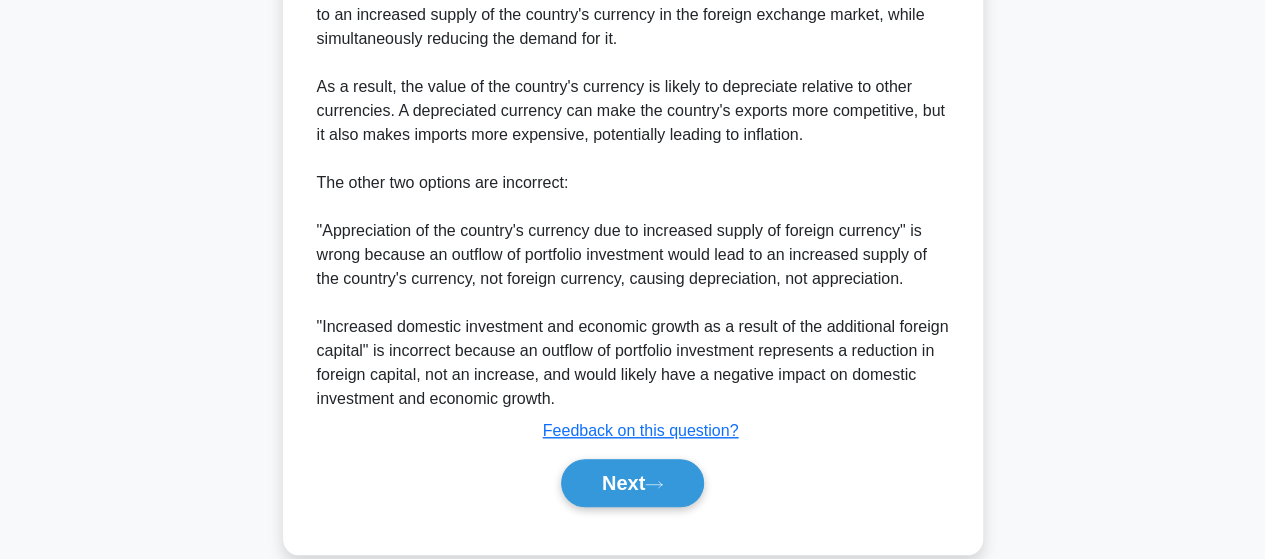 scroll, scrollTop: 672, scrollLeft: 0, axis: vertical 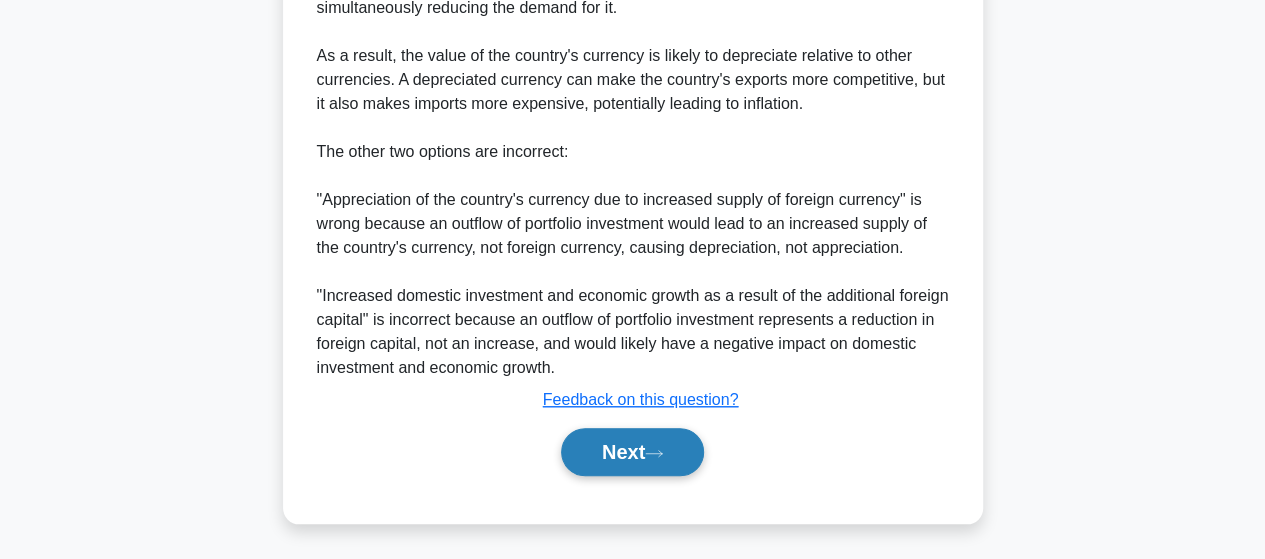 click on "Next" at bounding box center [632, 452] 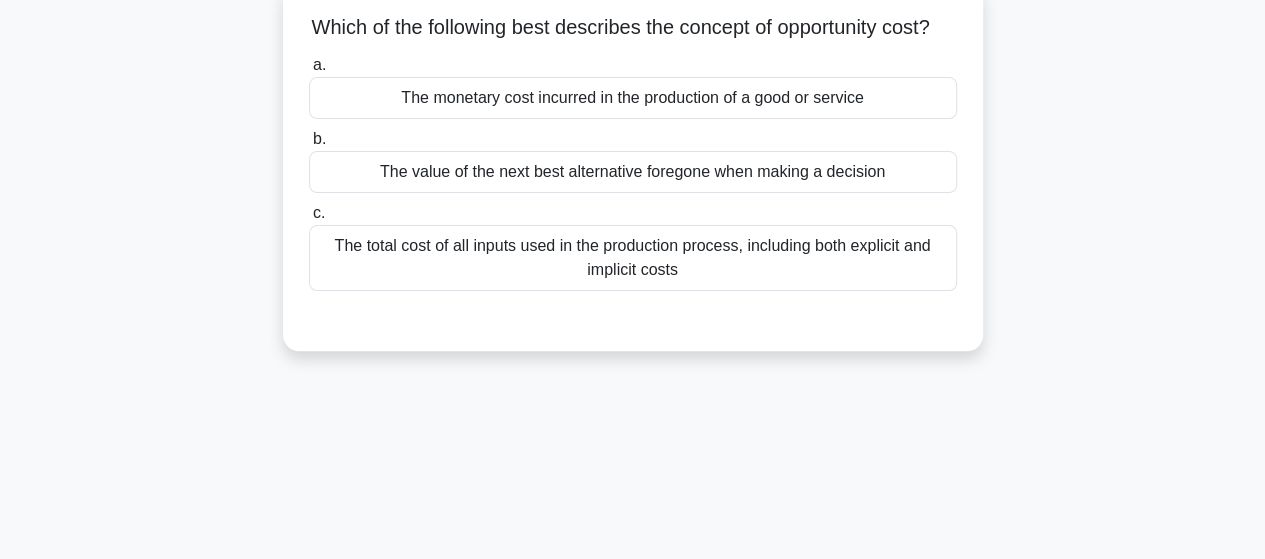 scroll, scrollTop: 0, scrollLeft: 0, axis: both 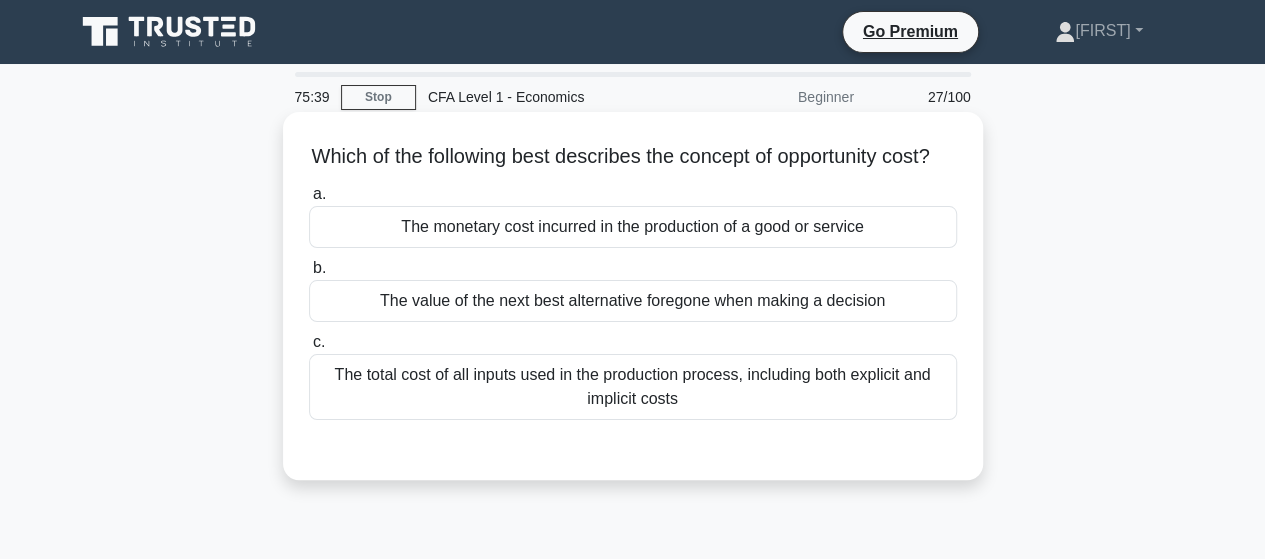click on "The monetary cost incurred in the production of a good or service" at bounding box center [633, 227] 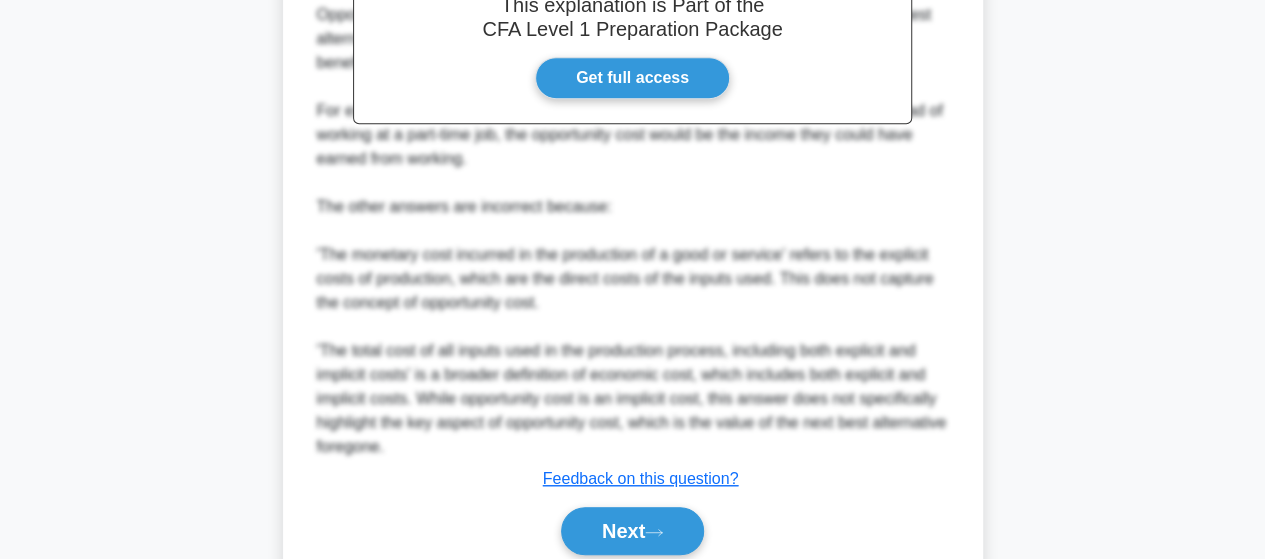 scroll, scrollTop: 600, scrollLeft: 0, axis: vertical 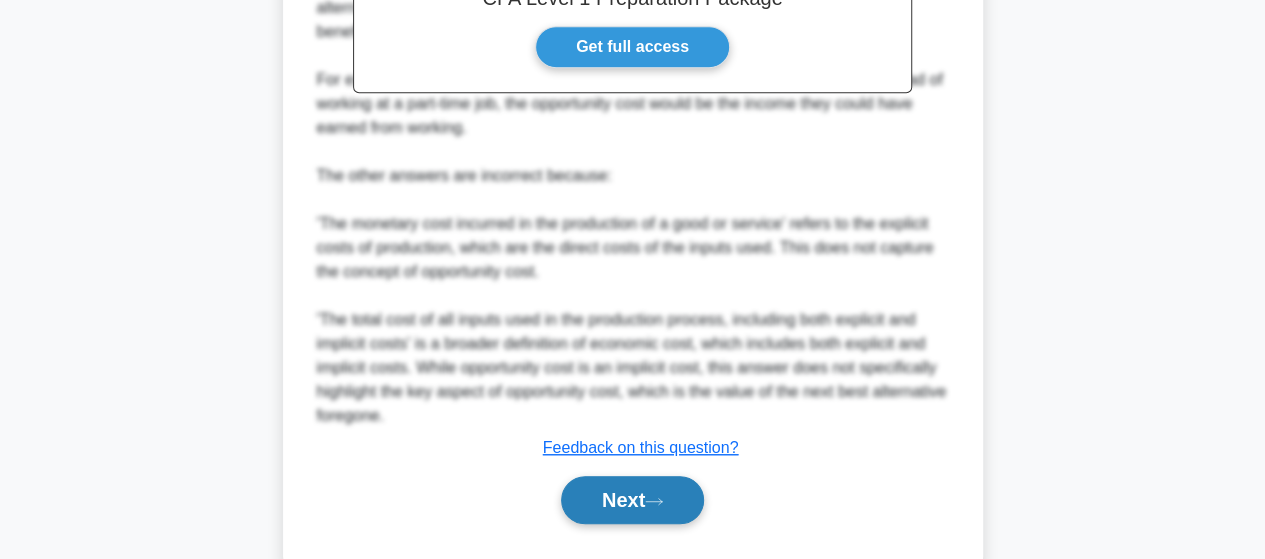 click on "Next" at bounding box center [632, 500] 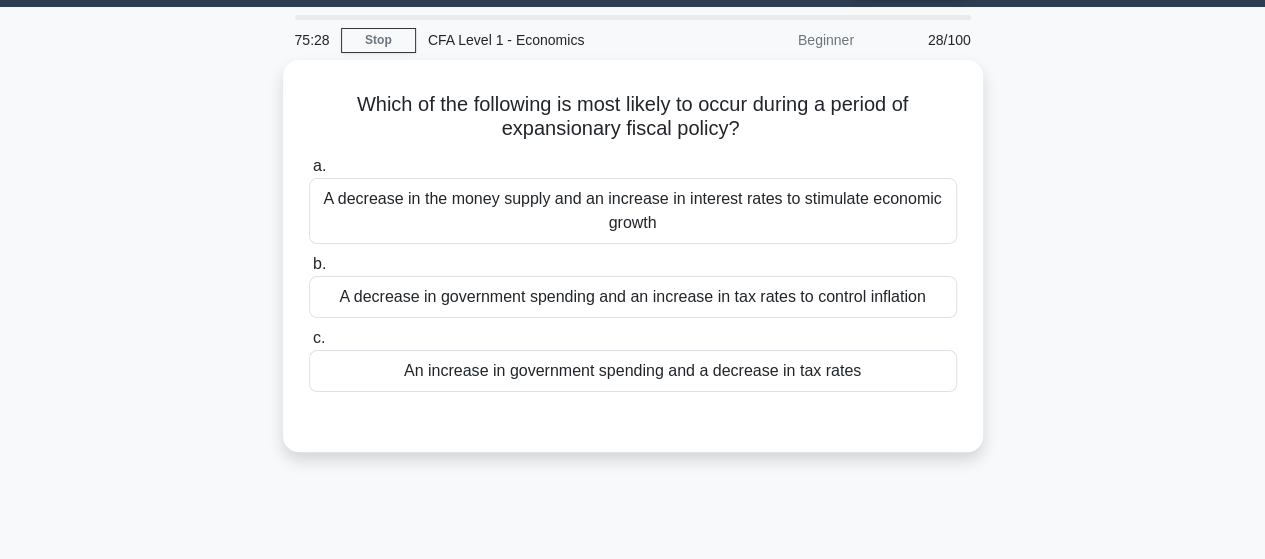 scroll, scrollTop: 0, scrollLeft: 0, axis: both 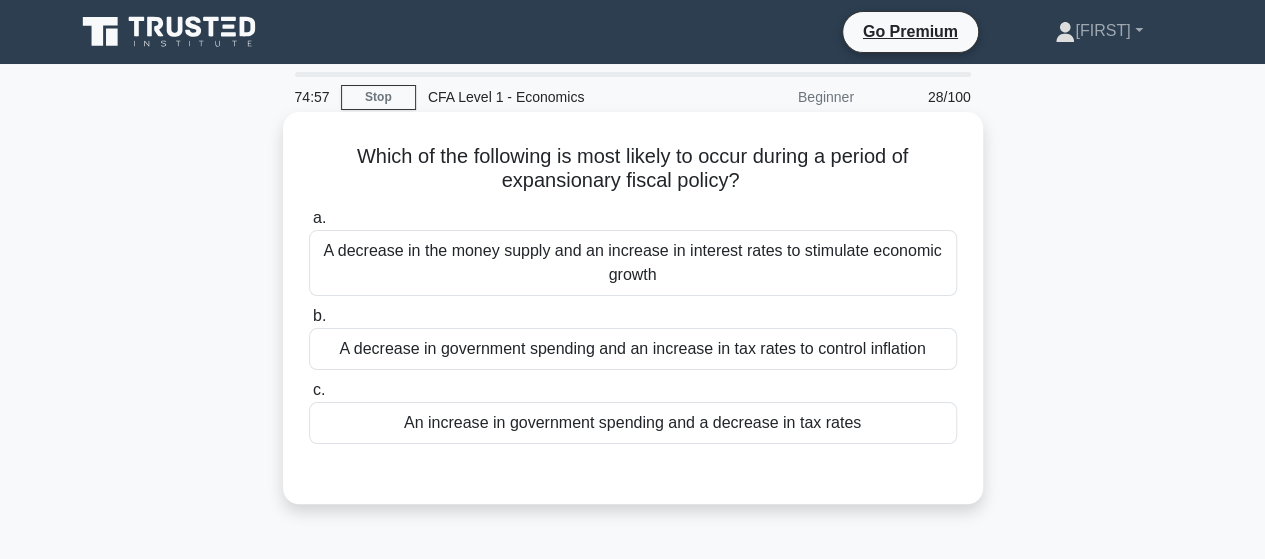 click on "A decrease in government spending and an increase in tax rates to control inflation" at bounding box center [633, 349] 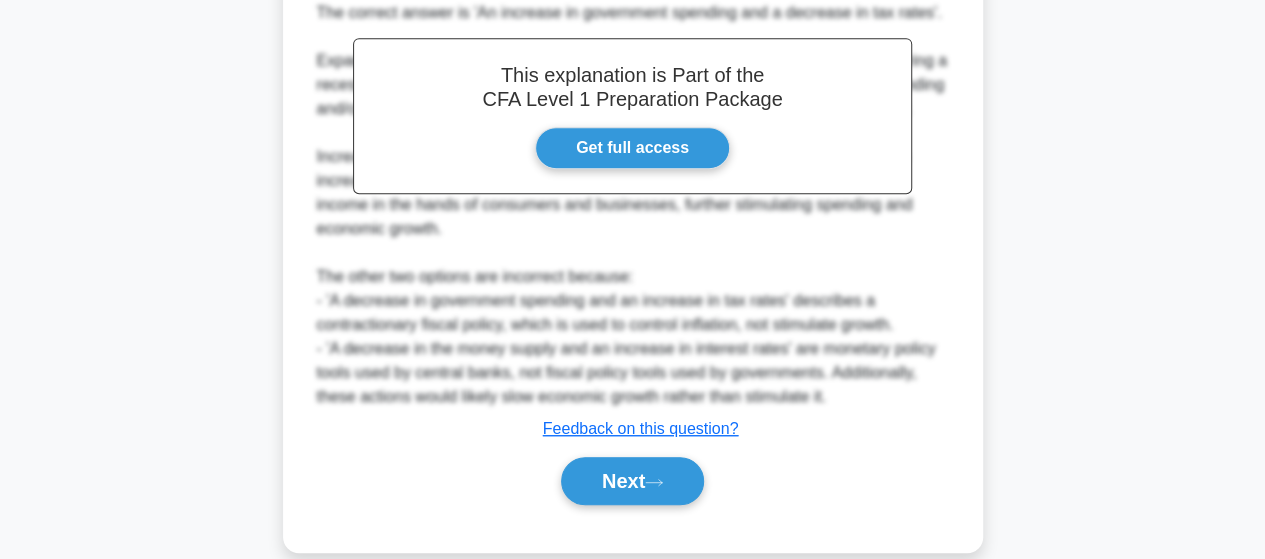 scroll, scrollTop: 476, scrollLeft: 0, axis: vertical 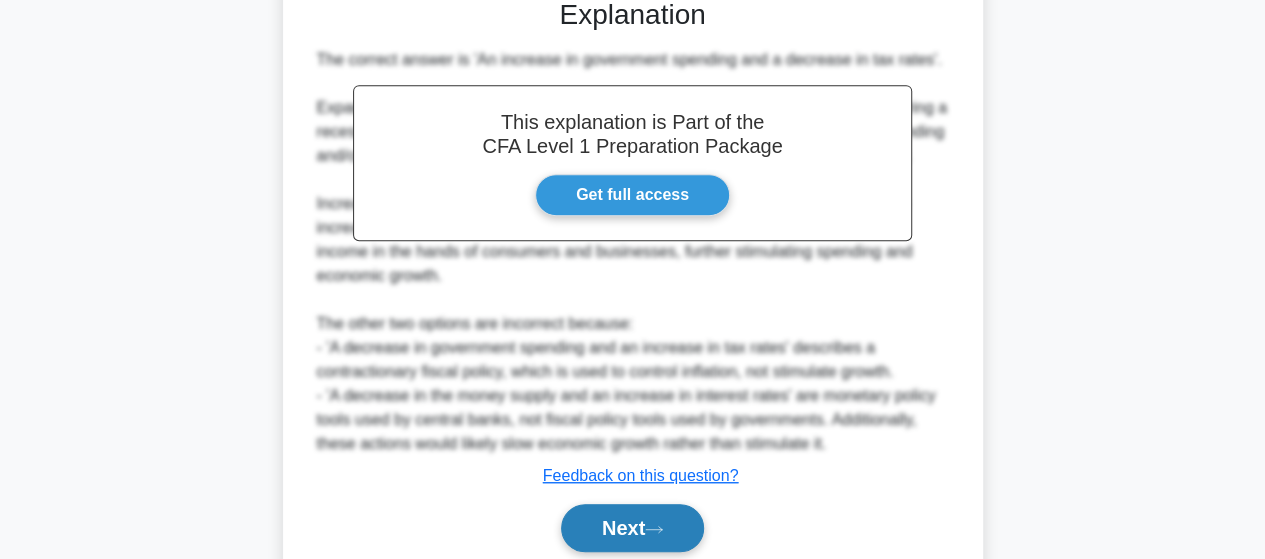 click on "Next" at bounding box center (632, 528) 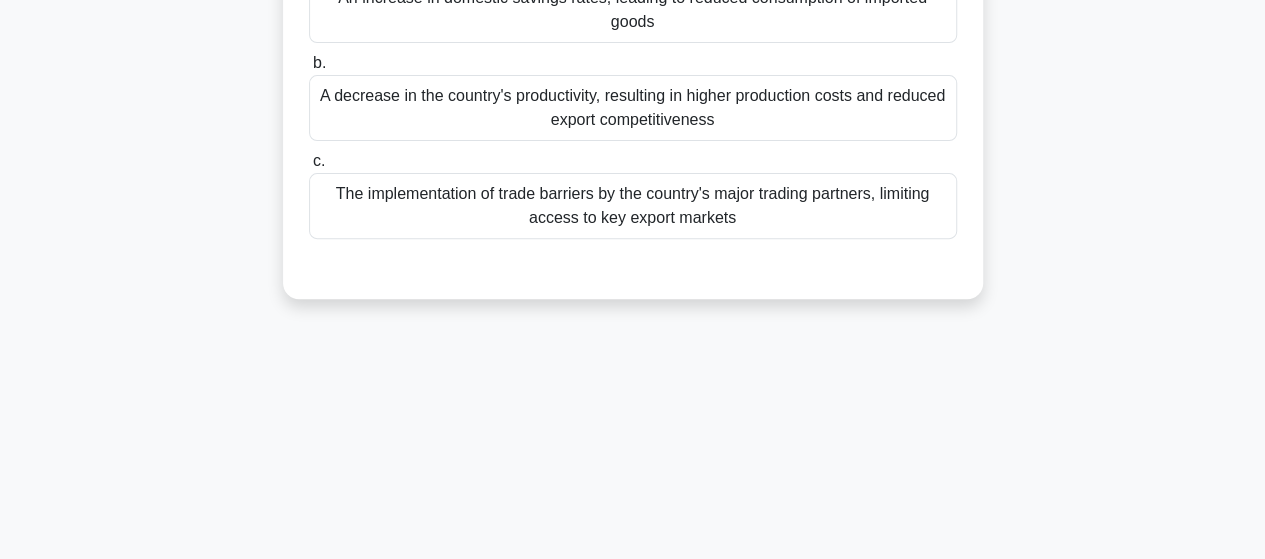 scroll, scrollTop: 121, scrollLeft: 0, axis: vertical 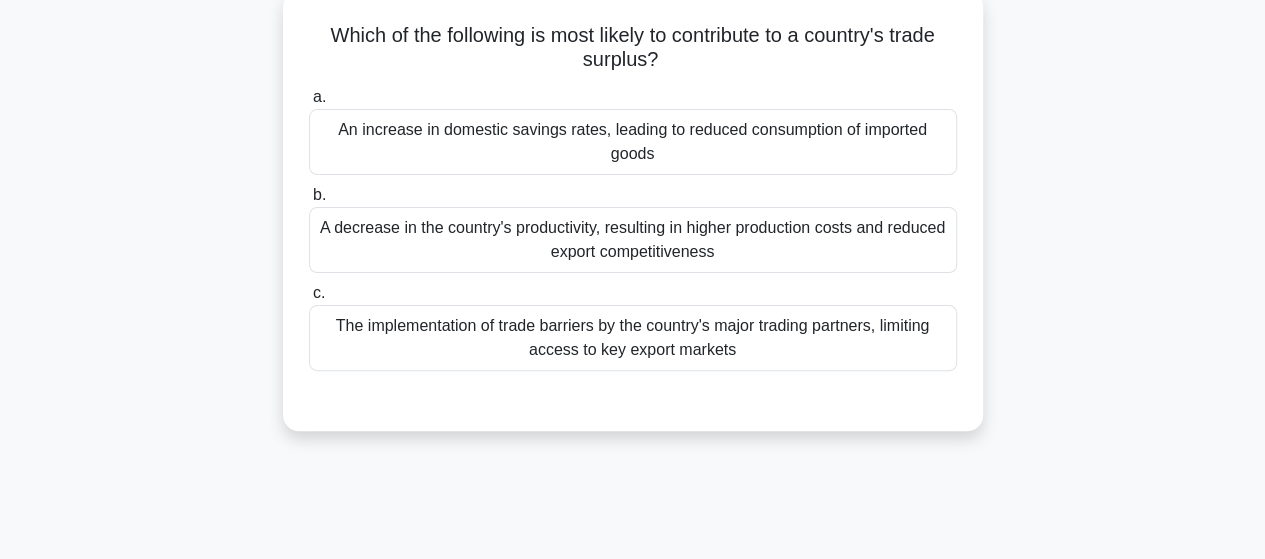 click on "a.
An increase in domestic savings rates, leading to reduced consumption of imported goods" at bounding box center (633, 130) 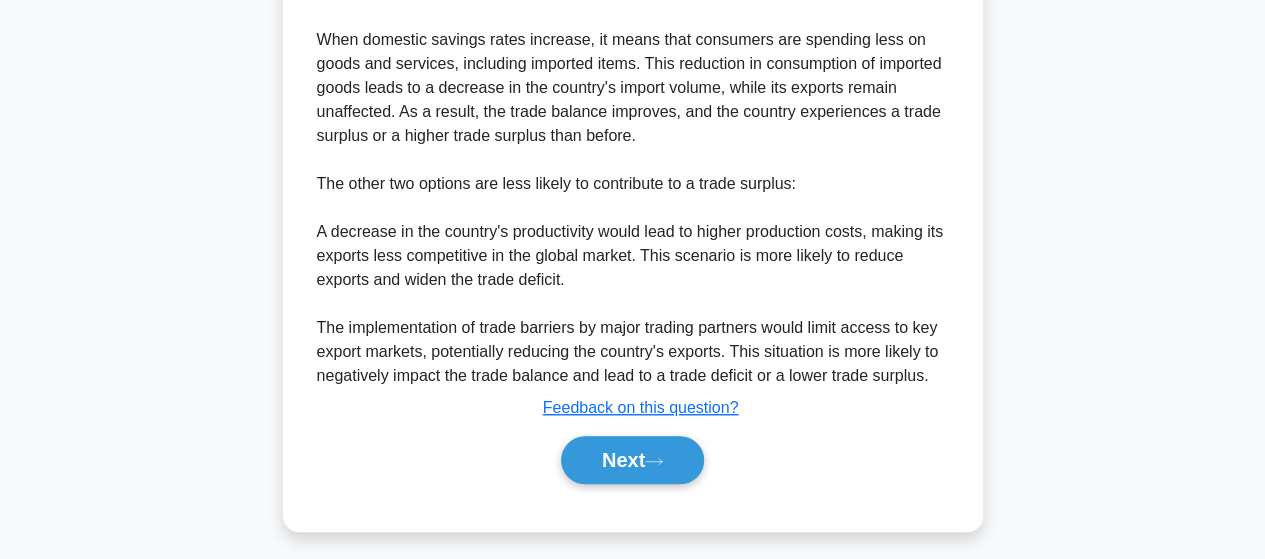 scroll, scrollTop: 622, scrollLeft: 0, axis: vertical 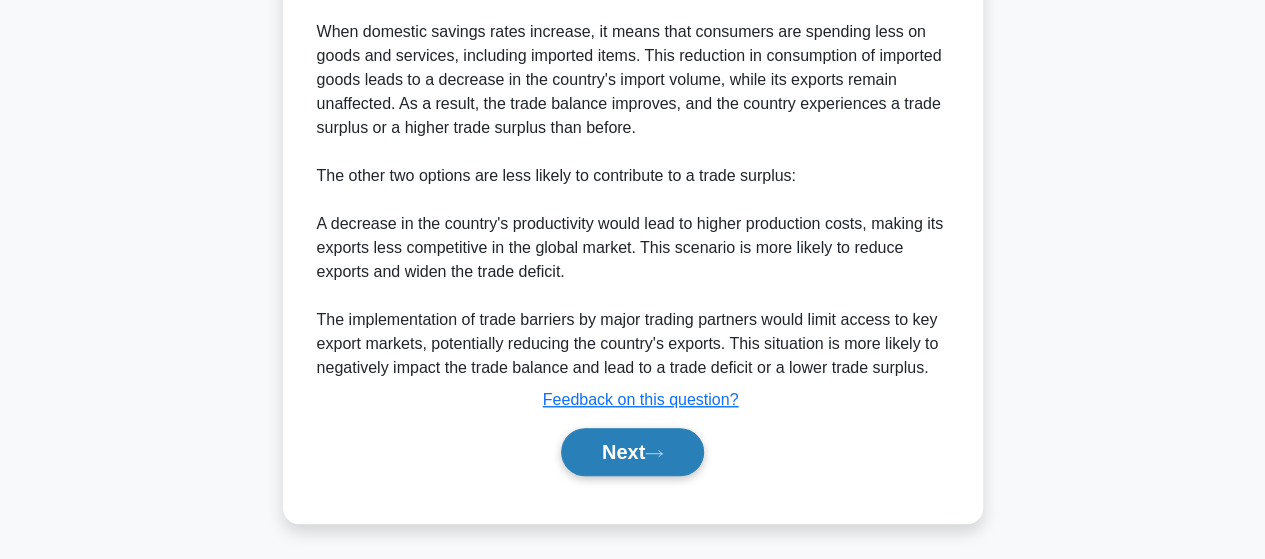 click on "Next" at bounding box center [632, 452] 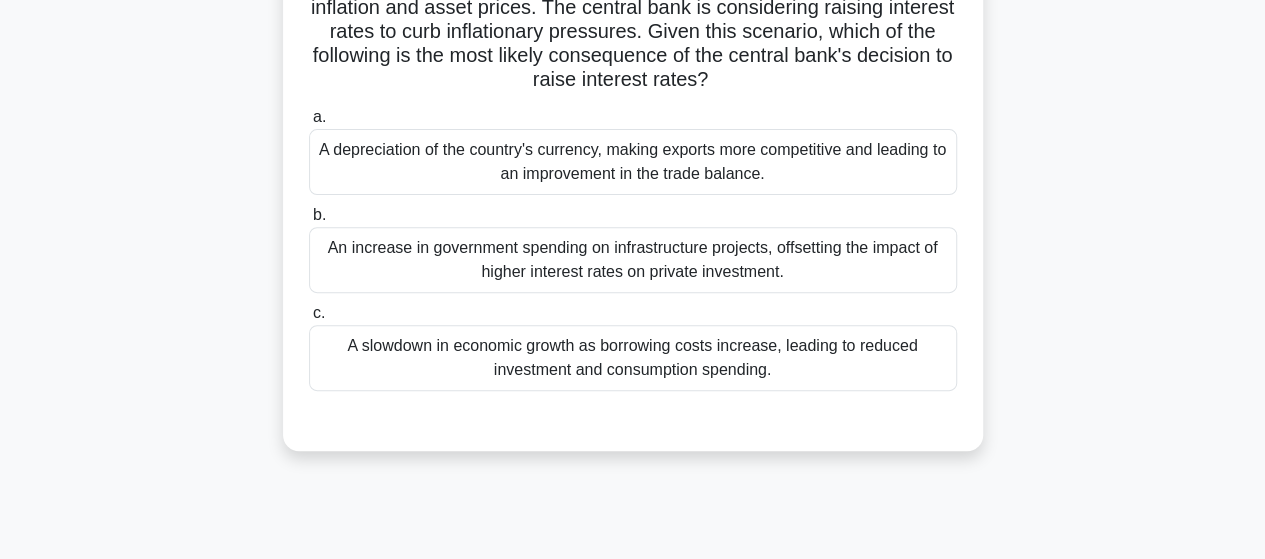 scroll, scrollTop: 121, scrollLeft: 0, axis: vertical 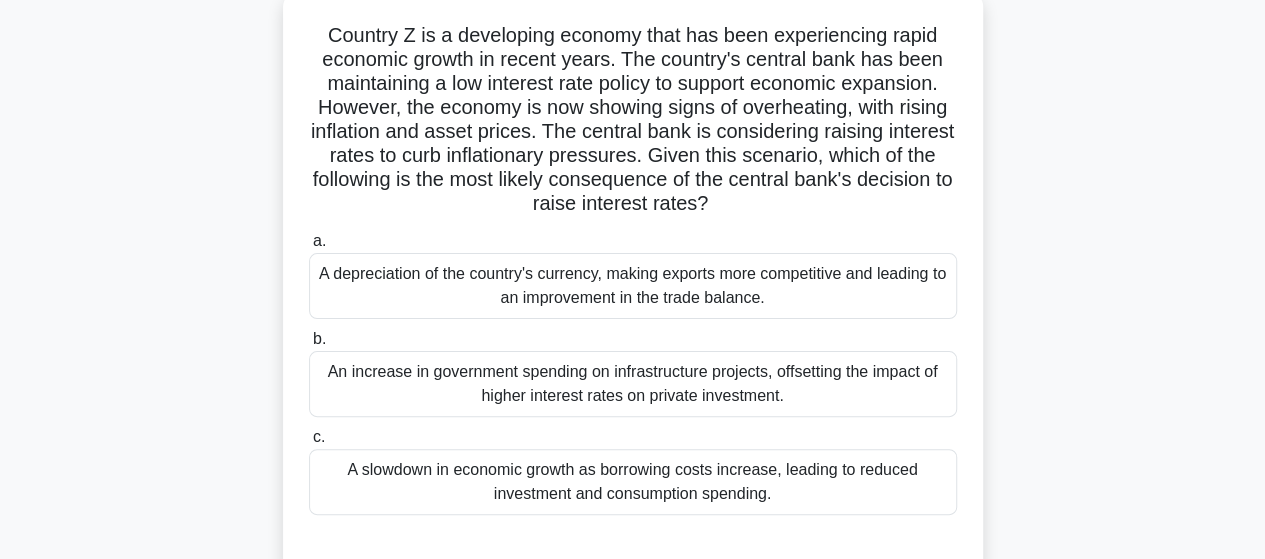 click on "A slowdown in economic growth as borrowing costs increase, leading to reduced investment and consumption spending." at bounding box center (633, 482) 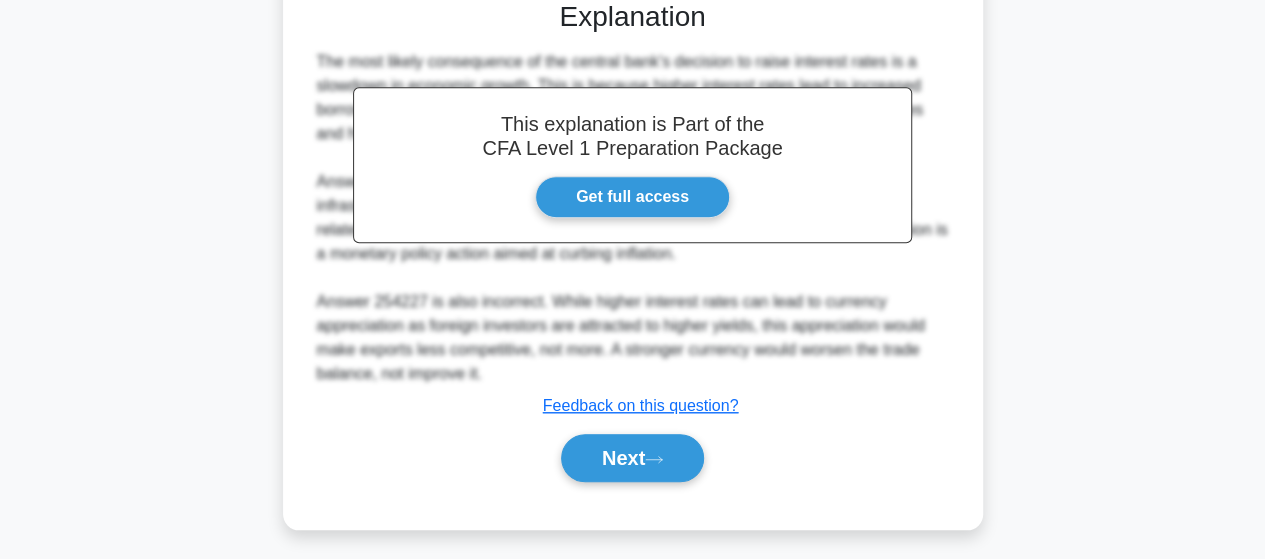 scroll, scrollTop: 670, scrollLeft: 0, axis: vertical 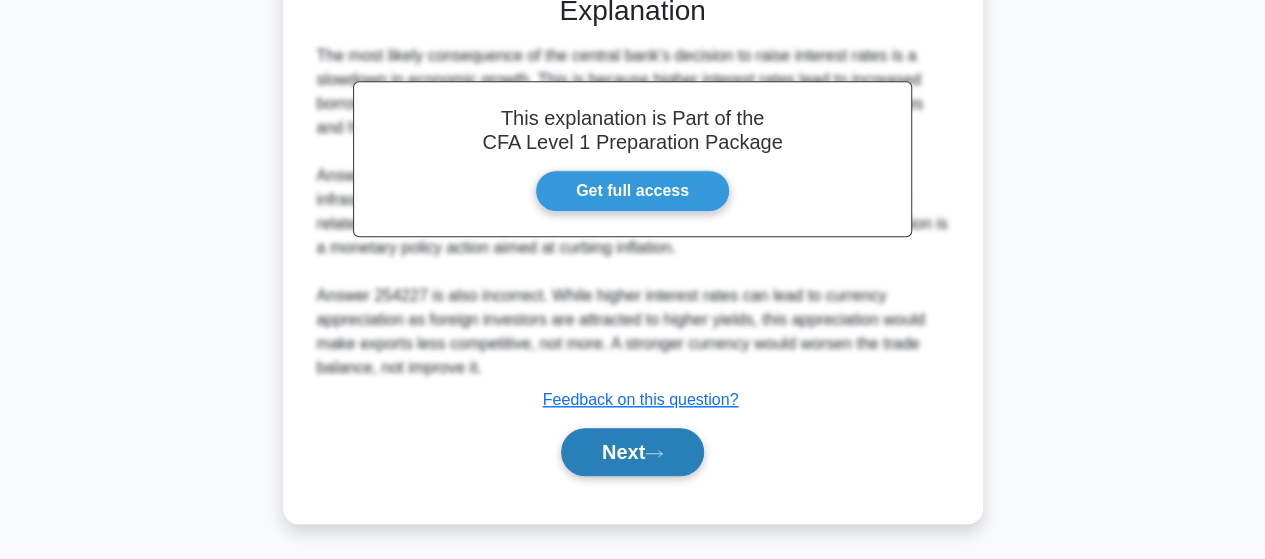 click on "Next" at bounding box center (632, 452) 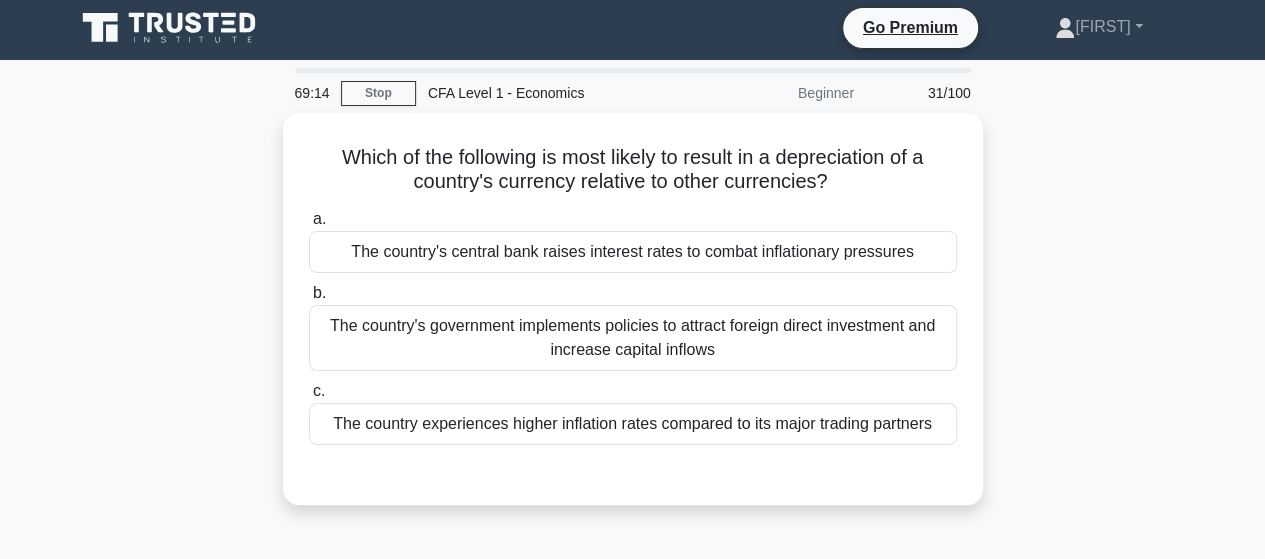 scroll, scrollTop: 0, scrollLeft: 0, axis: both 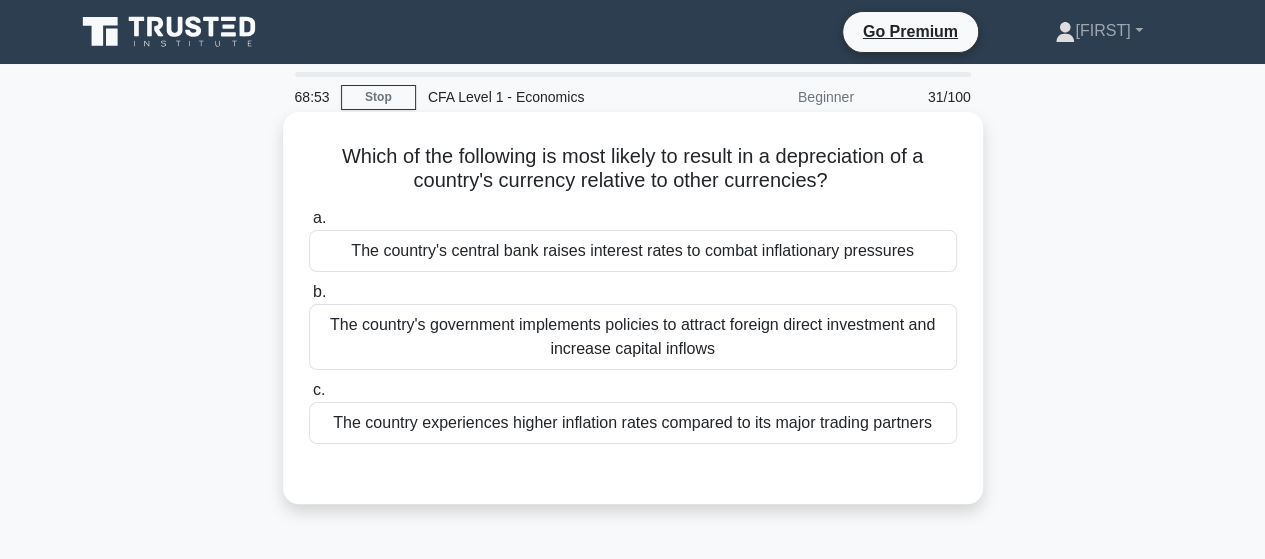 click on "The country's government implements policies to attract foreign direct investment and increase capital inflows" at bounding box center (633, 337) 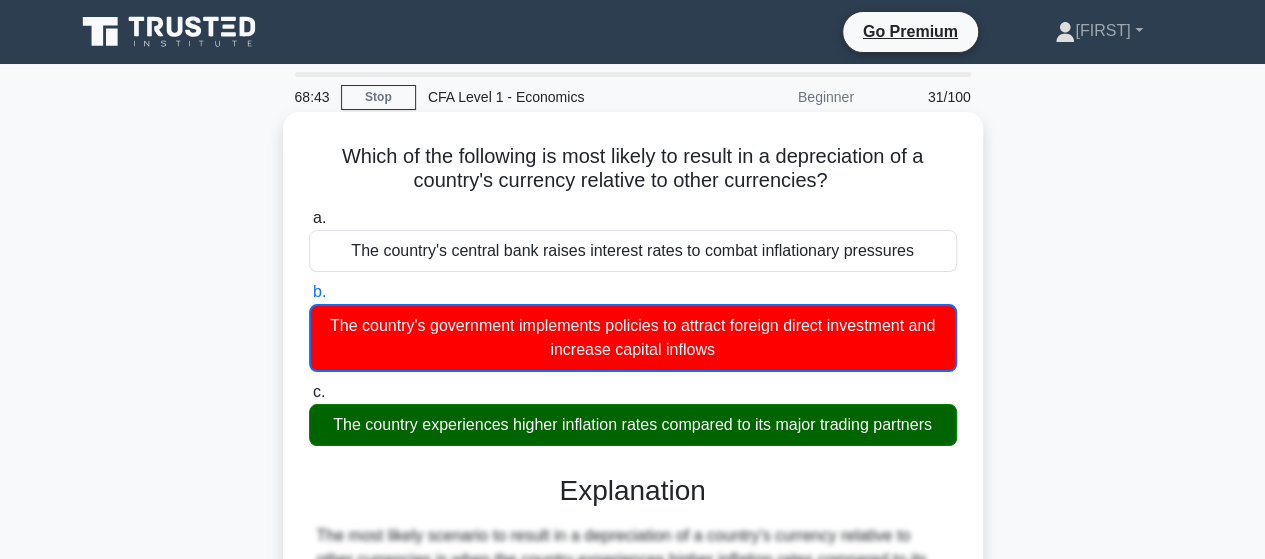 scroll, scrollTop: 500, scrollLeft: 0, axis: vertical 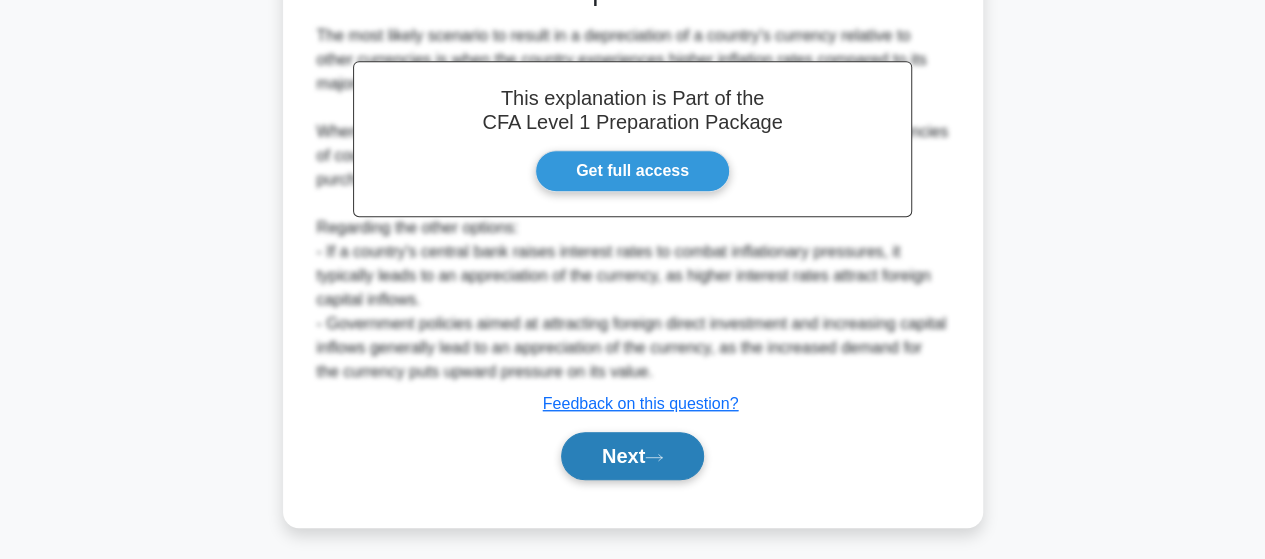 click on "Next" at bounding box center [632, 456] 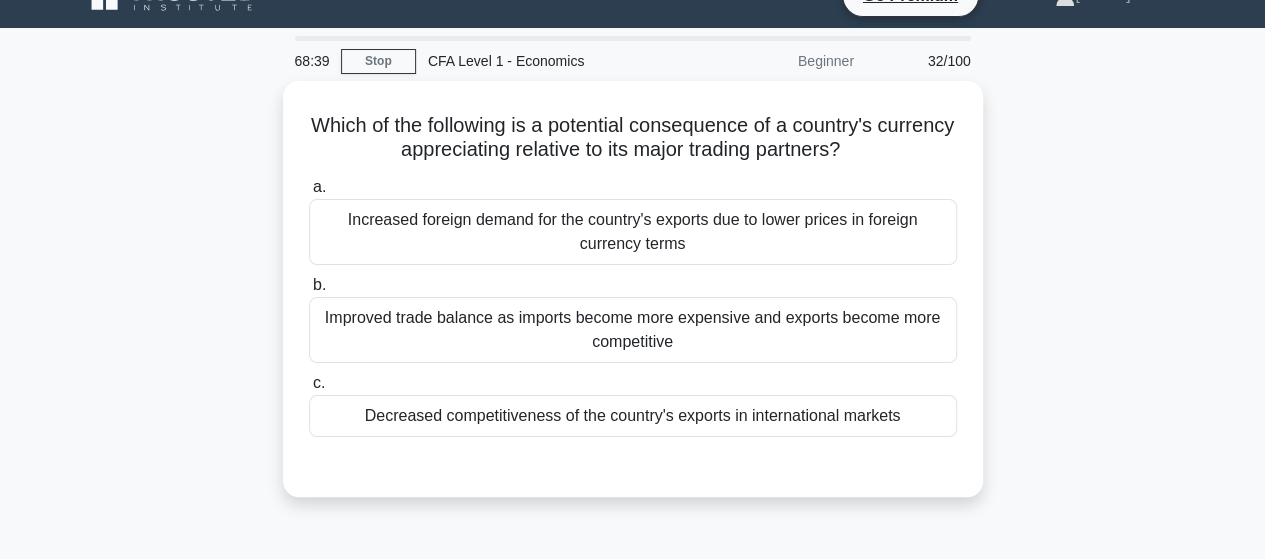 scroll, scrollTop: 0, scrollLeft: 0, axis: both 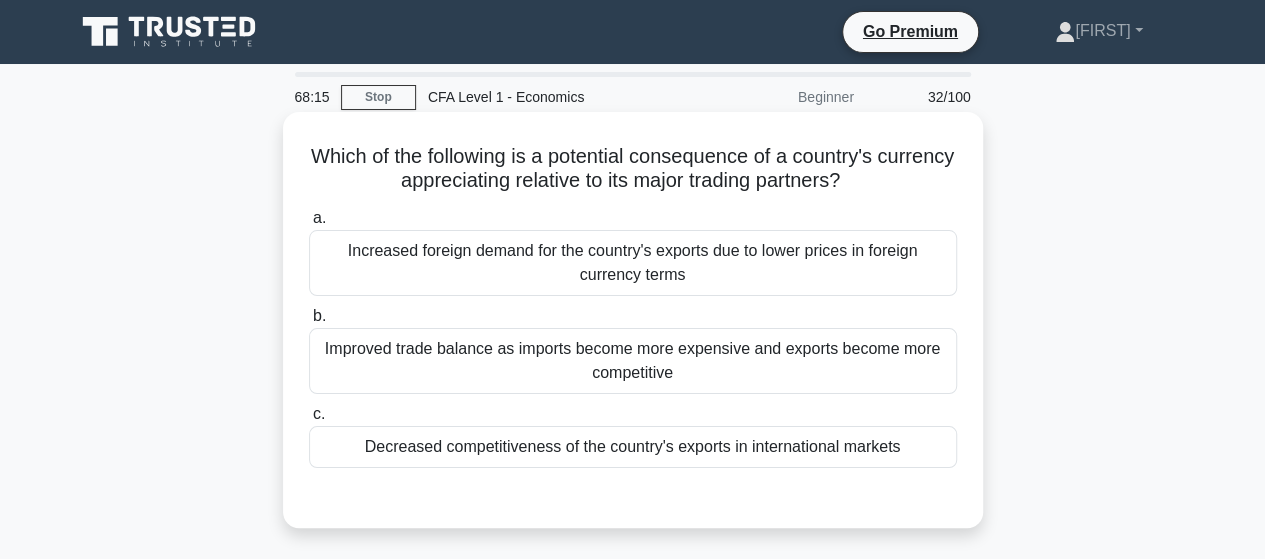 click on "Improved trade balance as imports become more expensive and exports become more competitive" at bounding box center [633, 361] 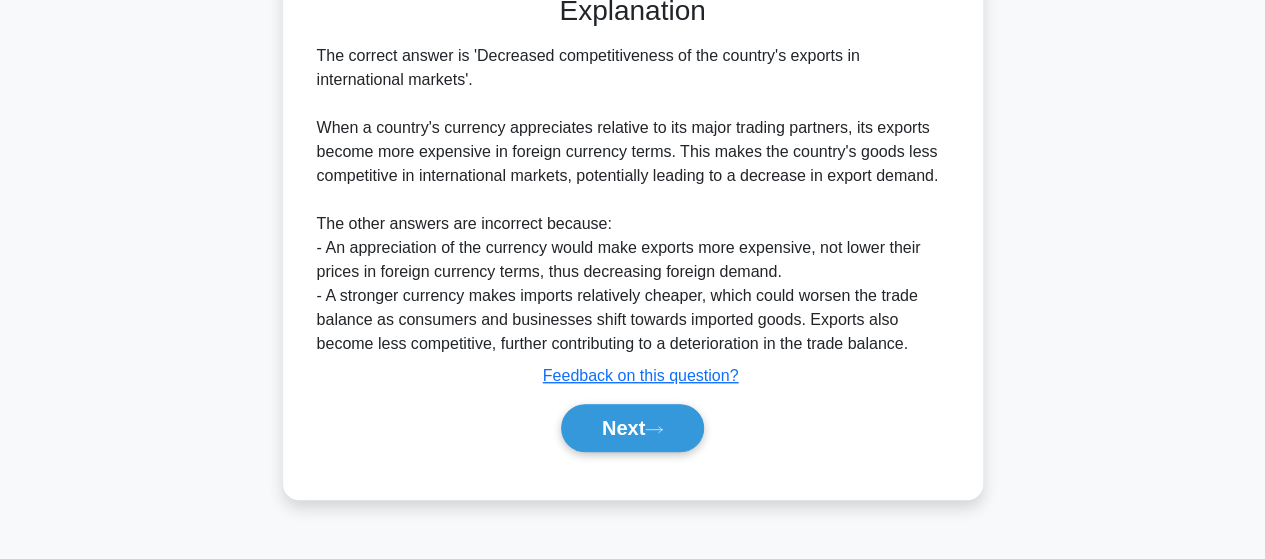 scroll, scrollTop: 521, scrollLeft: 0, axis: vertical 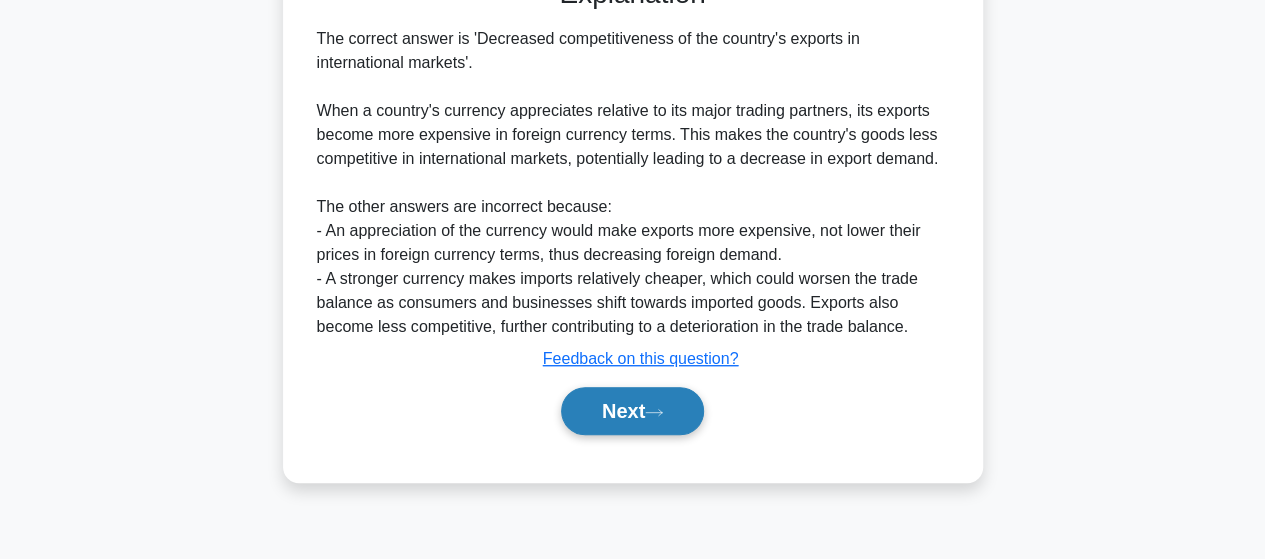 click on "Next" at bounding box center [632, 411] 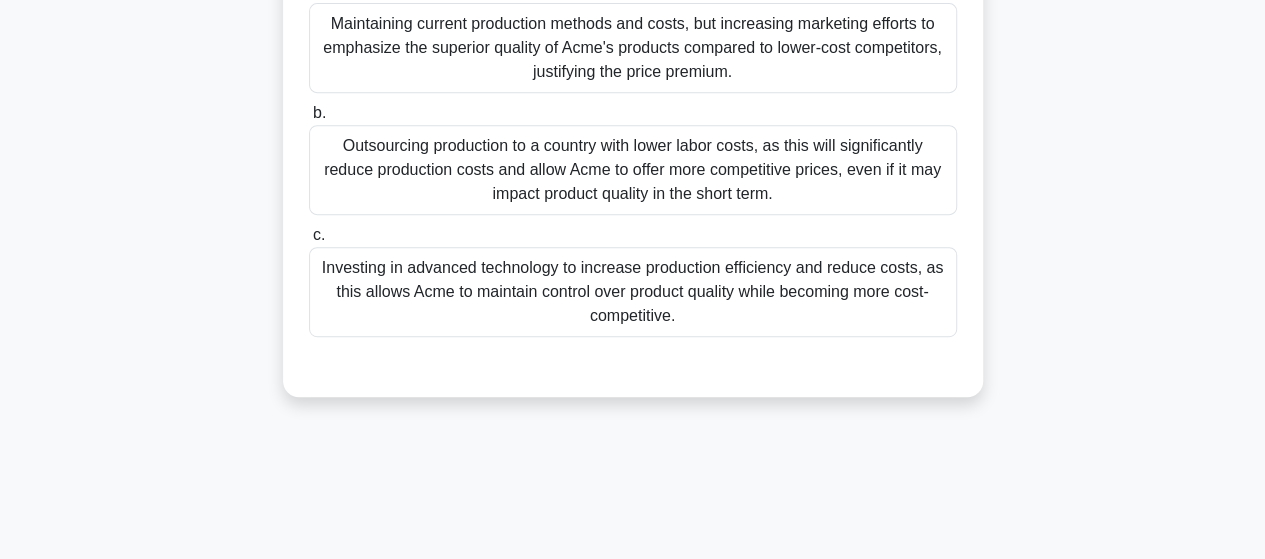 scroll, scrollTop: 400, scrollLeft: 0, axis: vertical 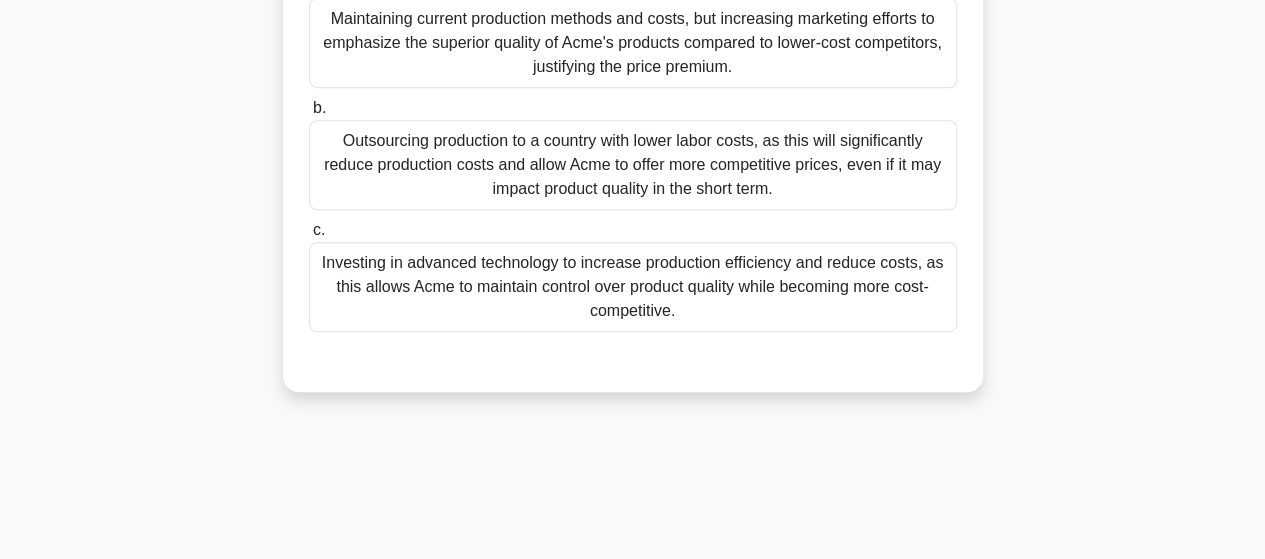 click on "Investing in advanced technology to increase production efficiency and reduce costs, as this allows Acme to maintain control over product quality while becoming more cost-competitive." at bounding box center (633, 287) 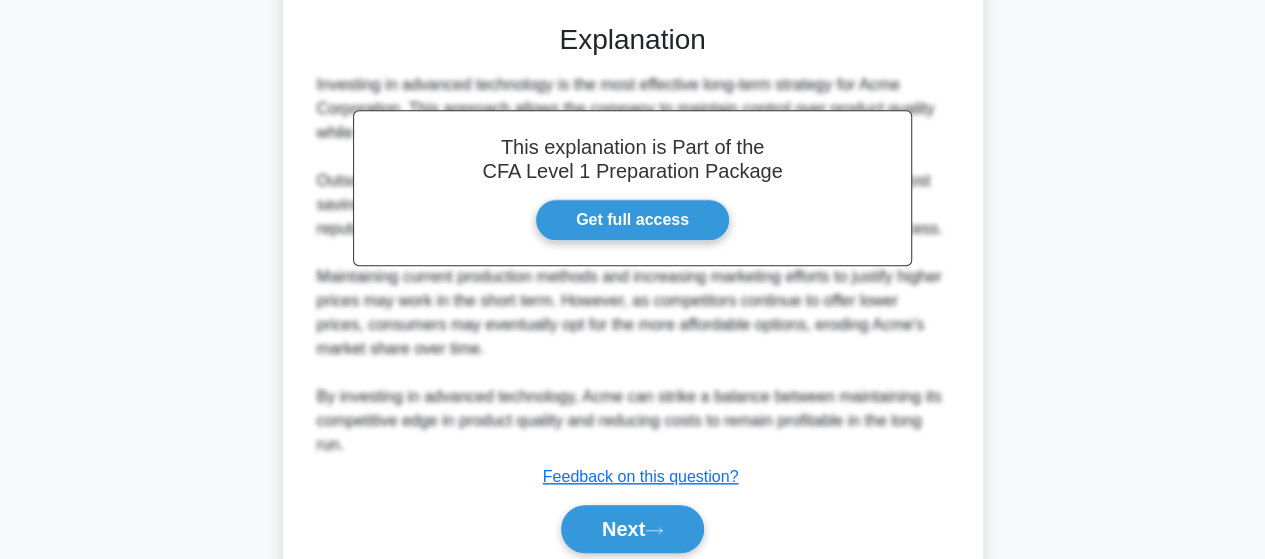 scroll, scrollTop: 814, scrollLeft: 0, axis: vertical 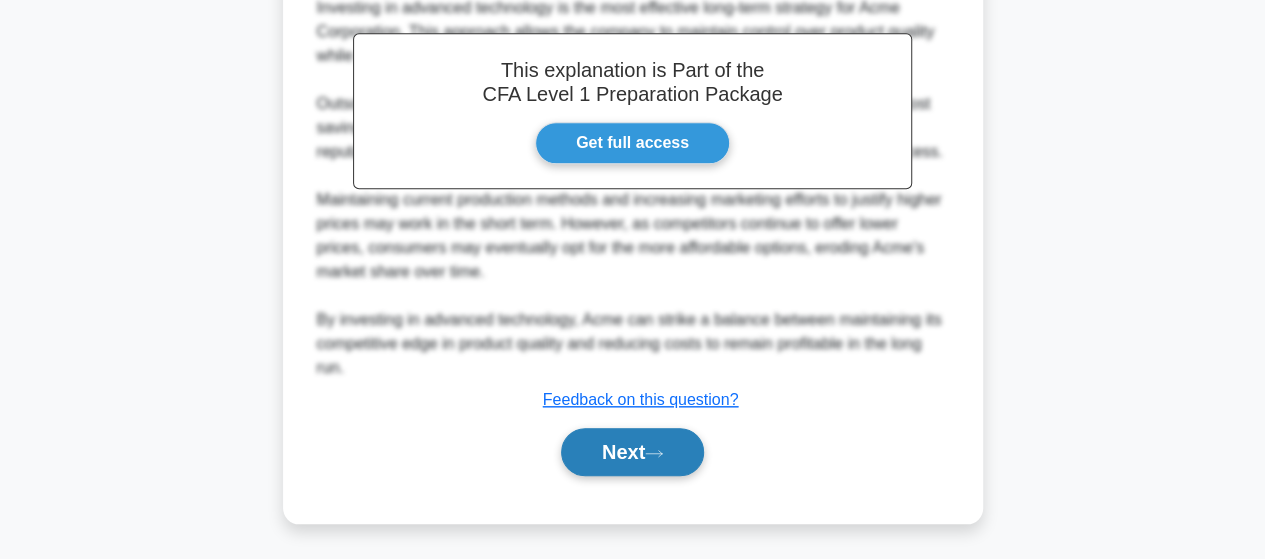 click on "Next" at bounding box center (632, 452) 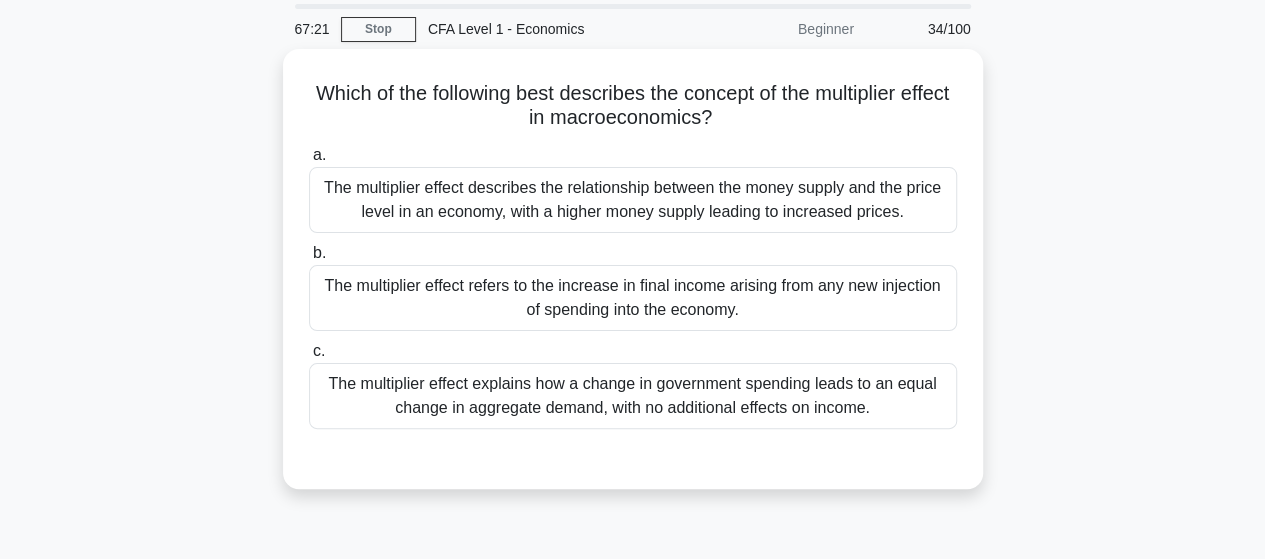 scroll, scrollTop: 21, scrollLeft: 0, axis: vertical 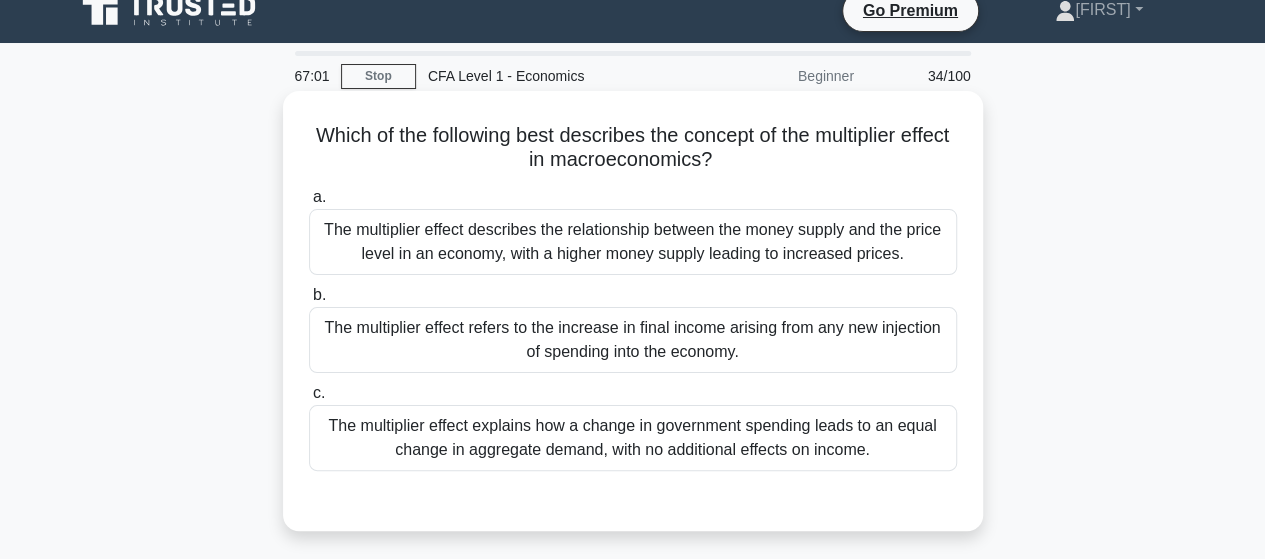 click on "The multiplier effect describes the relationship between the money supply and the price level in an economy, with a higher money supply leading to increased prices." at bounding box center (633, 242) 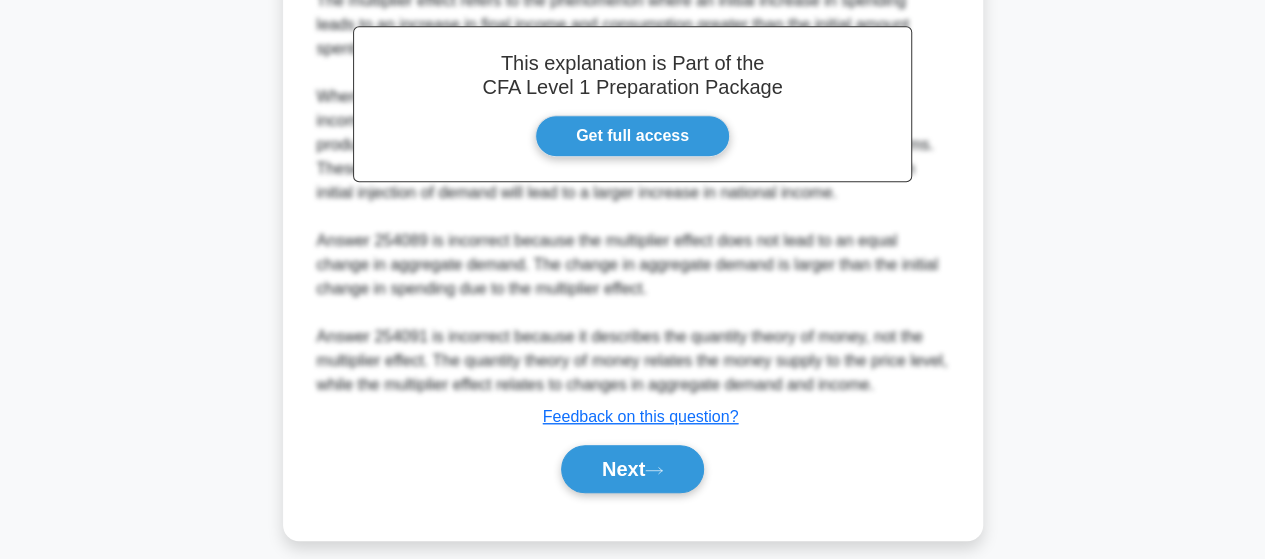 scroll, scrollTop: 600, scrollLeft: 0, axis: vertical 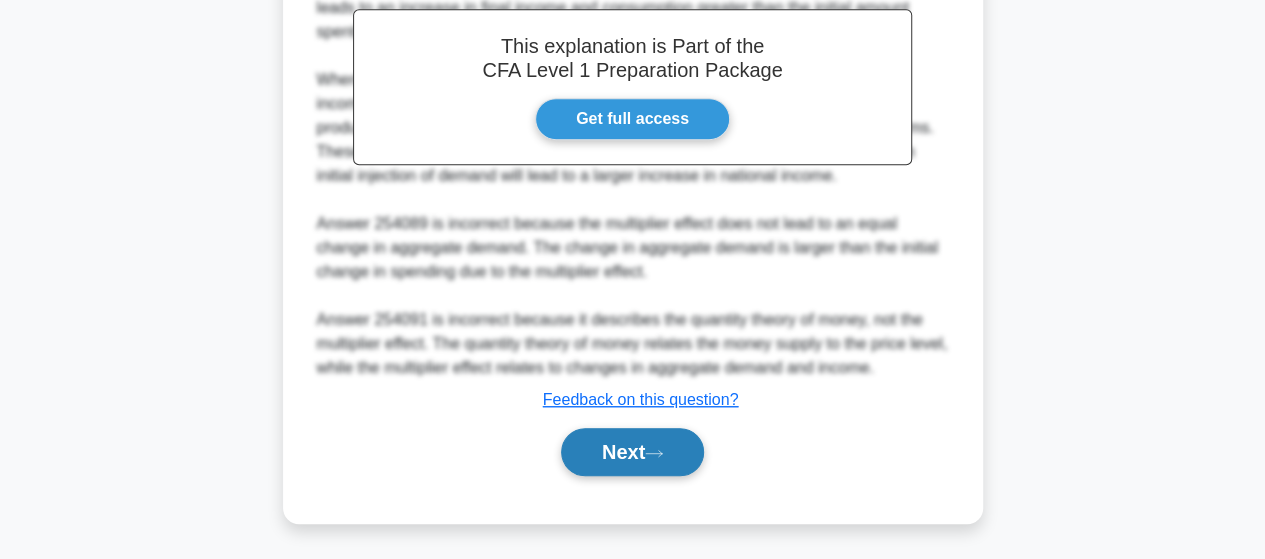 click on "Next" at bounding box center (632, 452) 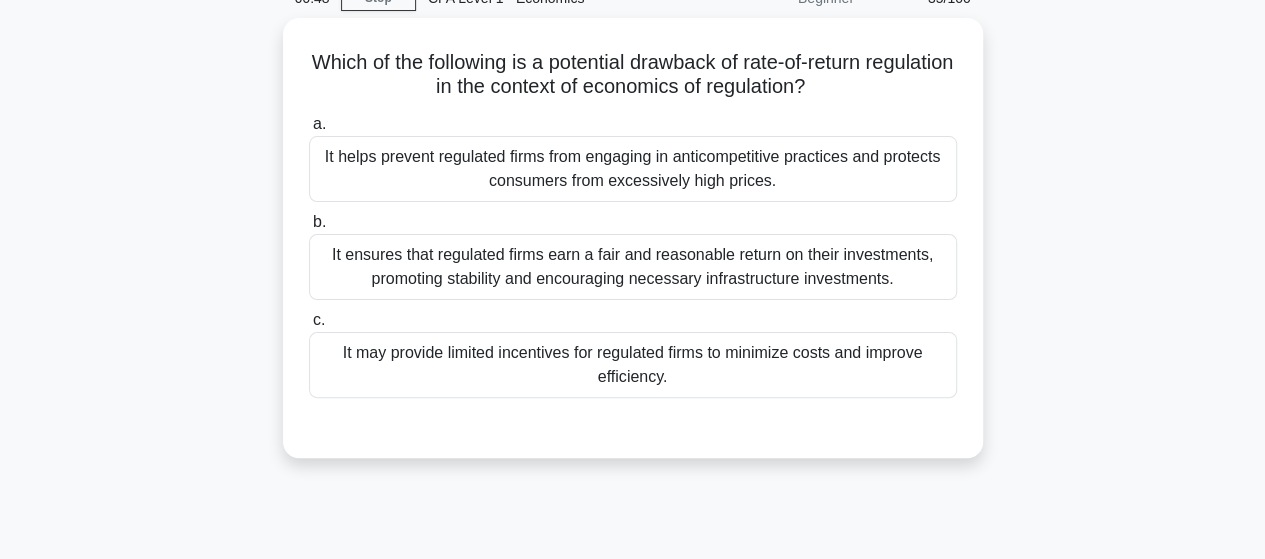 scroll, scrollTop: 0, scrollLeft: 0, axis: both 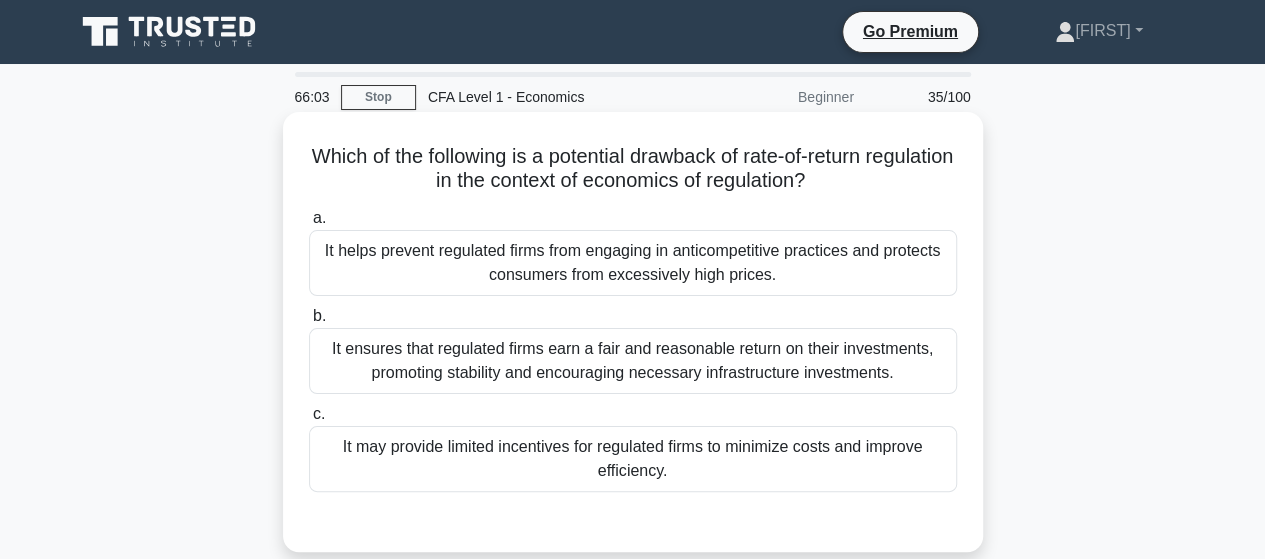 click on "It ensures that regulated firms earn a fair and reasonable return on their investments, promoting stability and encouraging necessary infrastructure investments." at bounding box center [633, 361] 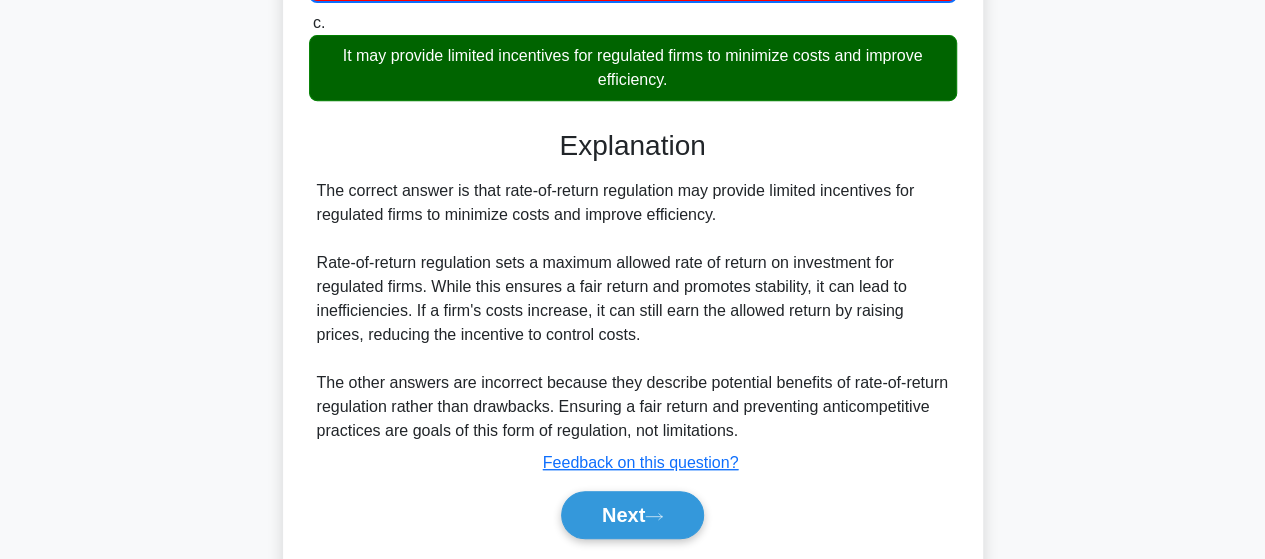 scroll, scrollTop: 400, scrollLeft: 0, axis: vertical 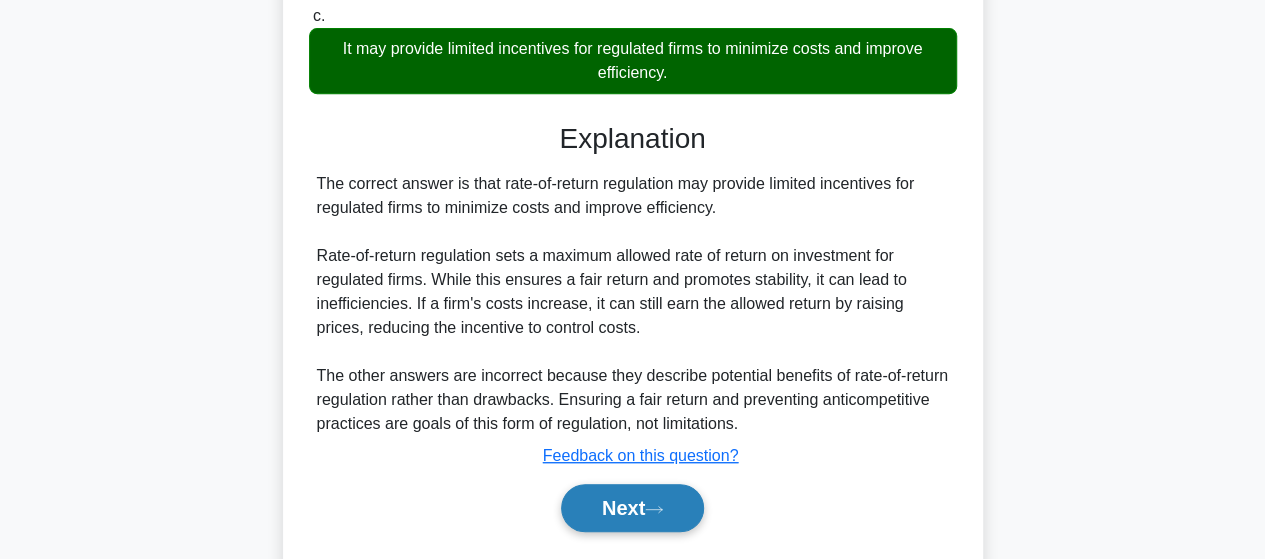click on "Next" at bounding box center (632, 508) 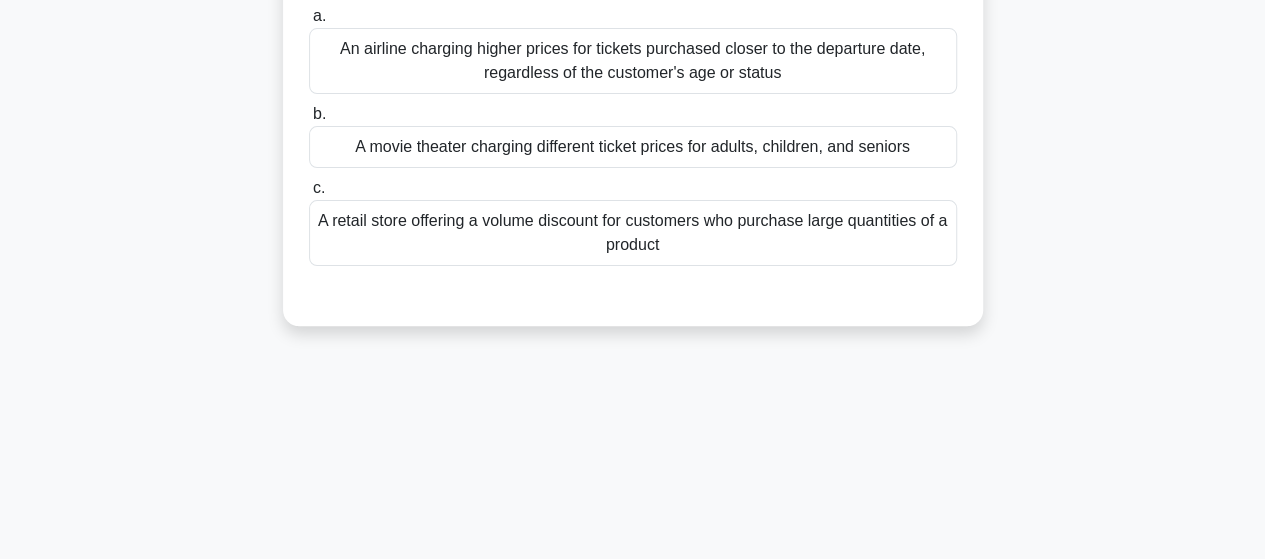 scroll, scrollTop: 0, scrollLeft: 0, axis: both 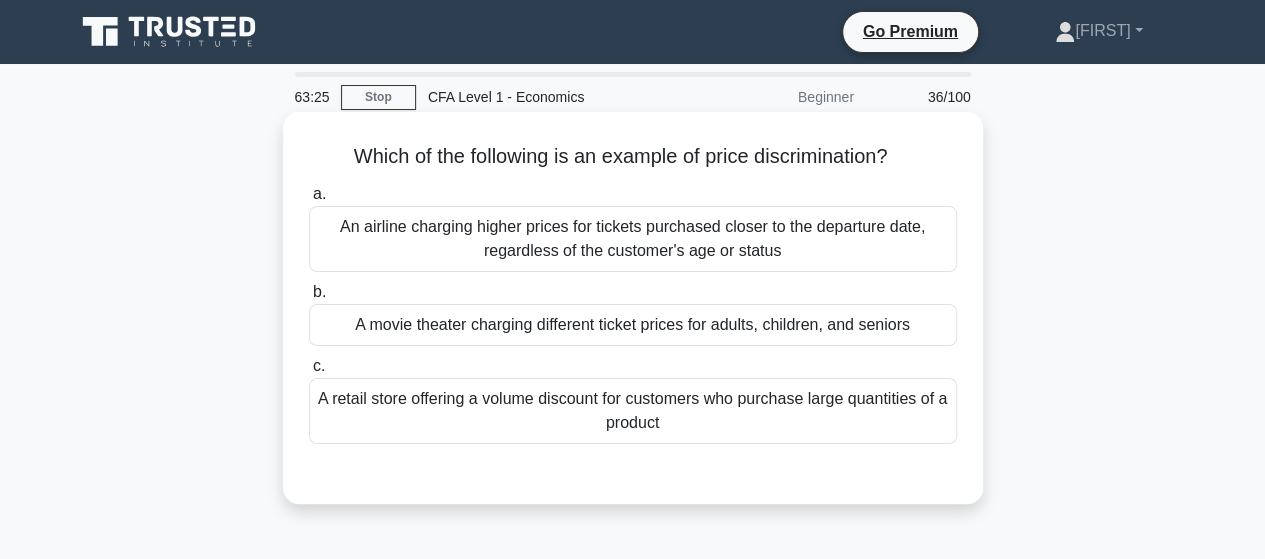 click on "A retail store offering a volume discount for customers who purchase large quantities of a product" at bounding box center (633, 411) 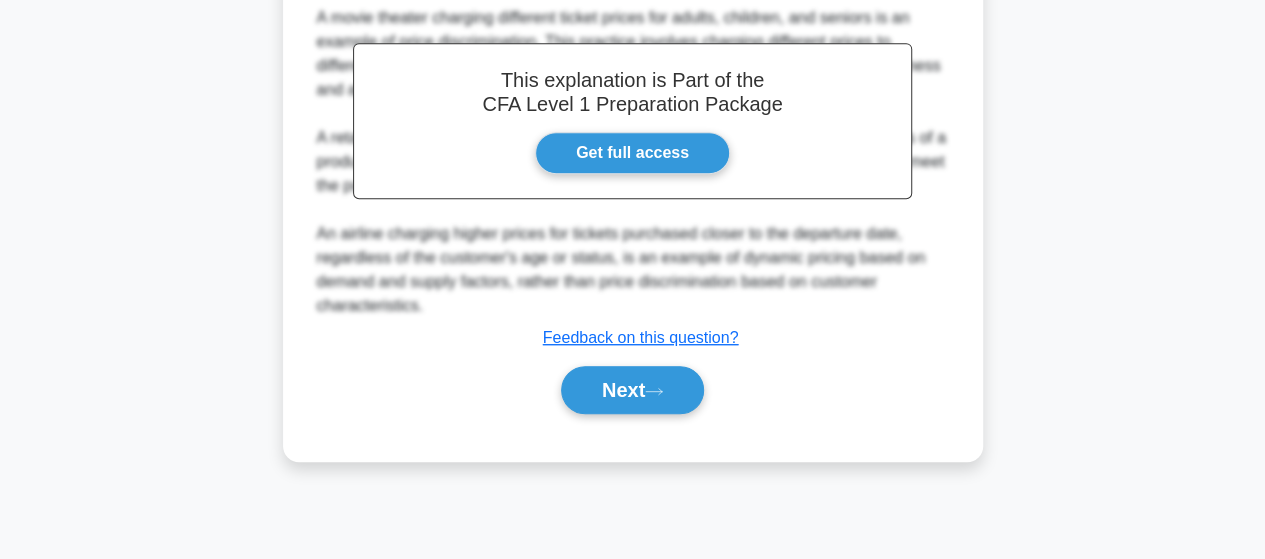 scroll, scrollTop: 521, scrollLeft: 0, axis: vertical 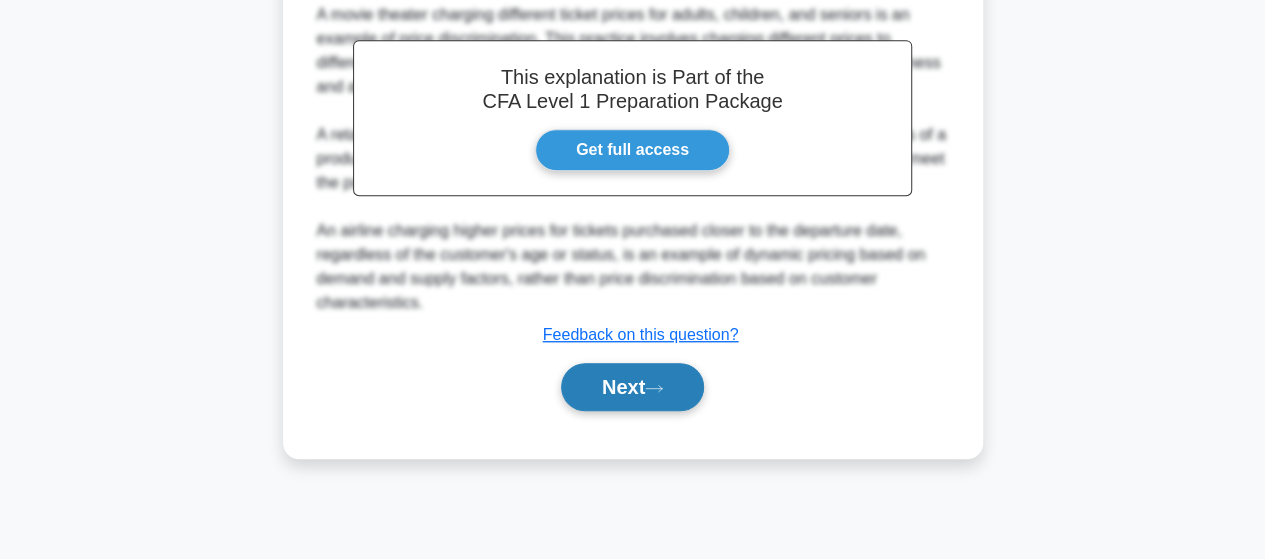 click on "Next" at bounding box center [632, 387] 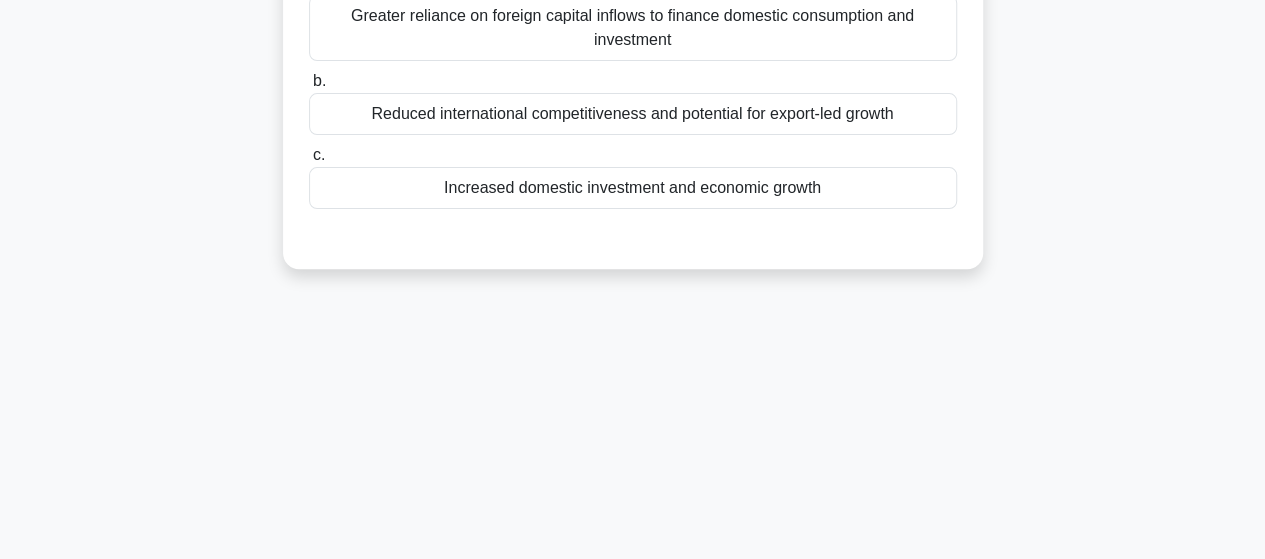 scroll, scrollTop: 21, scrollLeft: 0, axis: vertical 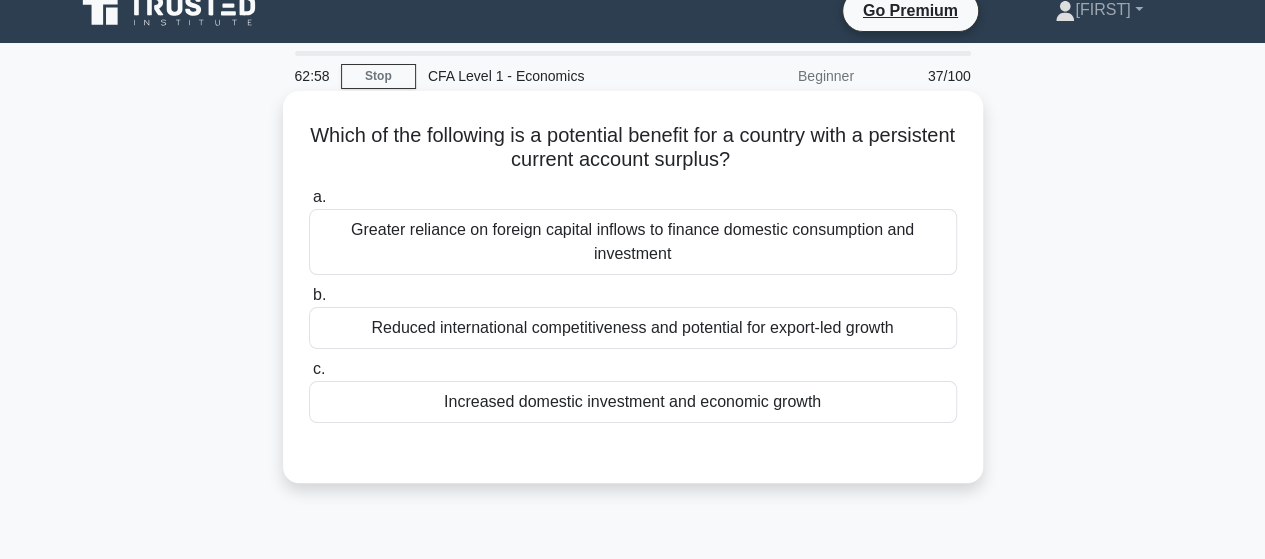 click on "Increased domestic investment and economic growth" at bounding box center [633, 402] 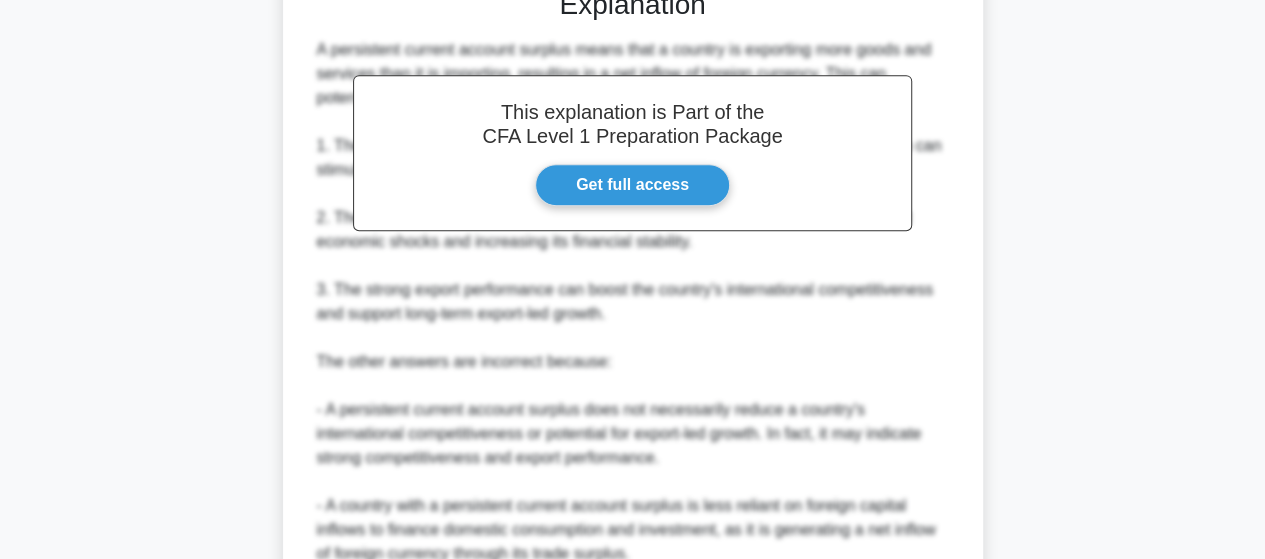 scroll, scrollTop: 670, scrollLeft: 0, axis: vertical 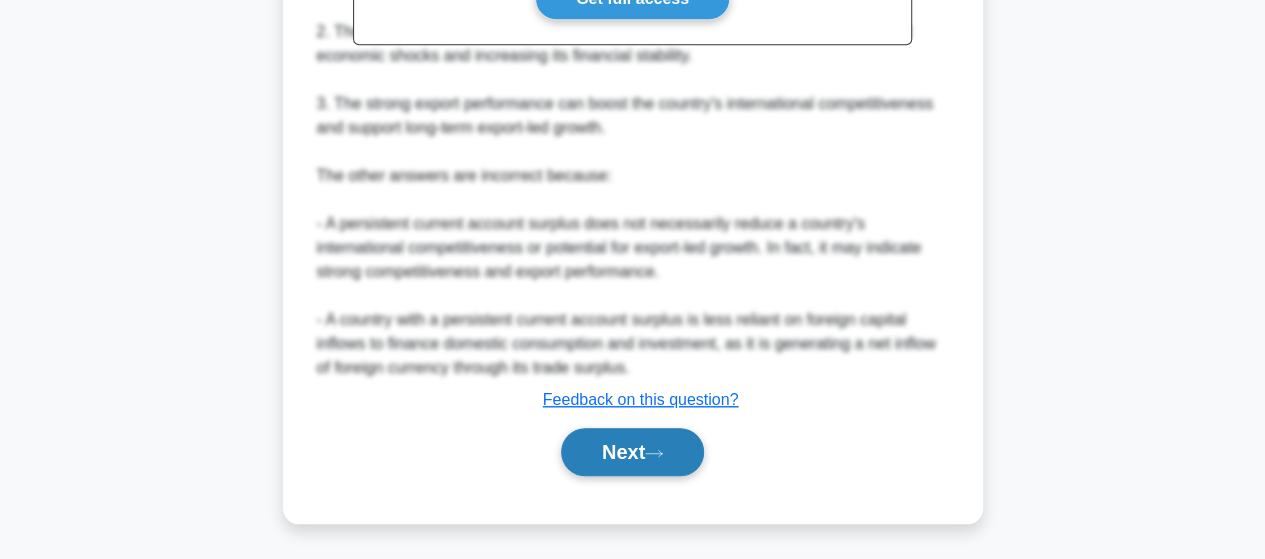 click on "Next" at bounding box center (632, 452) 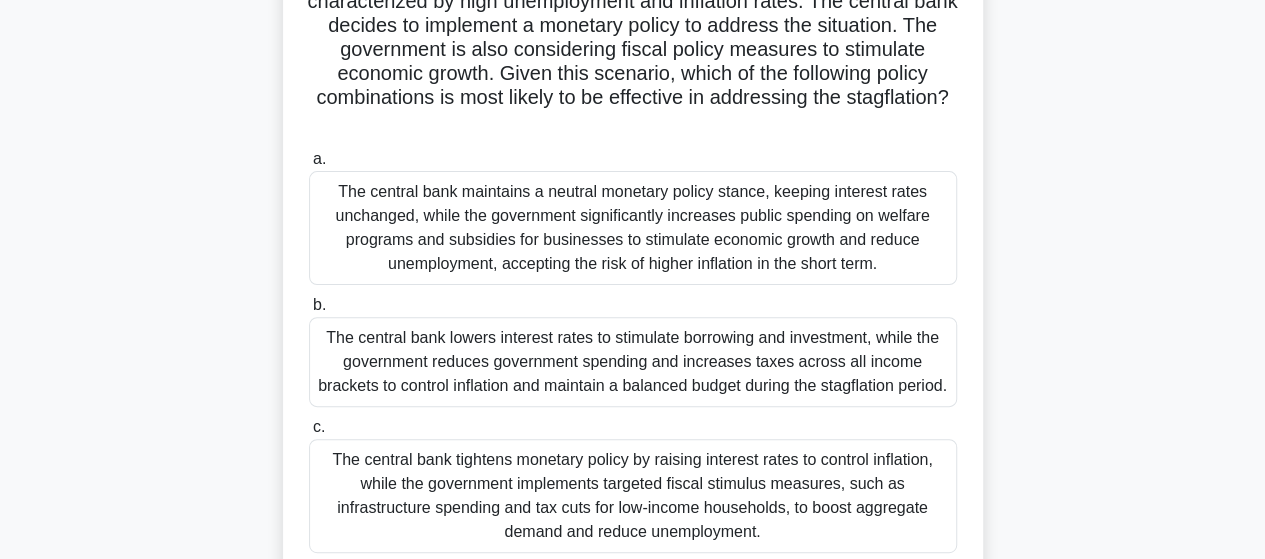 scroll, scrollTop: 300, scrollLeft: 0, axis: vertical 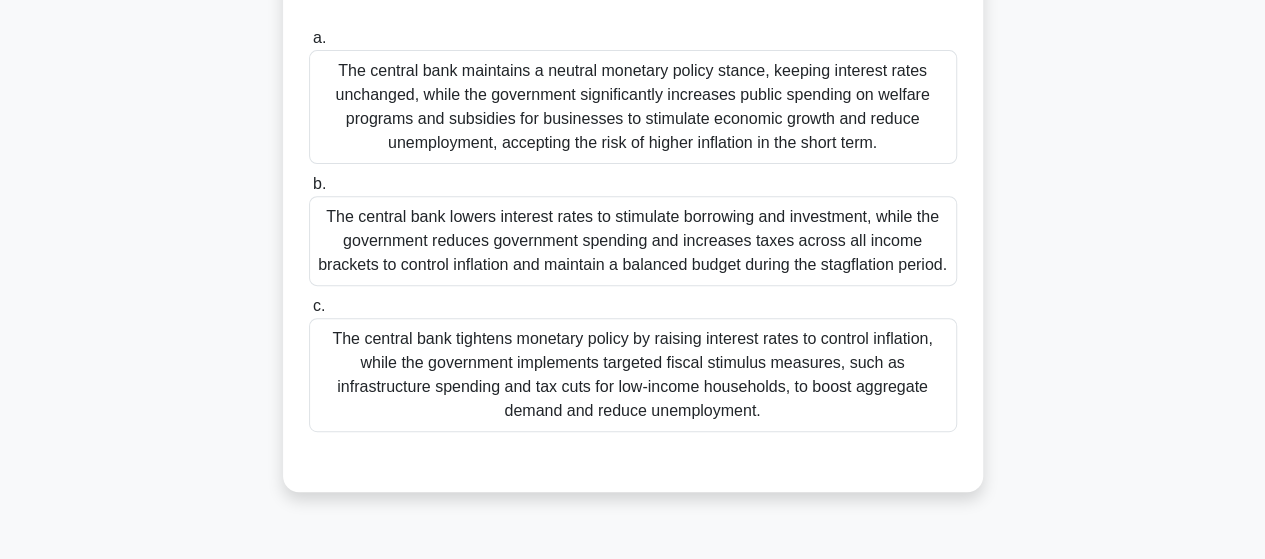 click on "The central bank tightens monetary policy by raising interest rates to control inflation, while the government implements targeted fiscal stimulus measures, such as infrastructure spending and tax cuts for low-income households, to boost aggregate demand and reduce unemployment." at bounding box center [633, 375] 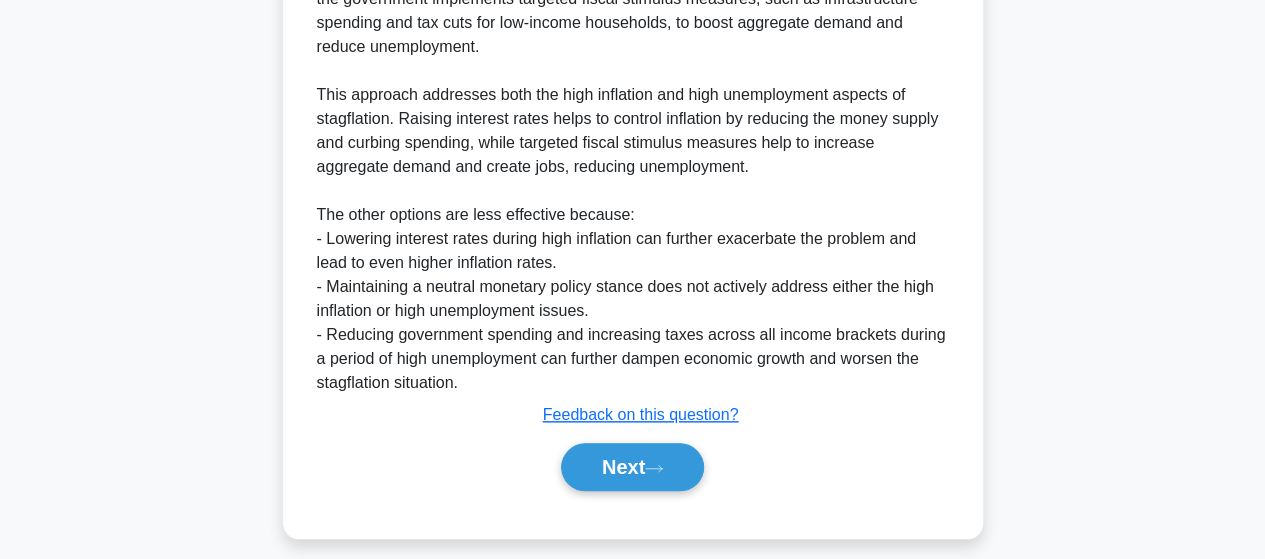 scroll, scrollTop: 910, scrollLeft: 0, axis: vertical 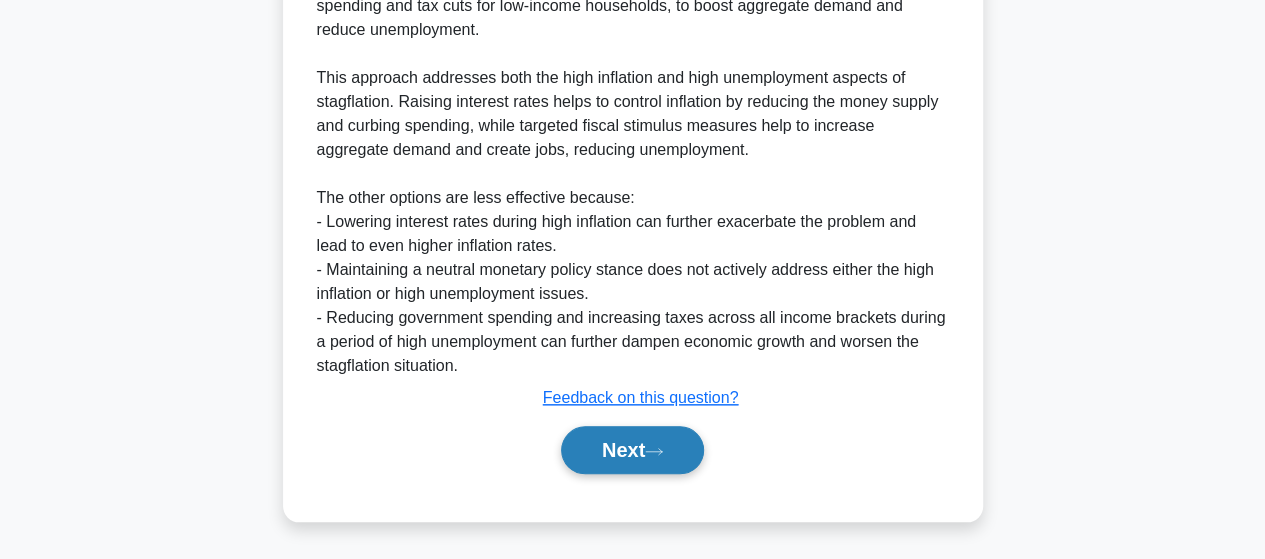 click on "Next" at bounding box center [632, 450] 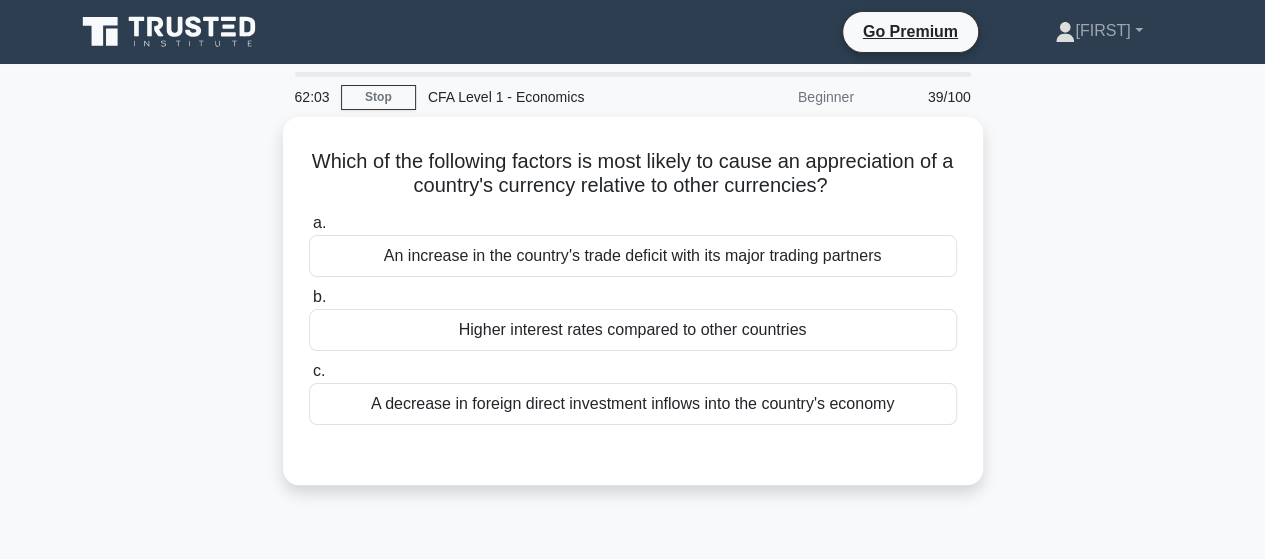 scroll, scrollTop: 0, scrollLeft: 0, axis: both 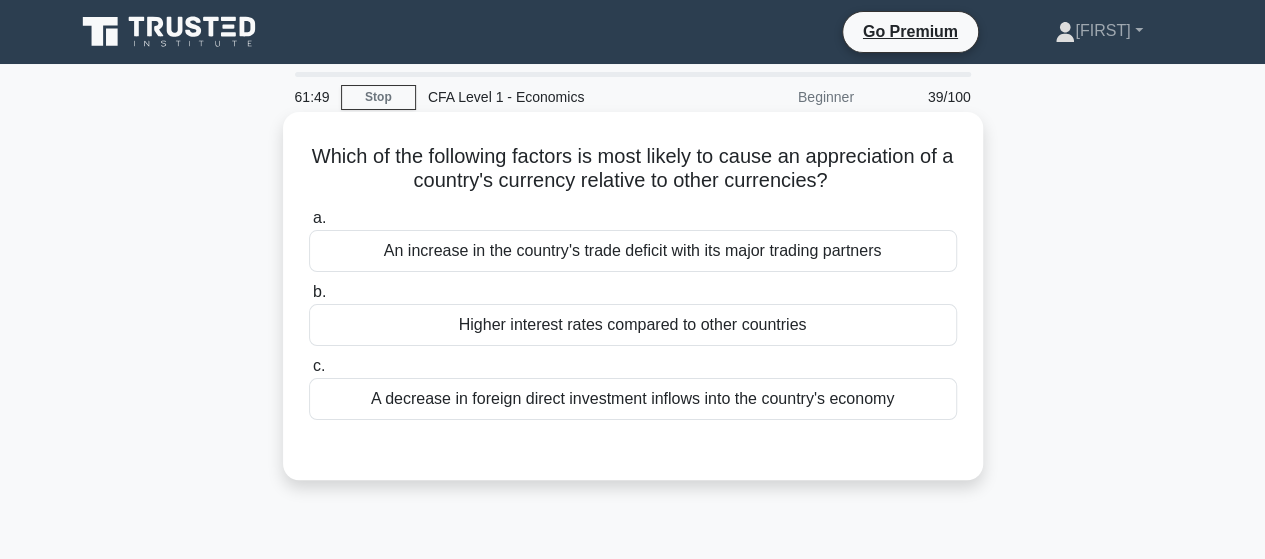 click on "A decrease in foreign direct investment inflows into the country's economy" at bounding box center (633, 399) 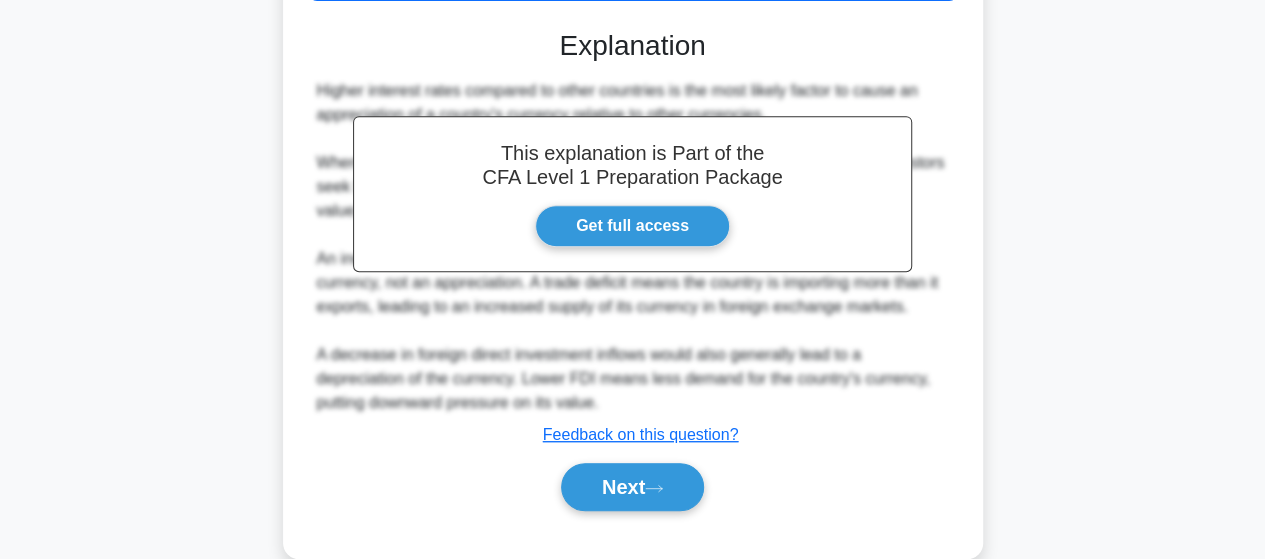 scroll, scrollTop: 500, scrollLeft: 0, axis: vertical 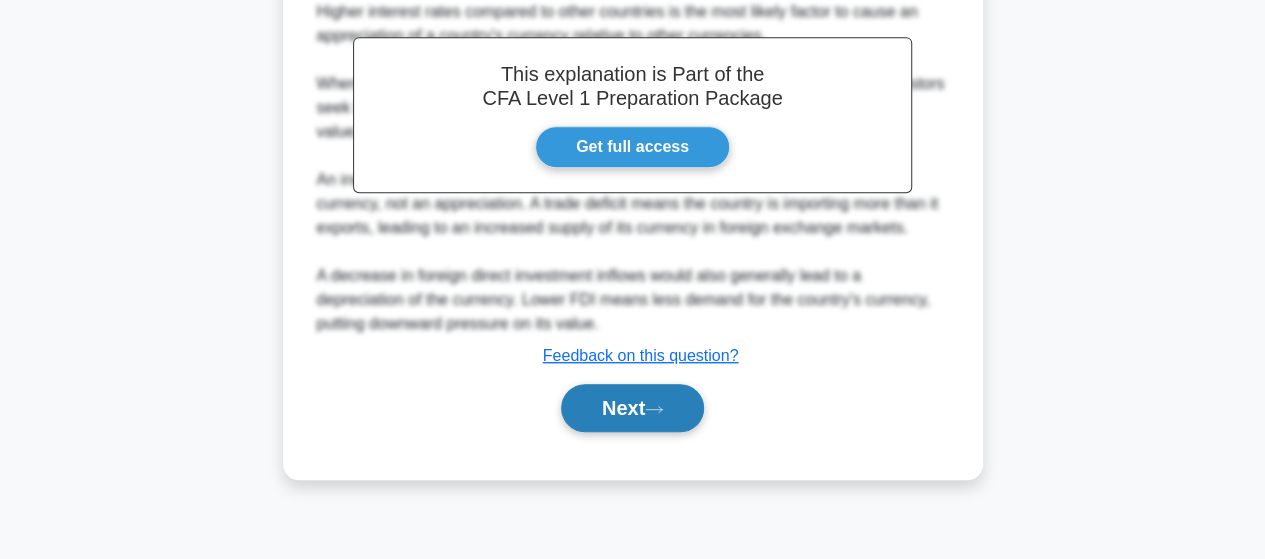 click on "Next" at bounding box center (632, 408) 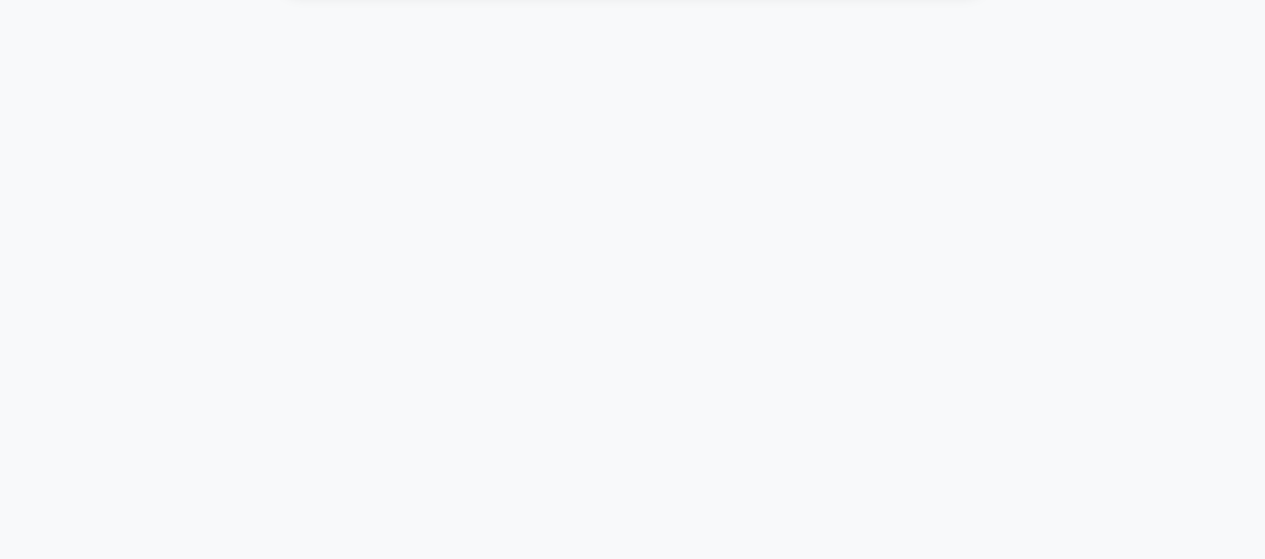 scroll, scrollTop: 0, scrollLeft: 0, axis: both 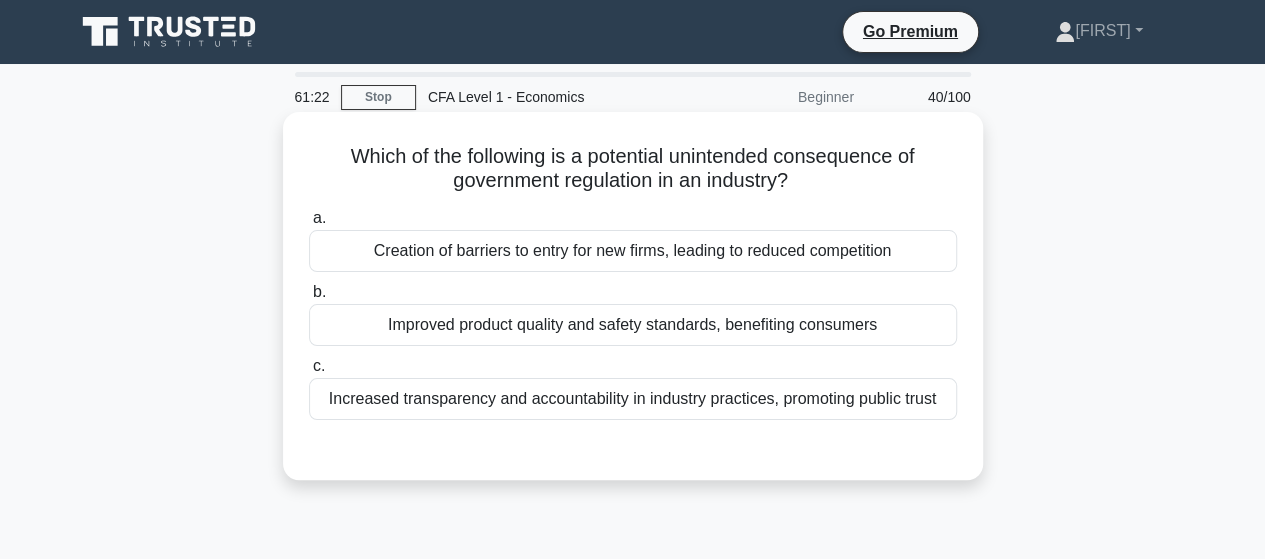 click on "Increased transparency and accountability in industry practices, promoting public trust" at bounding box center (633, 399) 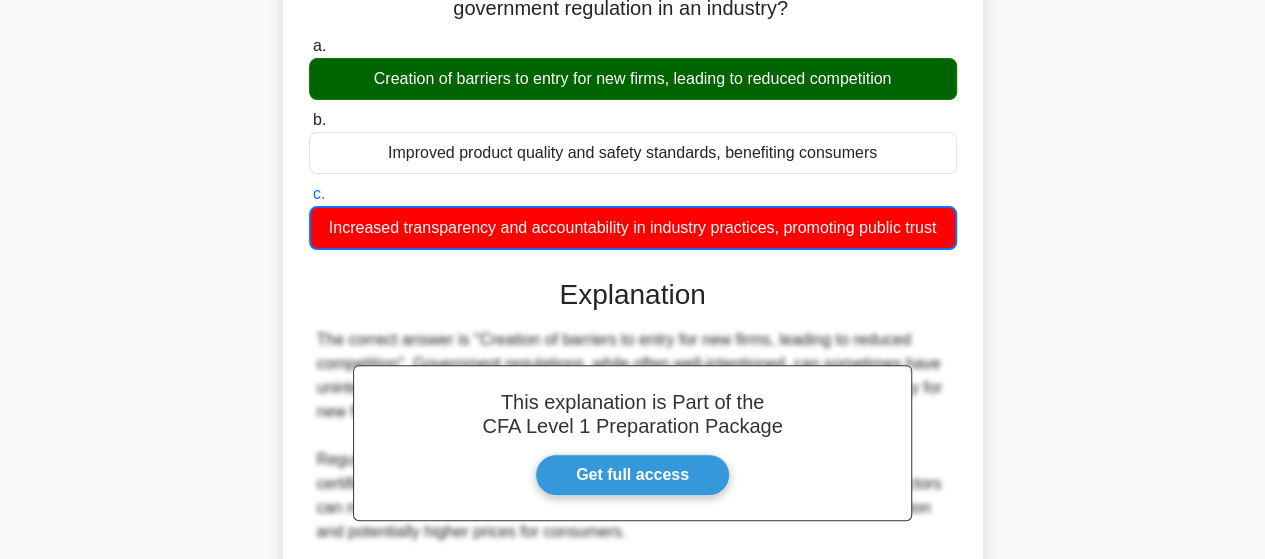 scroll, scrollTop: 521, scrollLeft: 0, axis: vertical 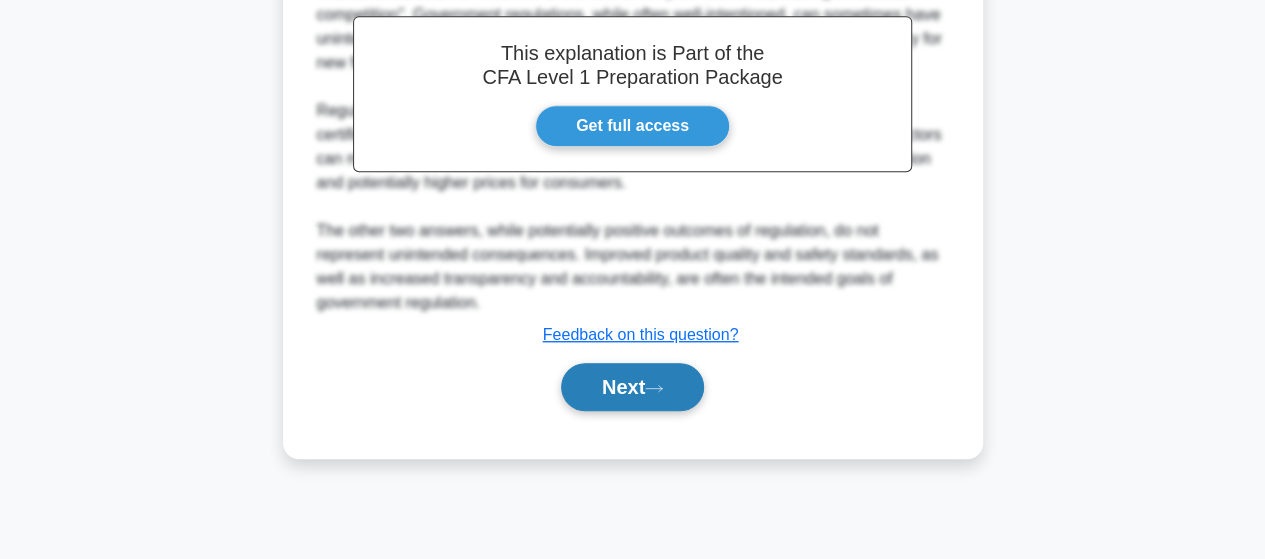 click on "Next" at bounding box center [632, 387] 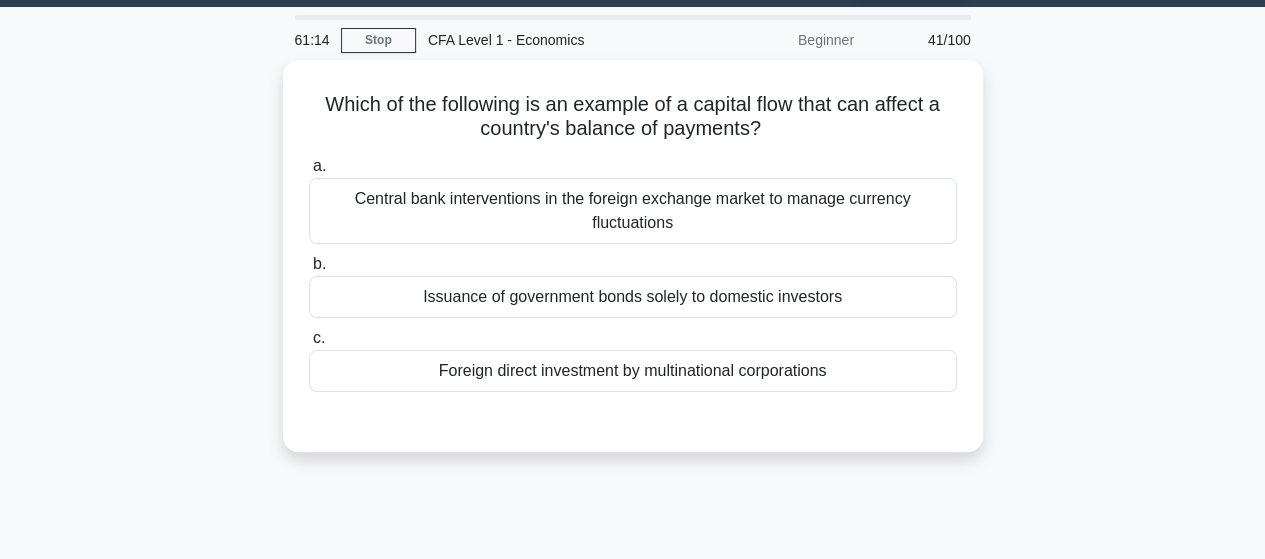 scroll, scrollTop: 21, scrollLeft: 0, axis: vertical 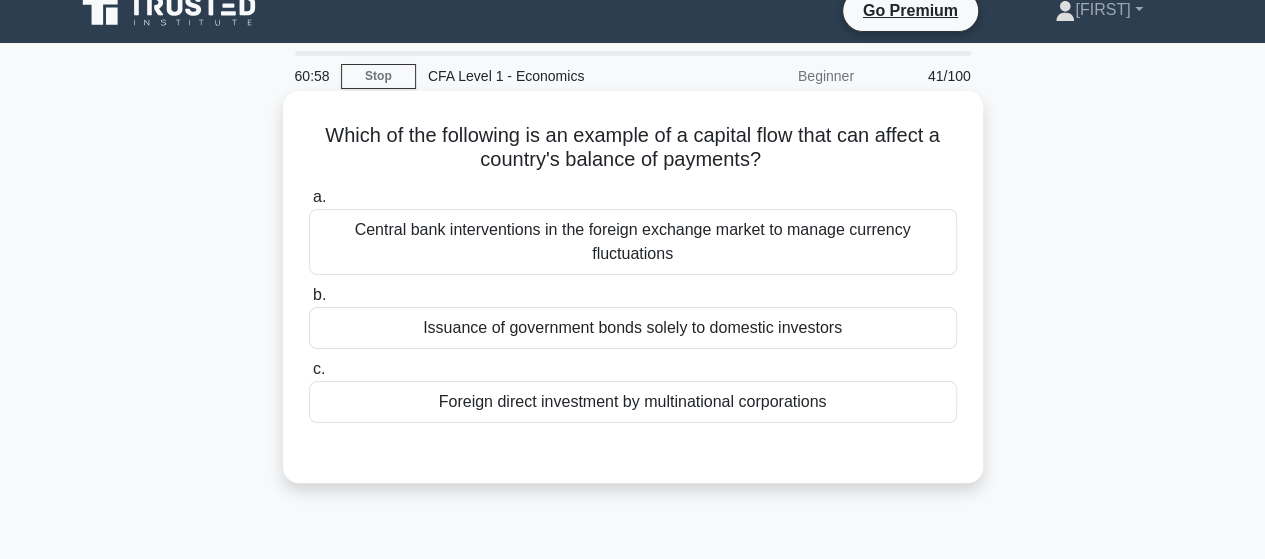 click on "Issuance of government bonds solely to domestic investors" at bounding box center (633, 328) 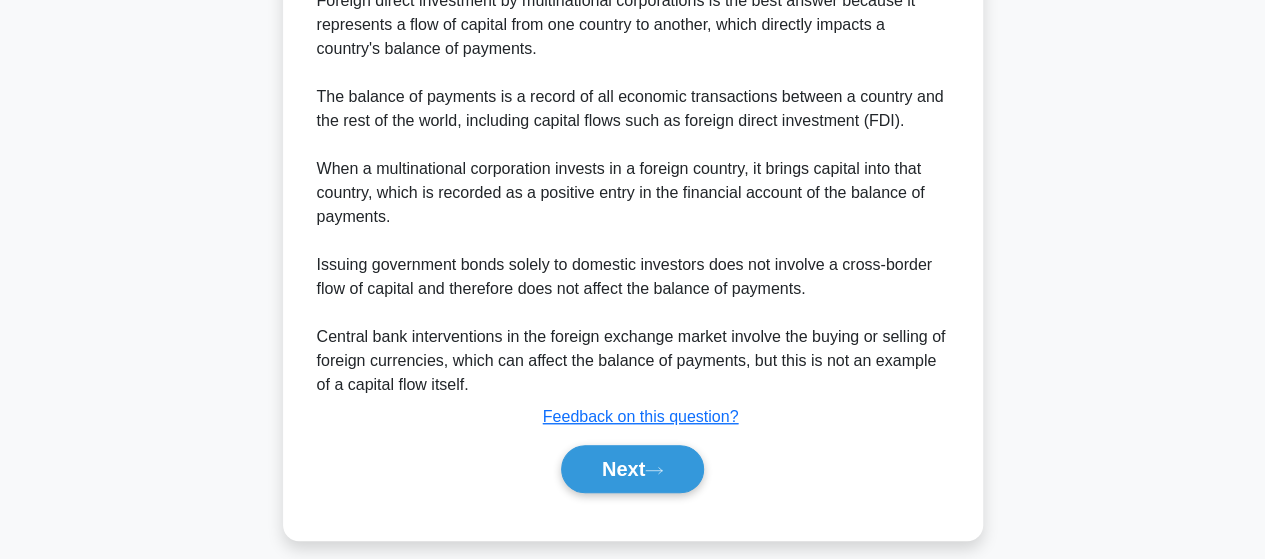 scroll, scrollTop: 552, scrollLeft: 0, axis: vertical 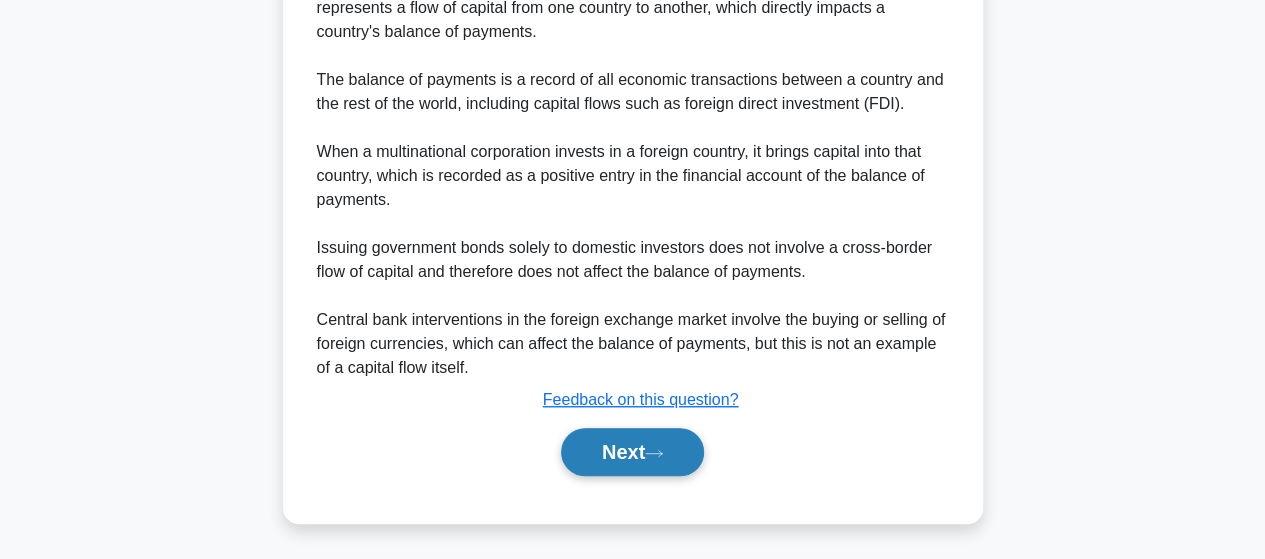 click on "Next" at bounding box center [632, 452] 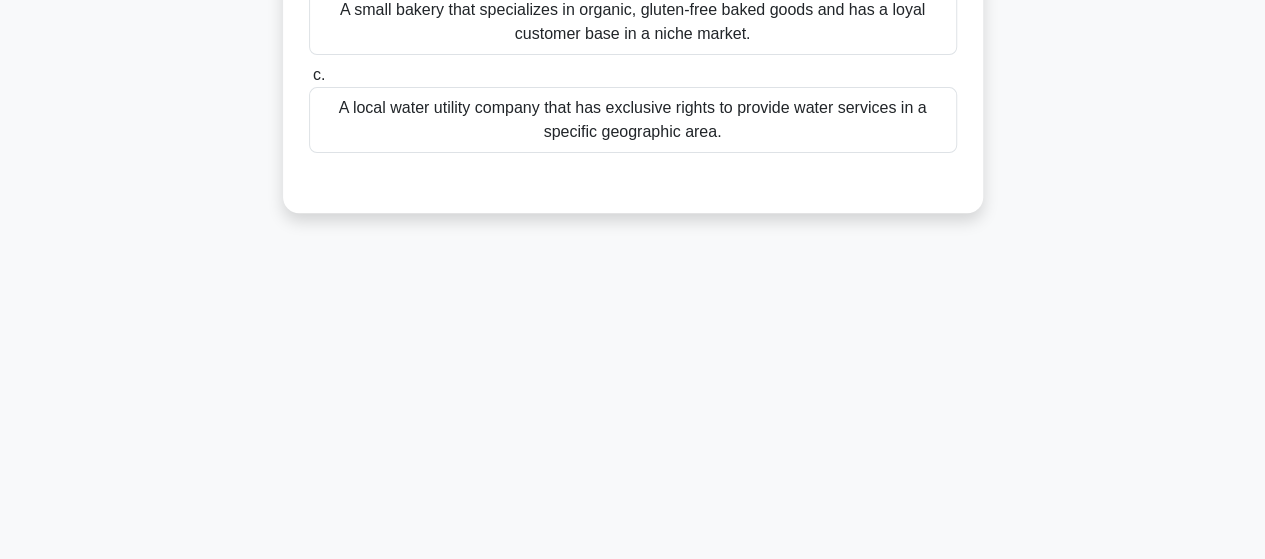scroll, scrollTop: 121, scrollLeft: 0, axis: vertical 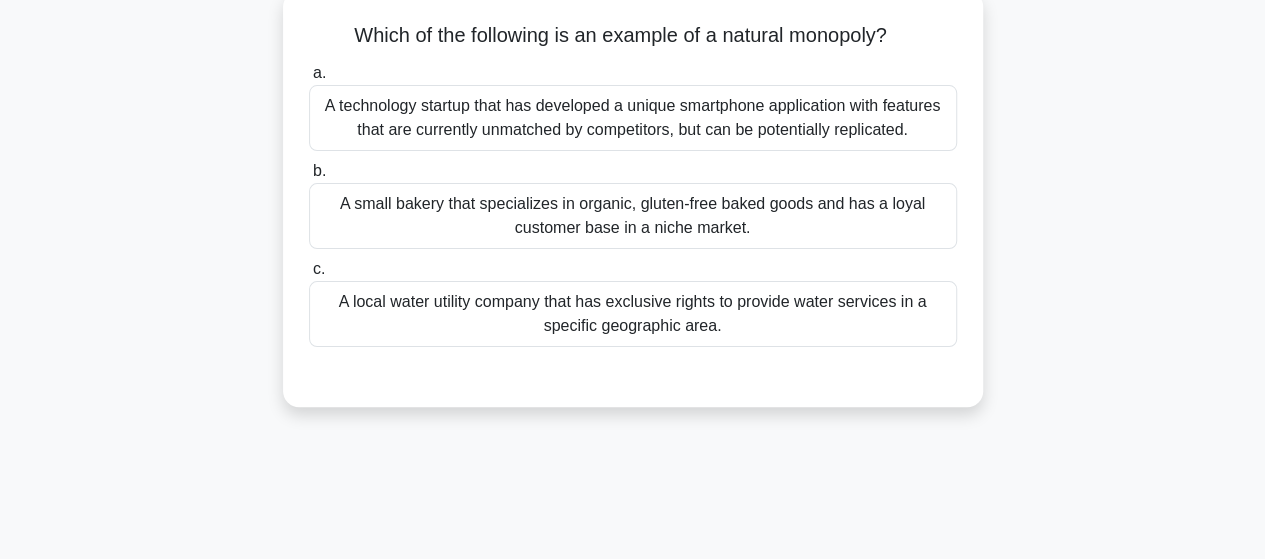 click on "A small bakery that specializes in organic, gluten-free baked goods and has a loyal customer base in a niche market." at bounding box center [633, 216] 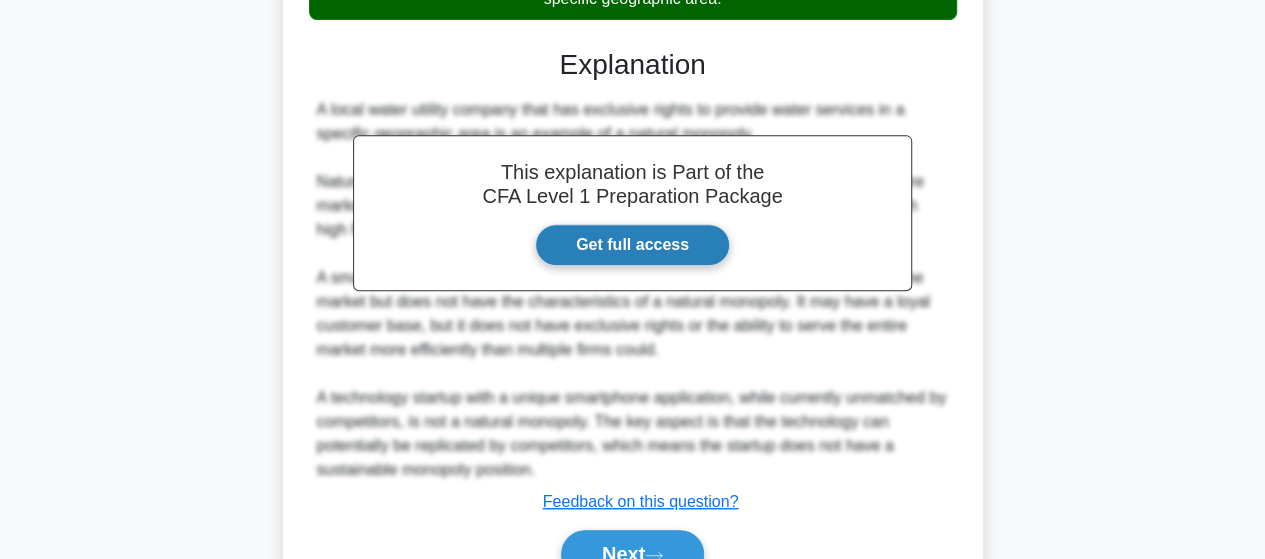 scroll, scrollTop: 552, scrollLeft: 0, axis: vertical 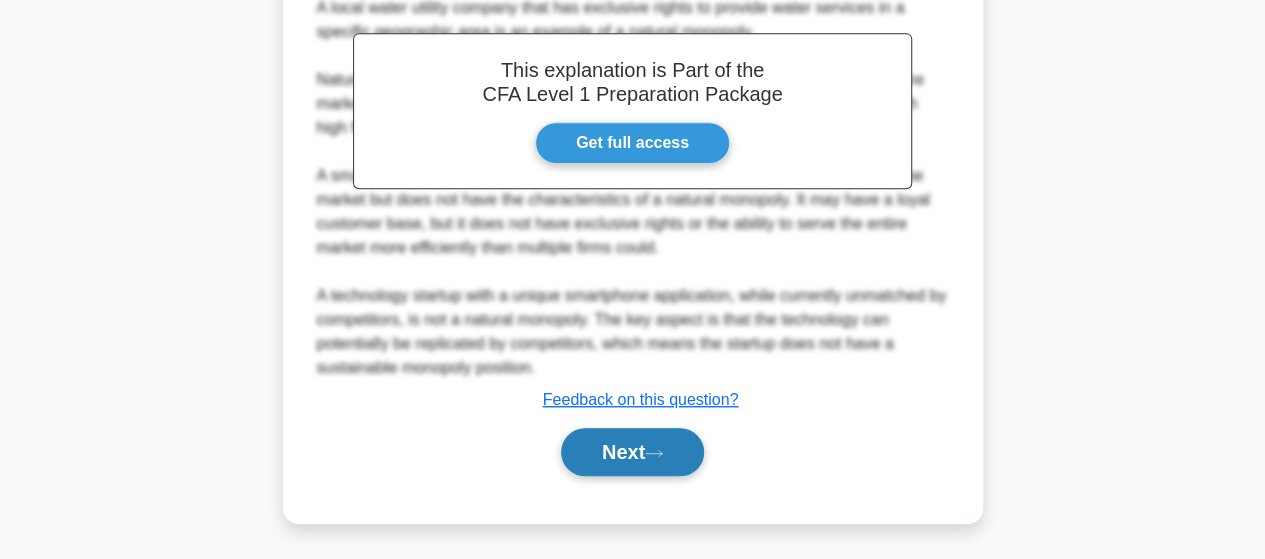 click on "Next" at bounding box center (632, 452) 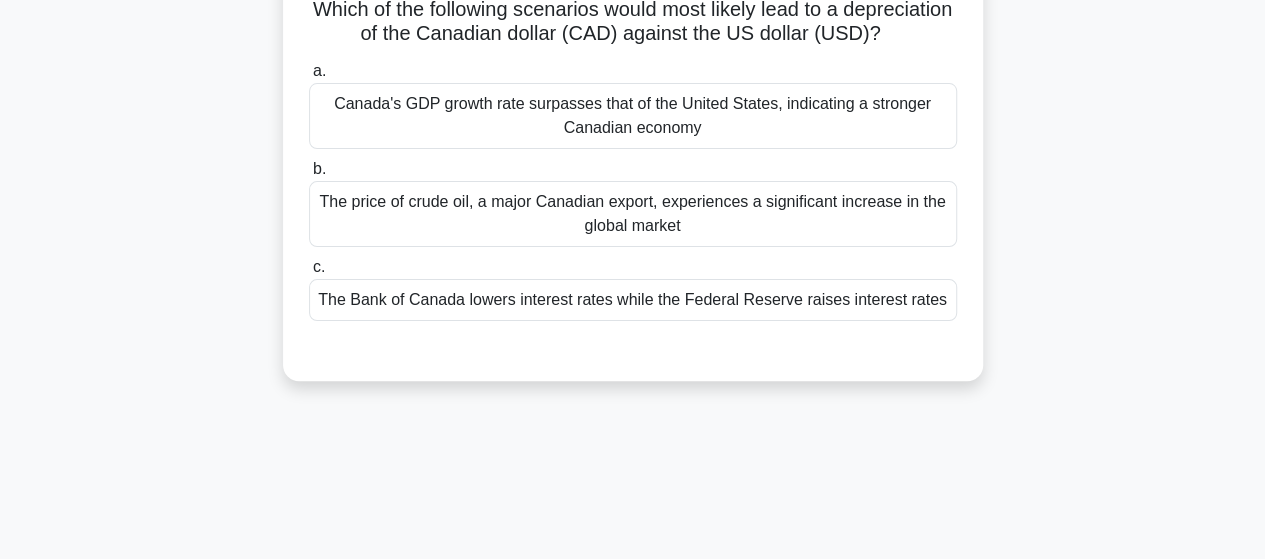 scroll, scrollTop: 121, scrollLeft: 0, axis: vertical 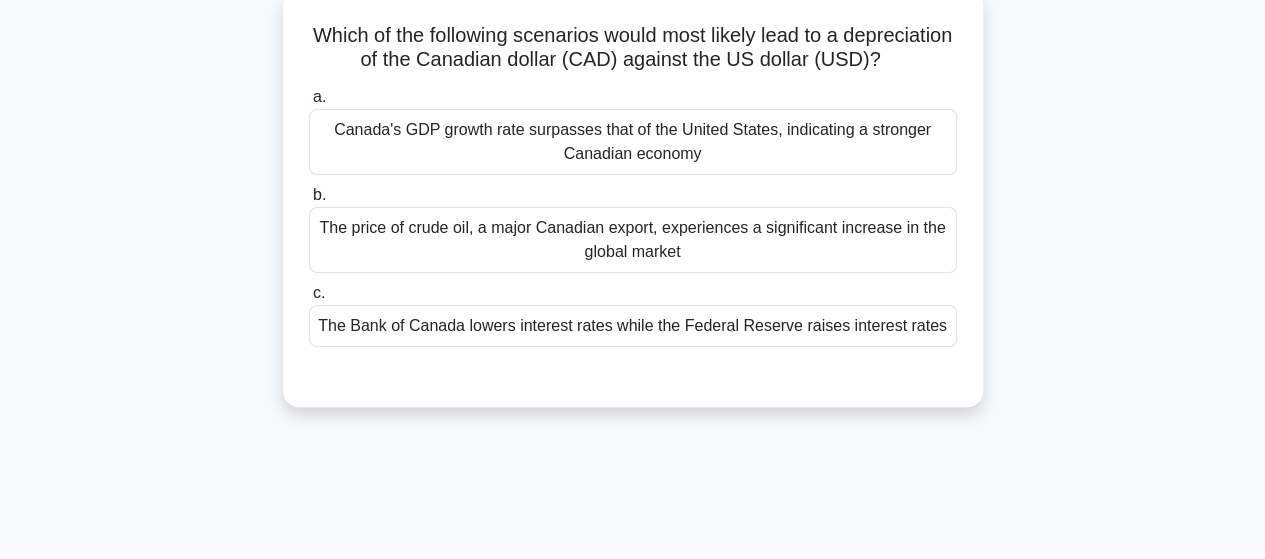 click on "Canada's GDP growth rate surpasses that of the United States, indicating a stronger Canadian economy" at bounding box center (633, 142) 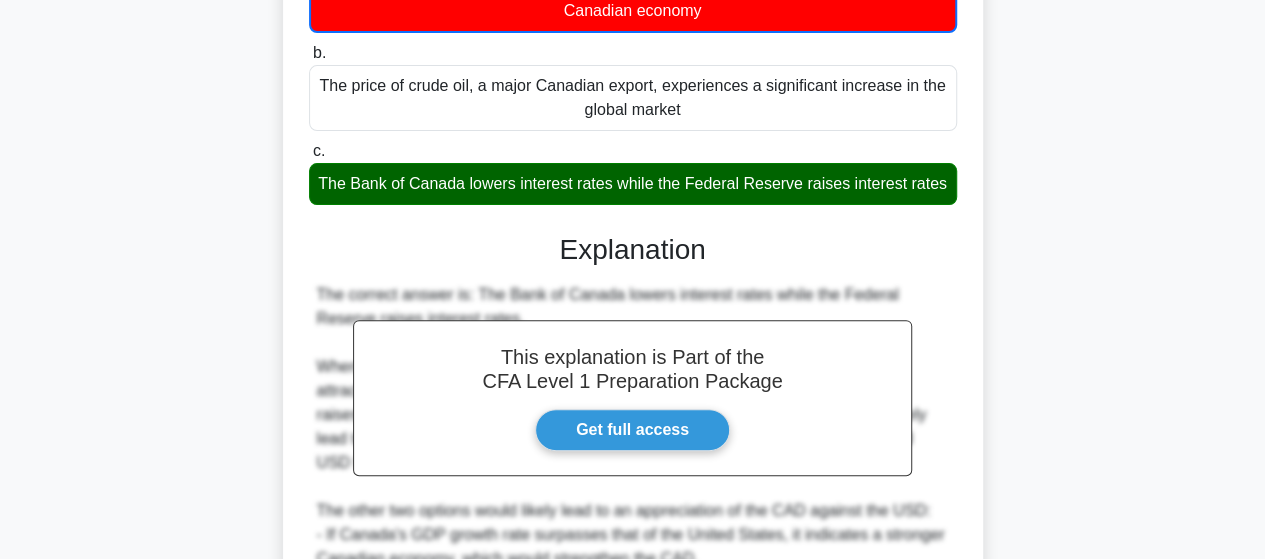 scroll, scrollTop: 521, scrollLeft: 0, axis: vertical 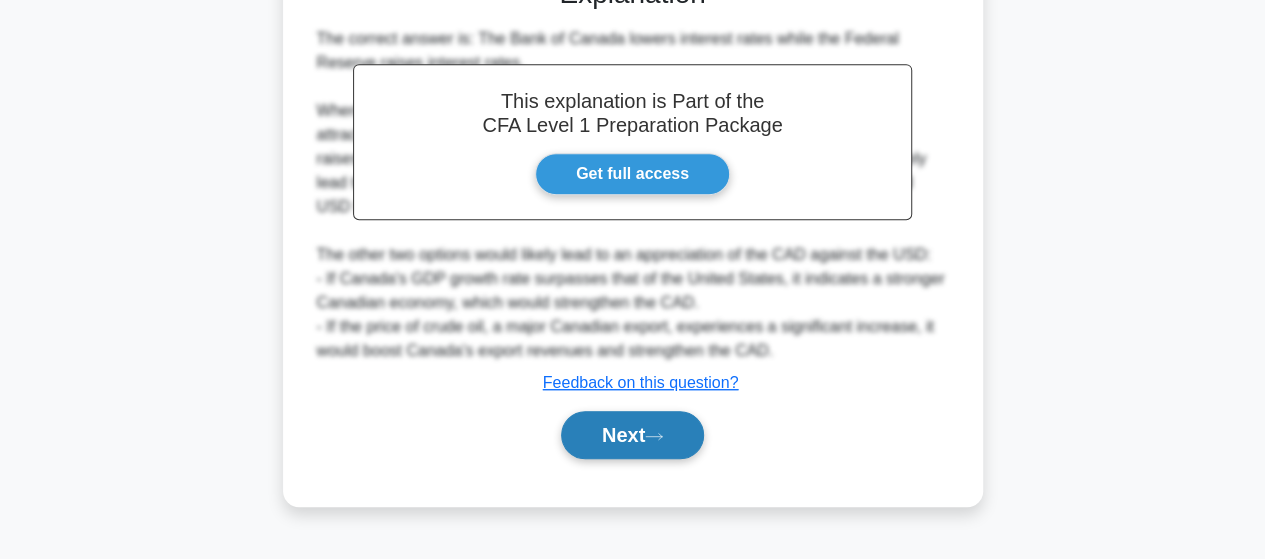 click on "Next" at bounding box center (632, 435) 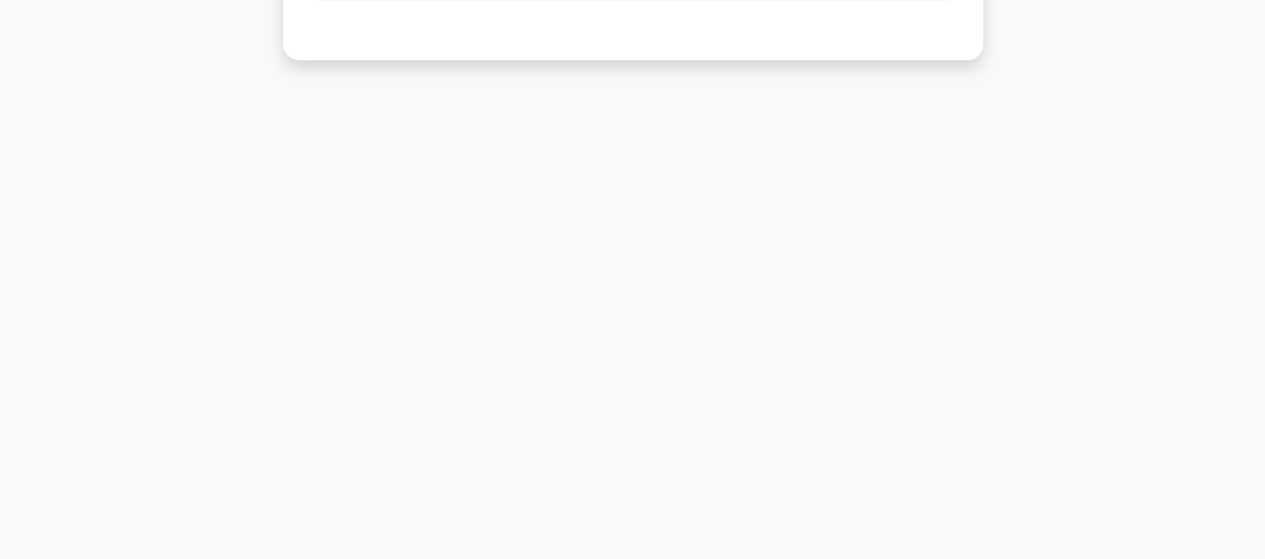 scroll, scrollTop: 121, scrollLeft: 0, axis: vertical 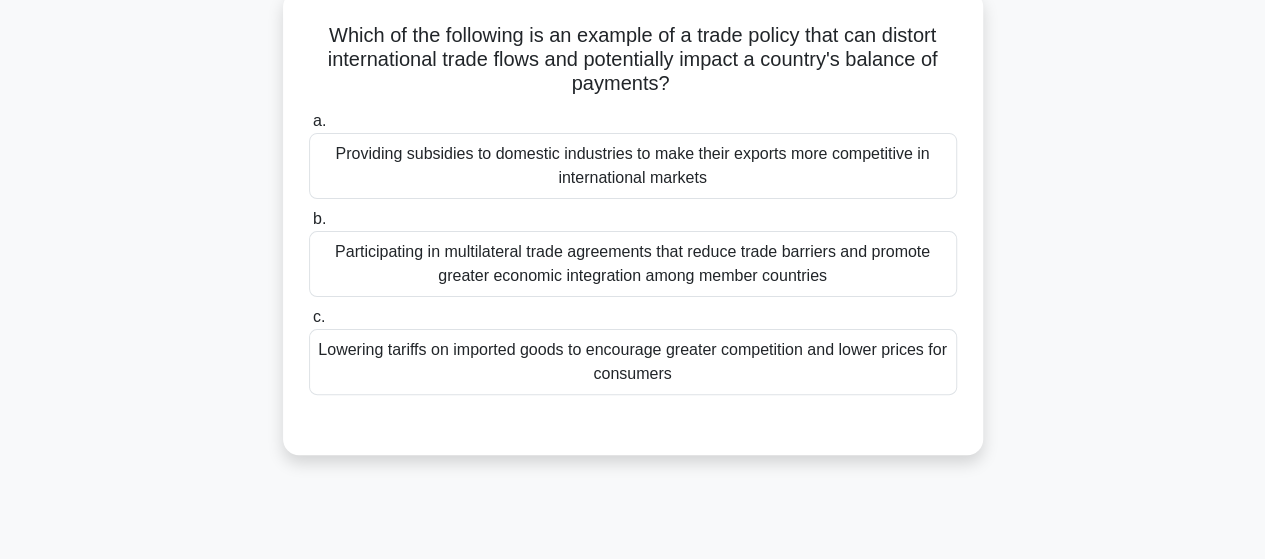 click on "Participating in multilateral trade agreements that reduce trade barriers and promote greater economic integration among member countries" at bounding box center [633, 264] 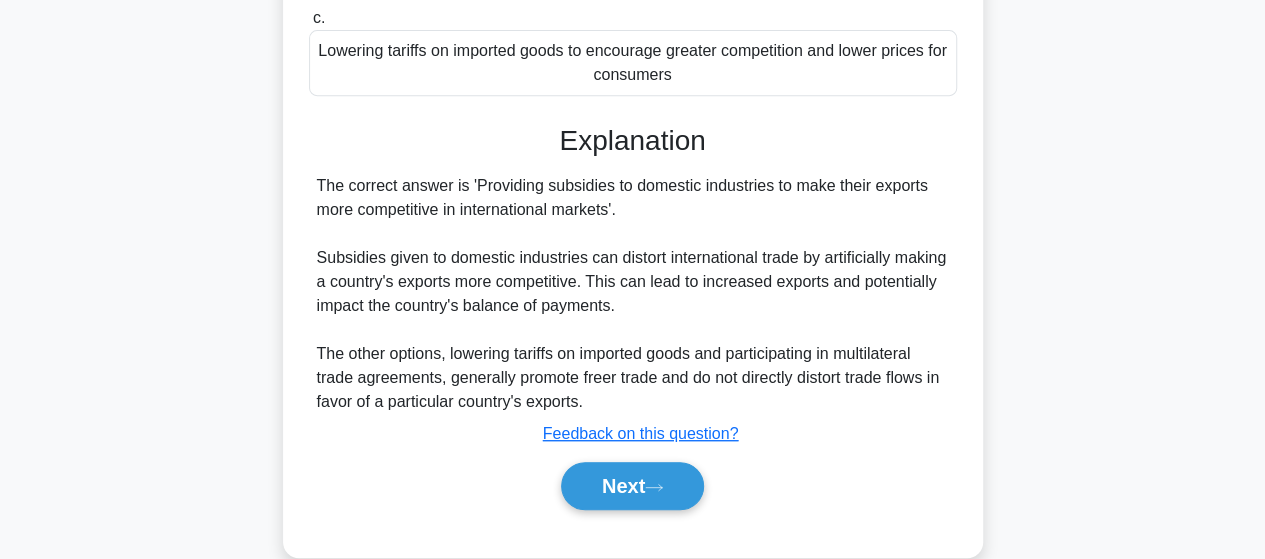 scroll, scrollTop: 521, scrollLeft: 0, axis: vertical 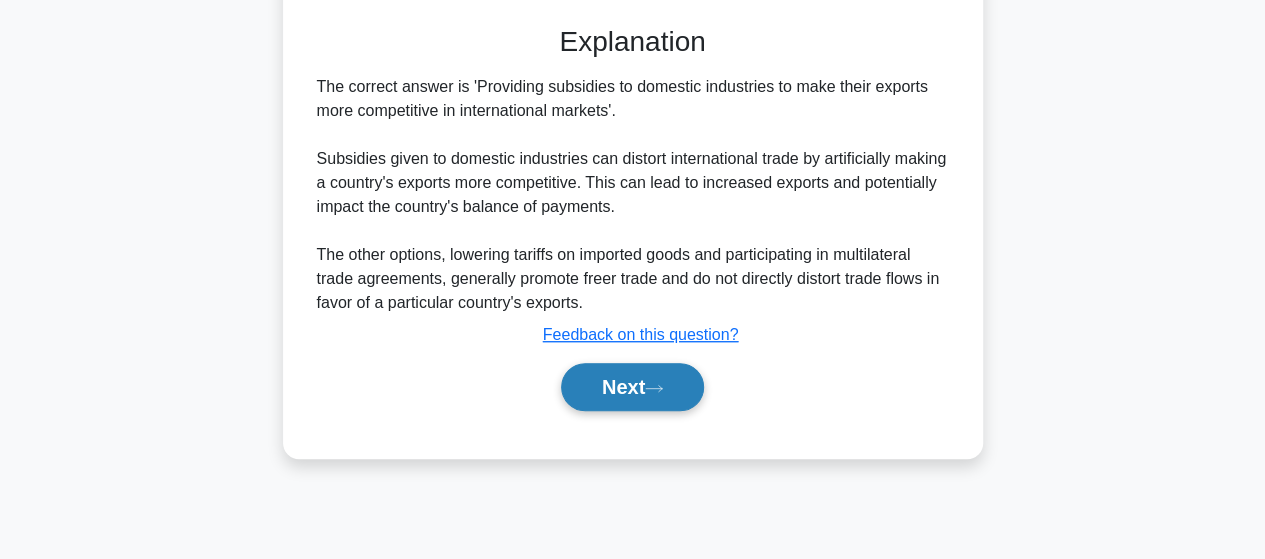 click on "Next" at bounding box center (632, 387) 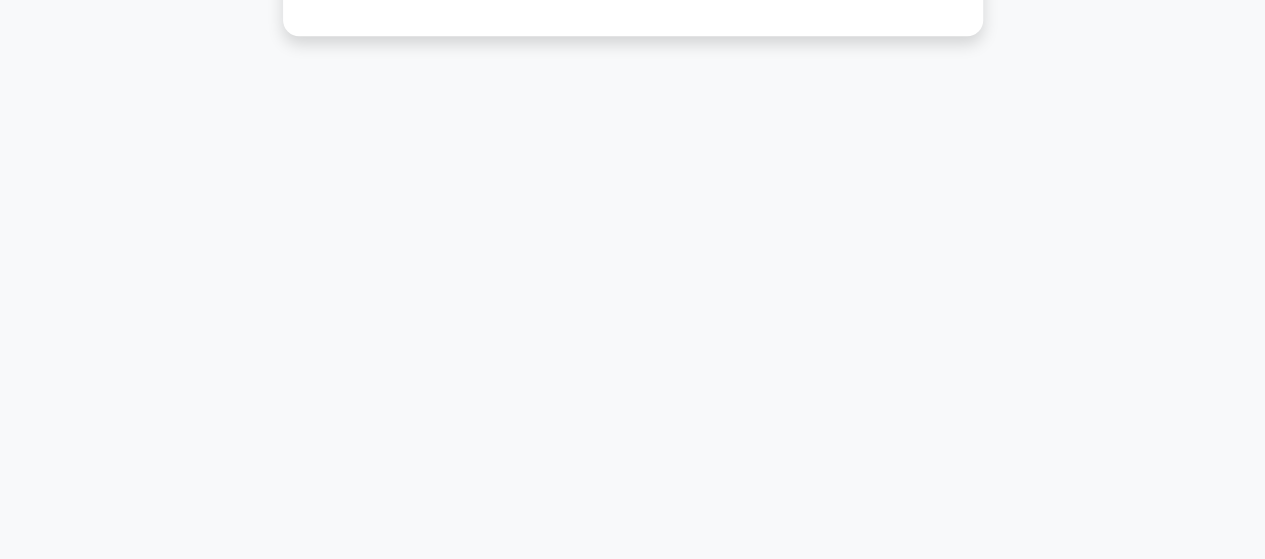 scroll, scrollTop: 0, scrollLeft: 0, axis: both 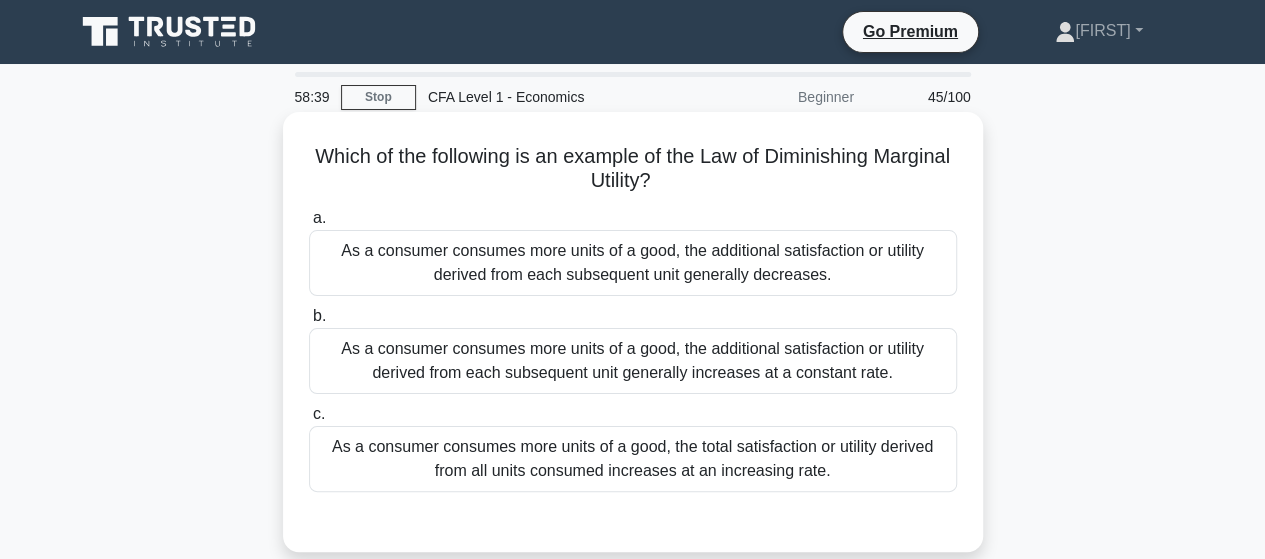 click on "As a consumer consumes more units of a good, the additional satisfaction or utility derived from each subsequent unit generally decreases." at bounding box center (633, 263) 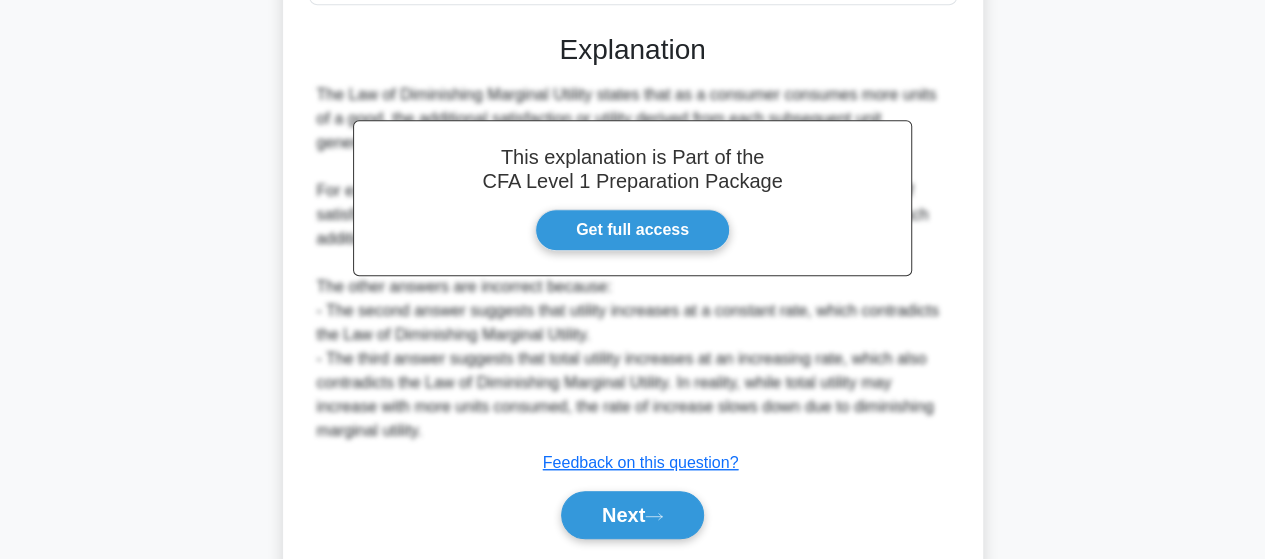 scroll, scrollTop: 500, scrollLeft: 0, axis: vertical 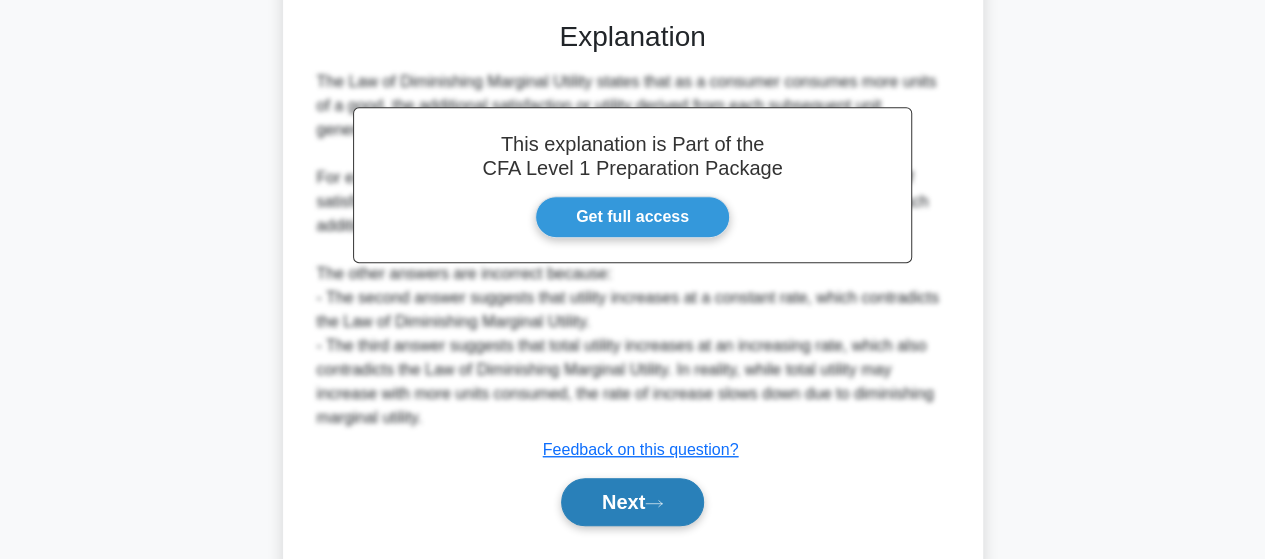 click on "Next" at bounding box center [632, 502] 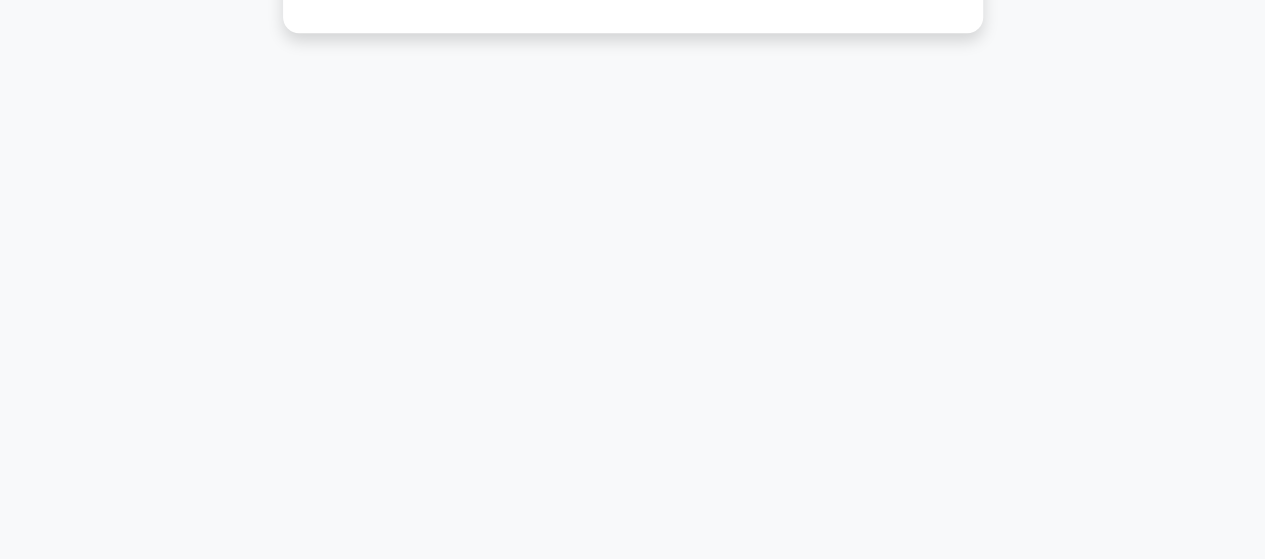 scroll, scrollTop: 0, scrollLeft: 0, axis: both 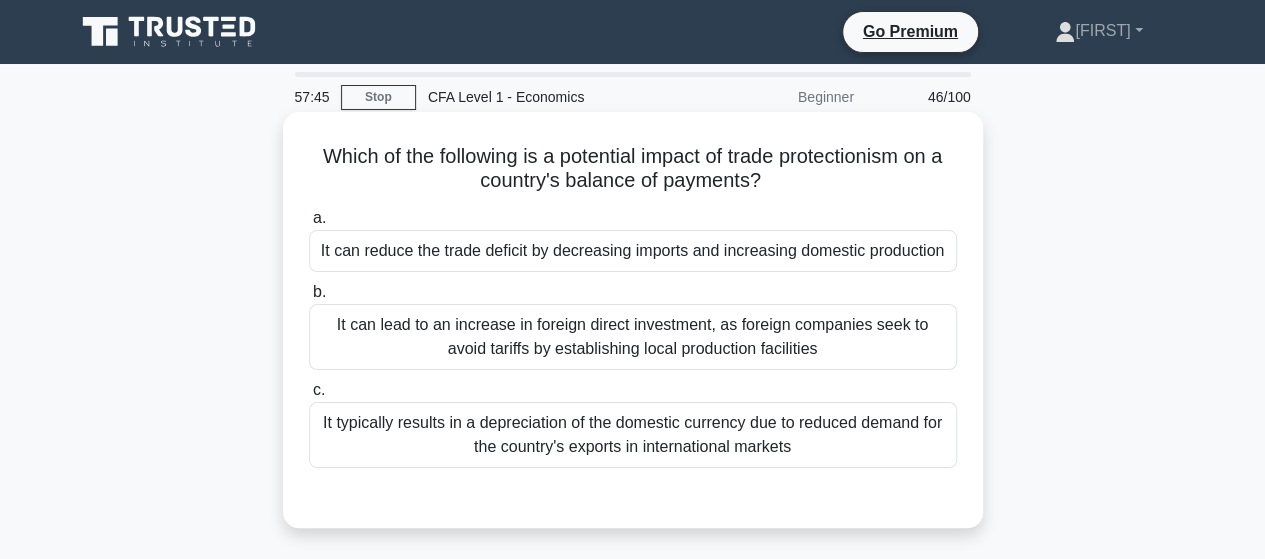 click on "It can lead to an increase in foreign direct investment, as foreign companies seek to avoid tariffs by establishing local production facilities" at bounding box center [633, 337] 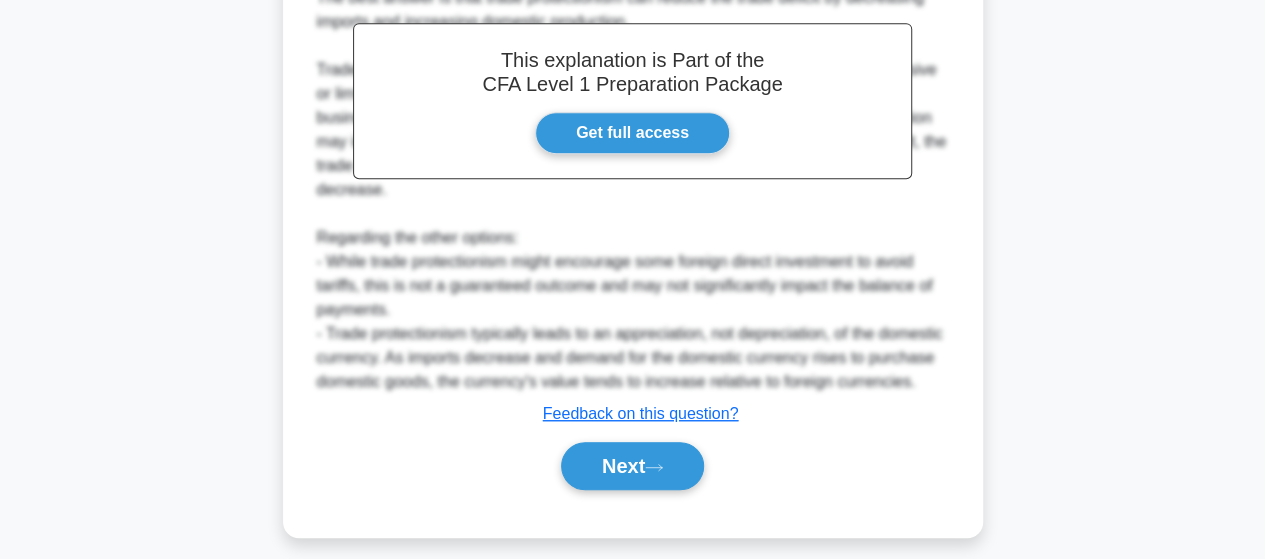 scroll, scrollTop: 600, scrollLeft: 0, axis: vertical 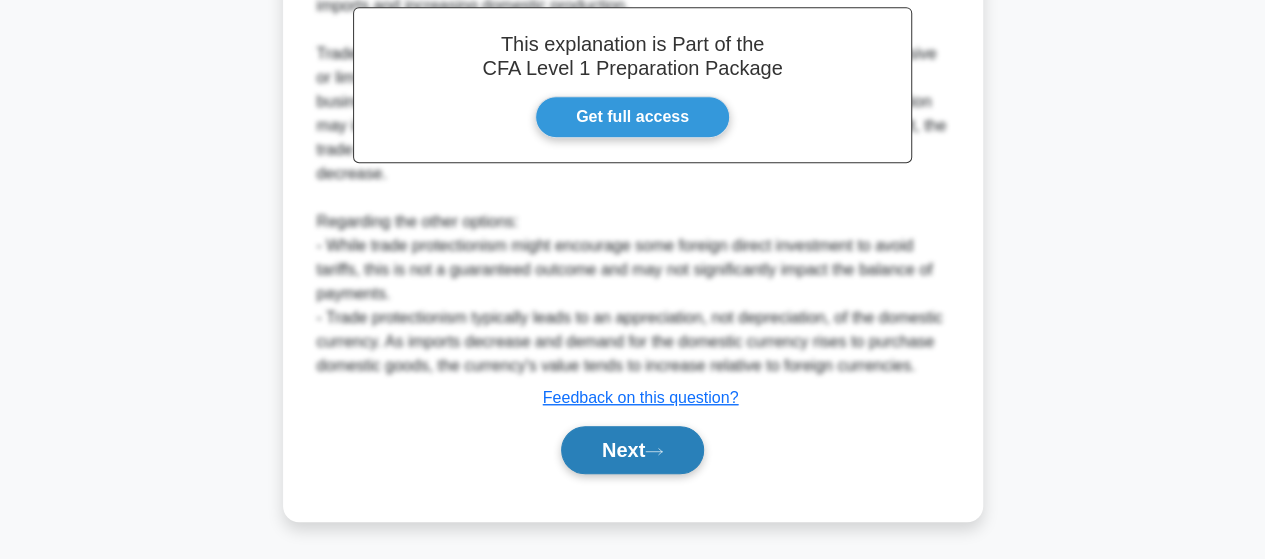 click on "Next" at bounding box center (632, 450) 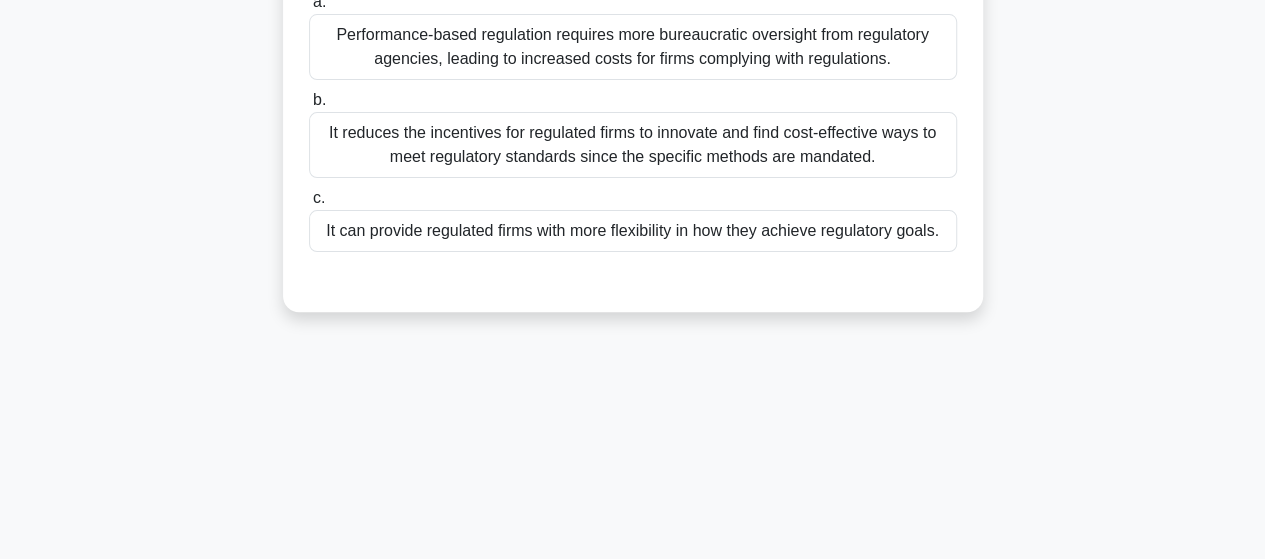 scroll, scrollTop: 121, scrollLeft: 0, axis: vertical 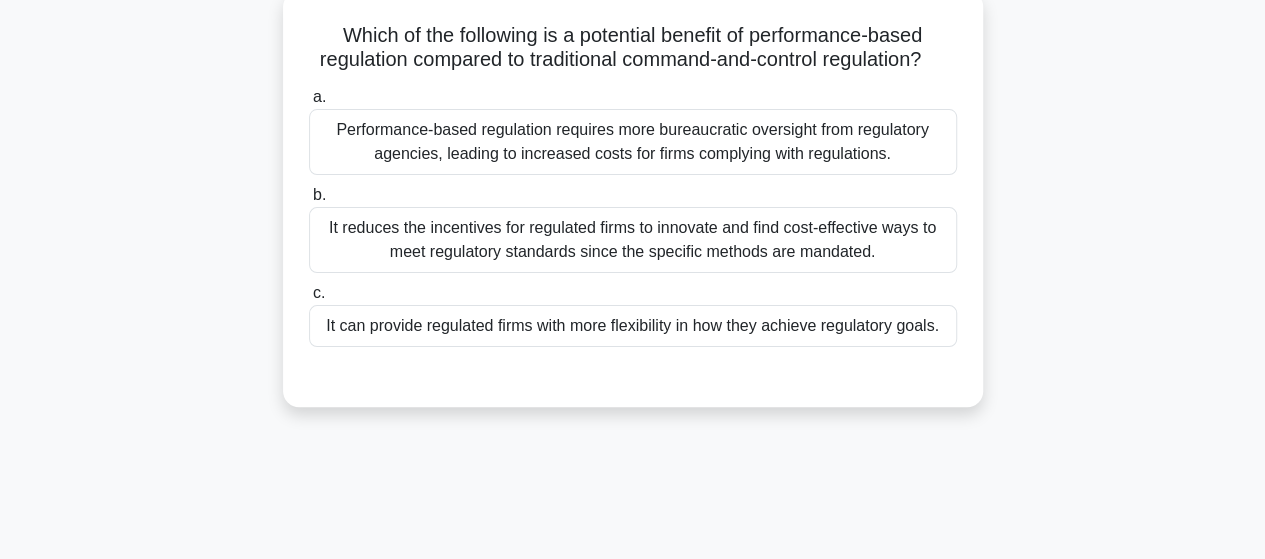 click on "It can provide regulated firms with more flexibility in how they achieve regulatory goals." at bounding box center [633, 326] 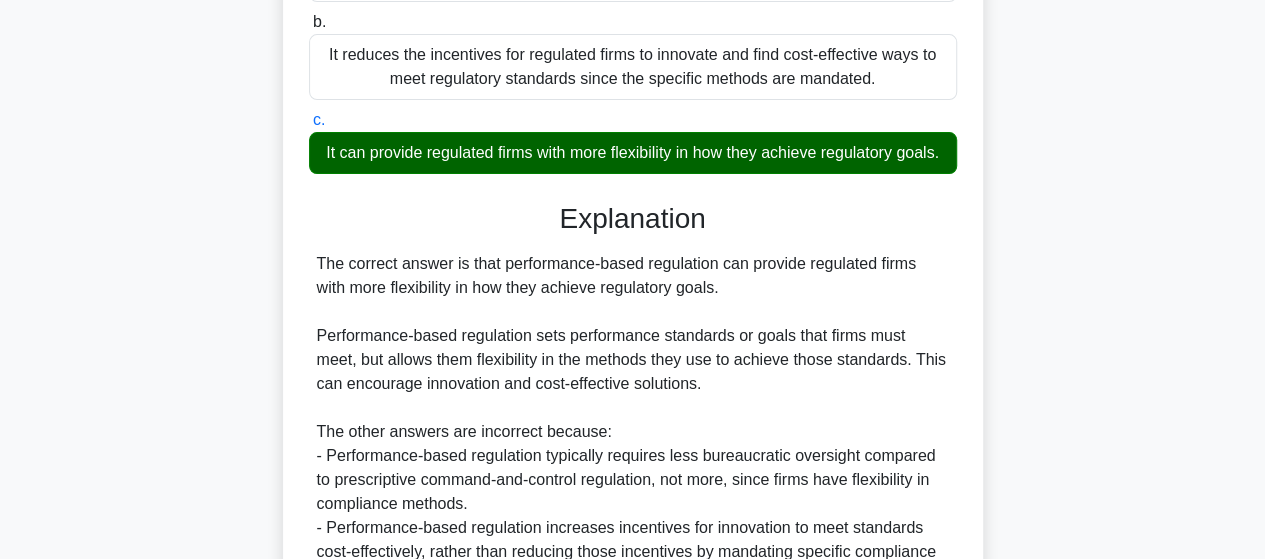 scroll, scrollTop: 550, scrollLeft: 0, axis: vertical 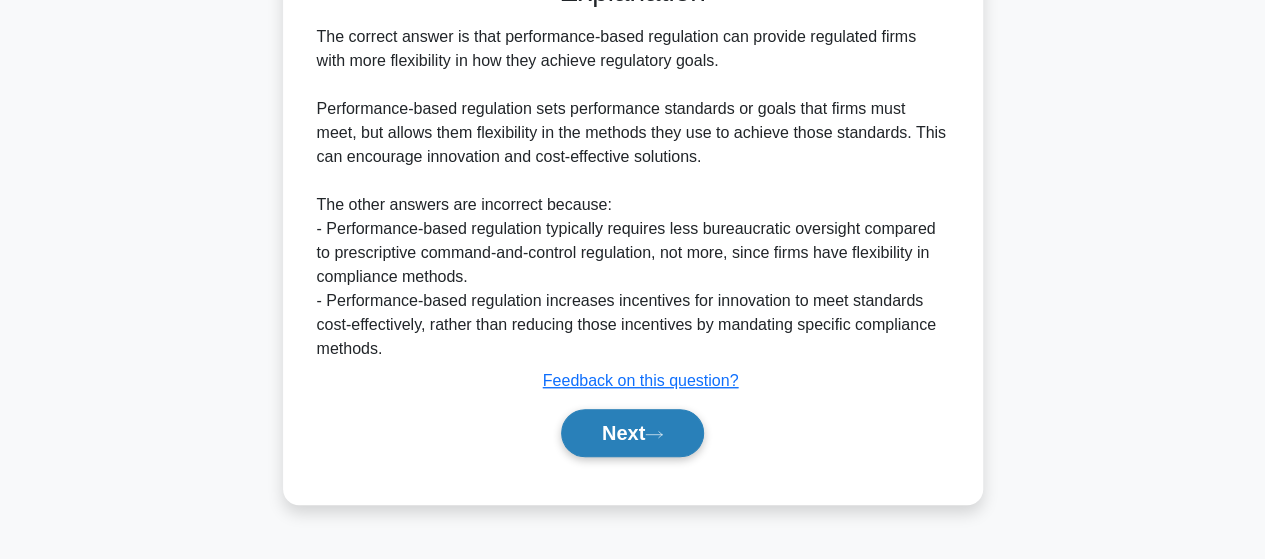 click on "Next" at bounding box center [632, 433] 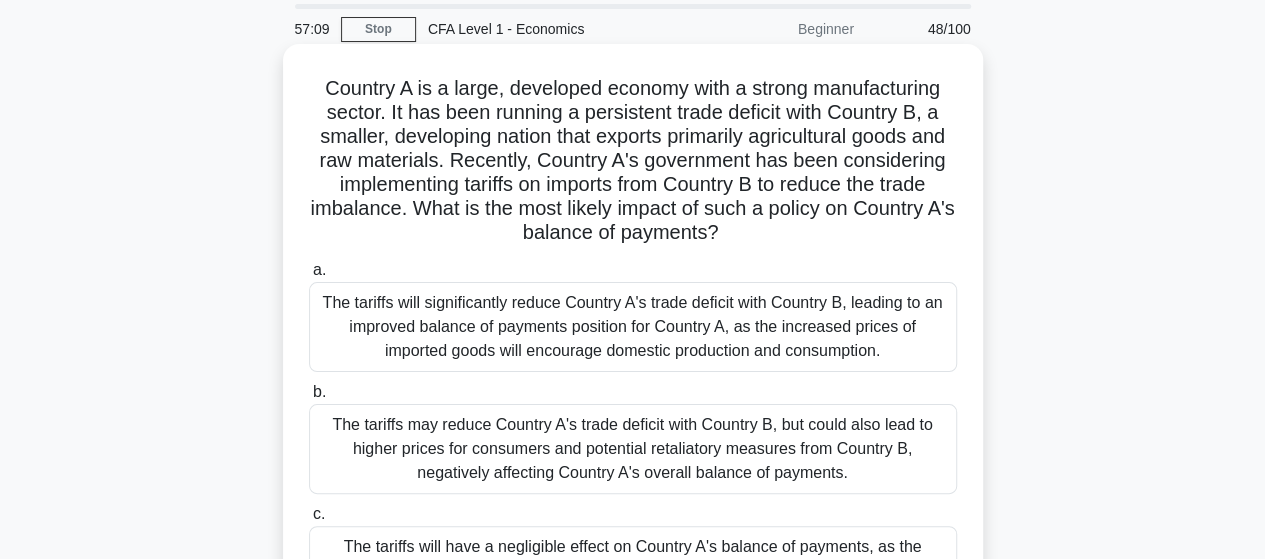 scroll, scrollTop: 100, scrollLeft: 0, axis: vertical 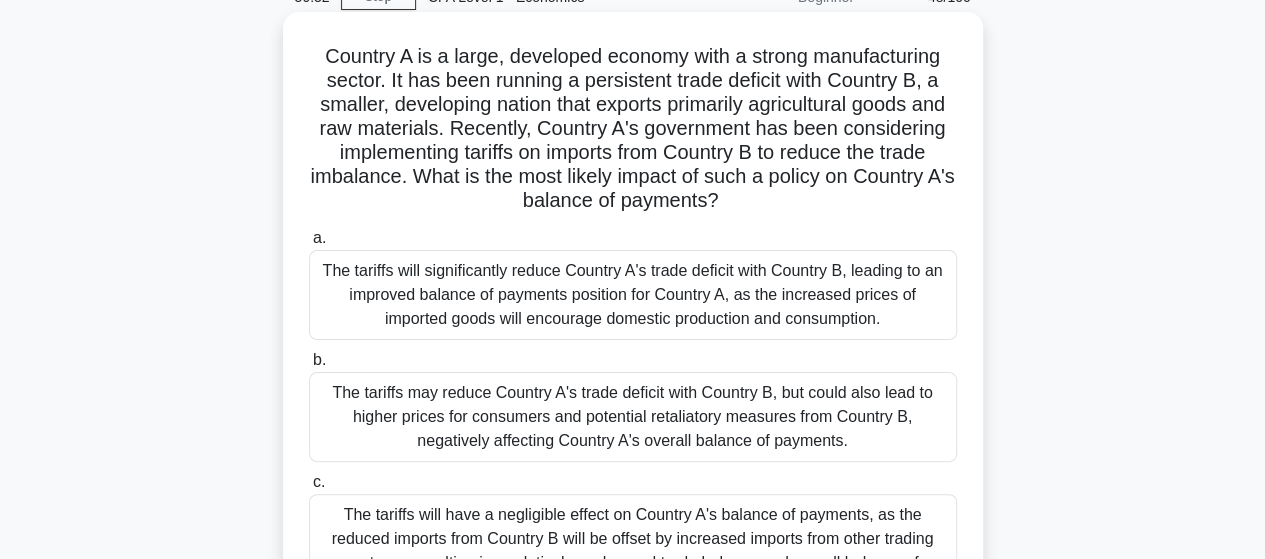 click on "The tariffs will significantly reduce Country A's trade deficit with Country B, leading to an improved balance of payments position for Country A, as the increased prices of imported goods will encourage domestic production and consumption." at bounding box center [633, 295] 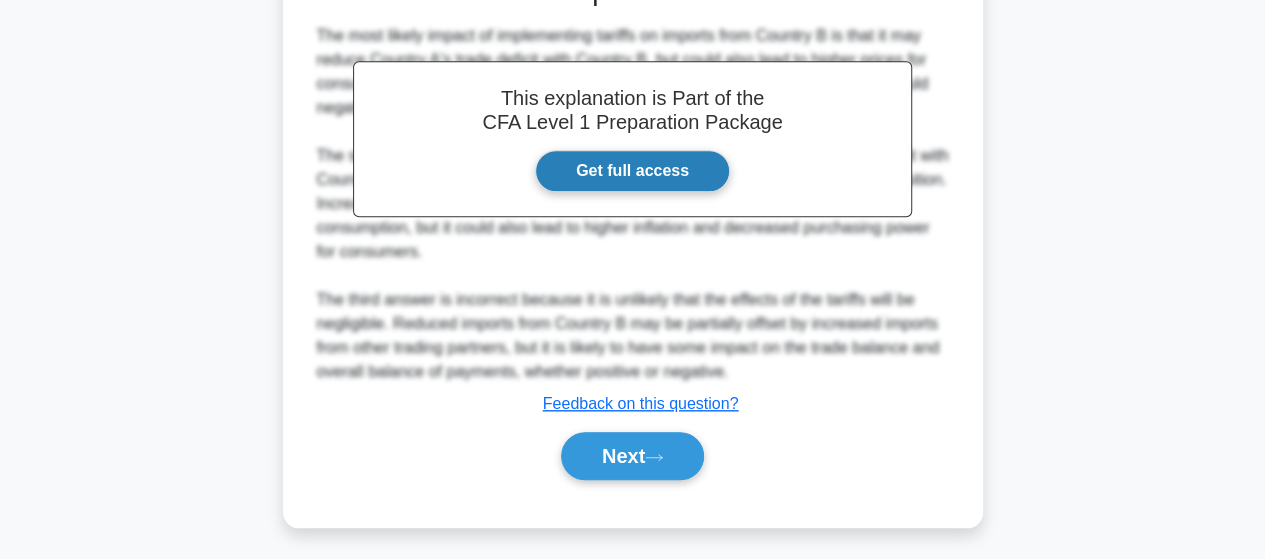 scroll, scrollTop: 768, scrollLeft: 0, axis: vertical 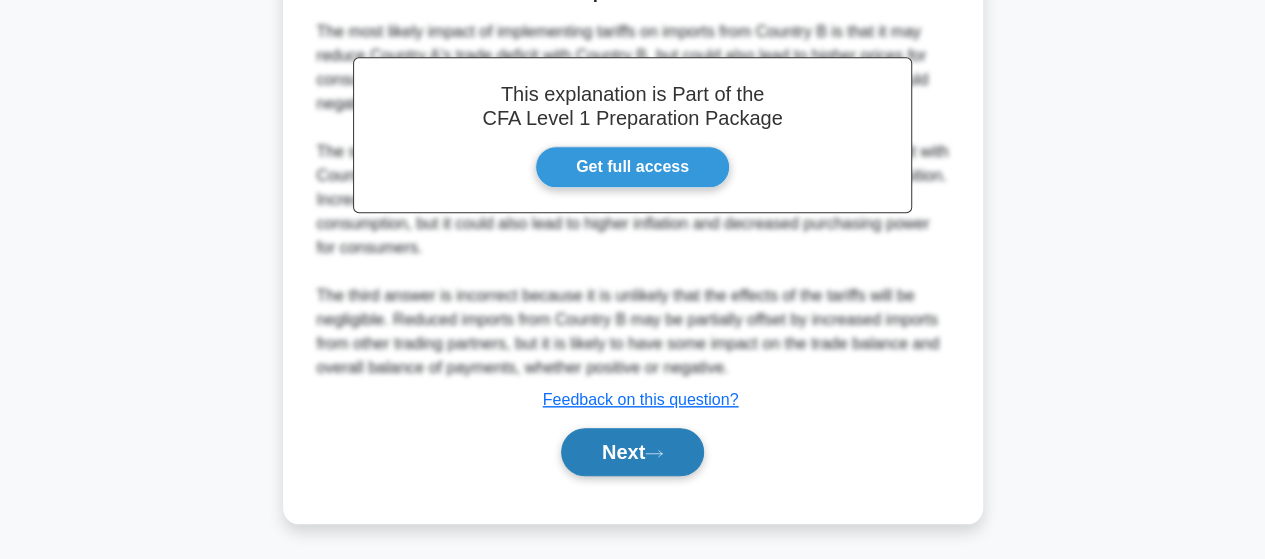 click on "Next" at bounding box center [632, 452] 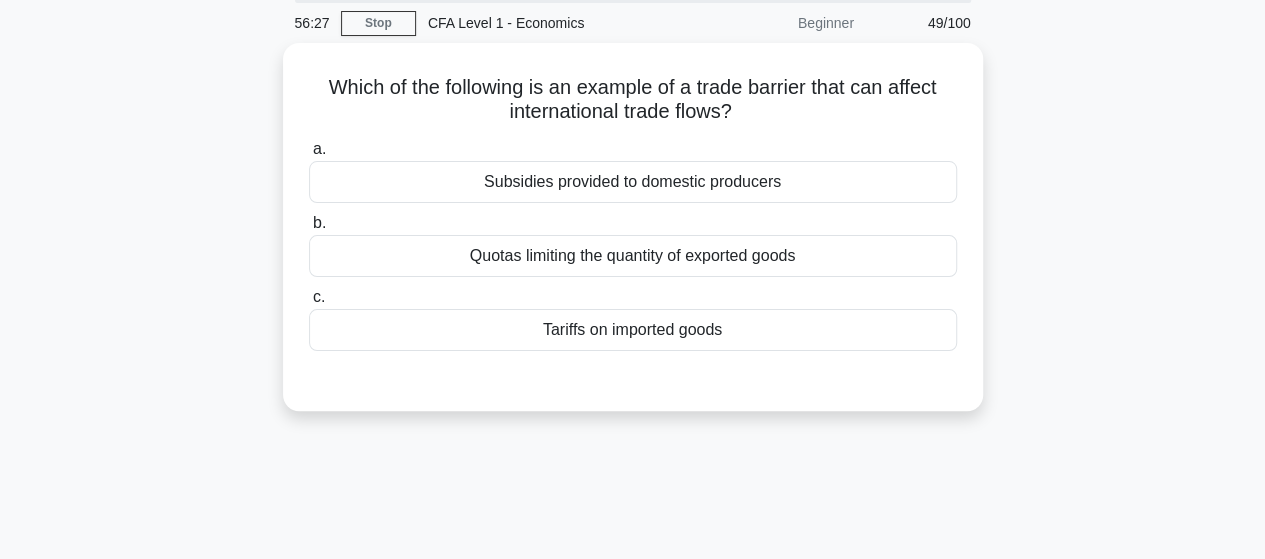 scroll, scrollTop: 21, scrollLeft: 0, axis: vertical 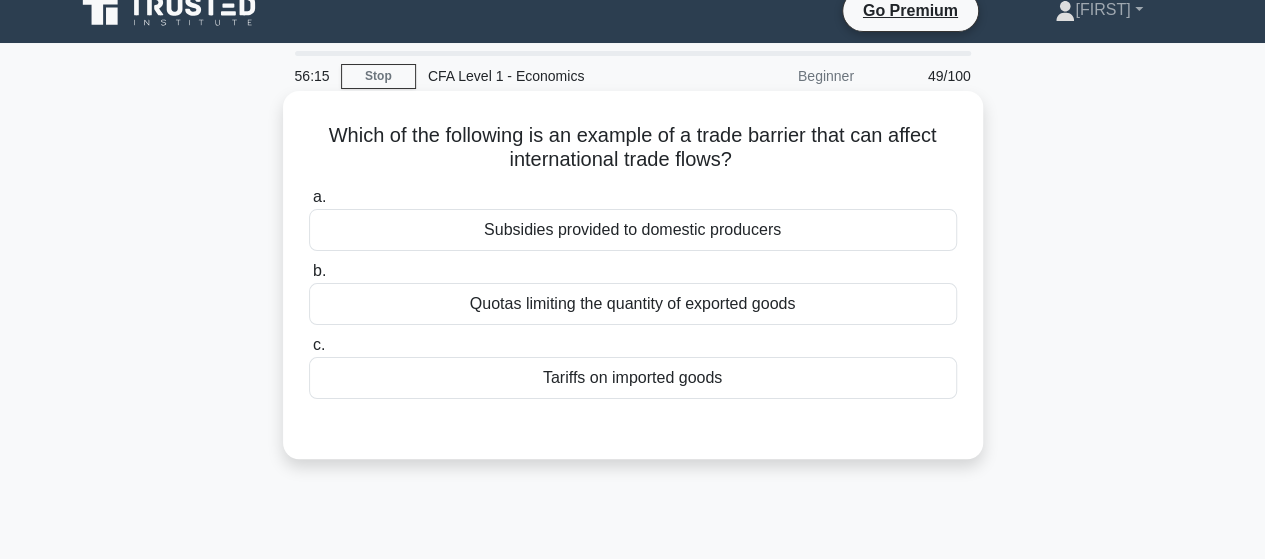 click on "Tariffs on imported goods" at bounding box center (633, 378) 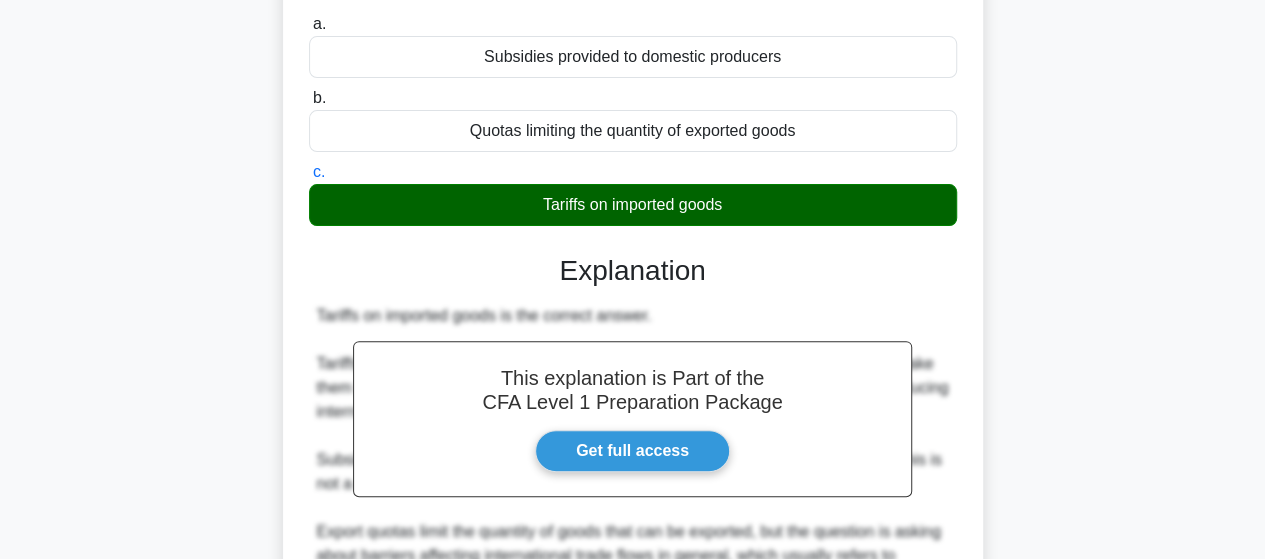 scroll, scrollTop: 400, scrollLeft: 0, axis: vertical 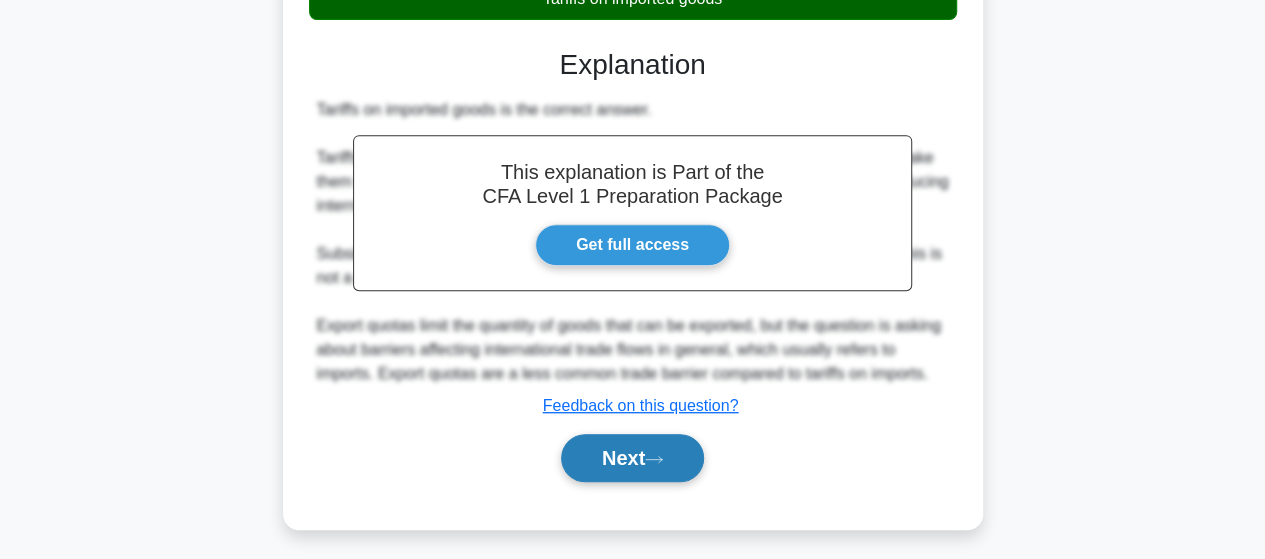 click on "Next" at bounding box center [632, 458] 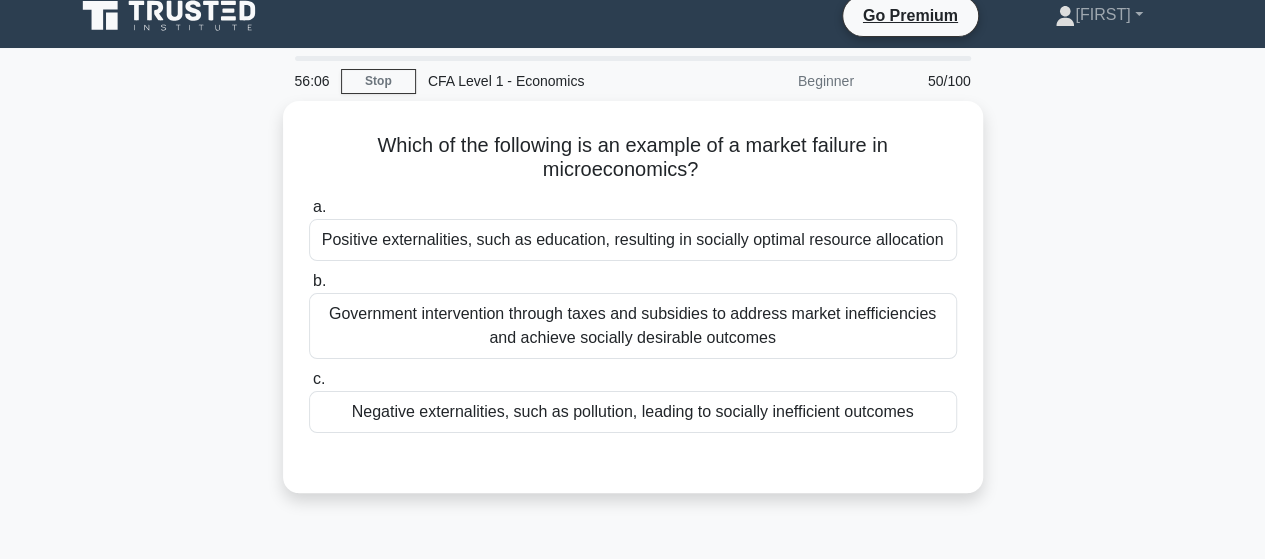 scroll, scrollTop: 0, scrollLeft: 0, axis: both 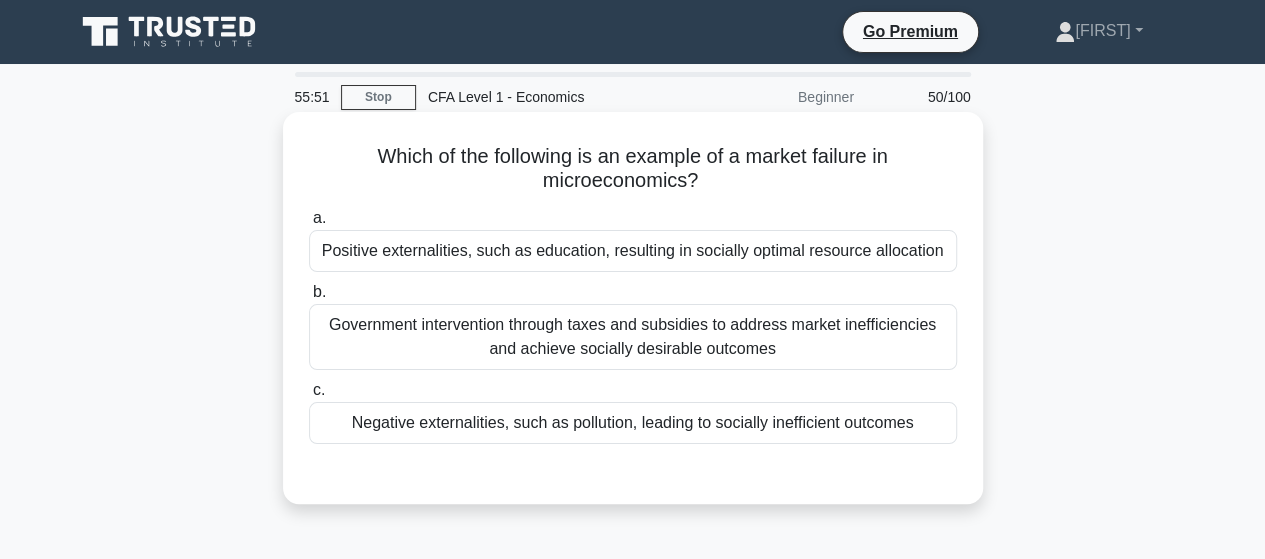 click on "Government intervention through taxes and subsidies to address market inefficiencies and achieve socially desirable outcomes" at bounding box center [633, 337] 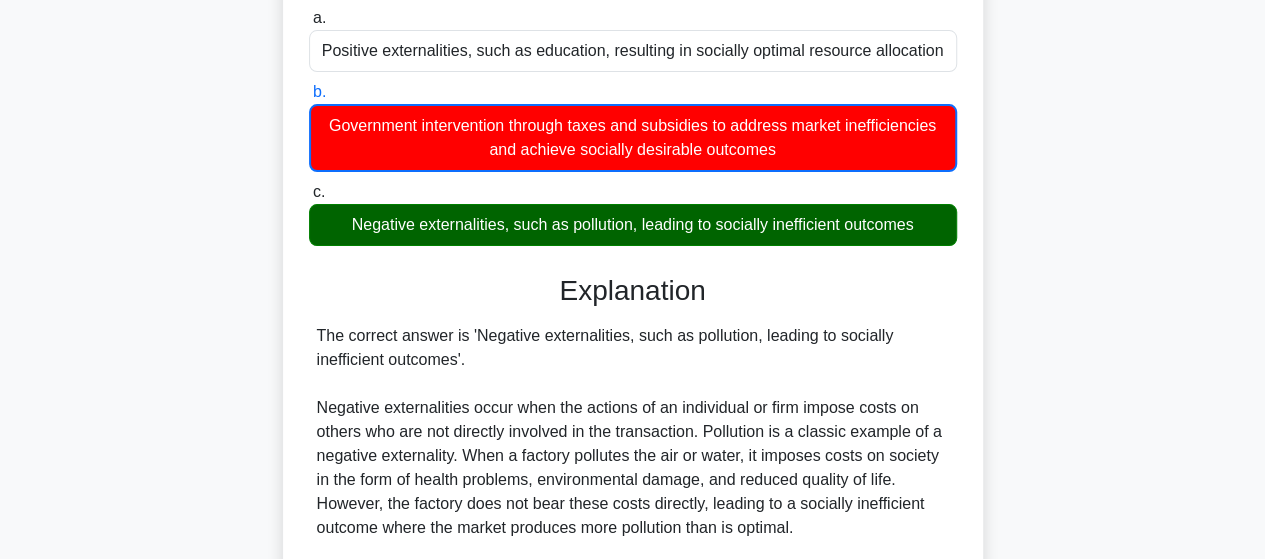scroll, scrollTop: 521, scrollLeft: 0, axis: vertical 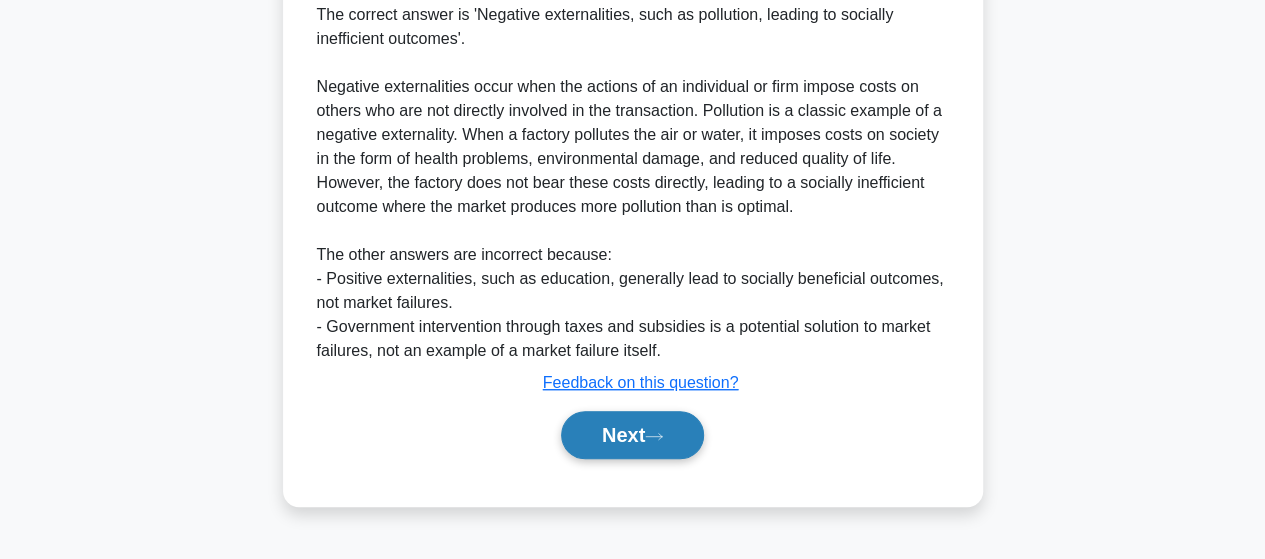 click on "Next" at bounding box center (632, 435) 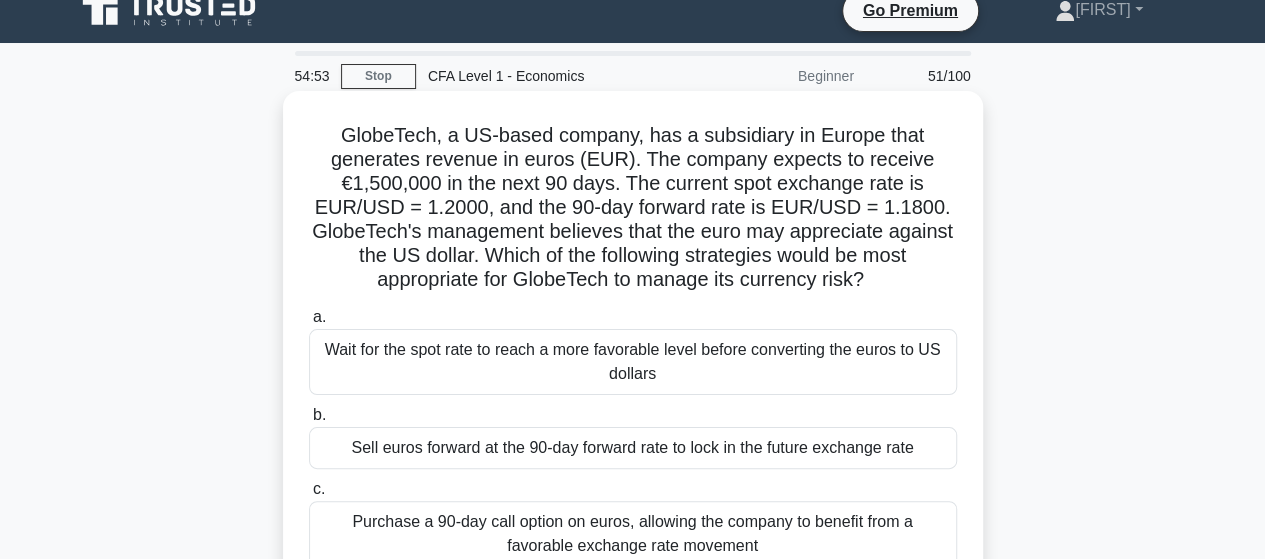 scroll, scrollTop: 121, scrollLeft: 0, axis: vertical 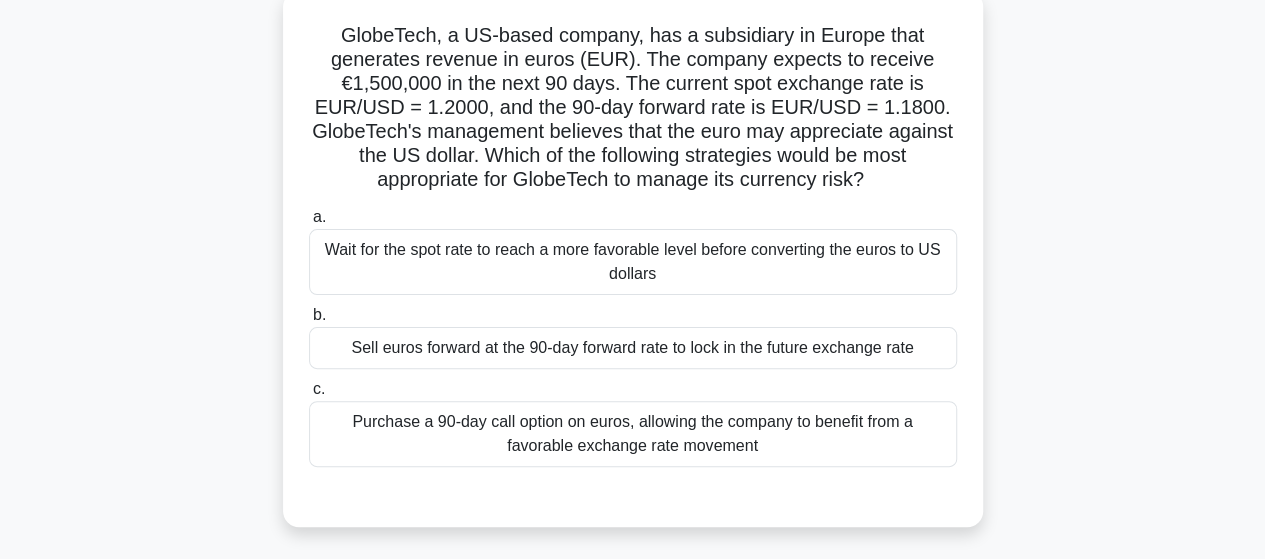 click on "Purchase a 90-day call option on euros, allowing the company to benefit from a favorable exchange rate movement" at bounding box center (633, 434) 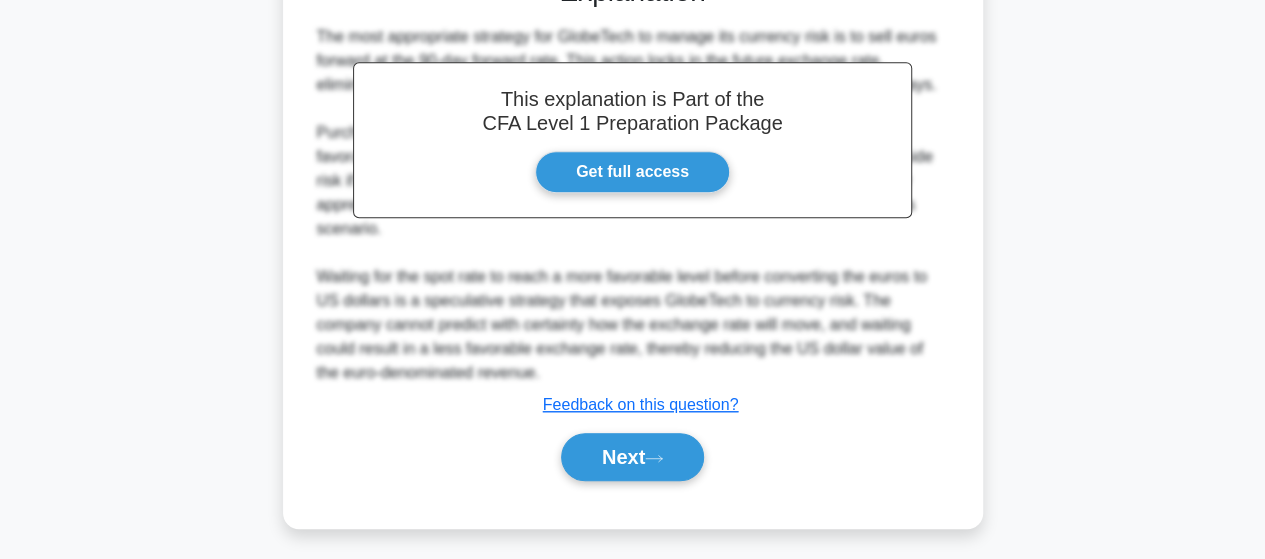 scroll, scrollTop: 648, scrollLeft: 0, axis: vertical 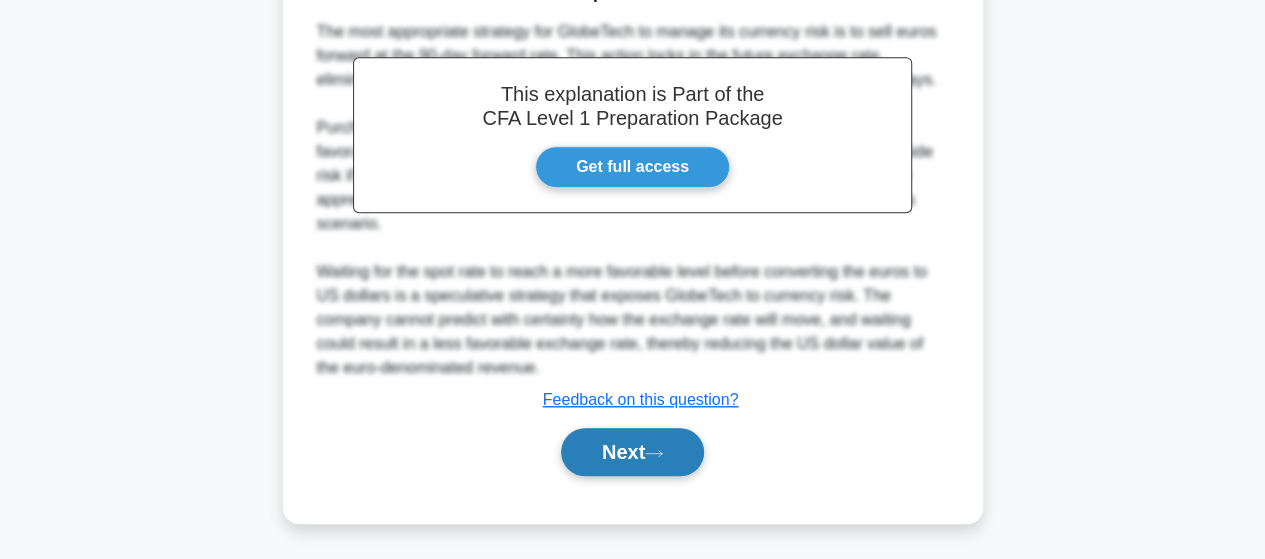 click on "Next" at bounding box center (632, 452) 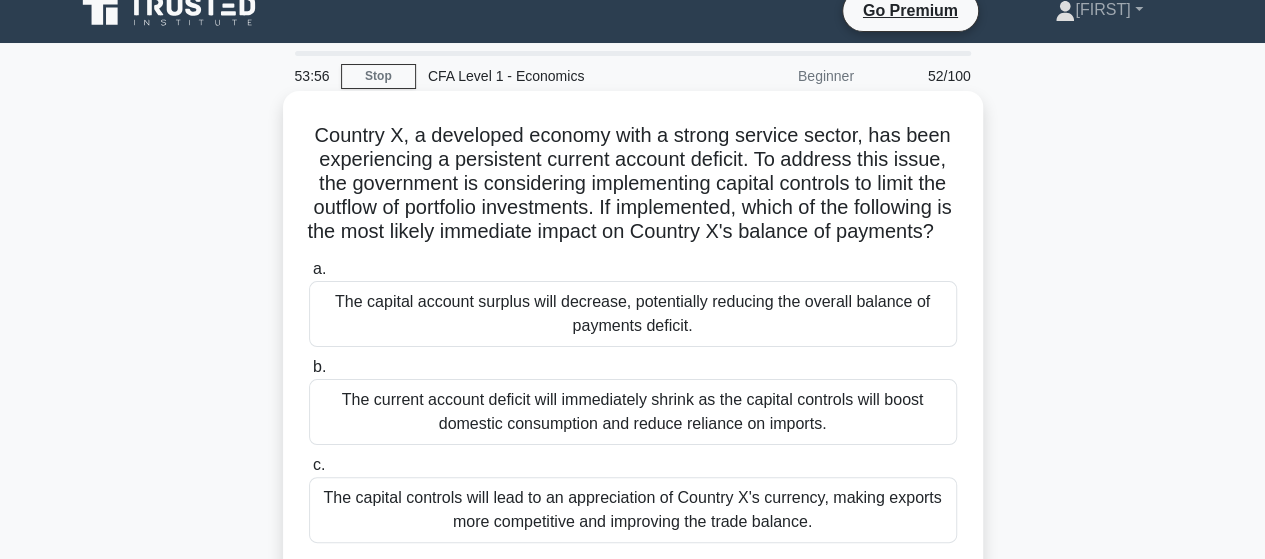 scroll, scrollTop: 121, scrollLeft: 0, axis: vertical 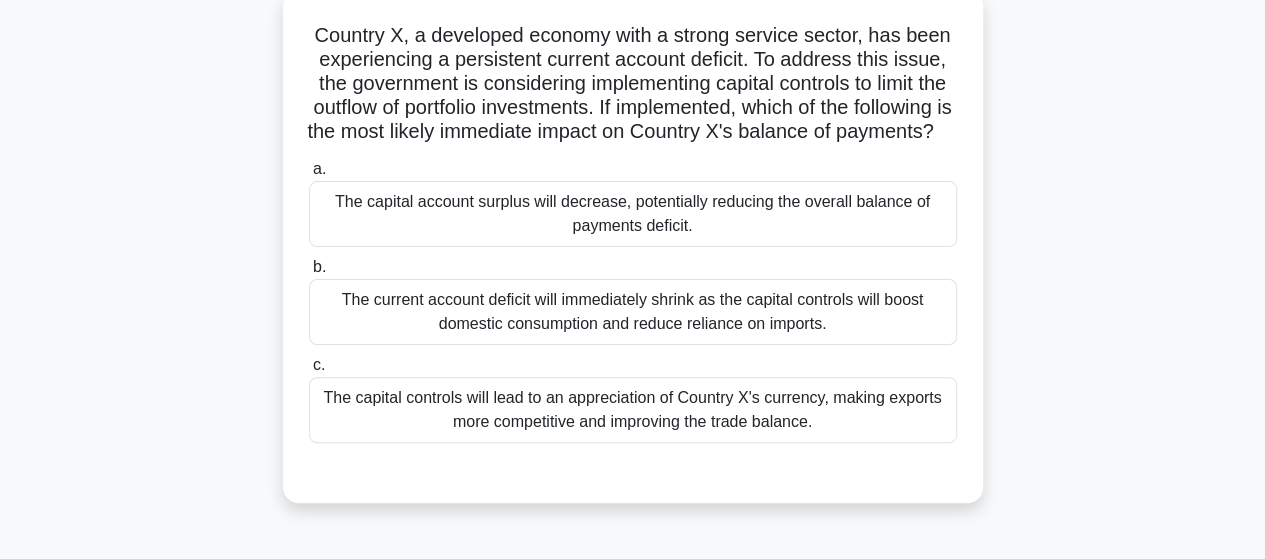 click on "The capital controls will lead to an appreciation of Country X's currency, making exports more competitive and improving the trade balance." at bounding box center (633, 410) 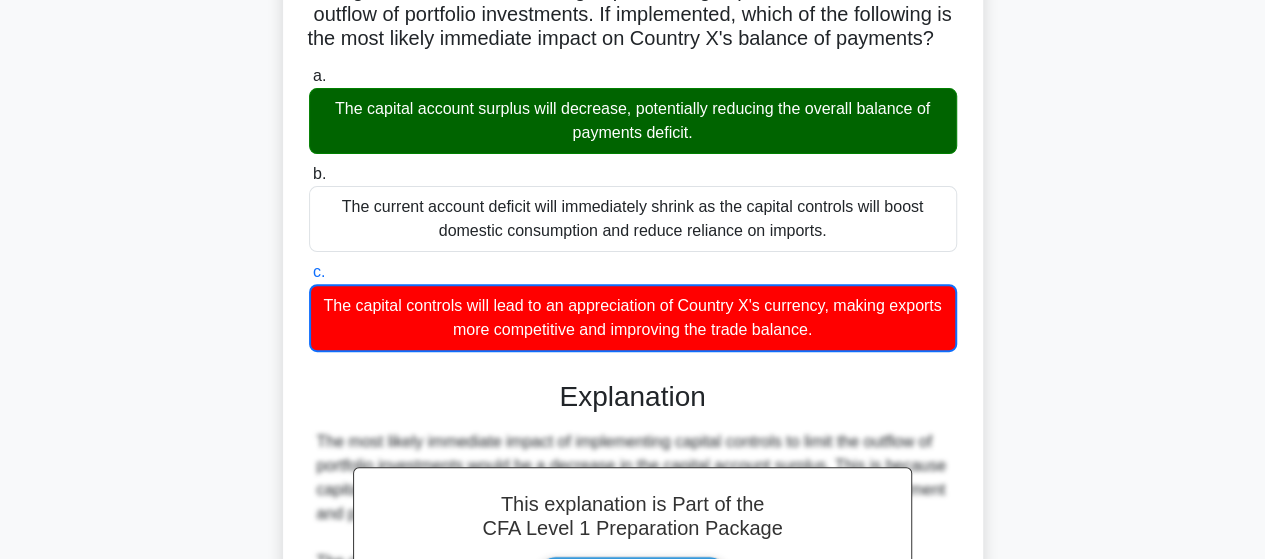 scroll, scrollTop: 500, scrollLeft: 0, axis: vertical 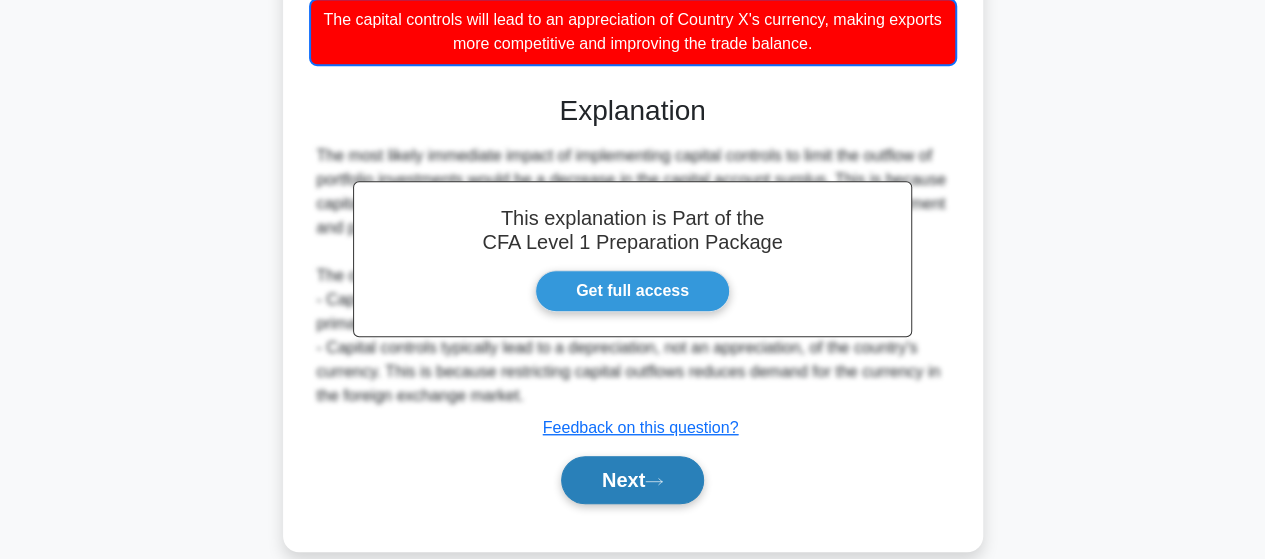 click on "Next" at bounding box center [632, 480] 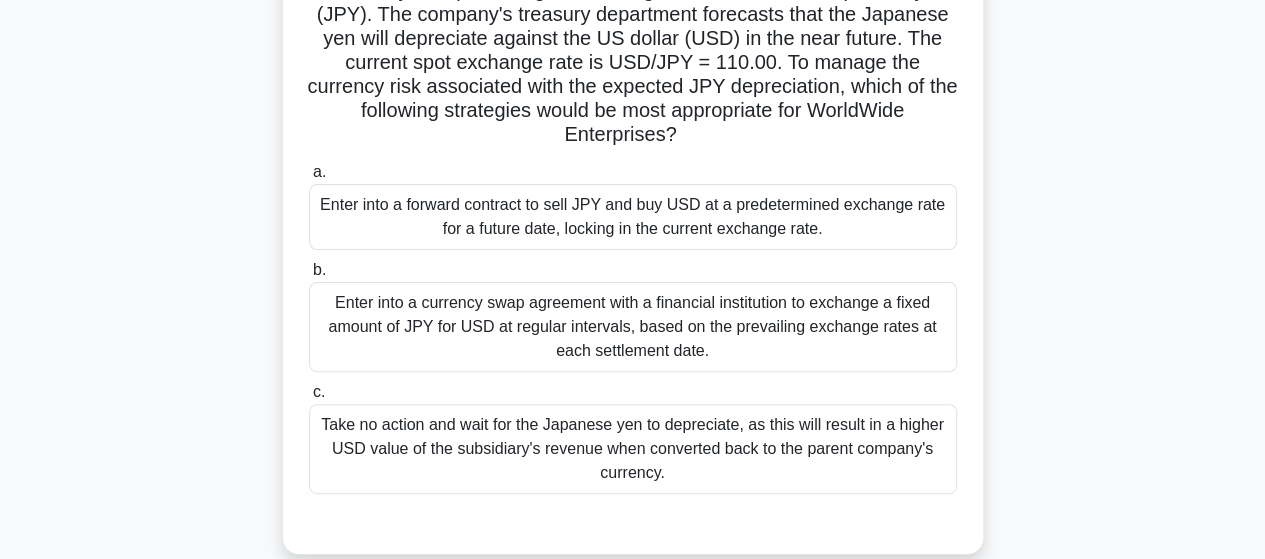 scroll, scrollTop: 200, scrollLeft: 0, axis: vertical 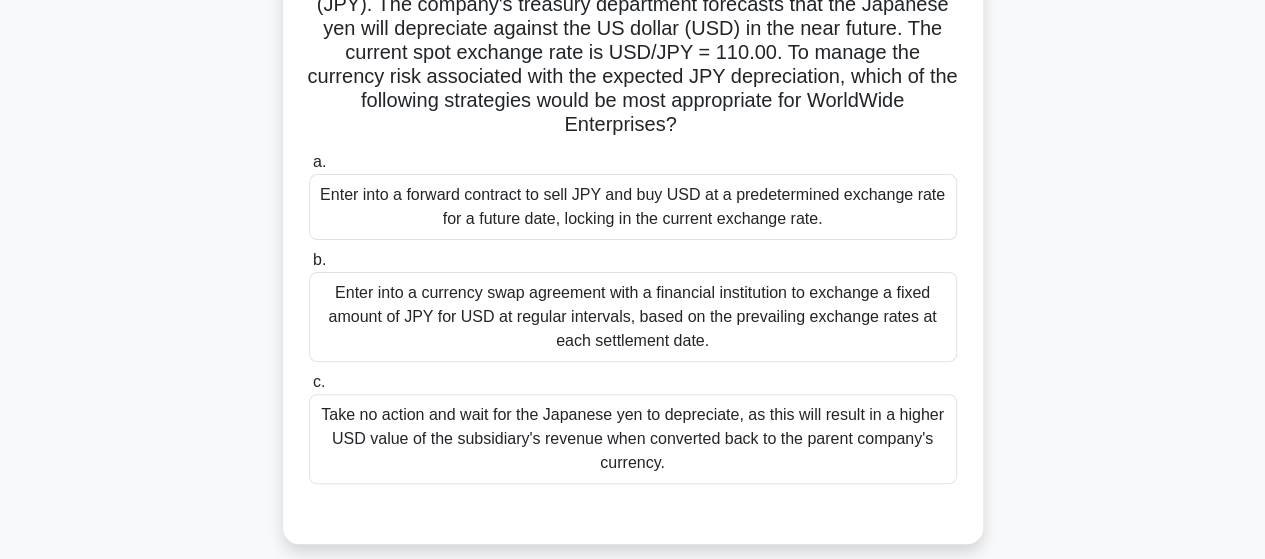 click on "Enter into a forward contract to sell JPY and buy USD at a predetermined exchange rate for a future date, locking in the current exchange rate." at bounding box center [633, 207] 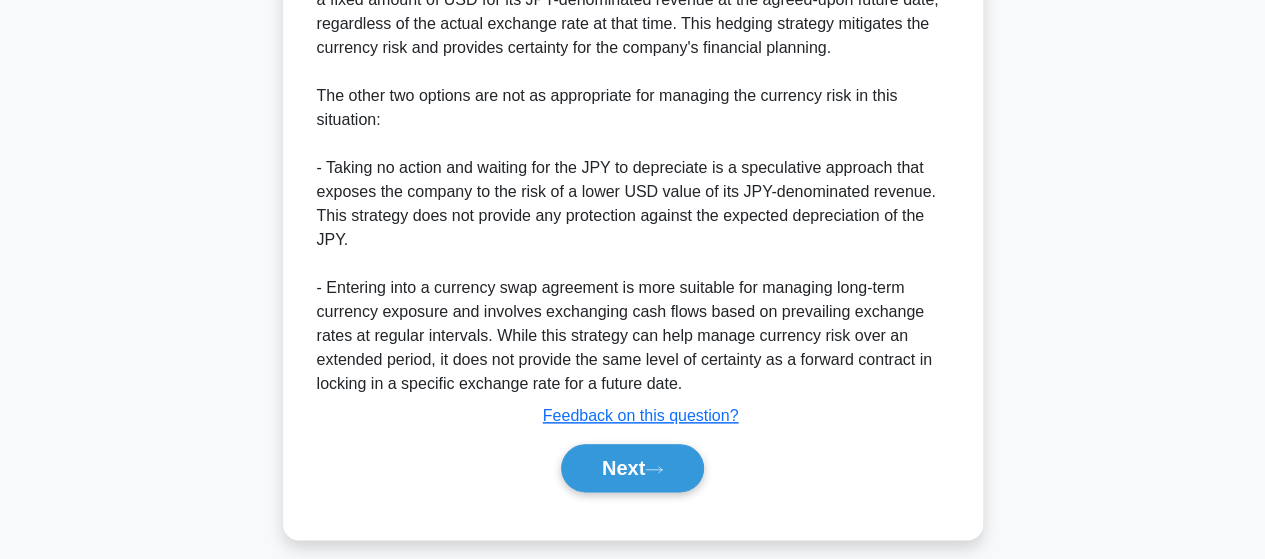 scroll, scrollTop: 958, scrollLeft: 0, axis: vertical 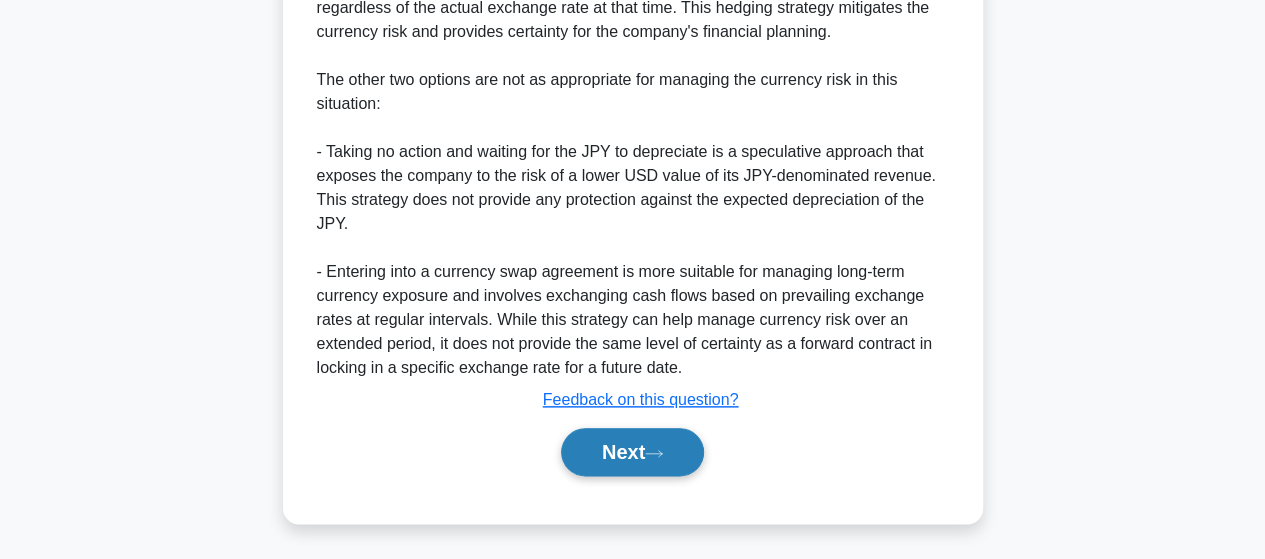click on "Next" at bounding box center (632, 452) 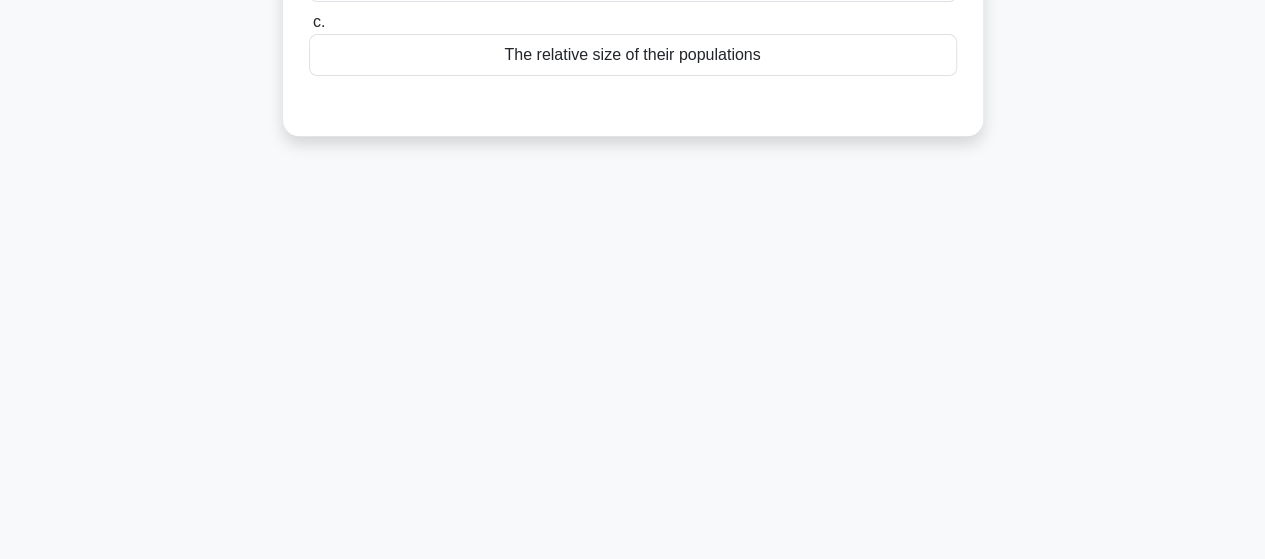 scroll, scrollTop: 121, scrollLeft: 0, axis: vertical 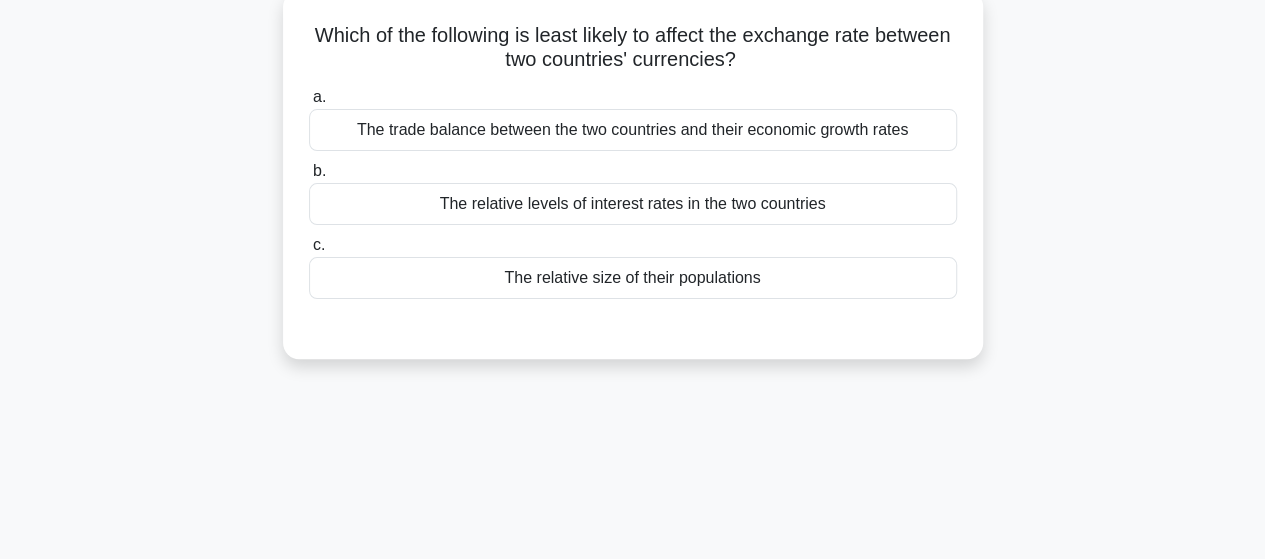 click on "The relative size of their populations" at bounding box center [633, 278] 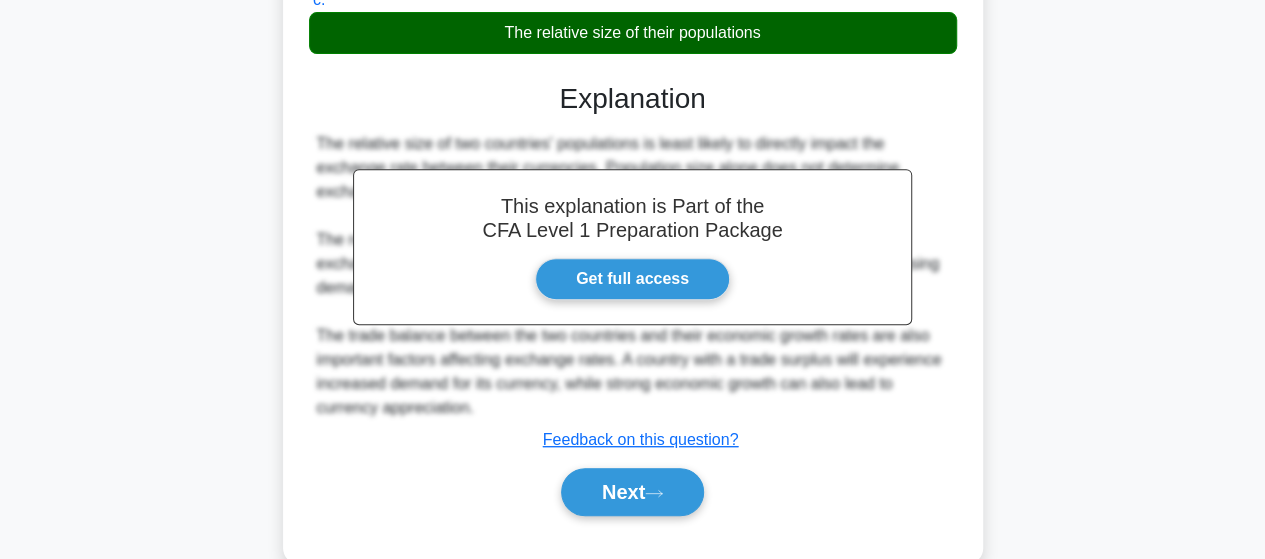 scroll, scrollTop: 521, scrollLeft: 0, axis: vertical 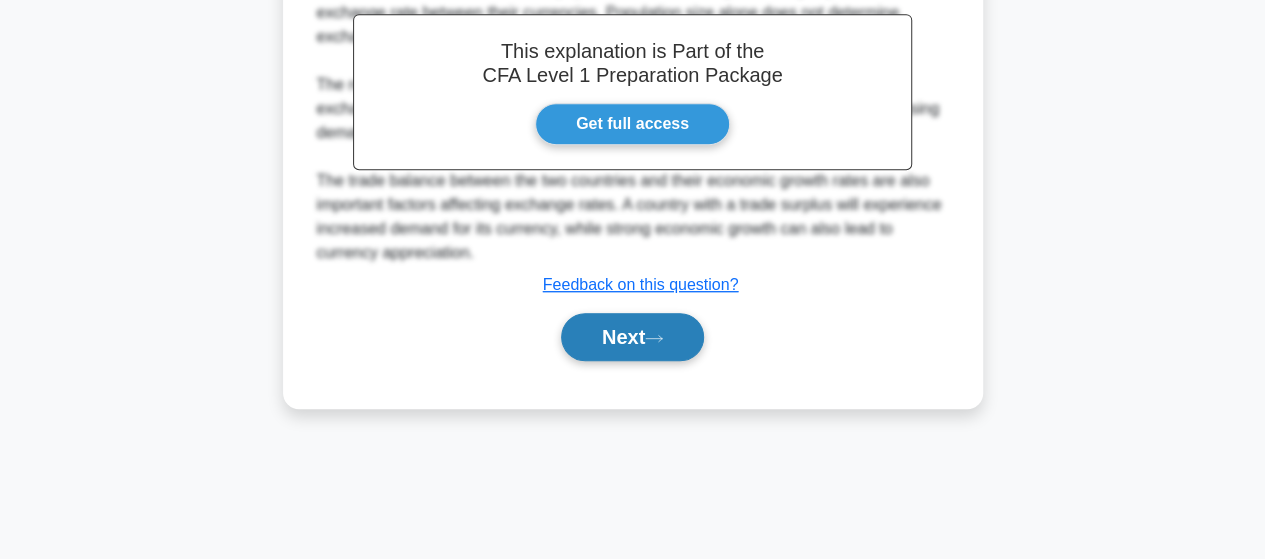 click on "Next" at bounding box center [632, 337] 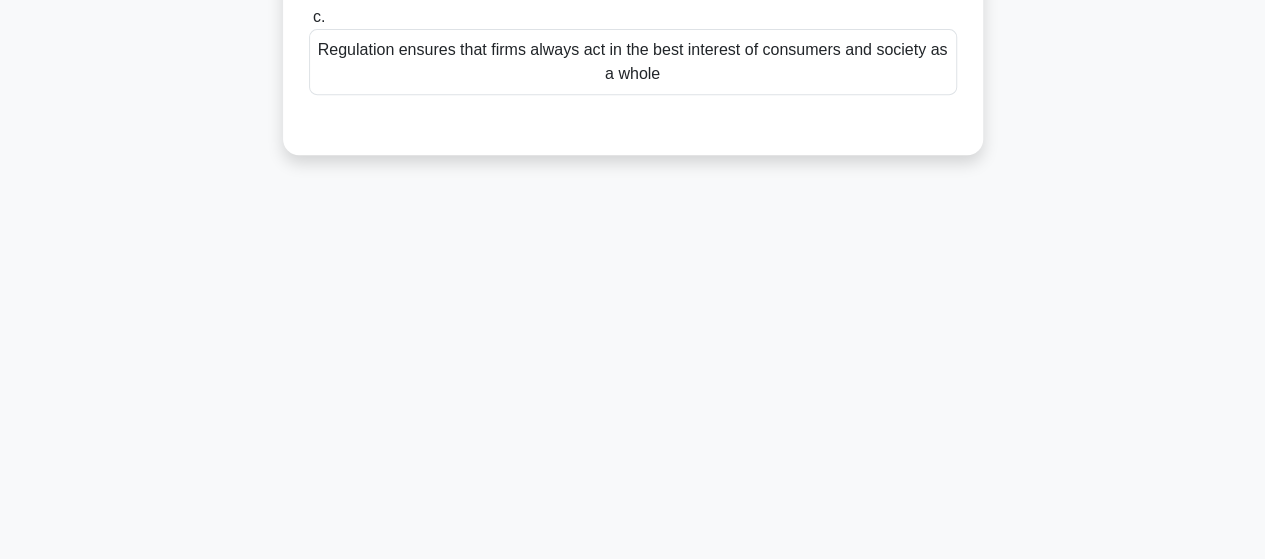 scroll, scrollTop: 21, scrollLeft: 0, axis: vertical 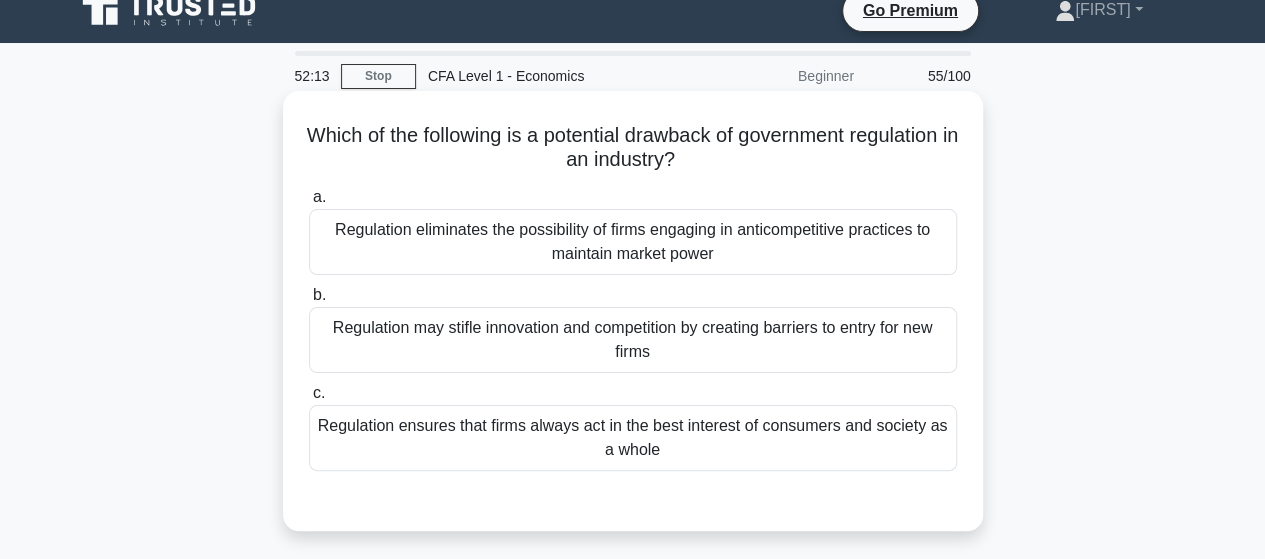 click on "Regulation ensures that firms always act in the best interest of consumers and society as a whole" at bounding box center [633, 438] 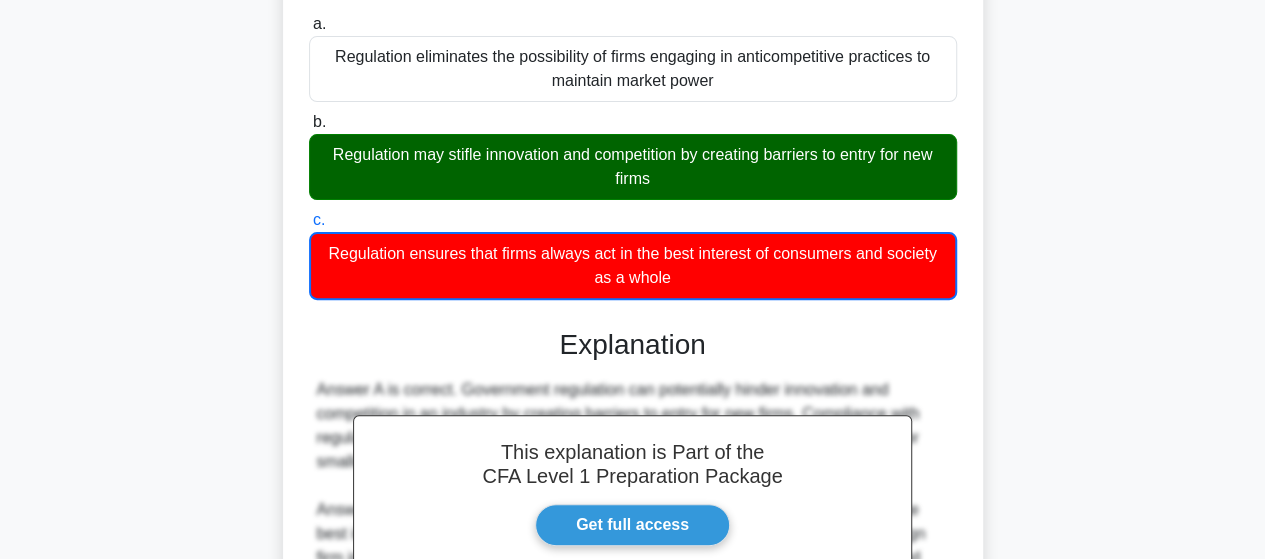 scroll, scrollTop: 521, scrollLeft: 0, axis: vertical 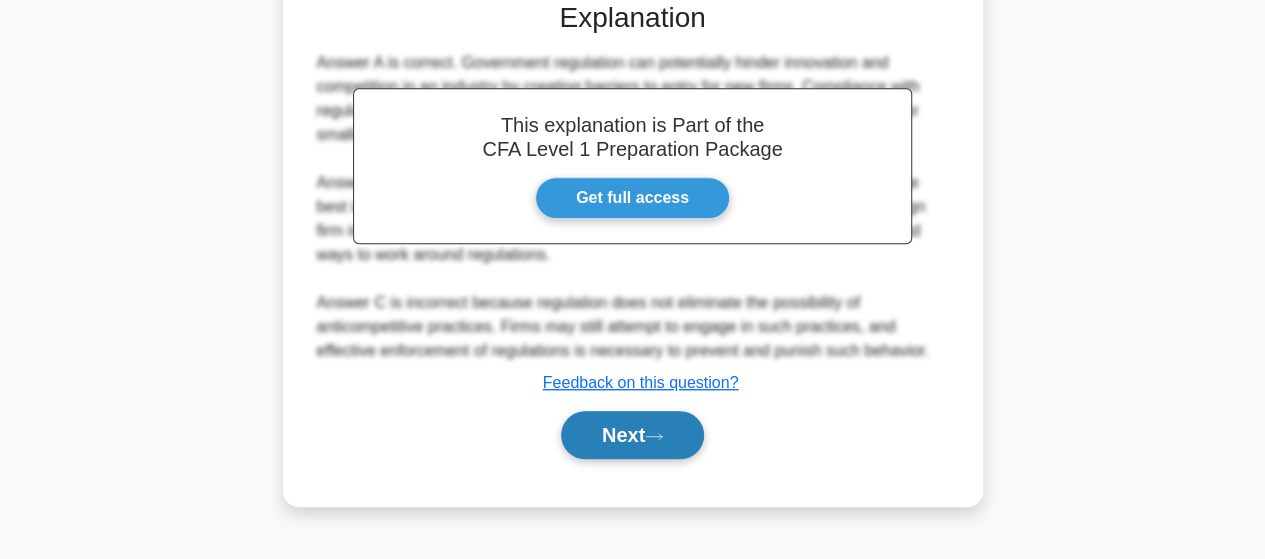 click on "Next" at bounding box center (632, 435) 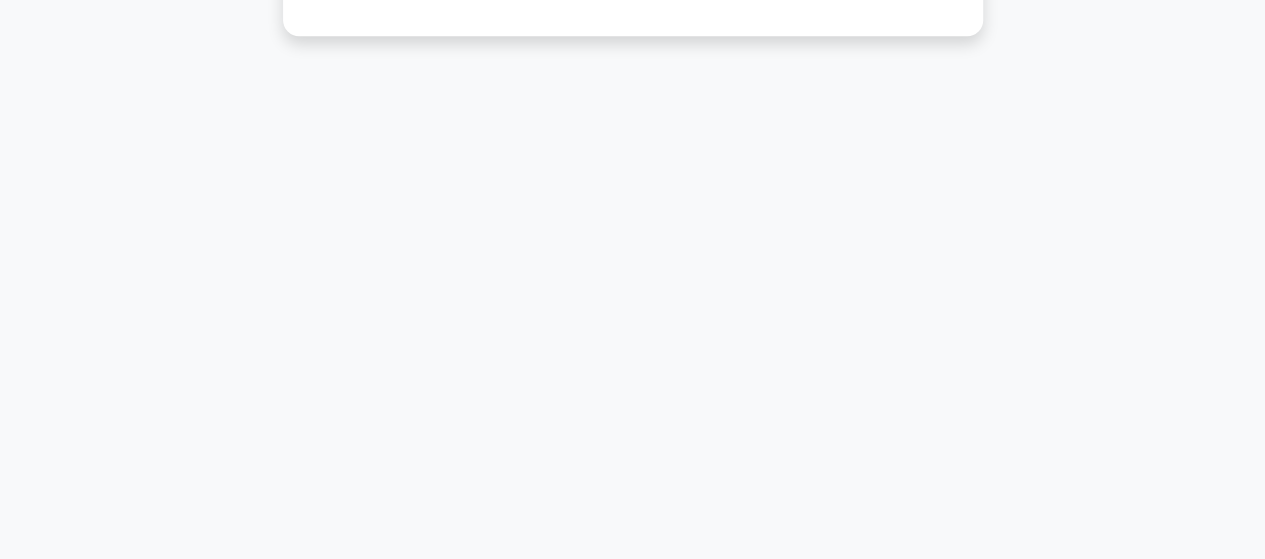 scroll, scrollTop: 0, scrollLeft: 0, axis: both 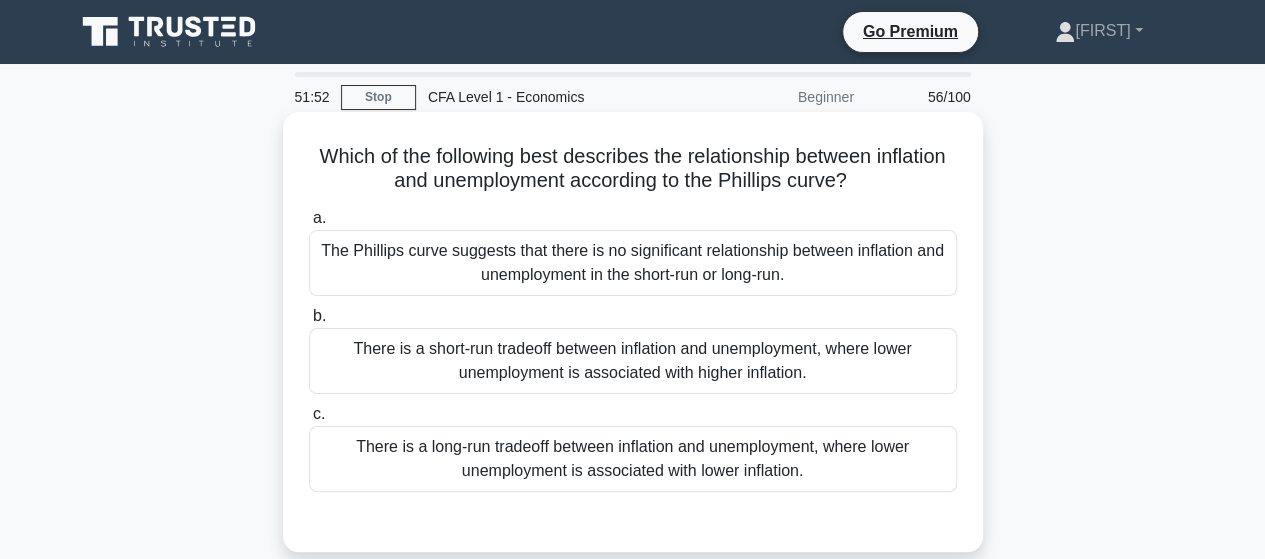 click on "There is a short-run tradeoff between inflation and unemployment, where lower unemployment is associated with higher inflation." at bounding box center [633, 361] 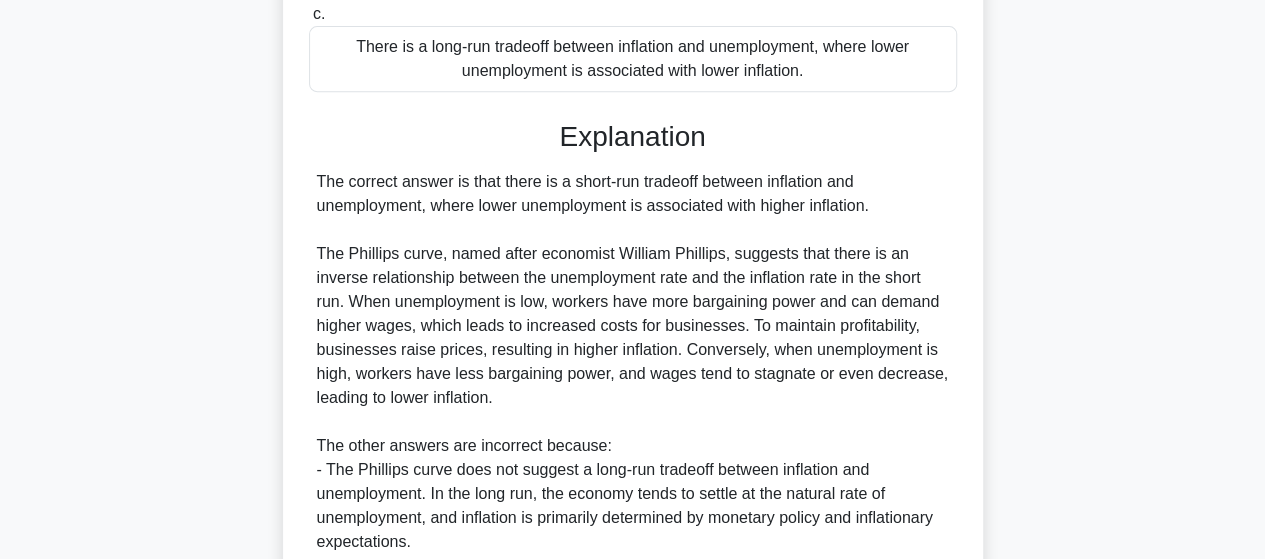 scroll, scrollTop: 622, scrollLeft: 0, axis: vertical 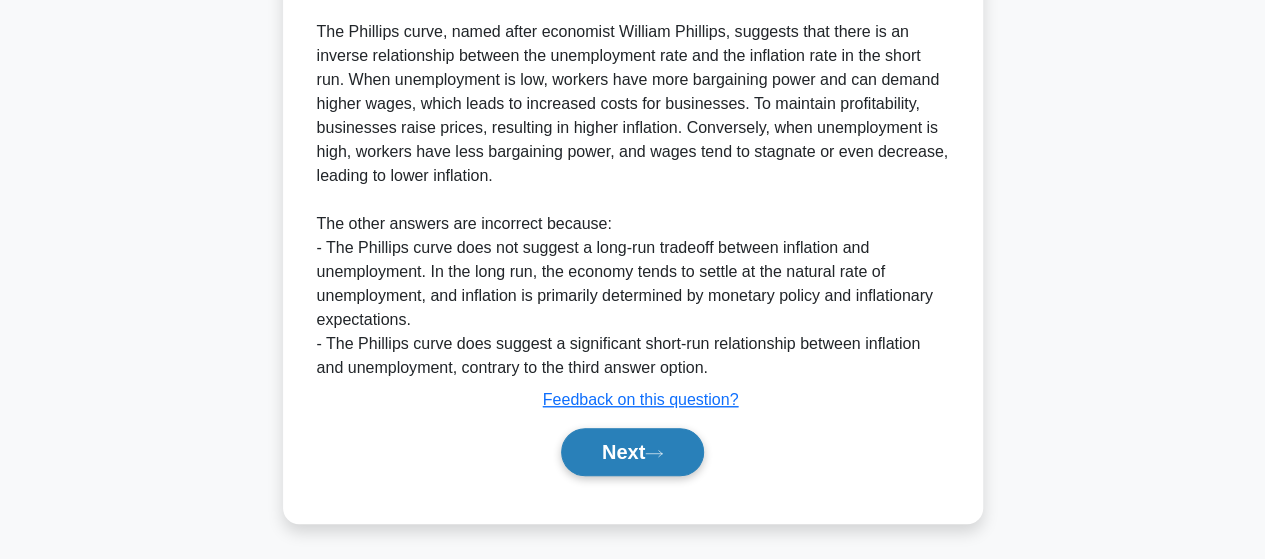 click on "Next" at bounding box center (632, 452) 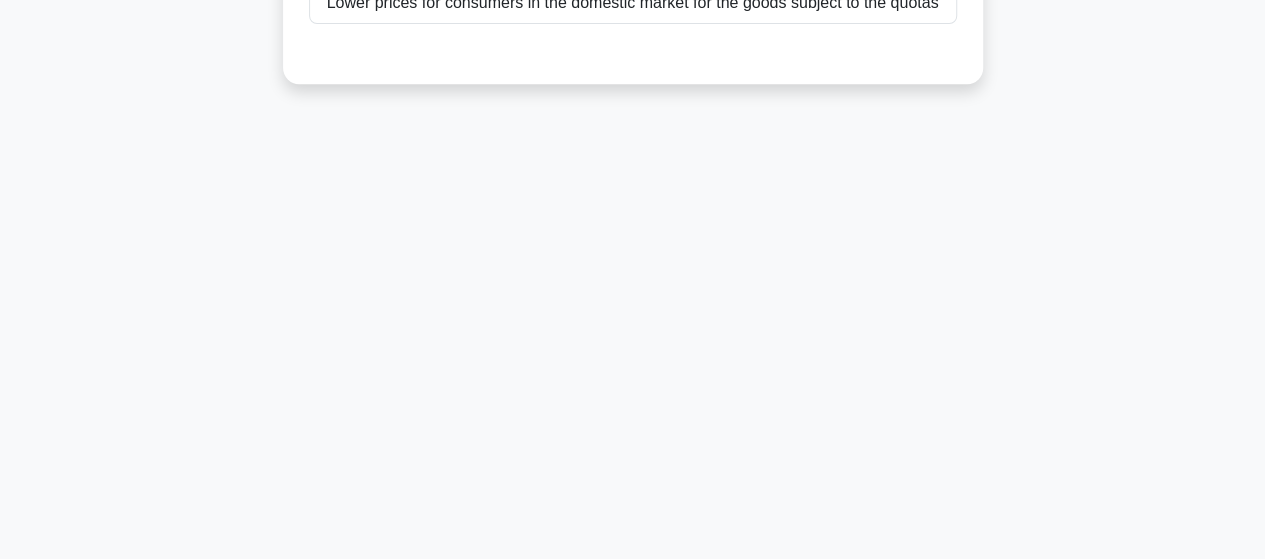 scroll, scrollTop: 21, scrollLeft: 0, axis: vertical 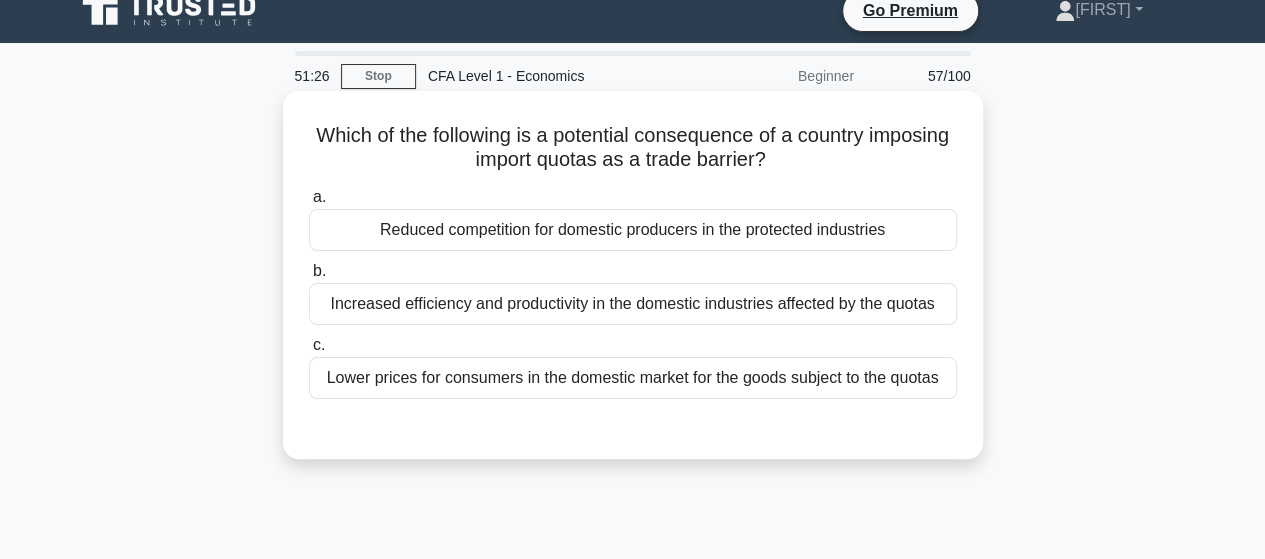 click on "Increased efficiency and productivity in the domestic industries affected by the quotas" at bounding box center [633, 304] 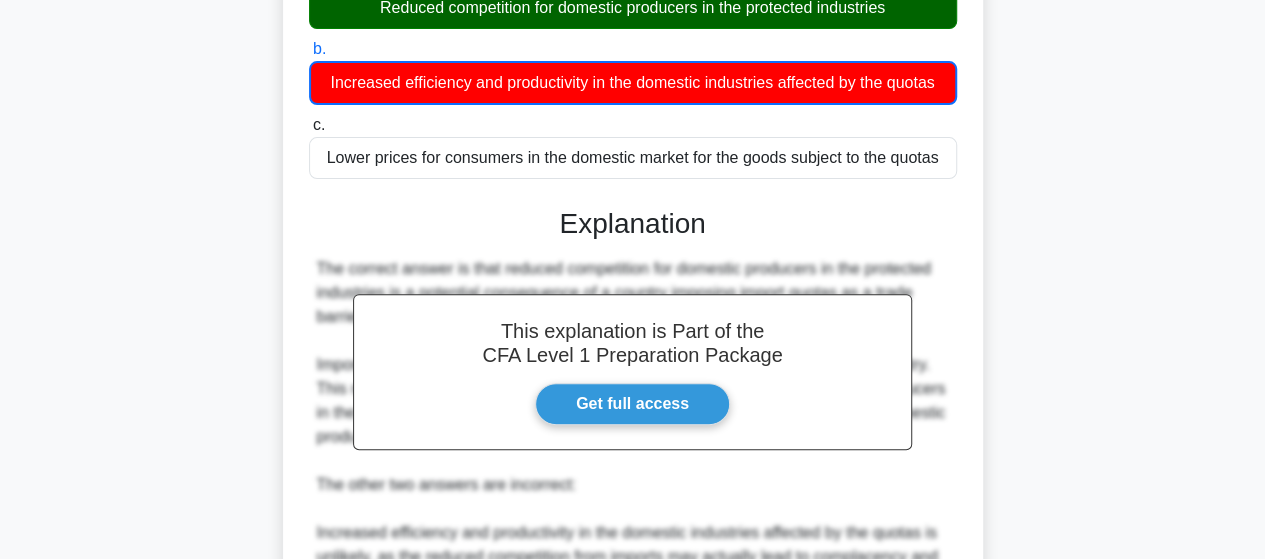 scroll, scrollTop: 576, scrollLeft: 0, axis: vertical 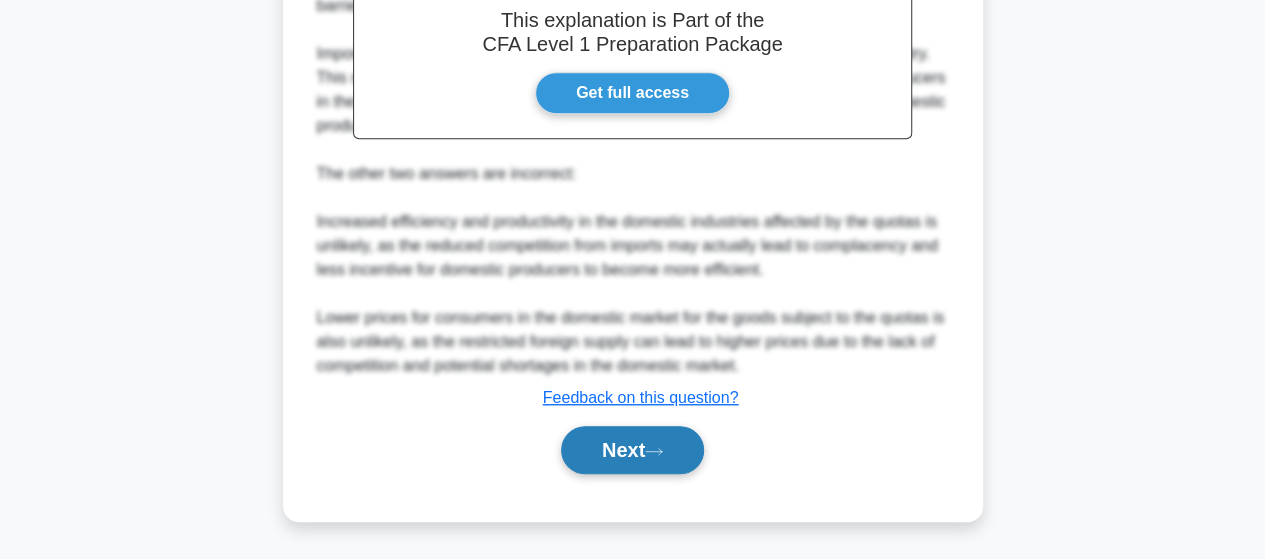 click on "Next" at bounding box center [632, 450] 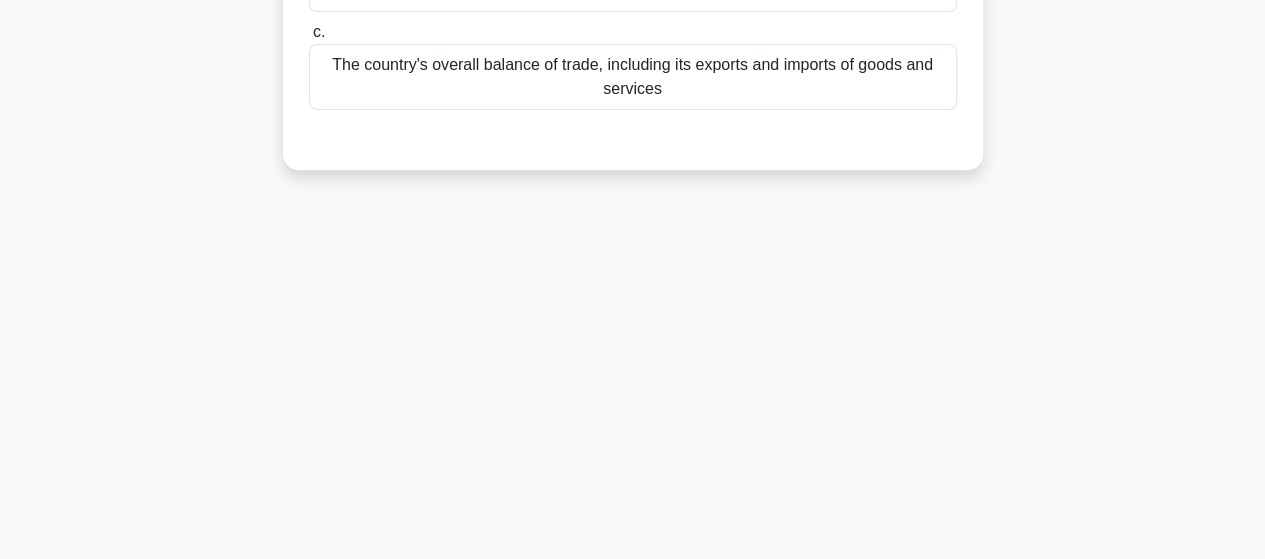 scroll, scrollTop: 121, scrollLeft: 0, axis: vertical 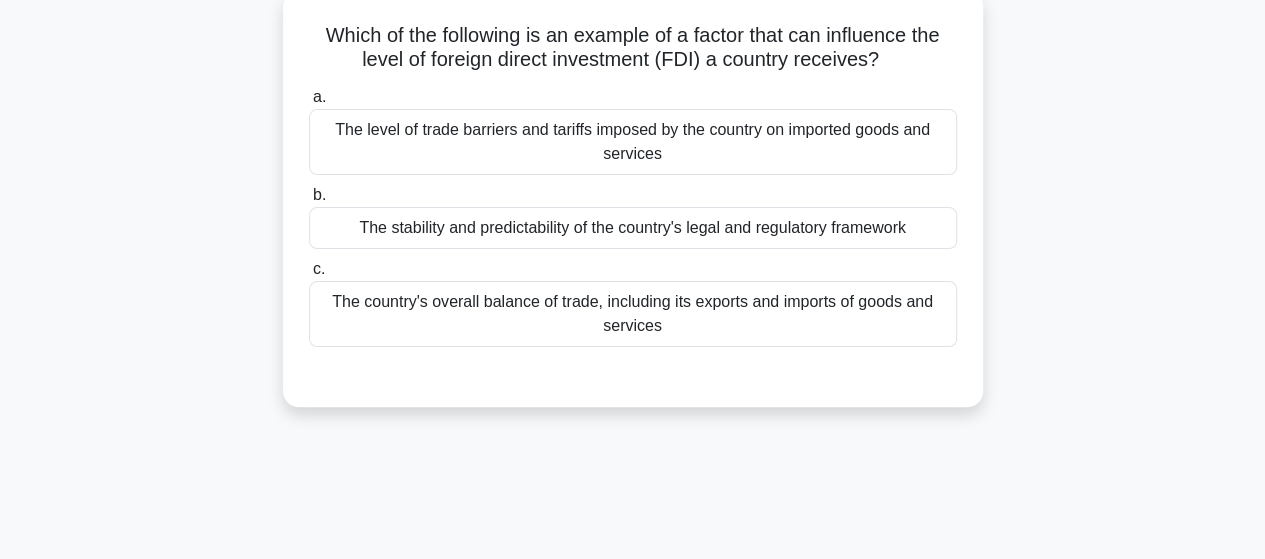 click on "The level of trade barriers and tariffs imposed by the country on imported goods and services" at bounding box center (633, 142) 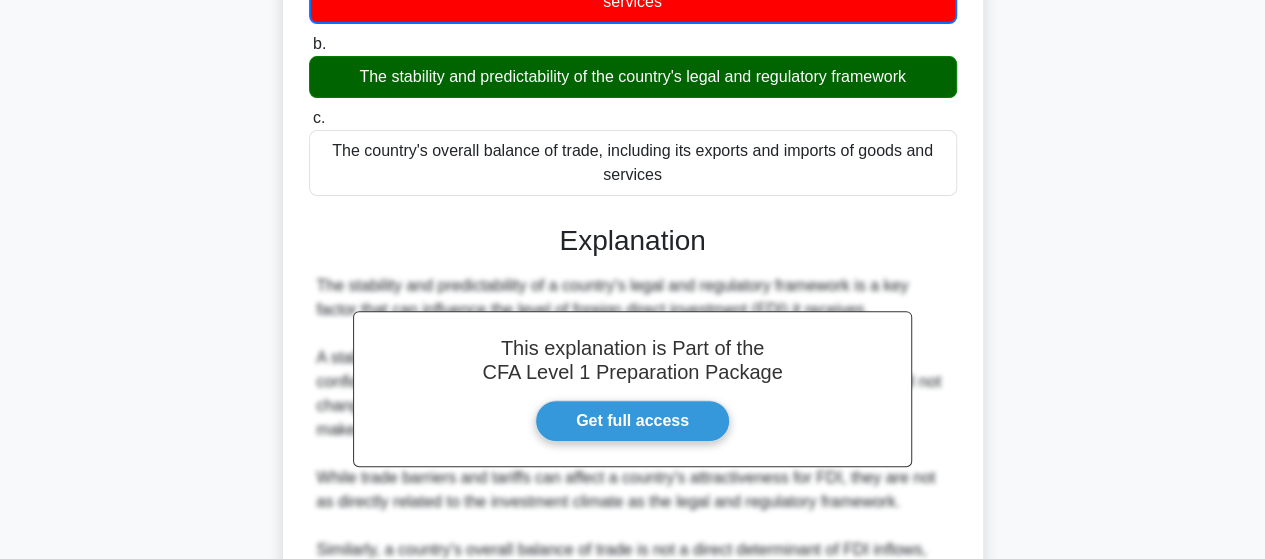 scroll, scrollTop: 521, scrollLeft: 0, axis: vertical 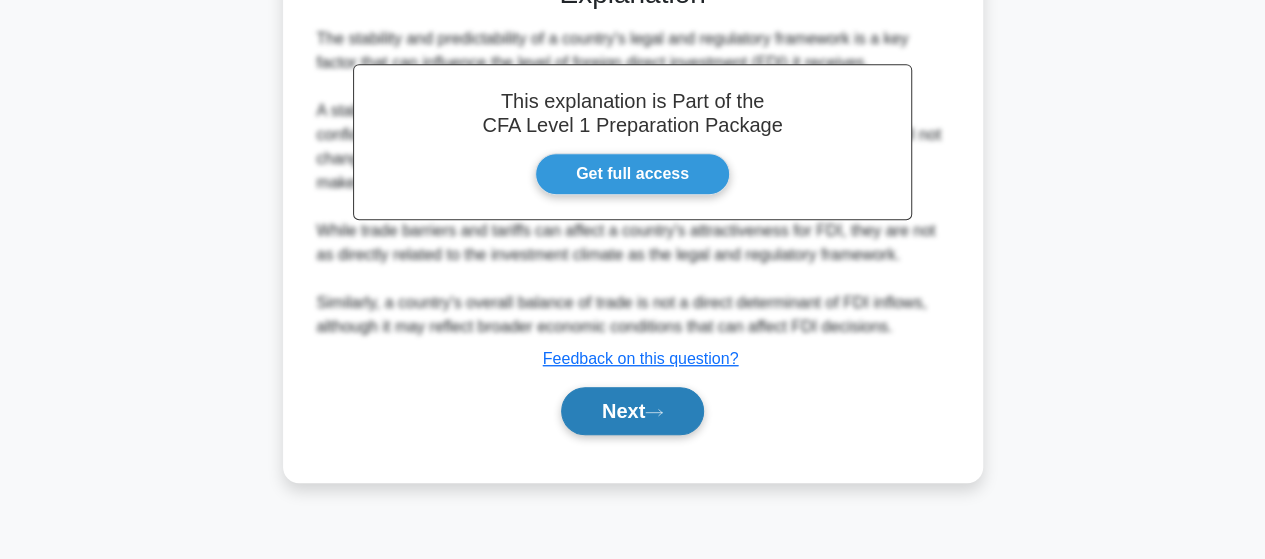 click on "Next" at bounding box center (632, 411) 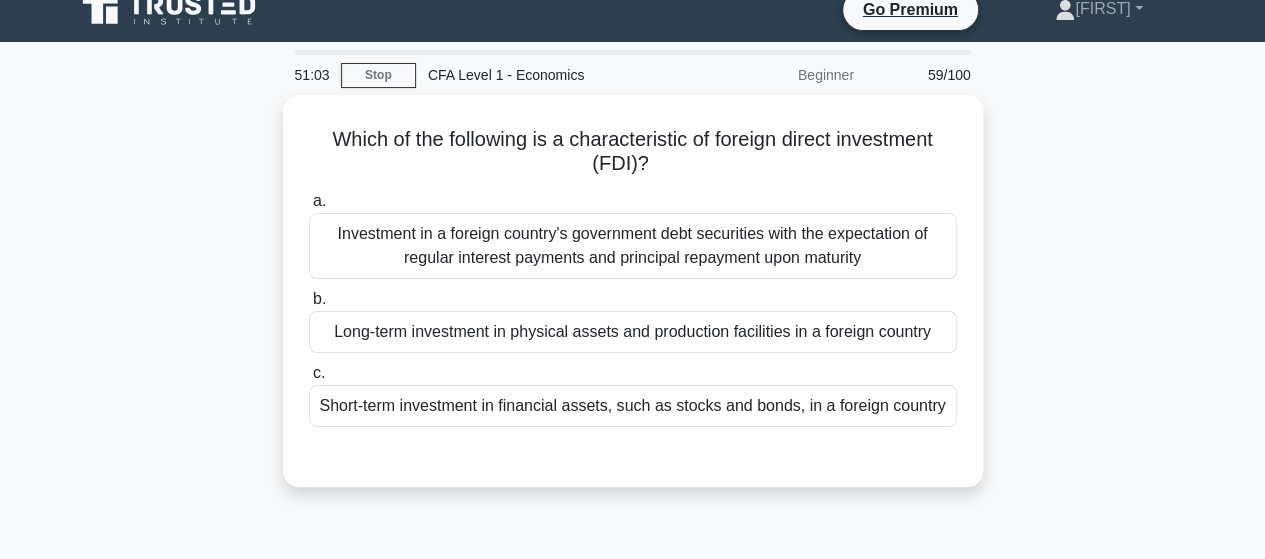 scroll, scrollTop: 0, scrollLeft: 0, axis: both 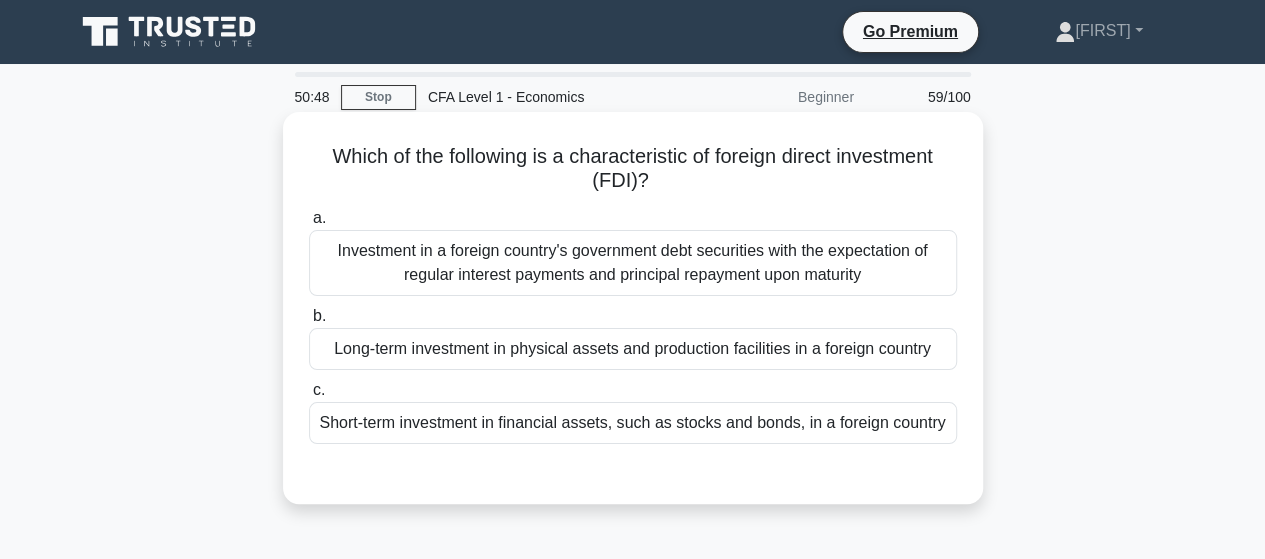 click on "Investment in a foreign country's government debt securities with the expectation of regular interest payments and principal repayment upon maturity" at bounding box center (633, 263) 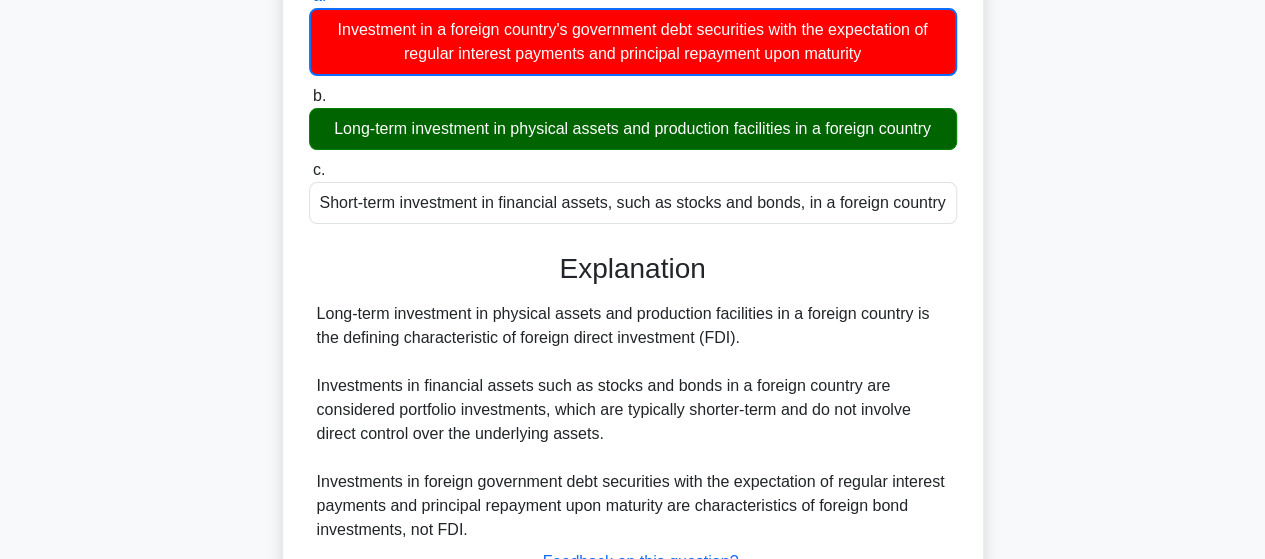 scroll, scrollTop: 521, scrollLeft: 0, axis: vertical 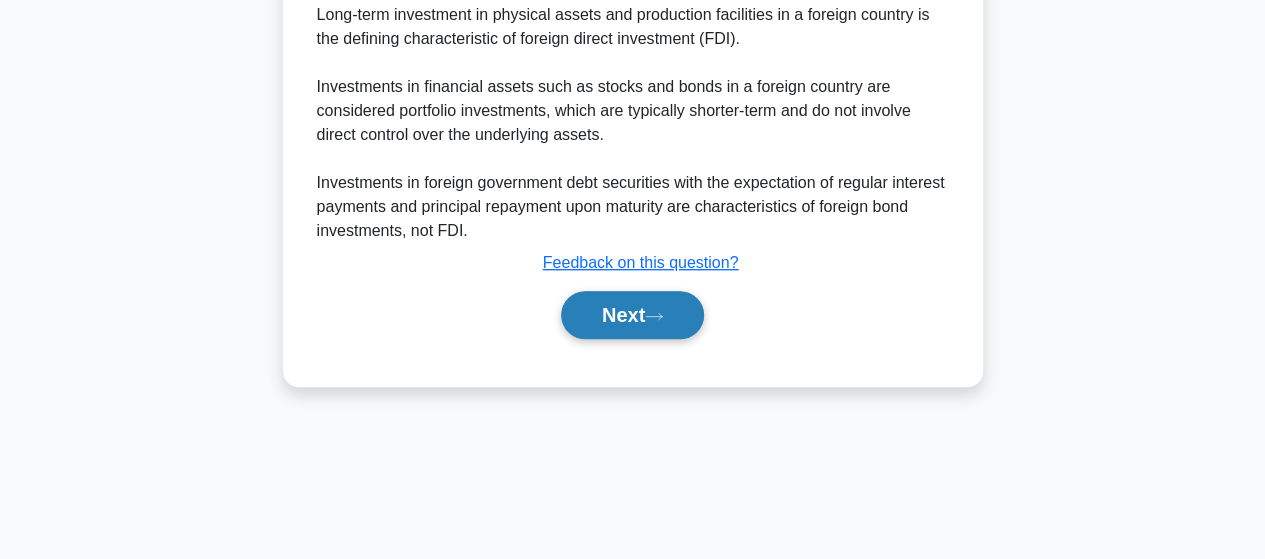 click on "Next" at bounding box center (632, 315) 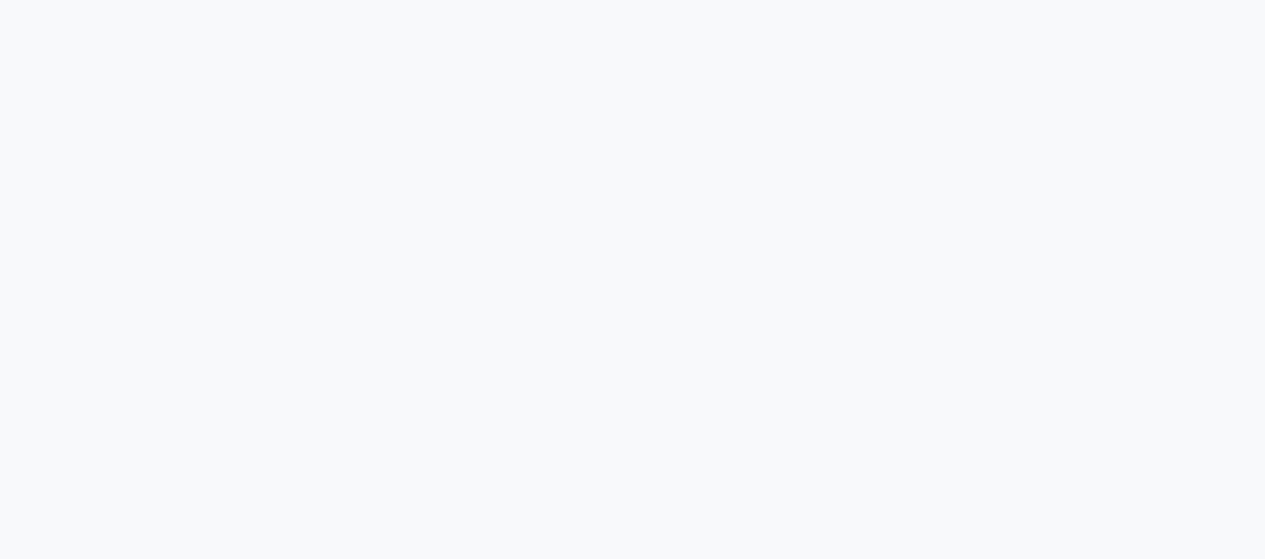 scroll, scrollTop: 21, scrollLeft: 0, axis: vertical 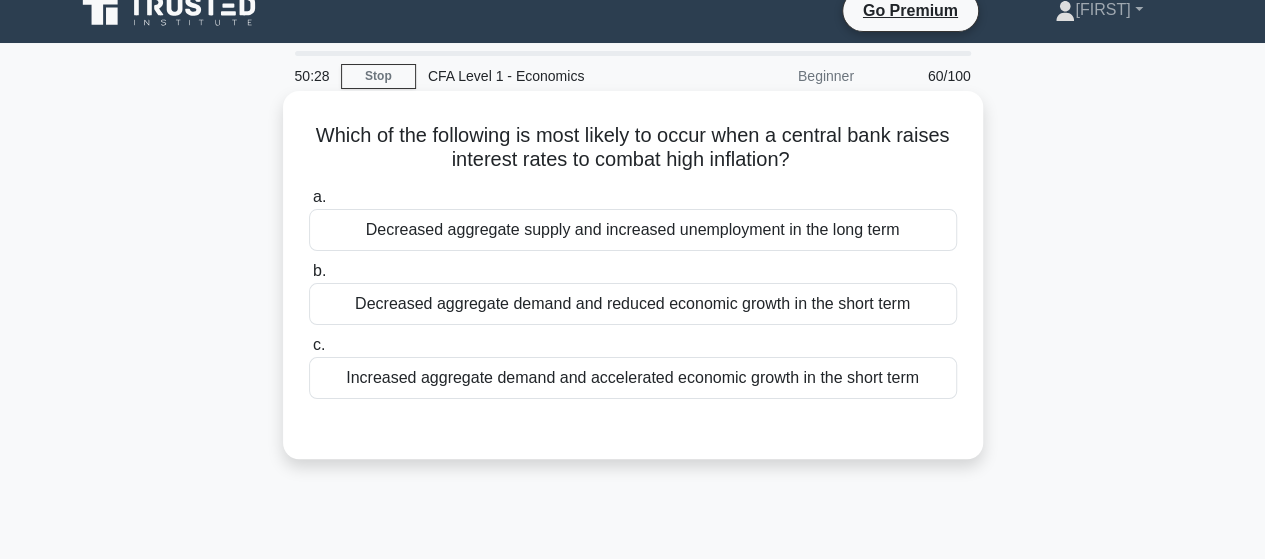 click on "Decreased aggregate demand and reduced economic growth in the short term" at bounding box center [633, 304] 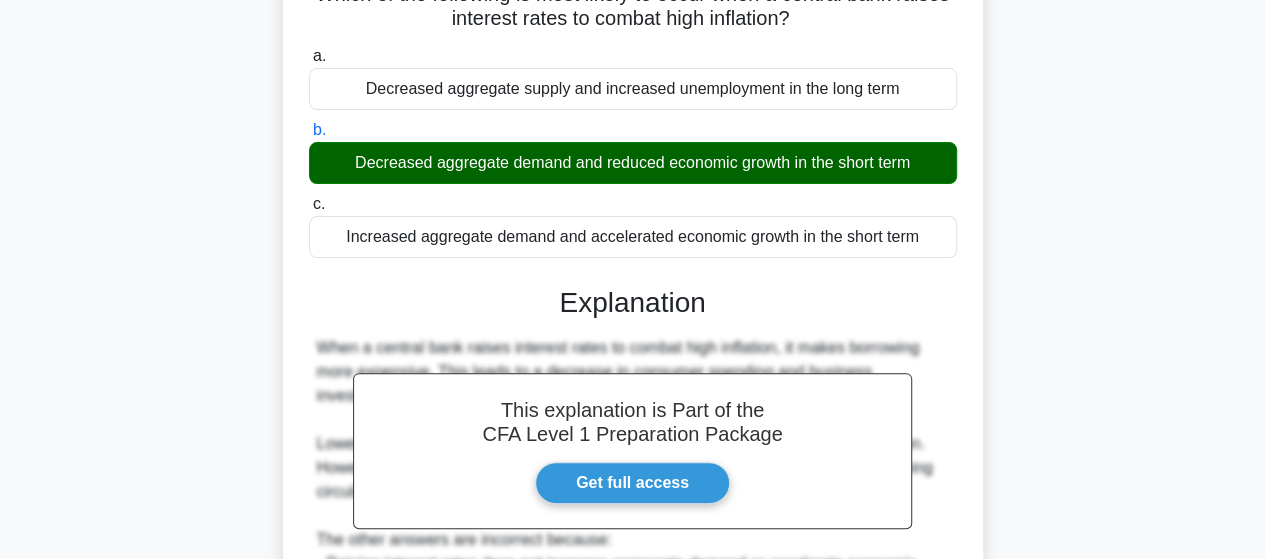 scroll, scrollTop: 500, scrollLeft: 0, axis: vertical 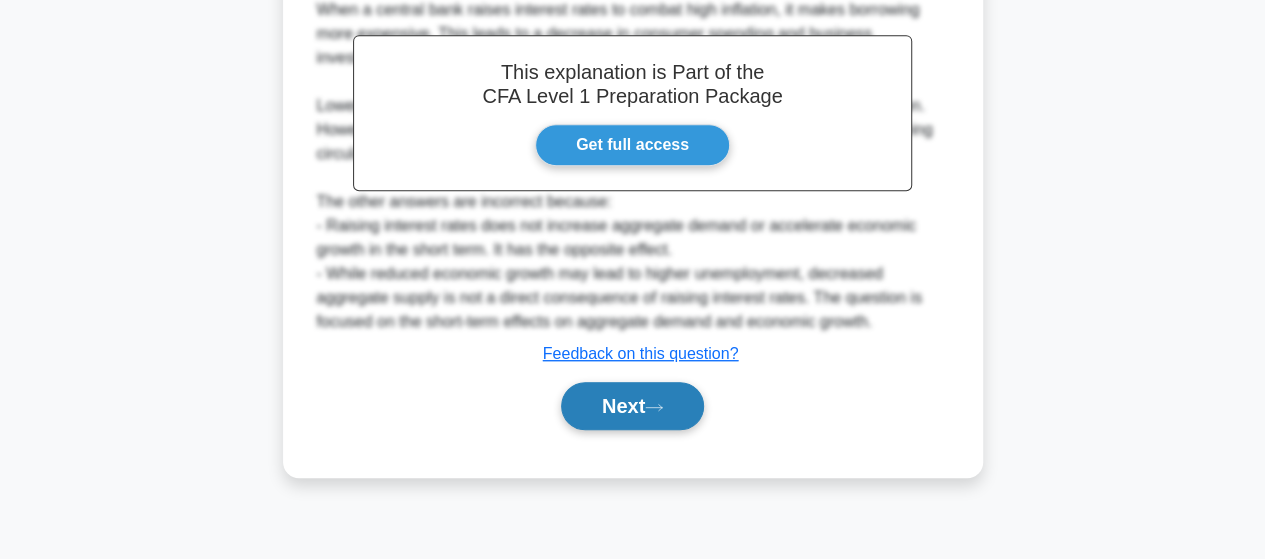 click on "Next" at bounding box center [632, 406] 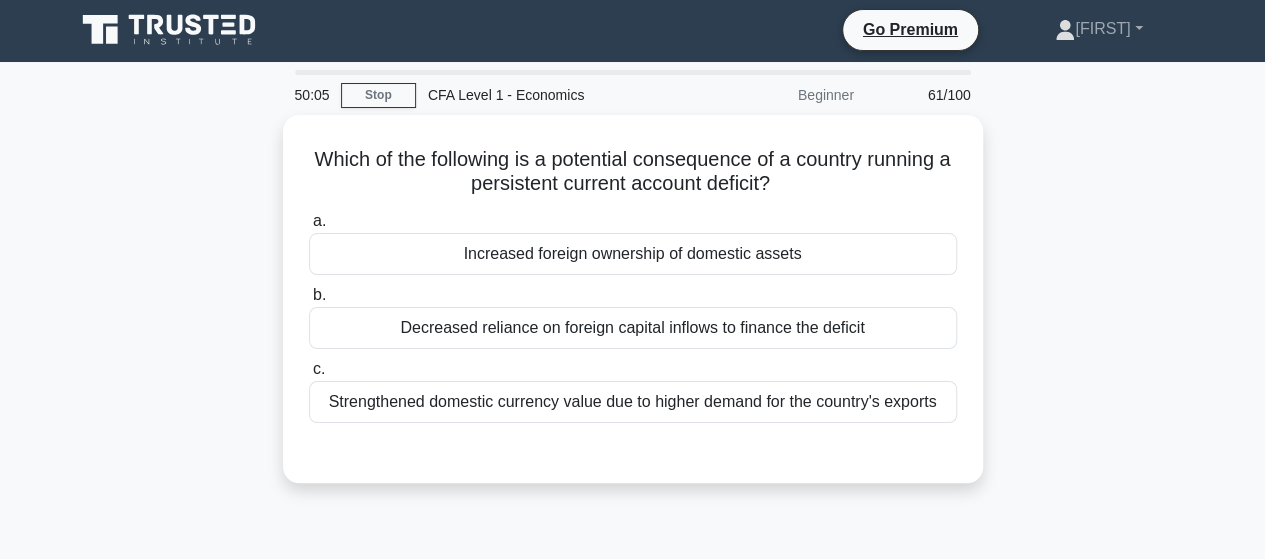 scroll, scrollTop: 0, scrollLeft: 0, axis: both 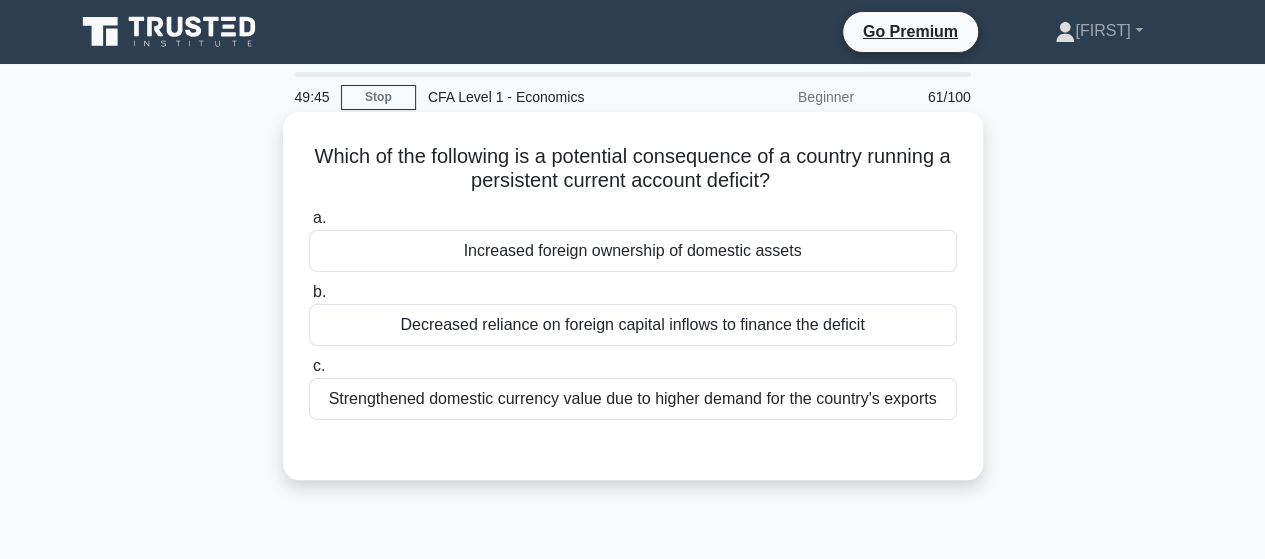 click on "Increased foreign ownership of domestic assets" at bounding box center [633, 251] 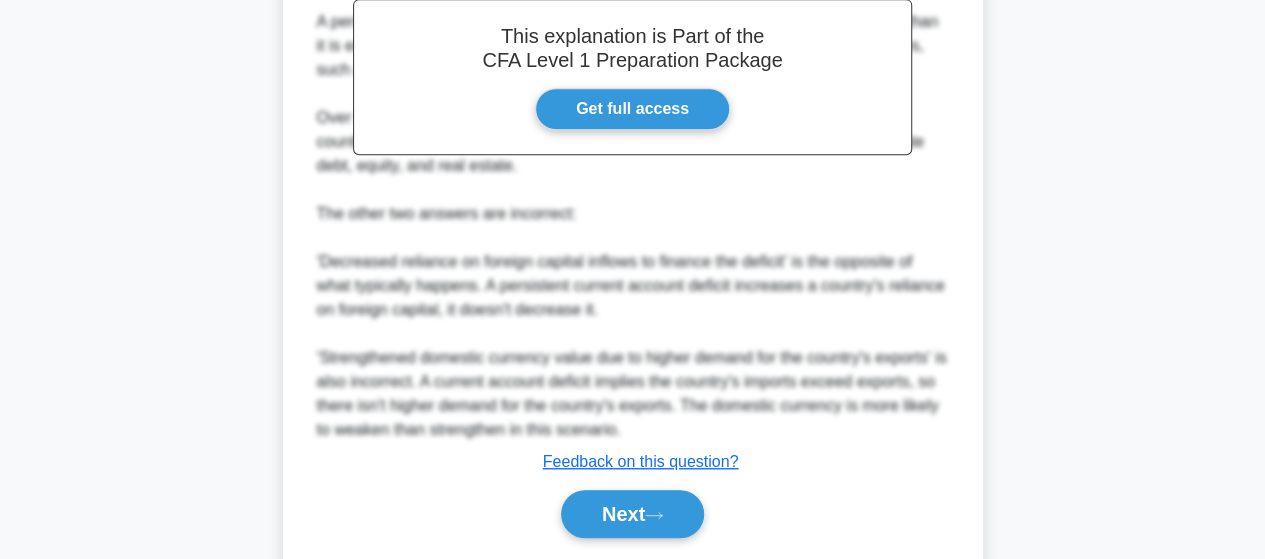 scroll, scrollTop: 598, scrollLeft: 0, axis: vertical 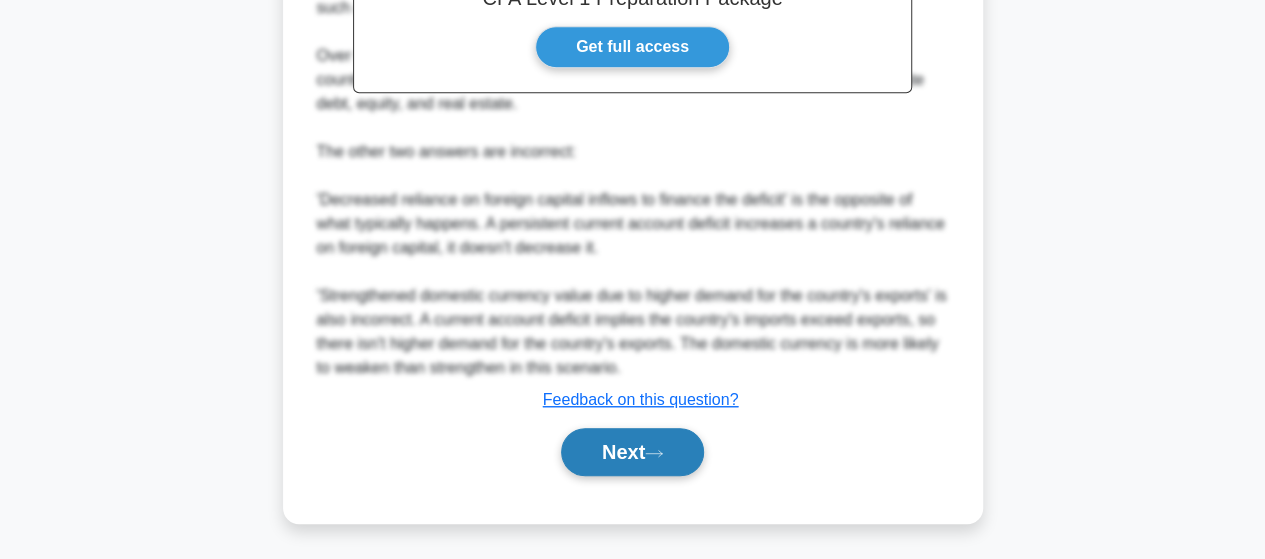 click on "Next" at bounding box center (632, 452) 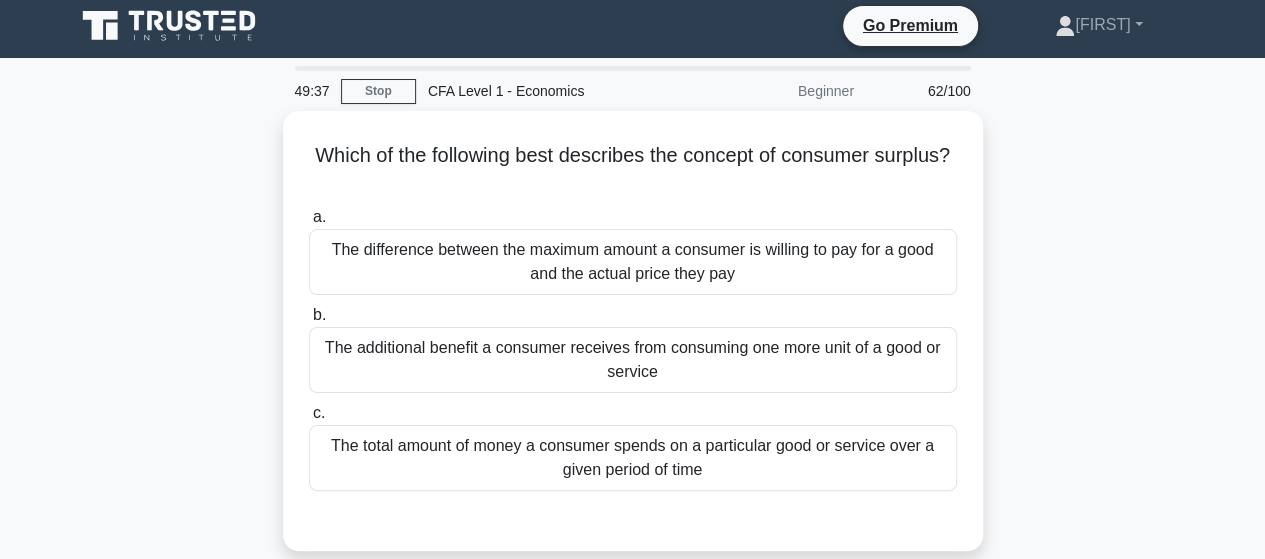 scroll, scrollTop: 0, scrollLeft: 0, axis: both 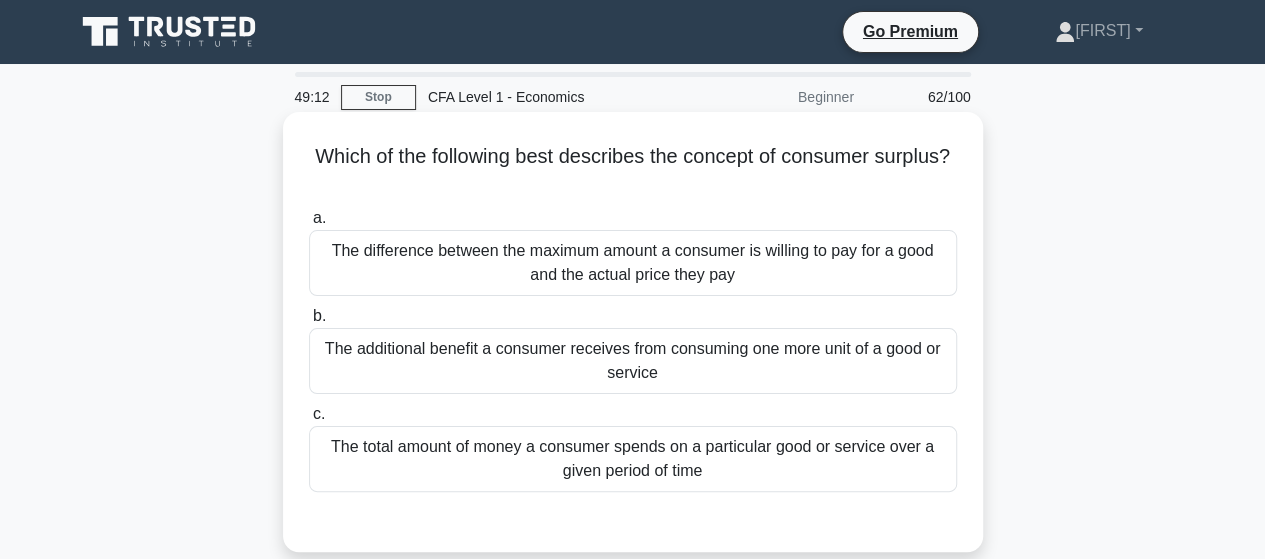click on "The additional benefit a consumer receives from consuming one more unit of a good or service" at bounding box center (633, 361) 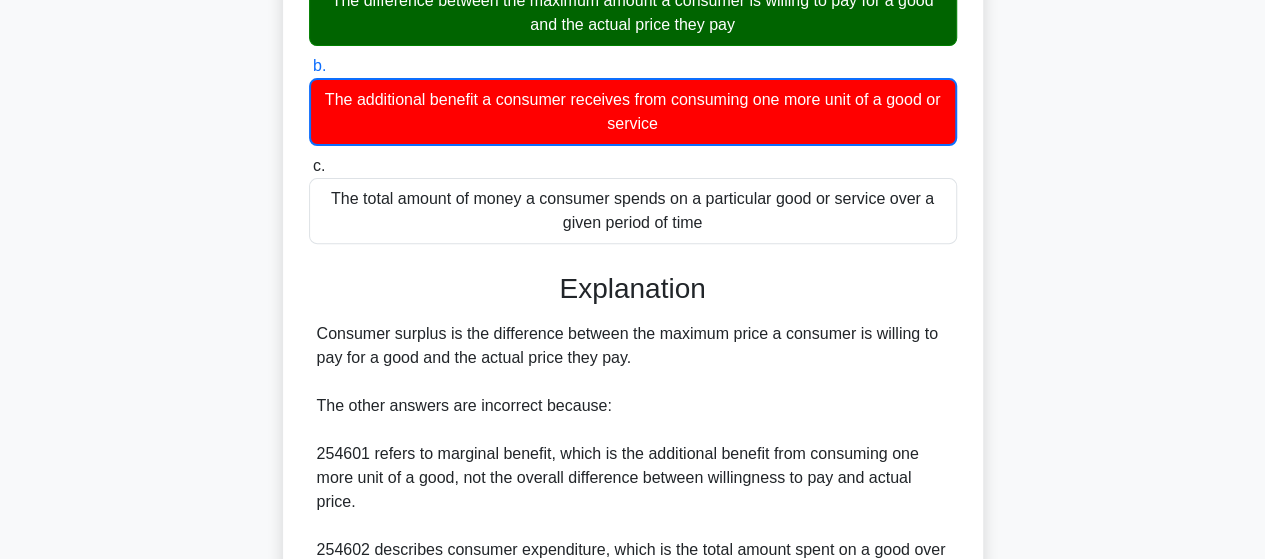 scroll, scrollTop: 500, scrollLeft: 0, axis: vertical 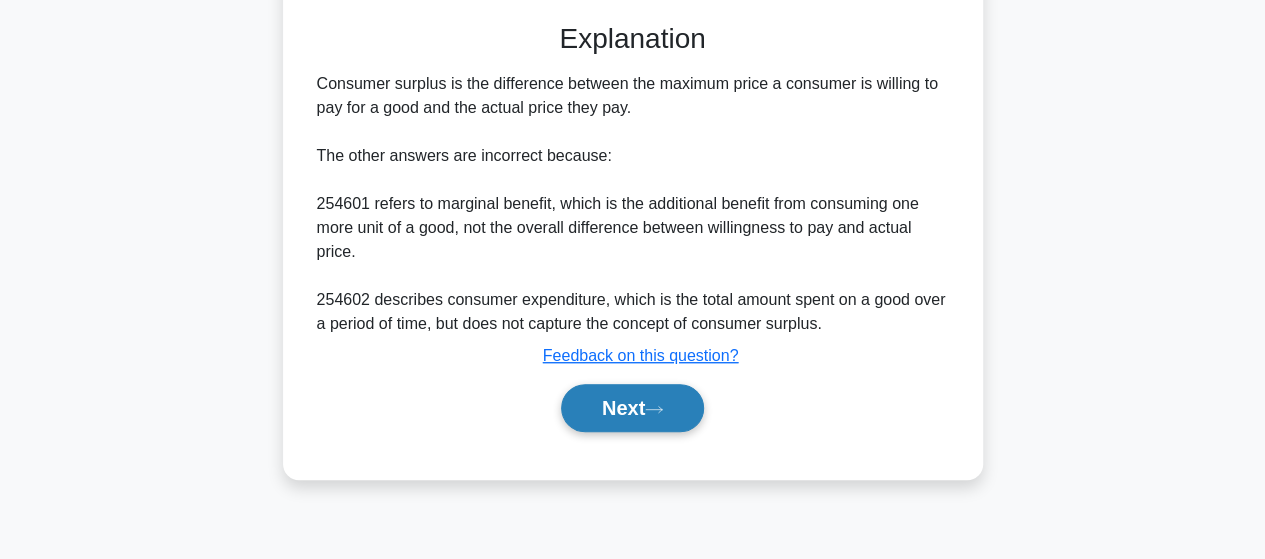 click on "Next" at bounding box center [632, 408] 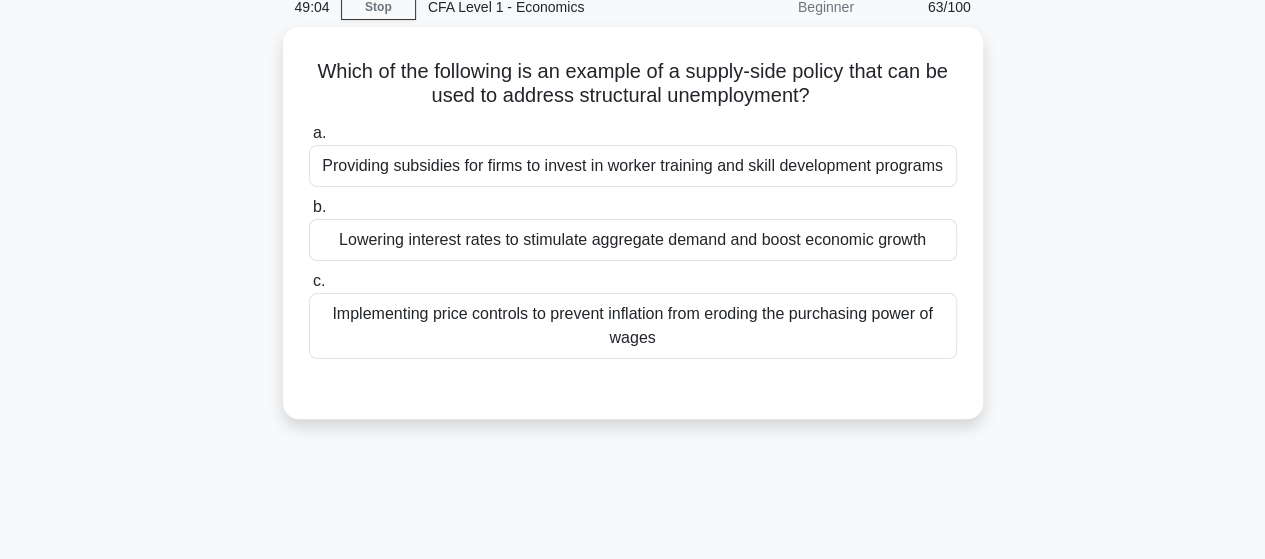 scroll, scrollTop: 100, scrollLeft: 0, axis: vertical 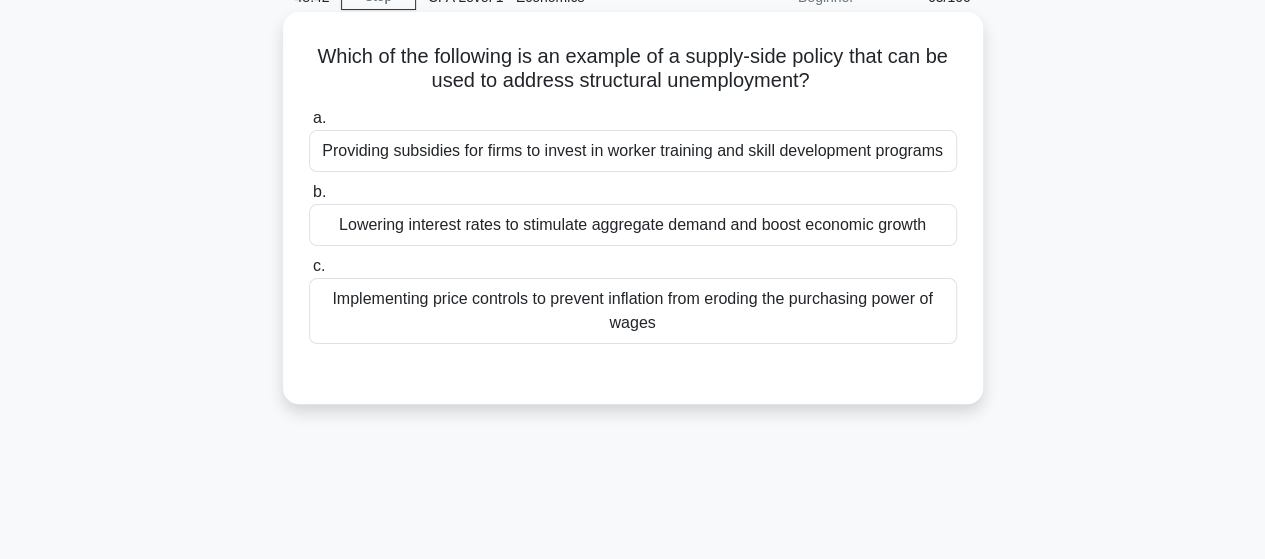 click on "Lowering interest rates to stimulate aggregate demand and boost economic growth" at bounding box center (633, 225) 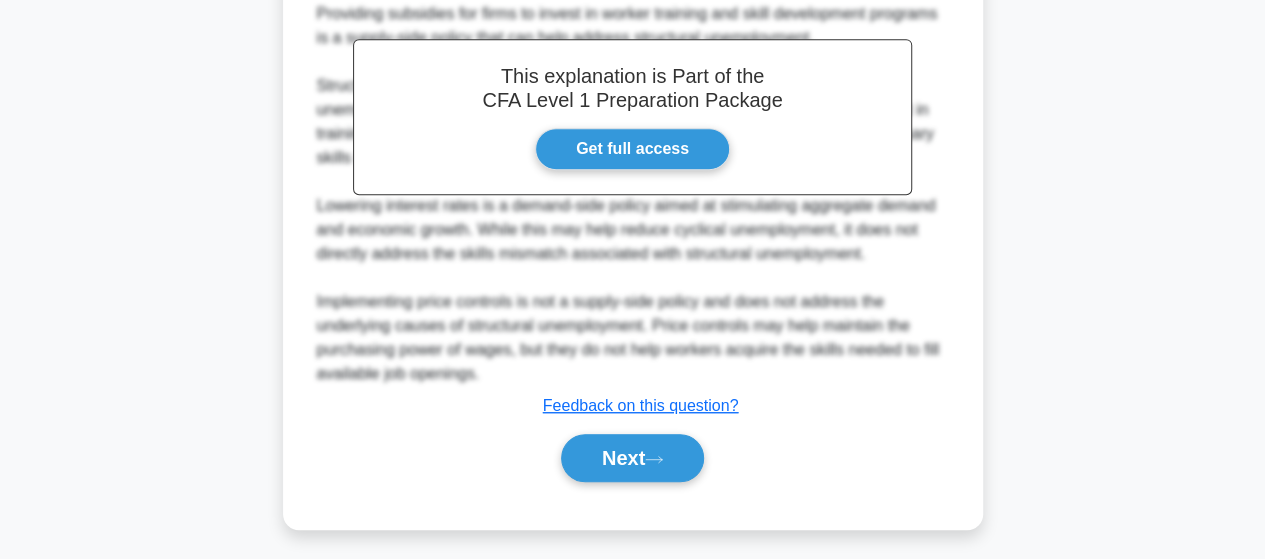 scroll, scrollTop: 552, scrollLeft: 0, axis: vertical 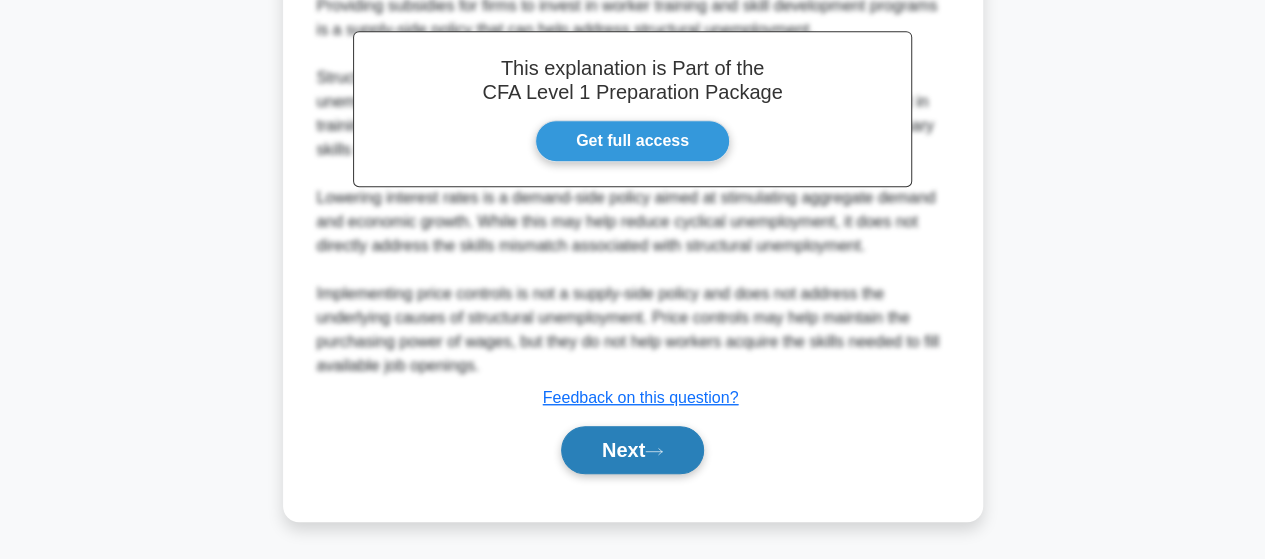 click on "Next" at bounding box center (632, 450) 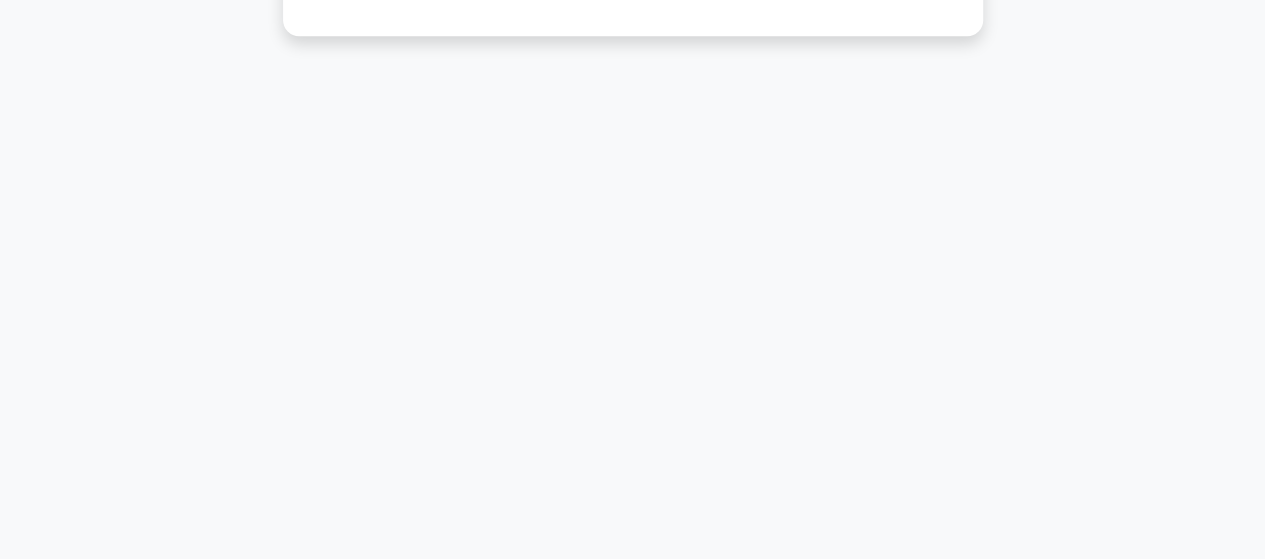 scroll, scrollTop: 0, scrollLeft: 0, axis: both 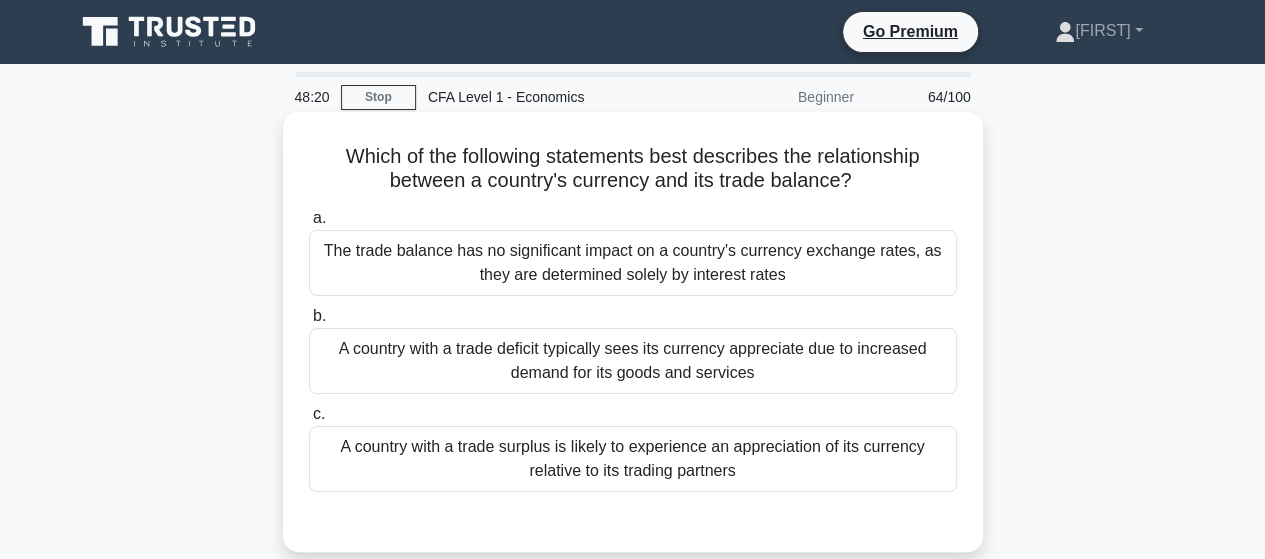 click on "A country with a trade surplus is likely to experience an appreciation of its currency relative to its trading partners" at bounding box center [633, 459] 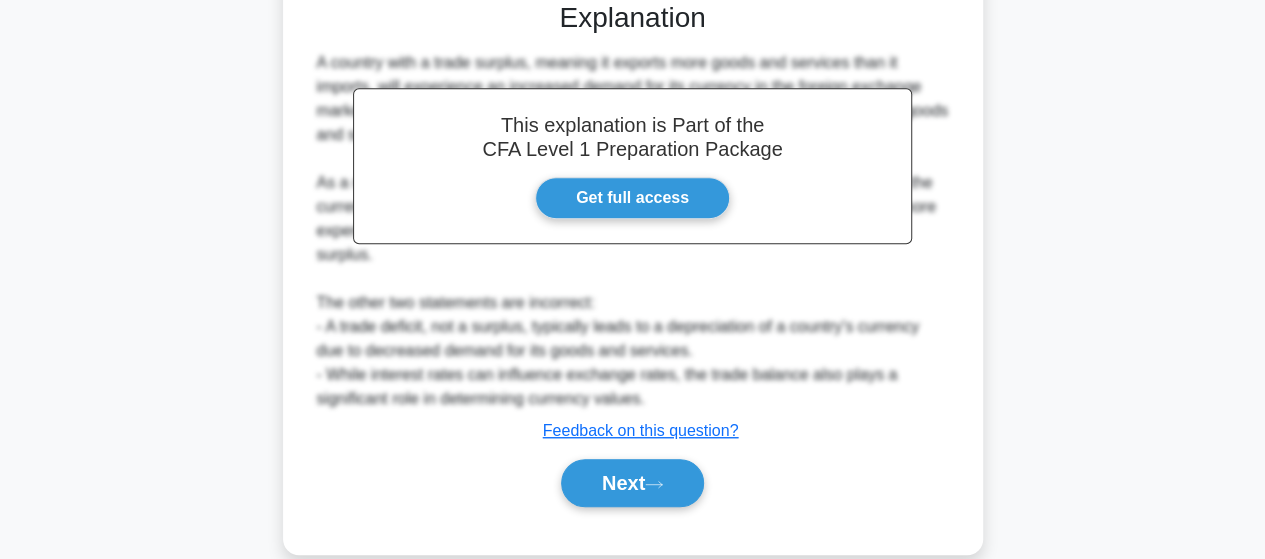 scroll, scrollTop: 526, scrollLeft: 0, axis: vertical 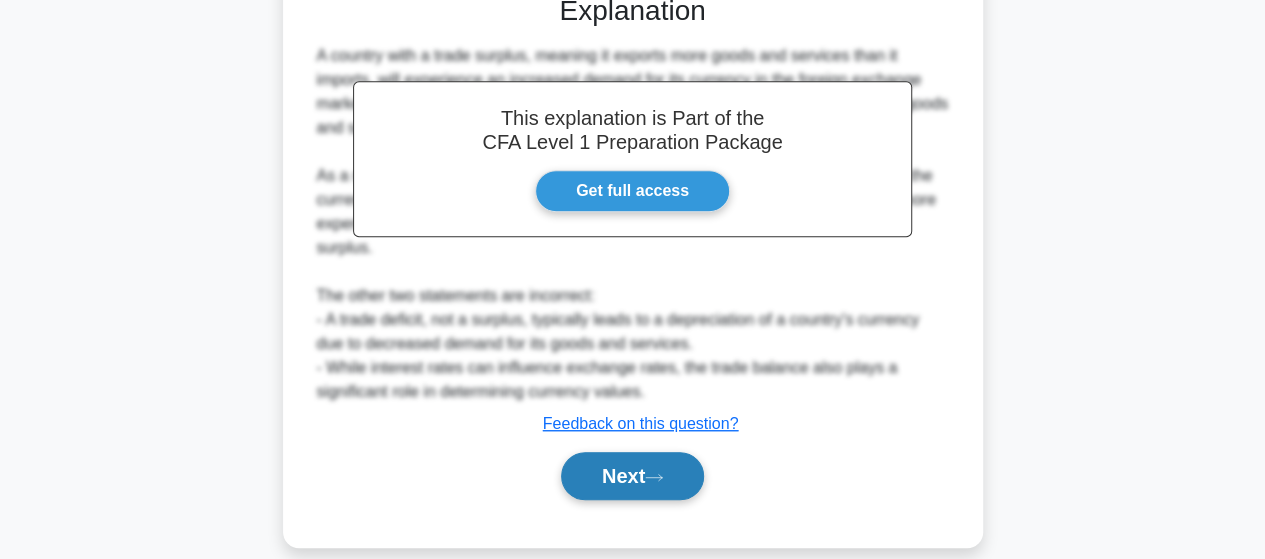 click on "Next" at bounding box center (632, 476) 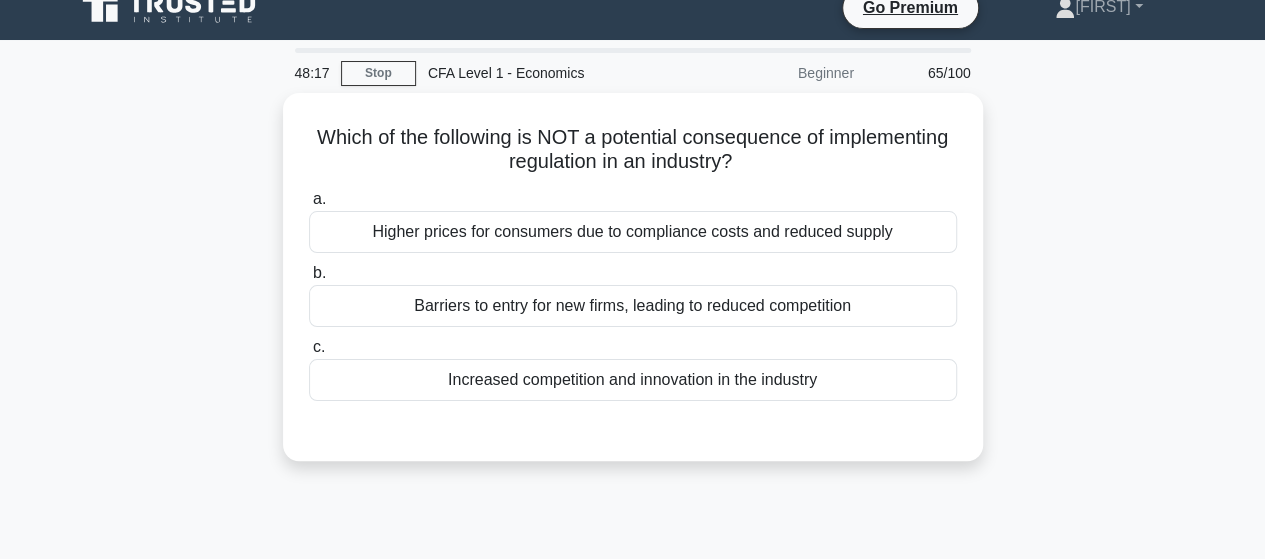 scroll, scrollTop: 21, scrollLeft: 0, axis: vertical 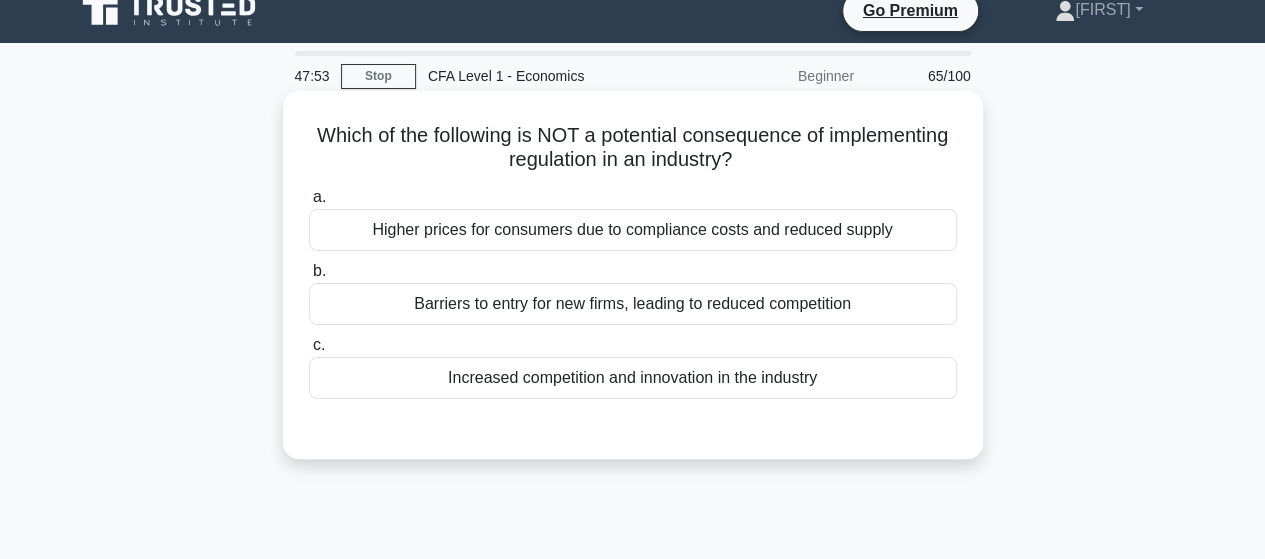 click on "Higher prices for consumers due to compliance costs and reduced supply" at bounding box center [633, 230] 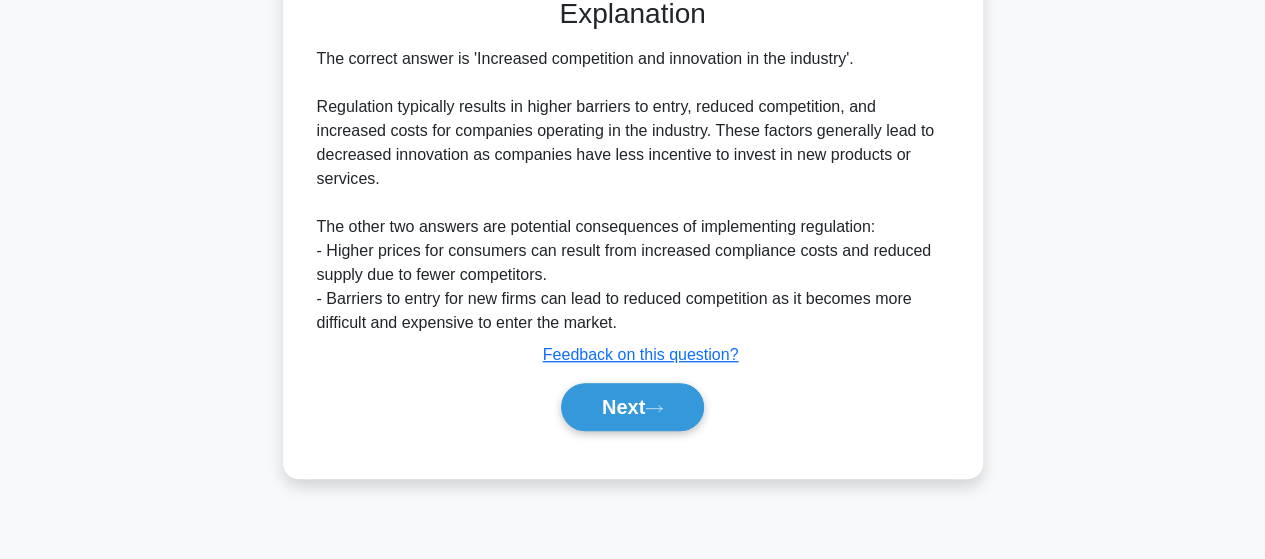 scroll, scrollTop: 521, scrollLeft: 0, axis: vertical 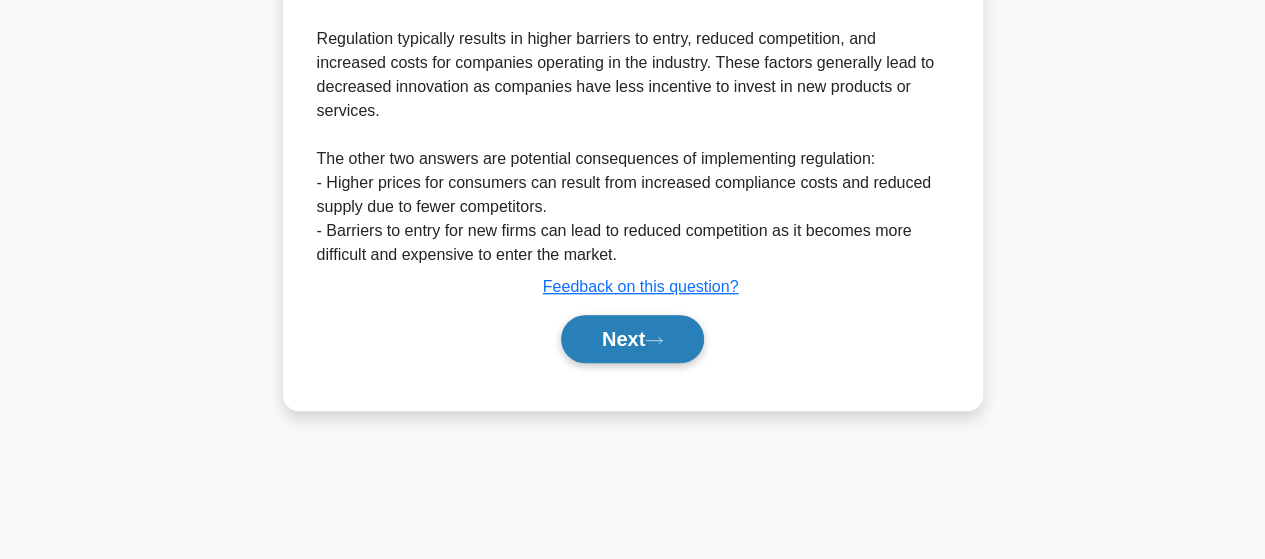 click on "Next" at bounding box center (632, 339) 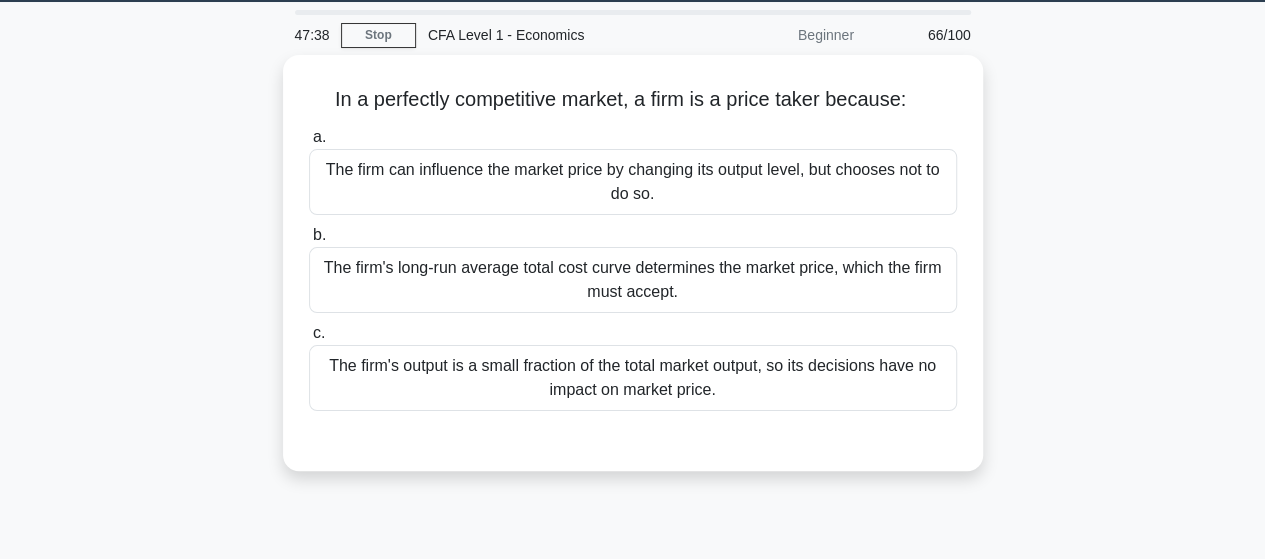 scroll, scrollTop: 0, scrollLeft: 0, axis: both 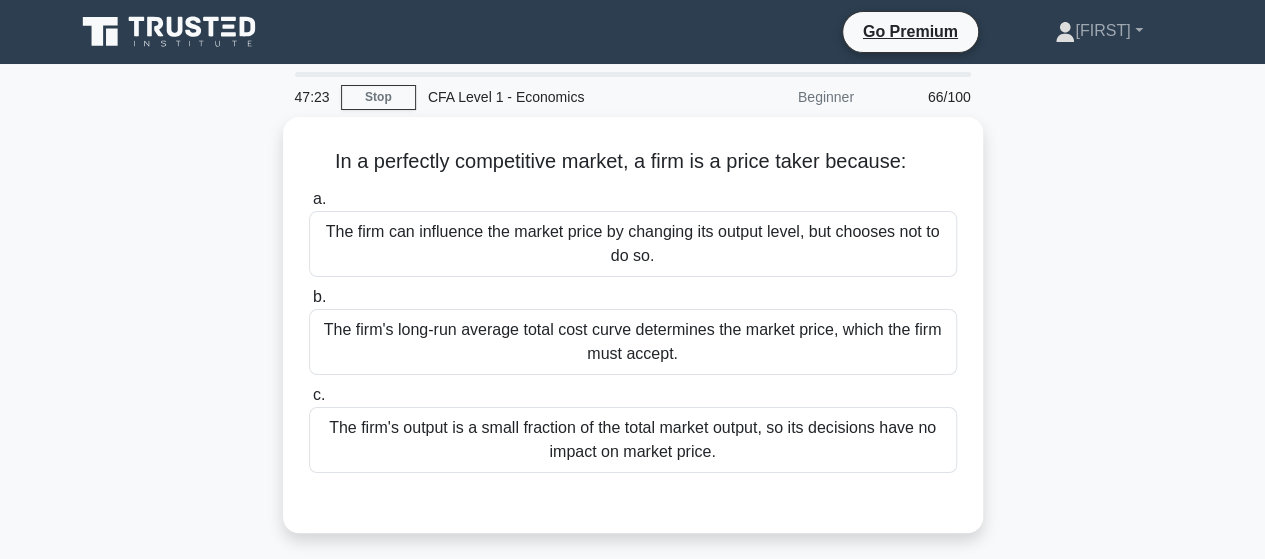 click on "The firm's long-run average total cost curve determines the market price, which the firm must accept." at bounding box center [633, 342] 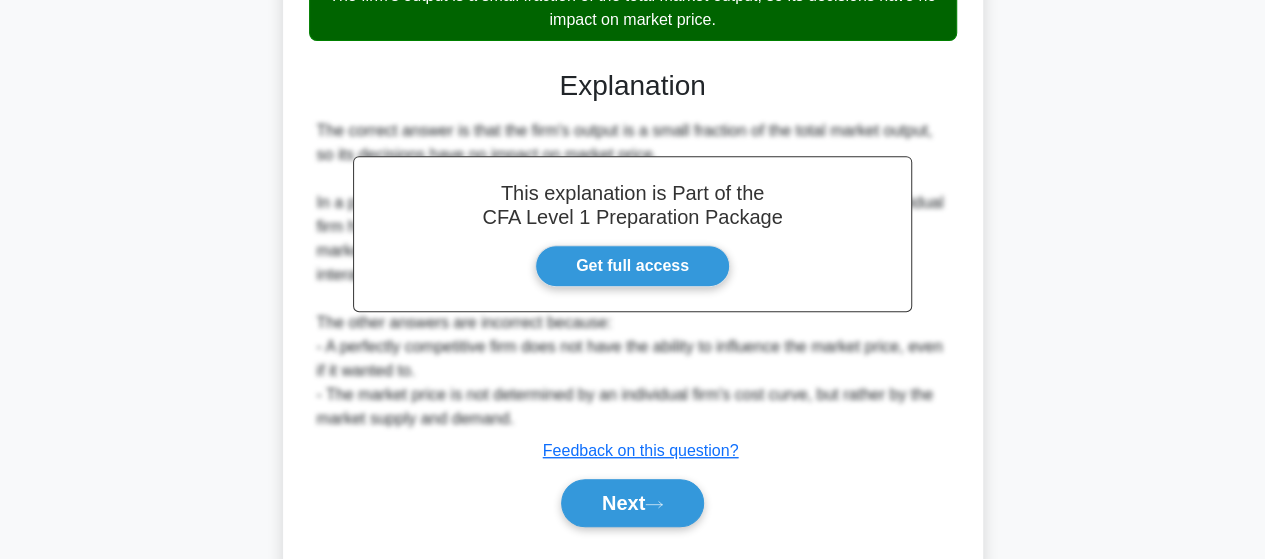 scroll, scrollTop: 521, scrollLeft: 0, axis: vertical 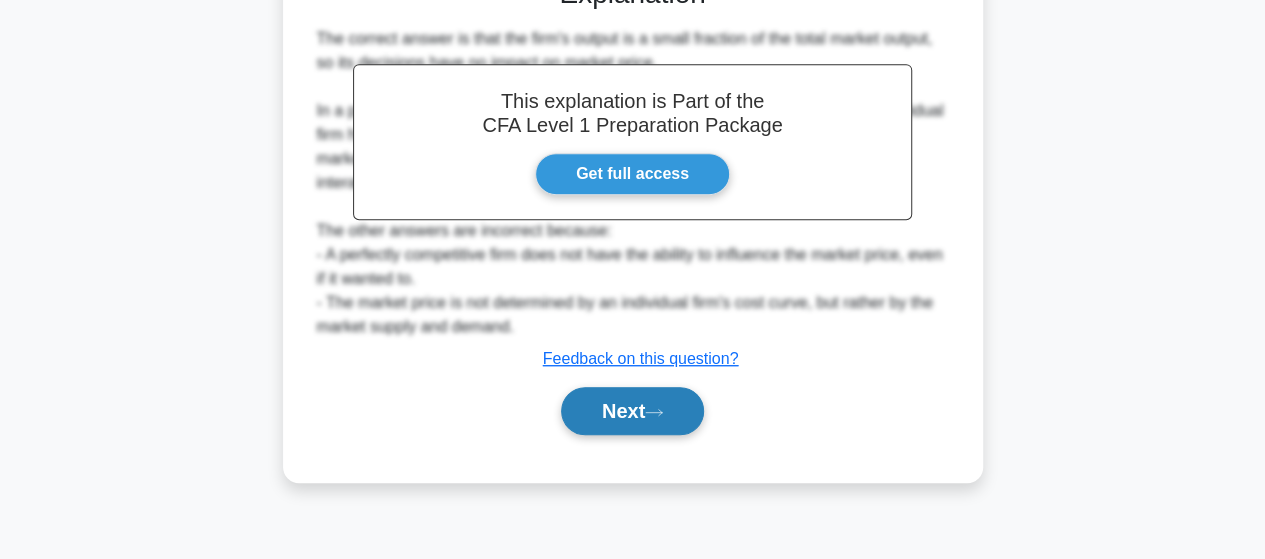 click on "Next" at bounding box center [632, 411] 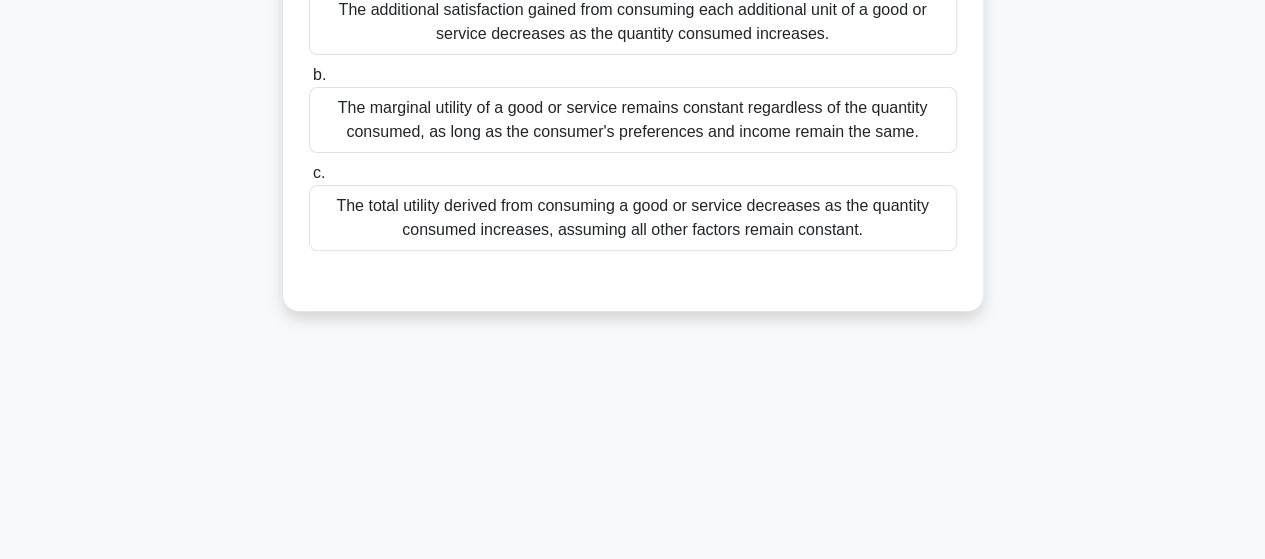 scroll, scrollTop: 21, scrollLeft: 0, axis: vertical 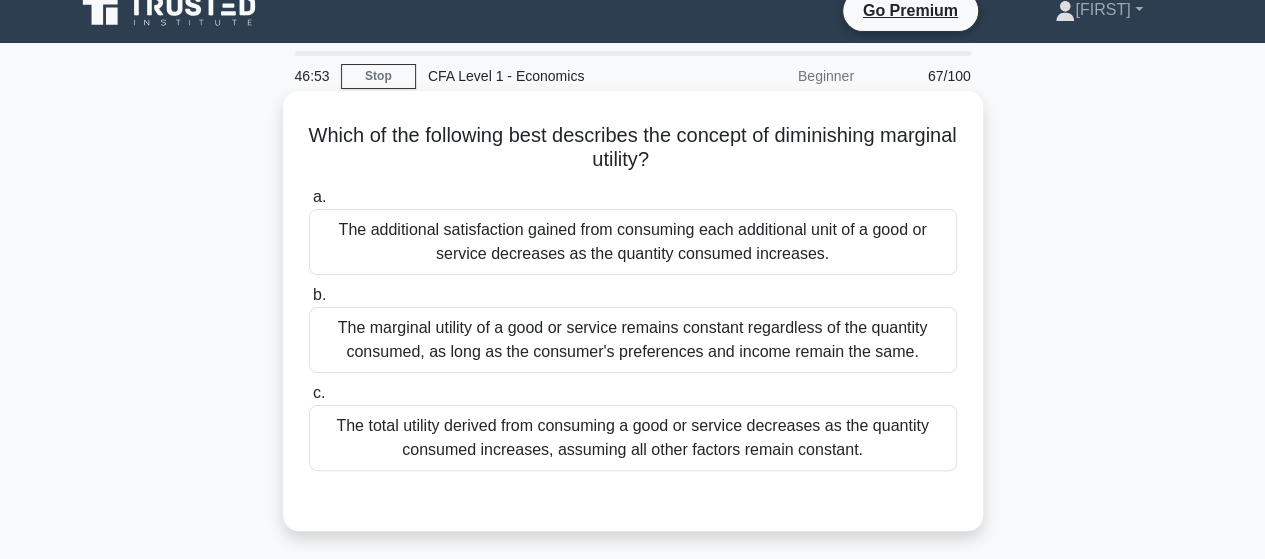 click on "The total utility derived from consuming a good or service decreases as the quantity consumed increases, assuming all other factors remain constant." at bounding box center [633, 438] 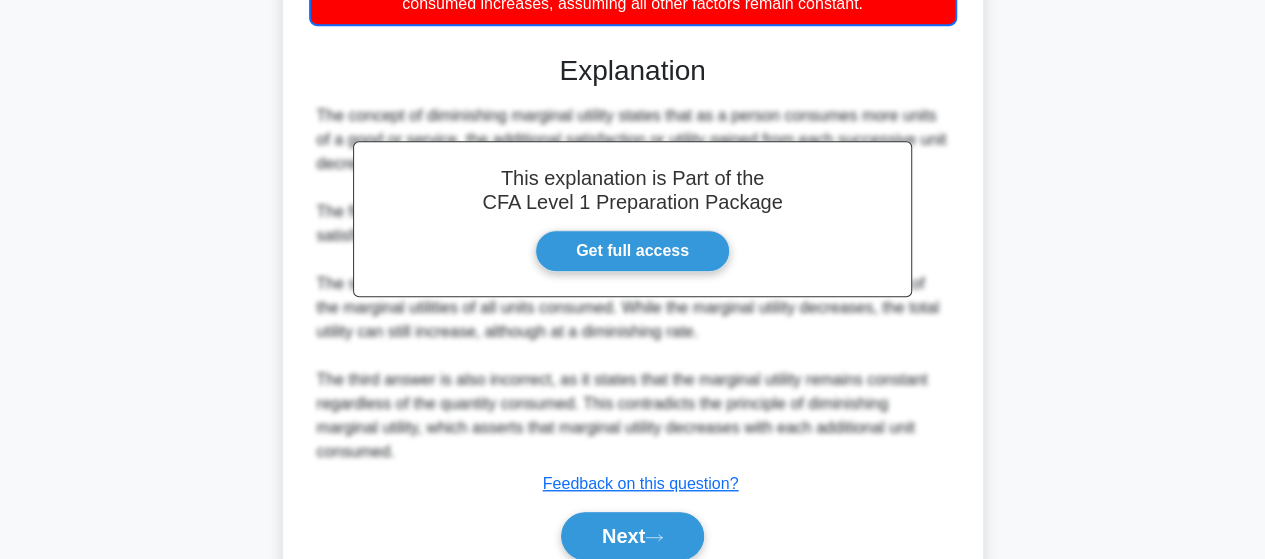 scroll, scrollTop: 552, scrollLeft: 0, axis: vertical 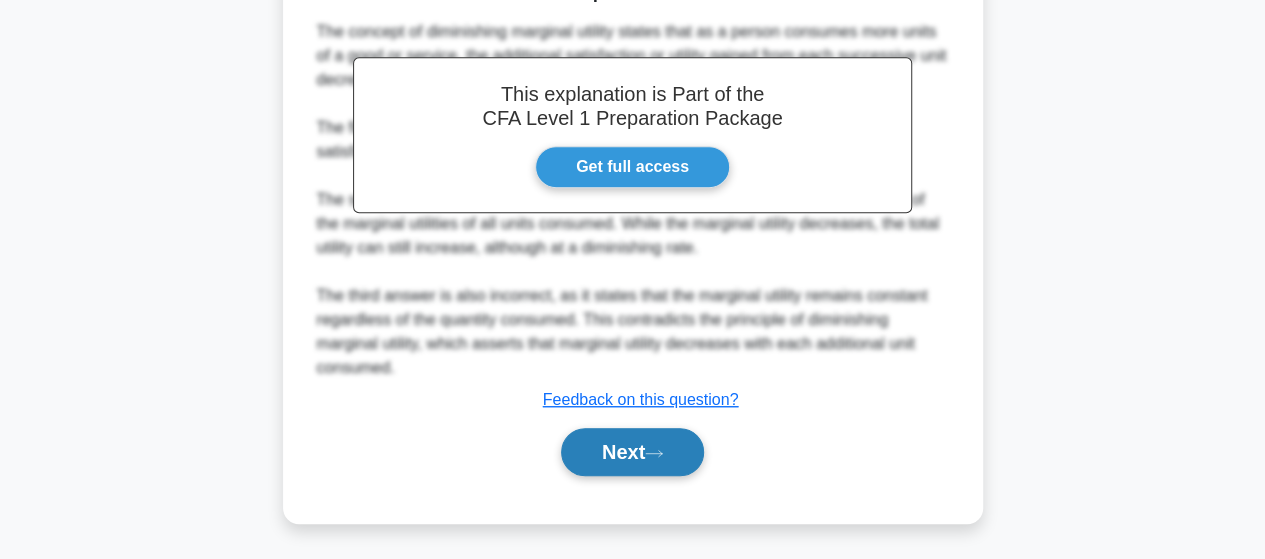 click on "Next" at bounding box center (632, 452) 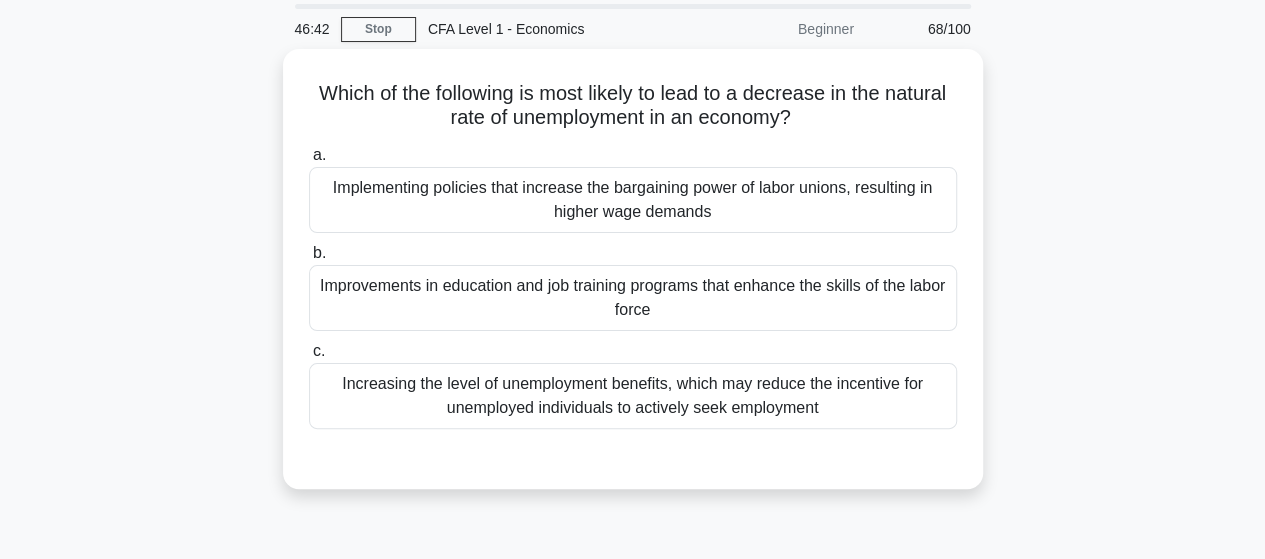 scroll, scrollTop: 100, scrollLeft: 0, axis: vertical 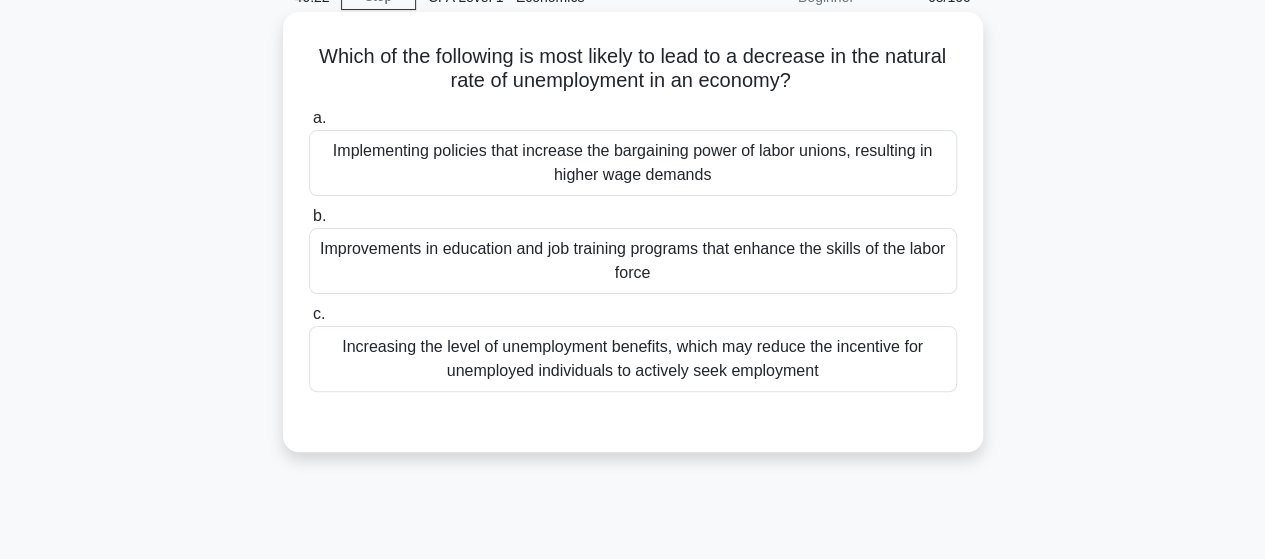 click on "Improvements in education and job training programs that enhance the skills of the labor force" at bounding box center [633, 261] 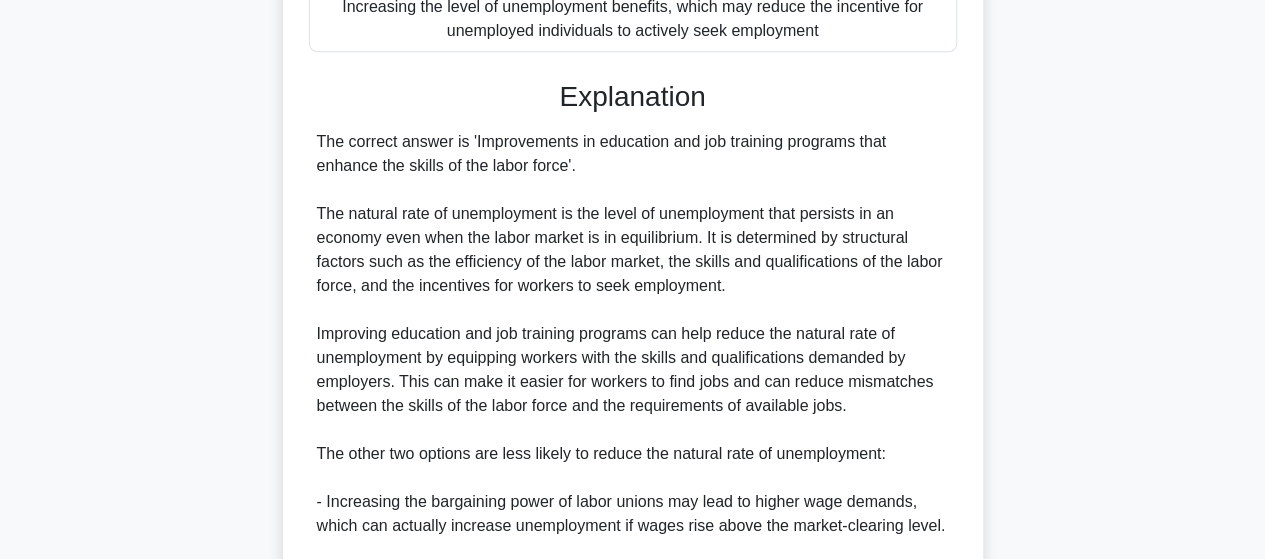 scroll, scrollTop: 694, scrollLeft: 0, axis: vertical 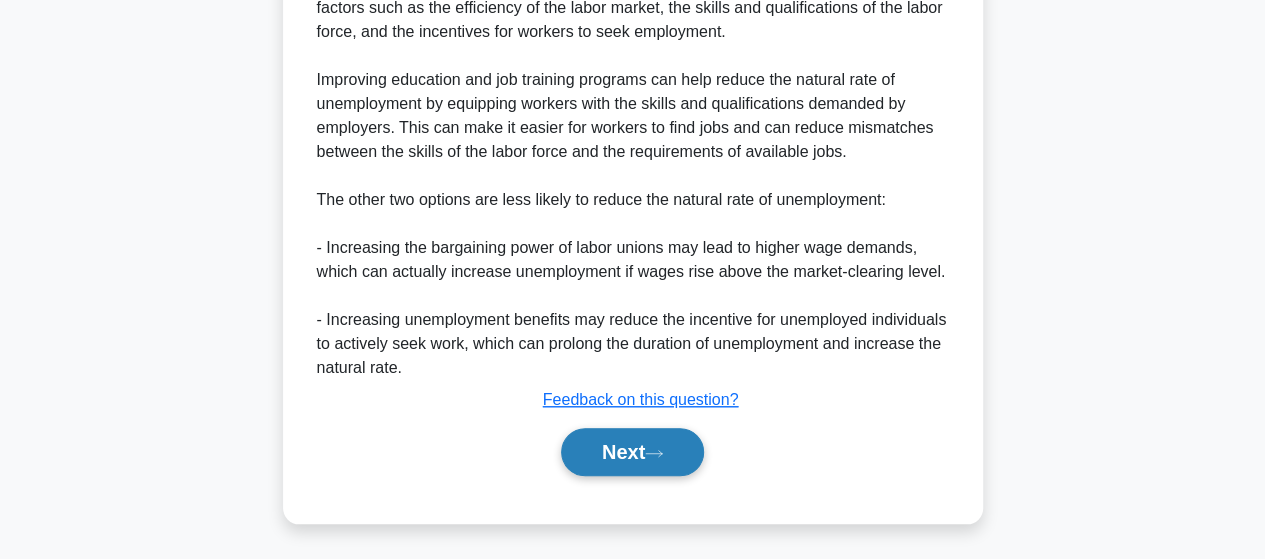 click on "Next" at bounding box center (632, 452) 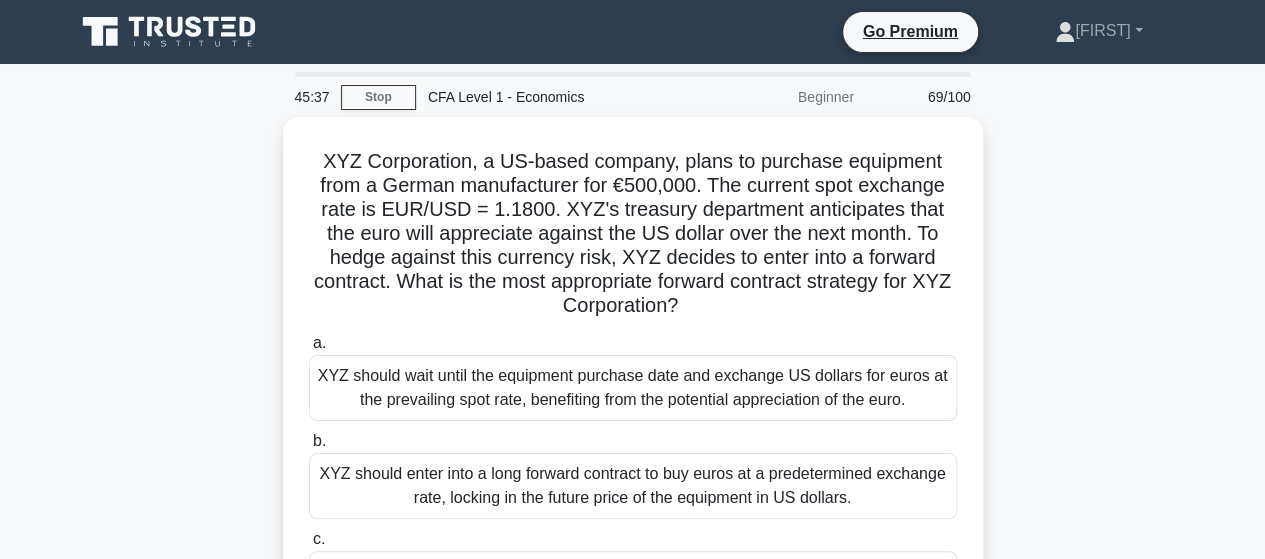 scroll, scrollTop: 300, scrollLeft: 0, axis: vertical 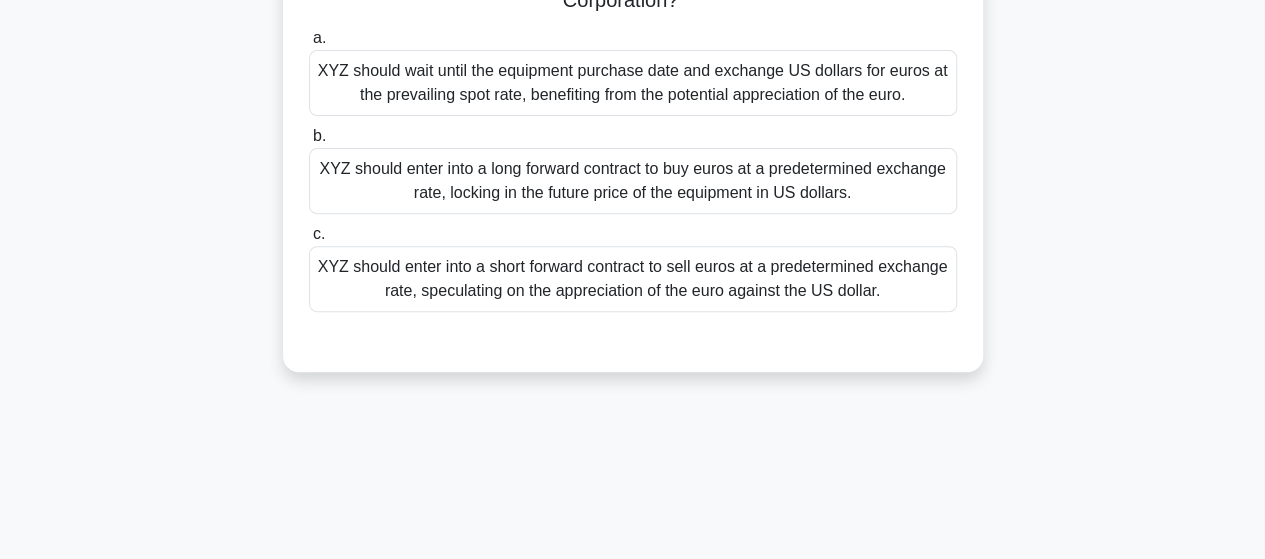 click on "XYZ should enter into a long forward contract to buy euros at a predetermined exchange rate, locking in the future price of the equipment in US dollars." at bounding box center (633, 181) 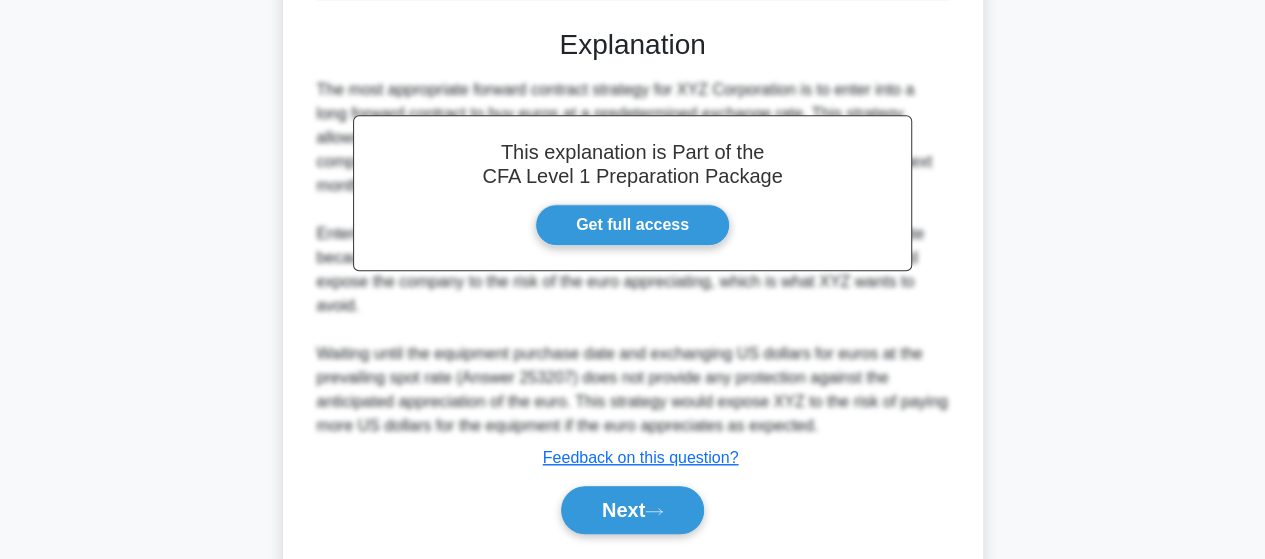 scroll, scrollTop: 670, scrollLeft: 0, axis: vertical 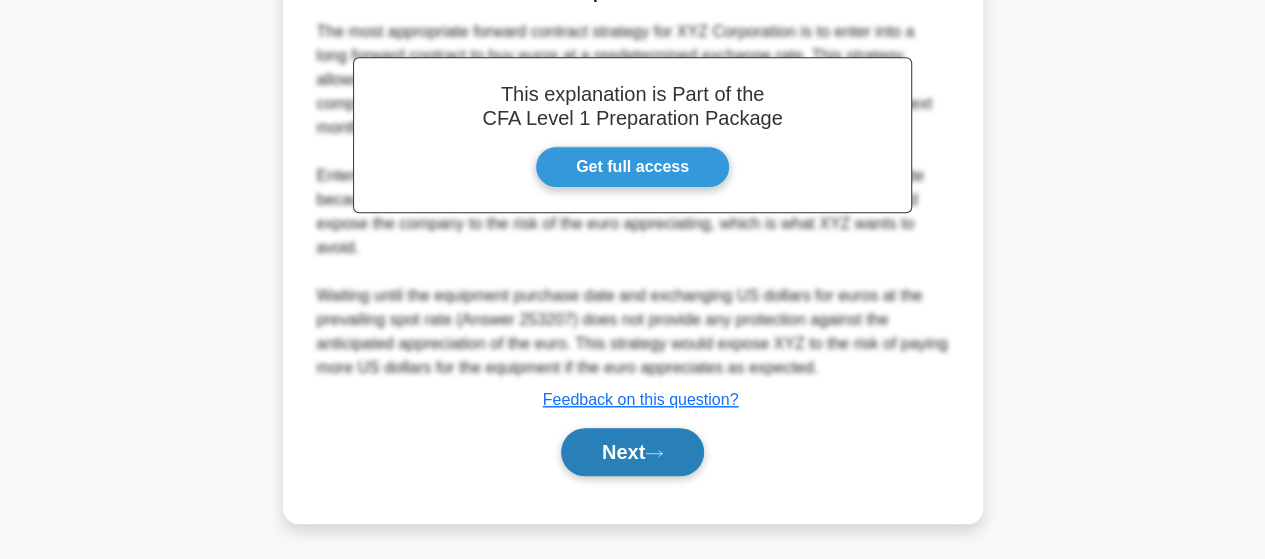 click on "Next" at bounding box center [632, 452] 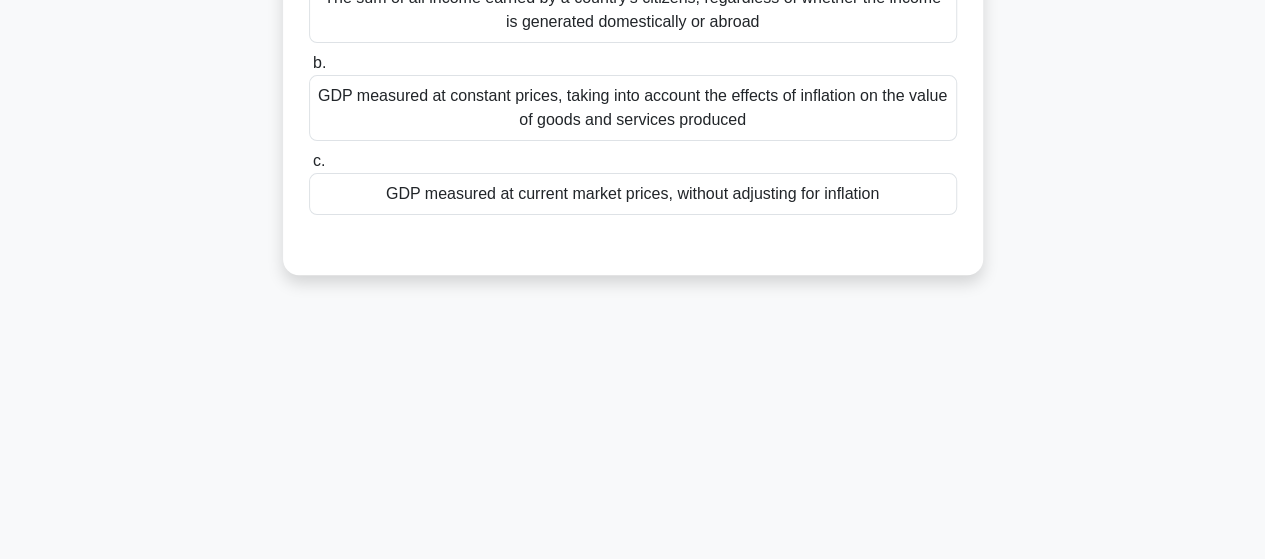 scroll, scrollTop: 0, scrollLeft: 0, axis: both 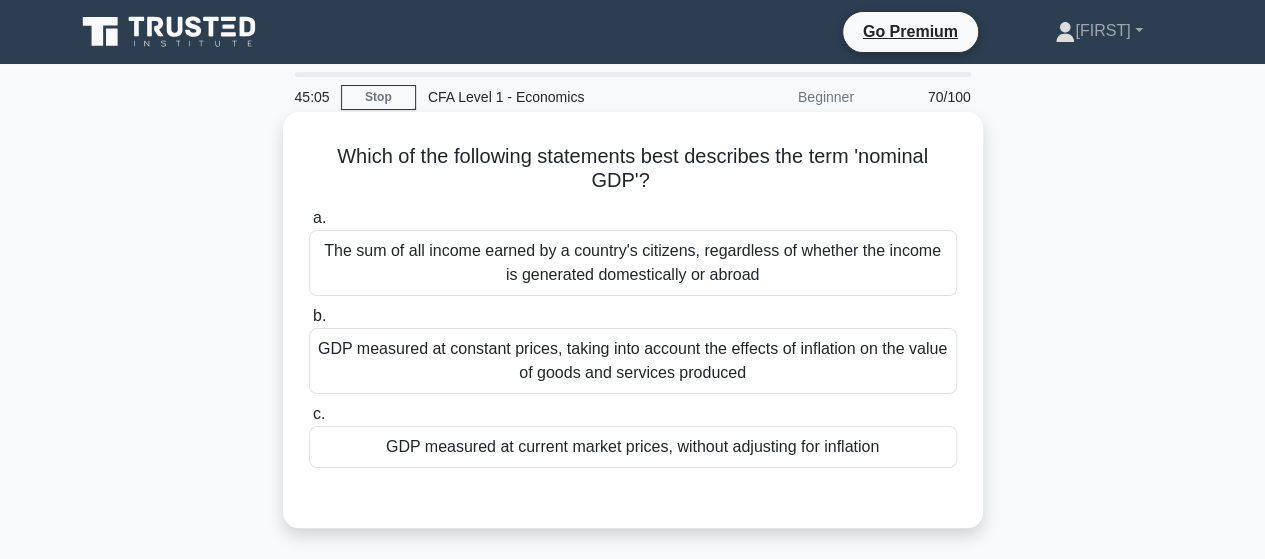 click on "GDP measured at constant prices, taking into account the effects of inflation on the value of goods and services produced" at bounding box center (633, 361) 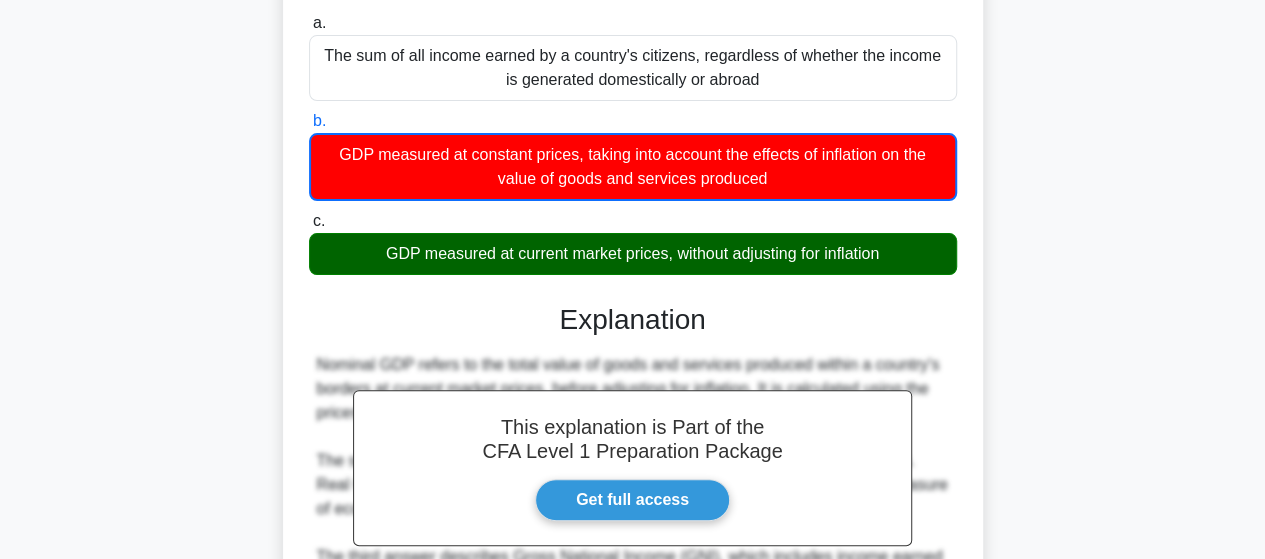 scroll, scrollTop: 521, scrollLeft: 0, axis: vertical 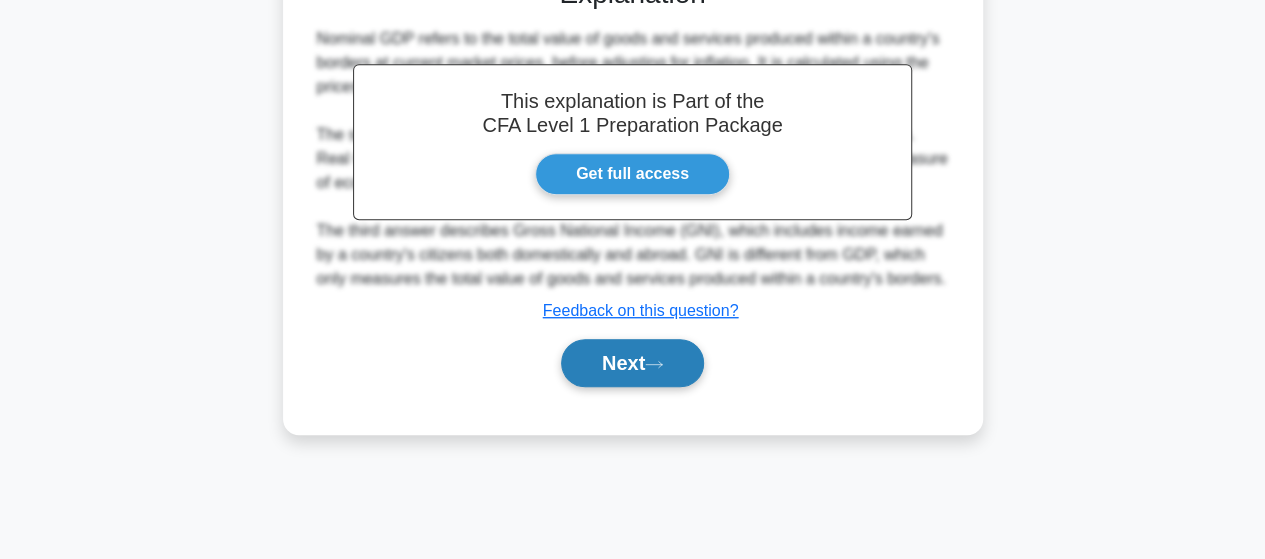 click on "Next" at bounding box center [632, 363] 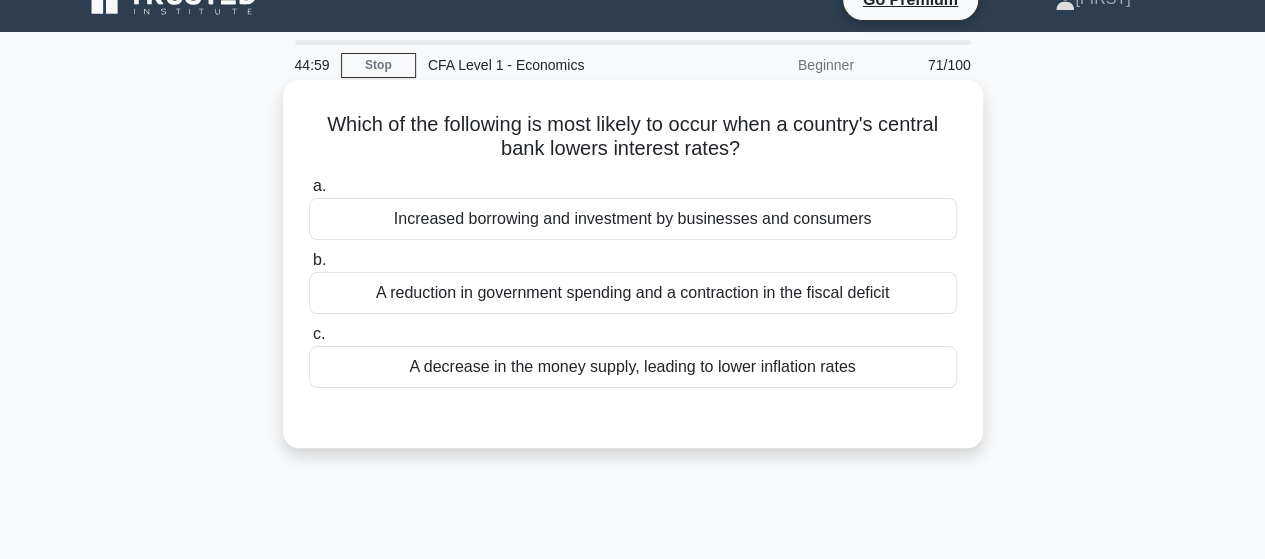 scroll, scrollTop: 21, scrollLeft: 0, axis: vertical 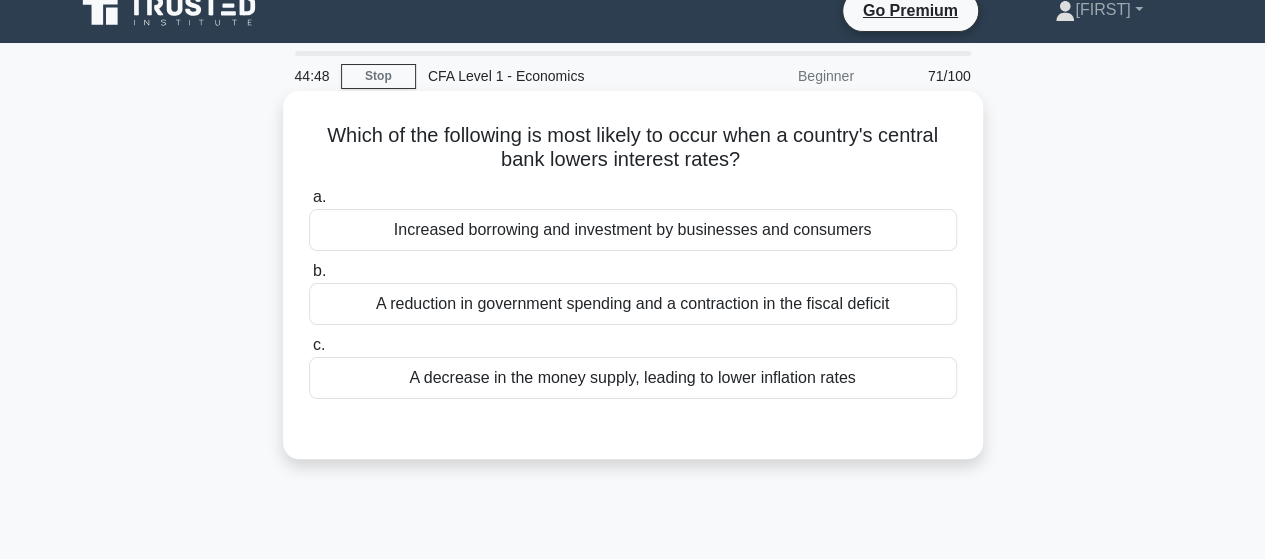 click on "Increased borrowing and investment by businesses and consumers" at bounding box center [633, 230] 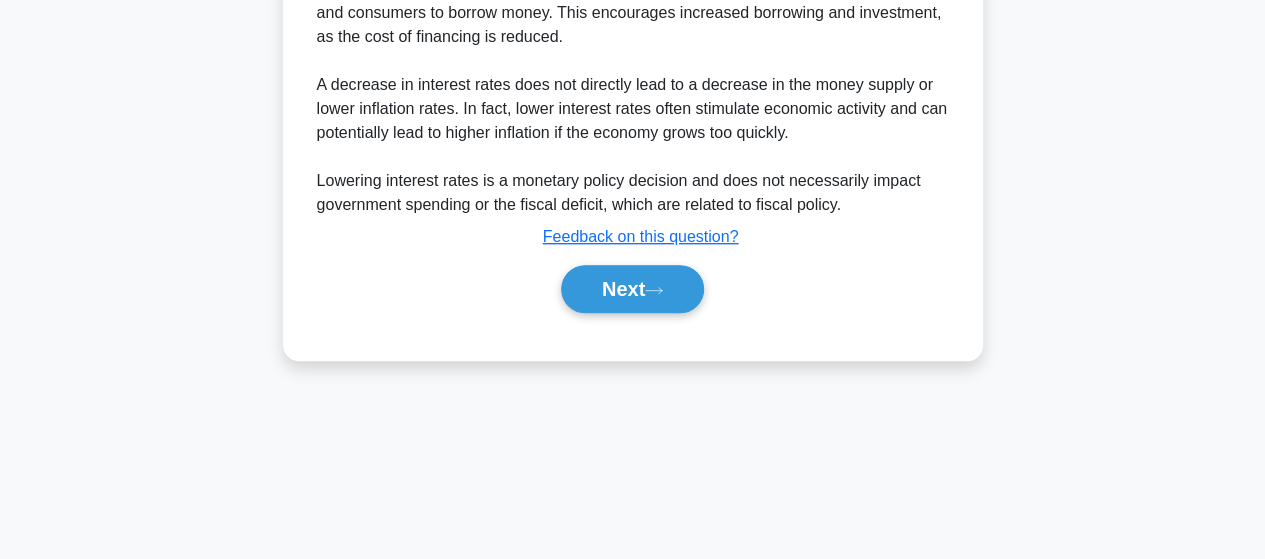scroll, scrollTop: 421, scrollLeft: 0, axis: vertical 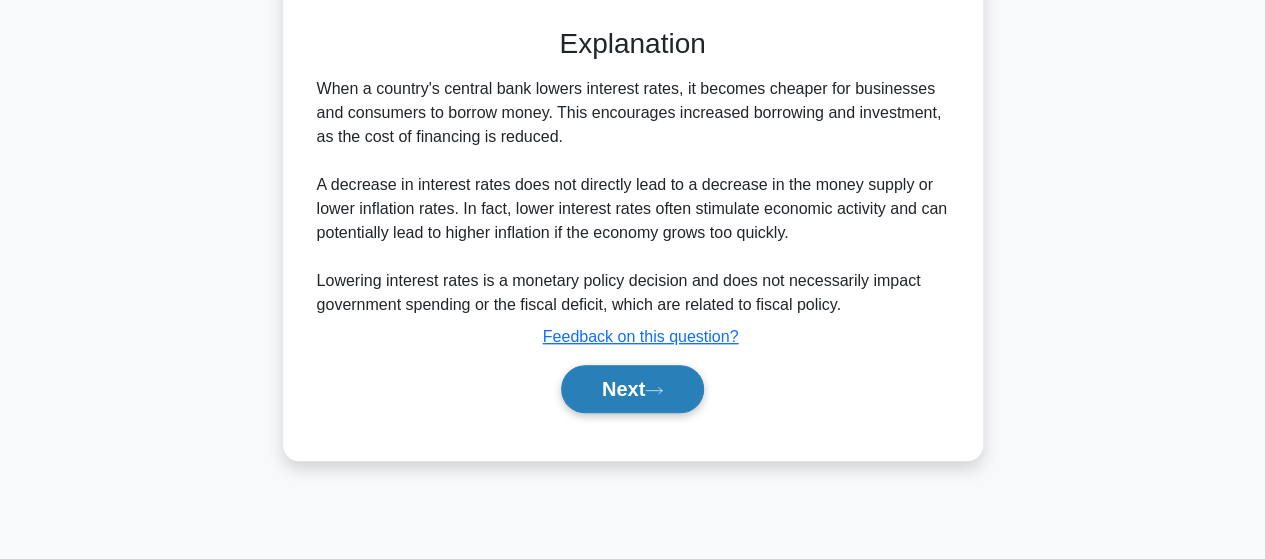 click on "Next" at bounding box center (632, 389) 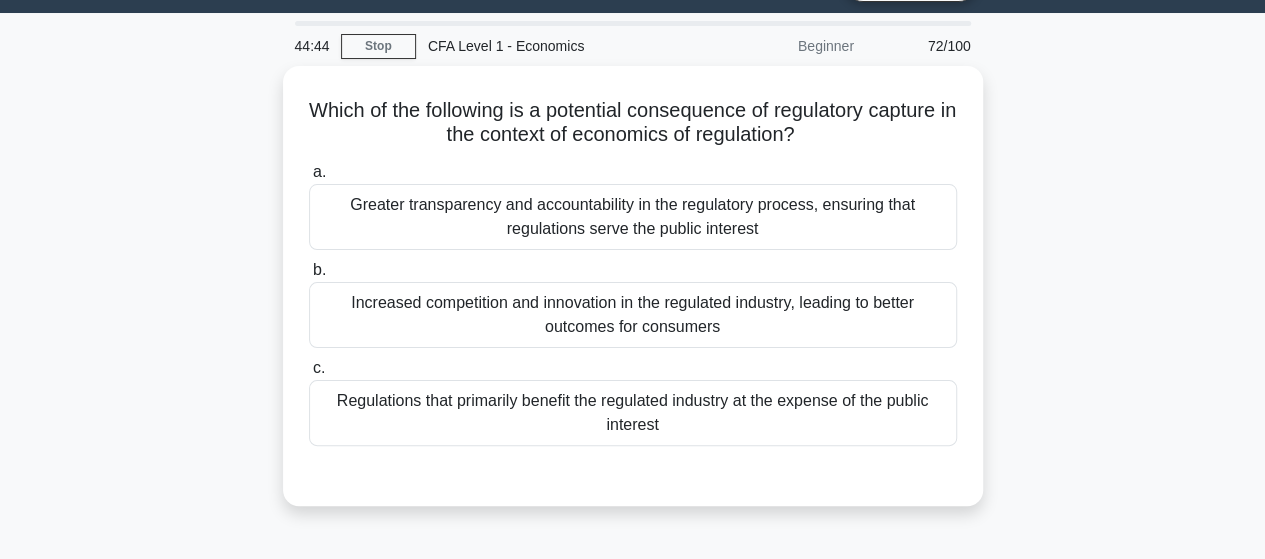 scroll, scrollTop: 0, scrollLeft: 0, axis: both 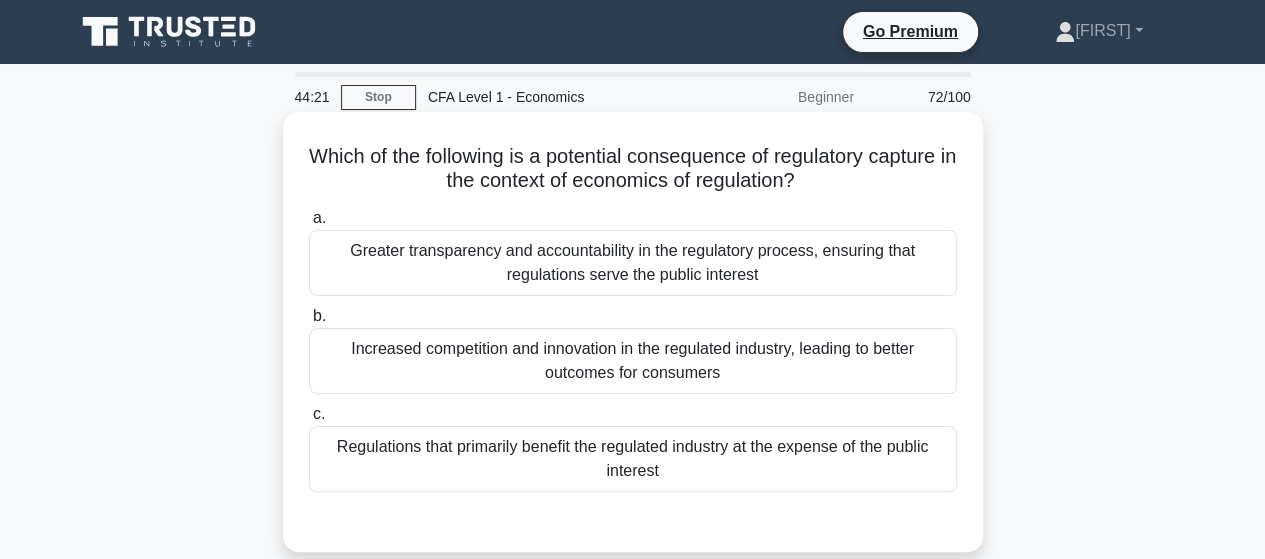click on "Regulations that primarily benefit the regulated industry at the expense of the public interest" at bounding box center (633, 459) 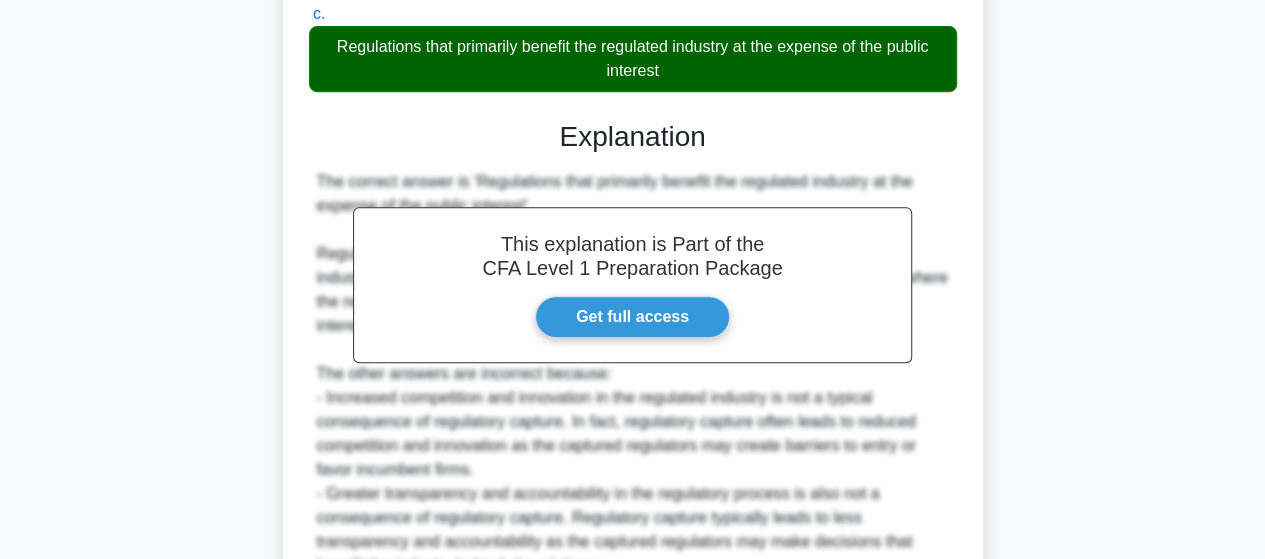 scroll, scrollTop: 598, scrollLeft: 0, axis: vertical 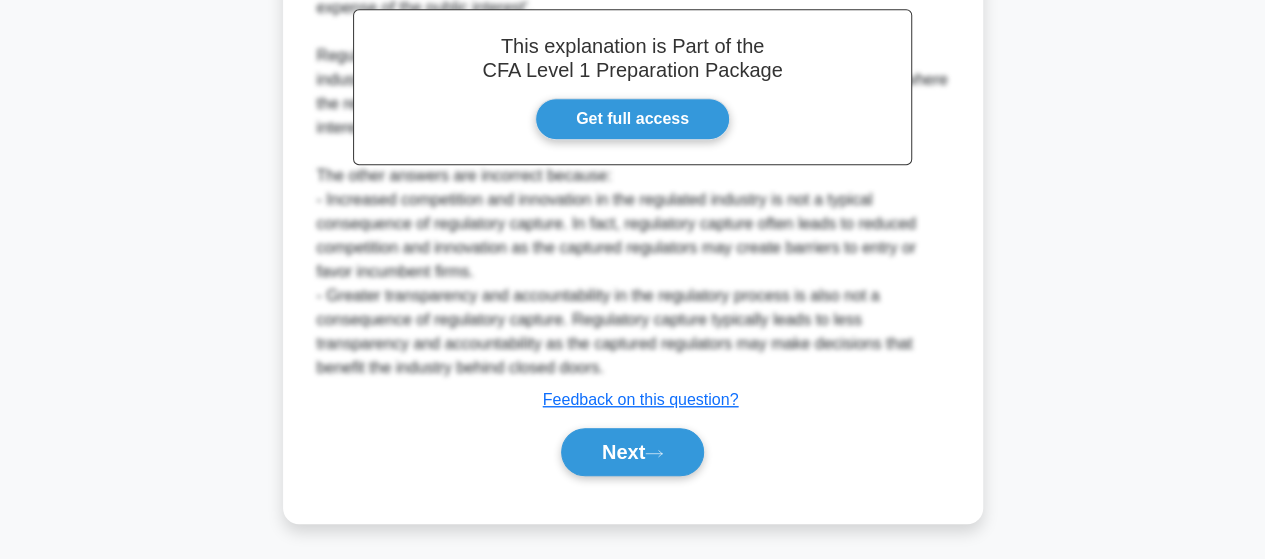 click 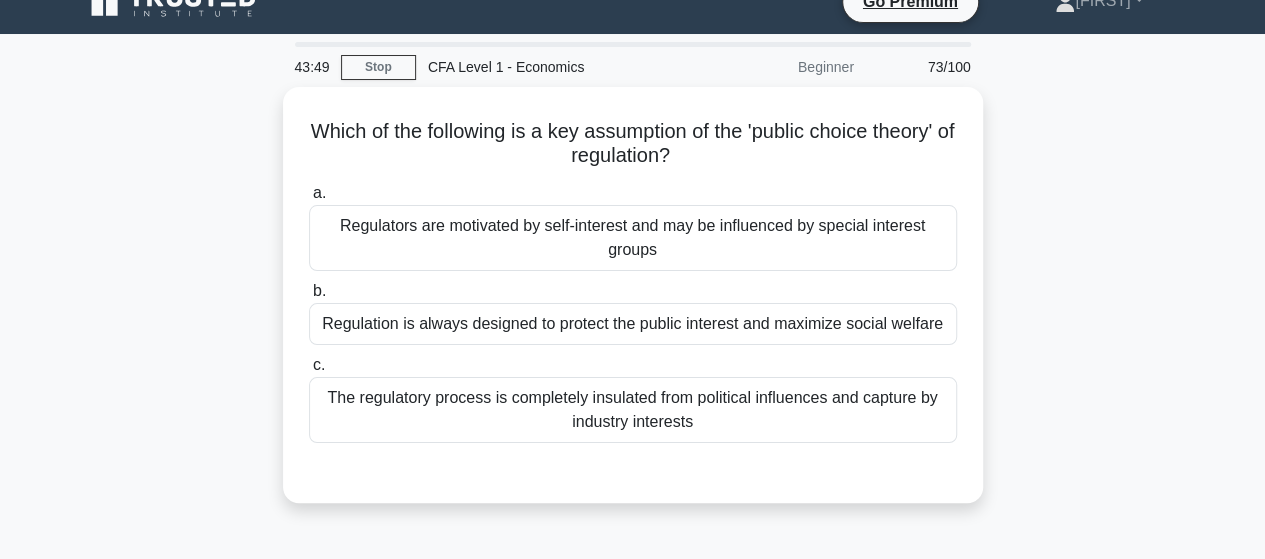 scroll, scrollTop: 0, scrollLeft: 0, axis: both 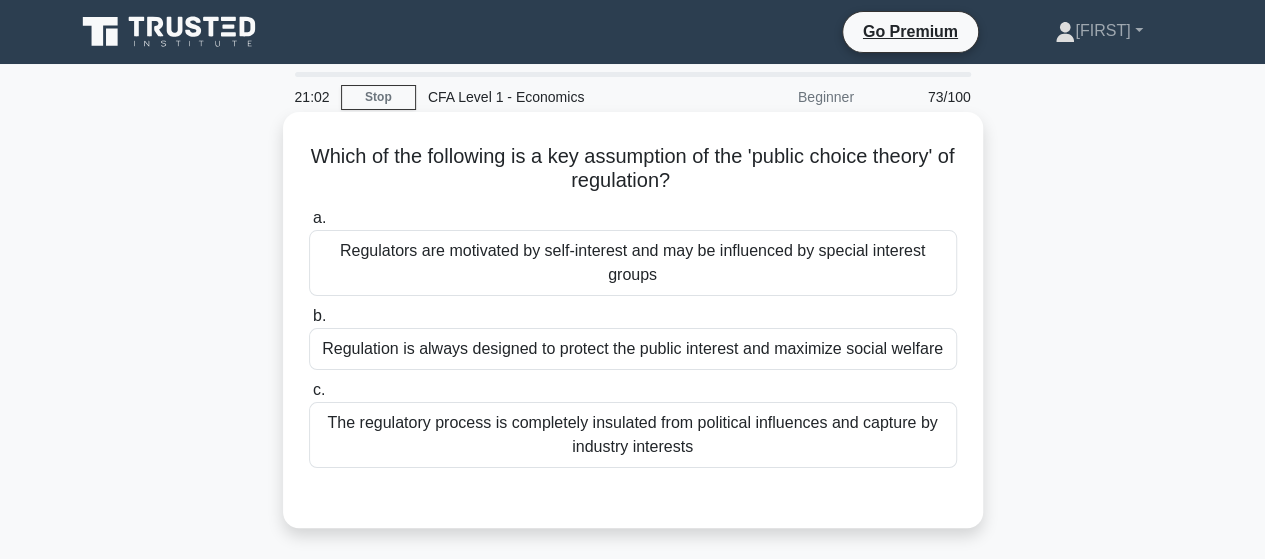 click on "Regulation is always designed to protect the public interest and maximize social welfare" at bounding box center (633, 349) 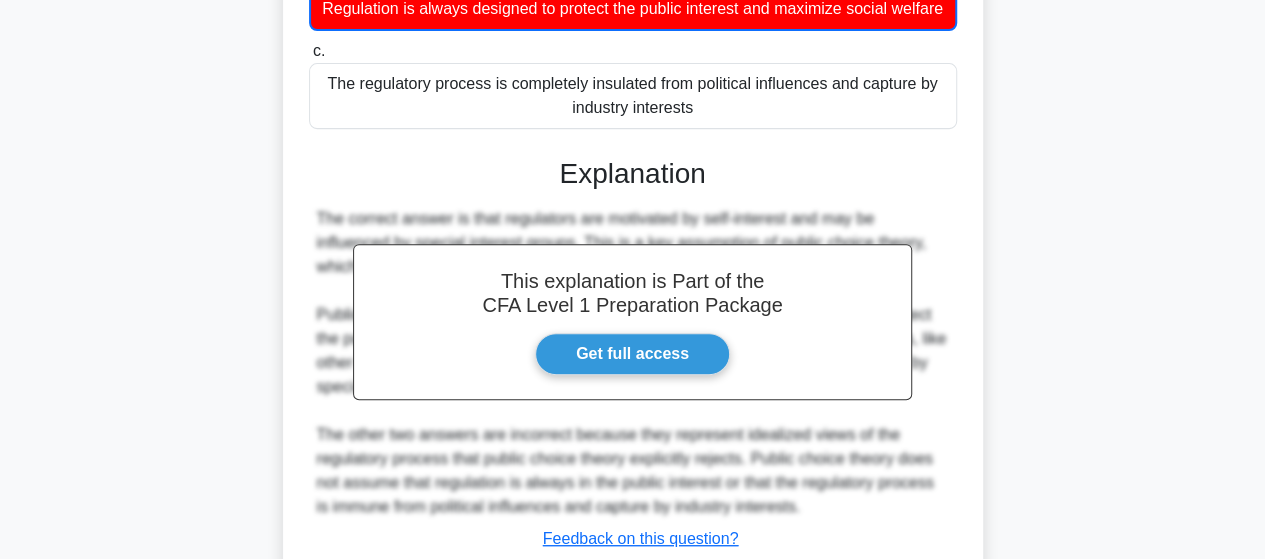 scroll, scrollTop: 521, scrollLeft: 0, axis: vertical 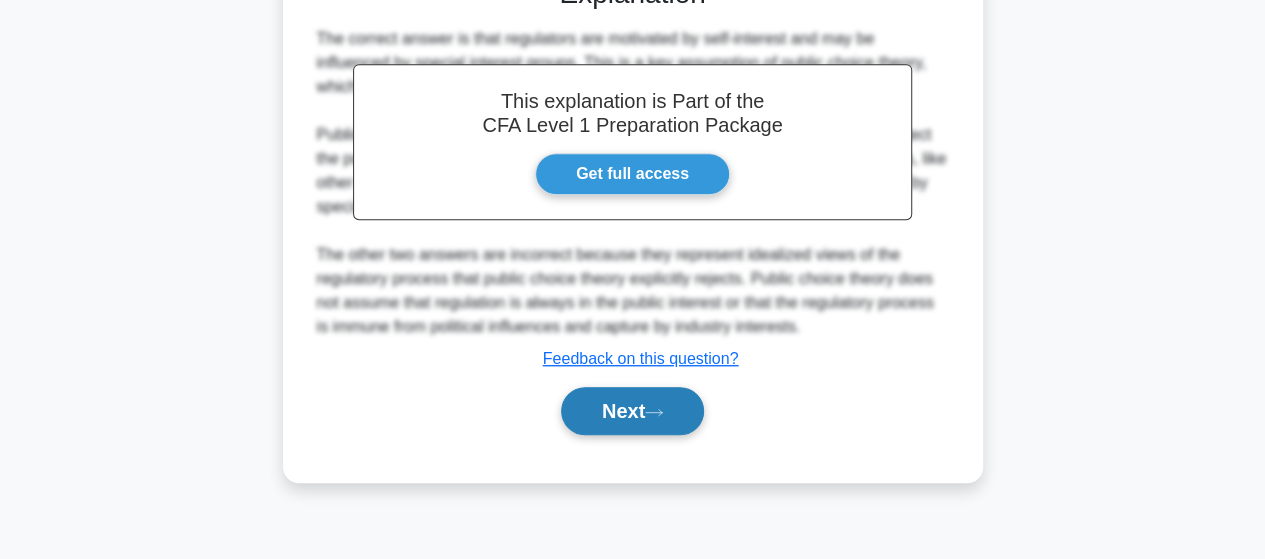 click on "Next" at bounding box center [632, 411] 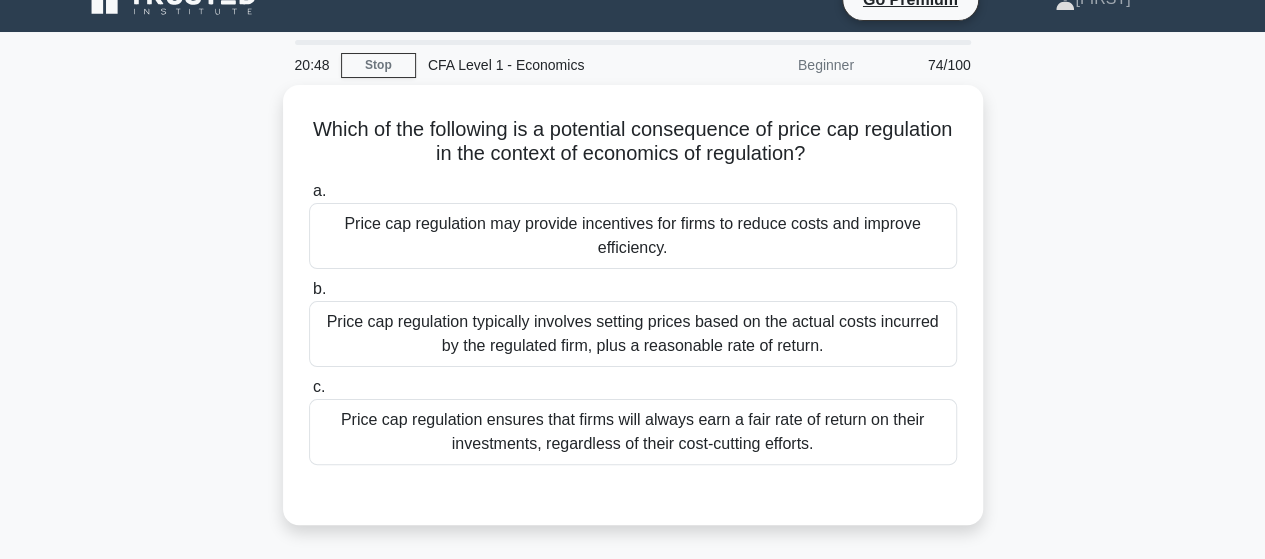 scroll, scrollTop: 0, scrollLeft: 0, axis: both 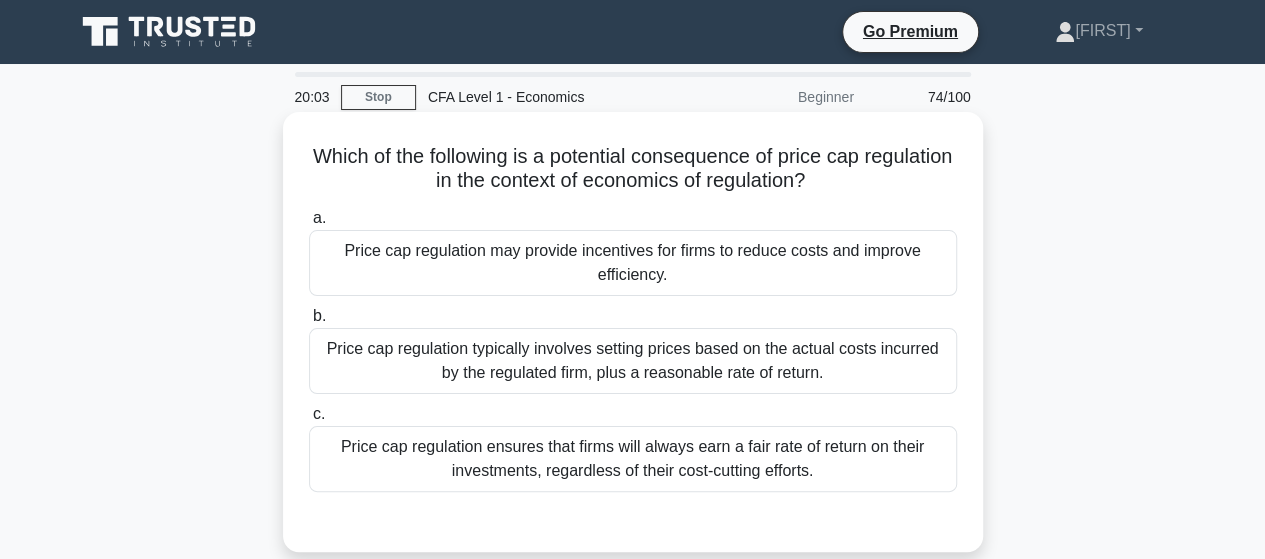 click on "Price cap regulation typically involves setting prices based on the actual costs incurred by the regulated firm, plus a reasonable rate of return." at bounding box center (633, 361) 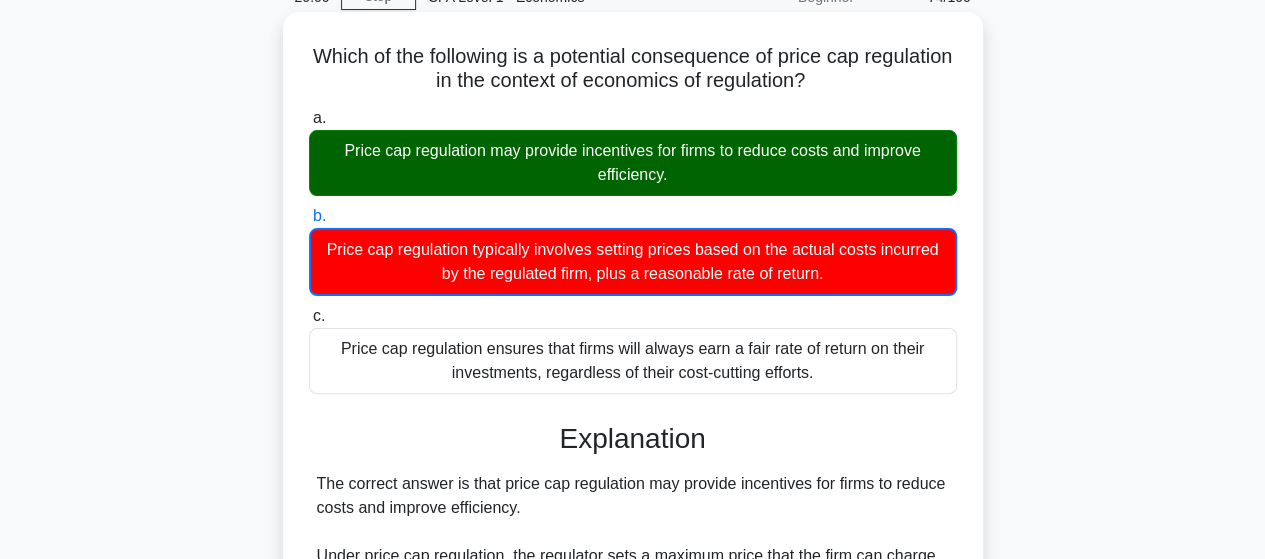 scroll, scrollTop: 552, scrollLeft: 0, axis: vertical 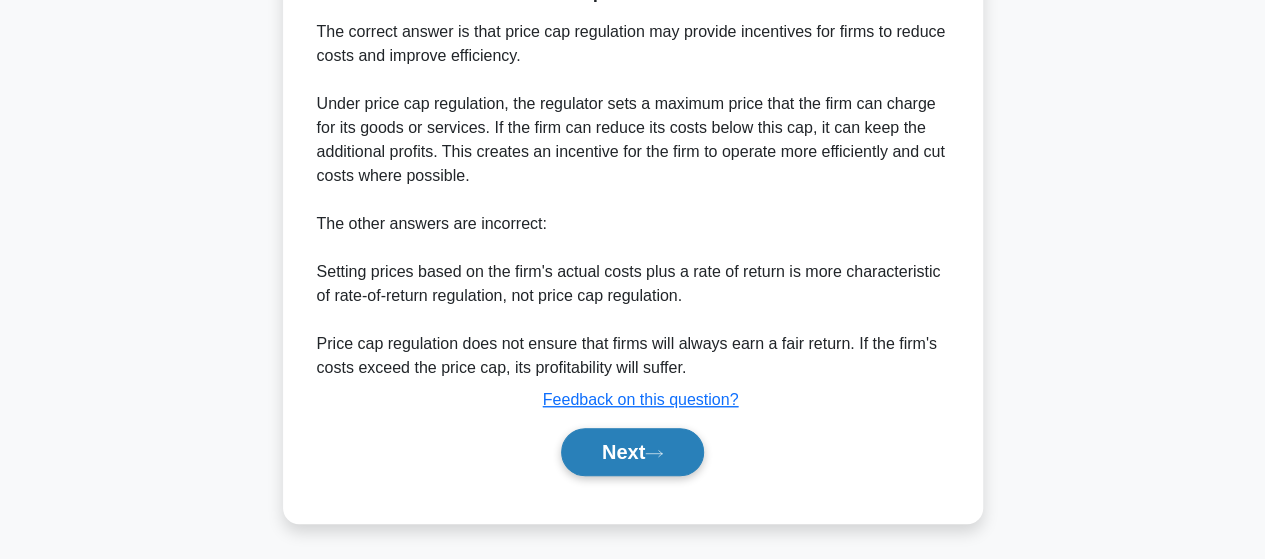 click on "Next" at bounding box center [632, 452] 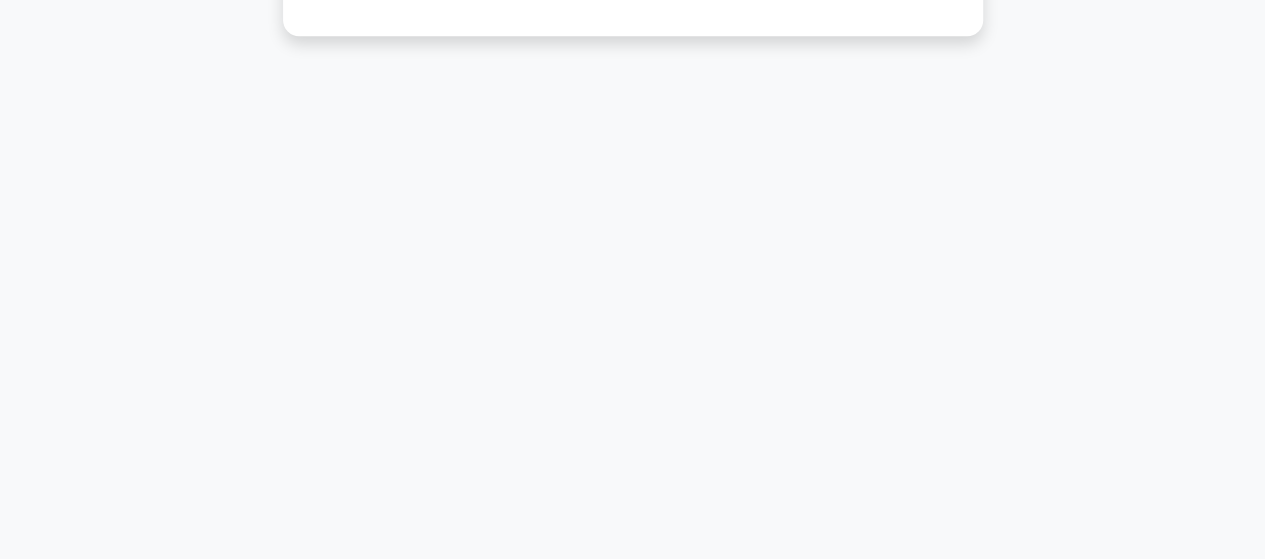 scroll, scrollTop: 121, scrollLeft: 0, axis: vertical 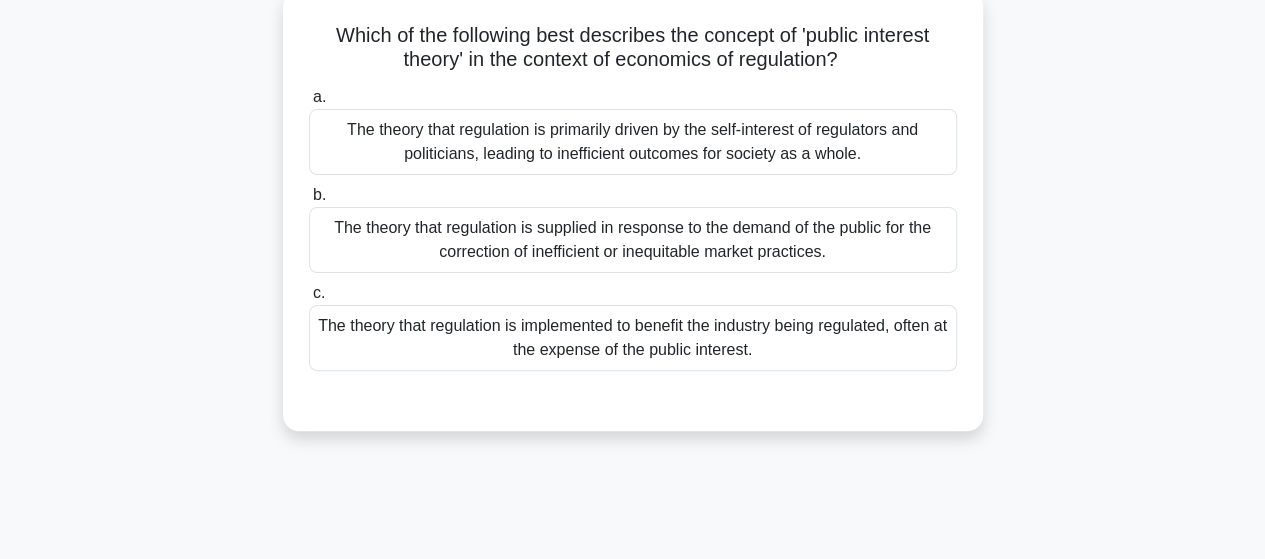 click on "The theory that regulation is primarily driven by the self-interest of regulators and politicians, leading to inefficient outcomes for society as a whole." at bounding box center (633, 142) 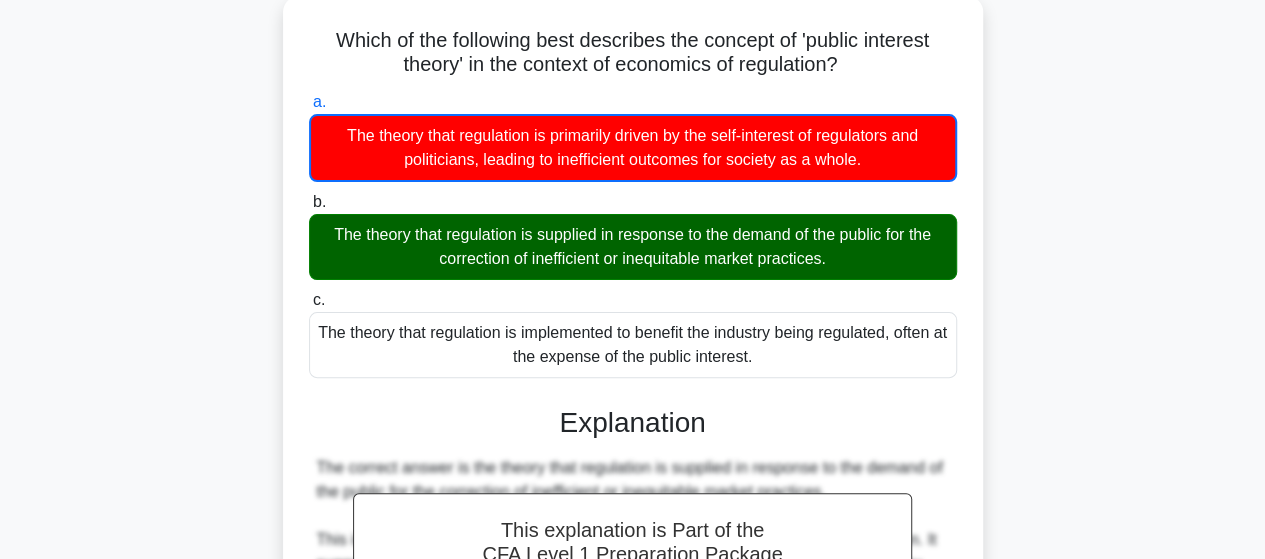 scroll, scrollTop: 552, scrollLeft: 0, axis: vertical 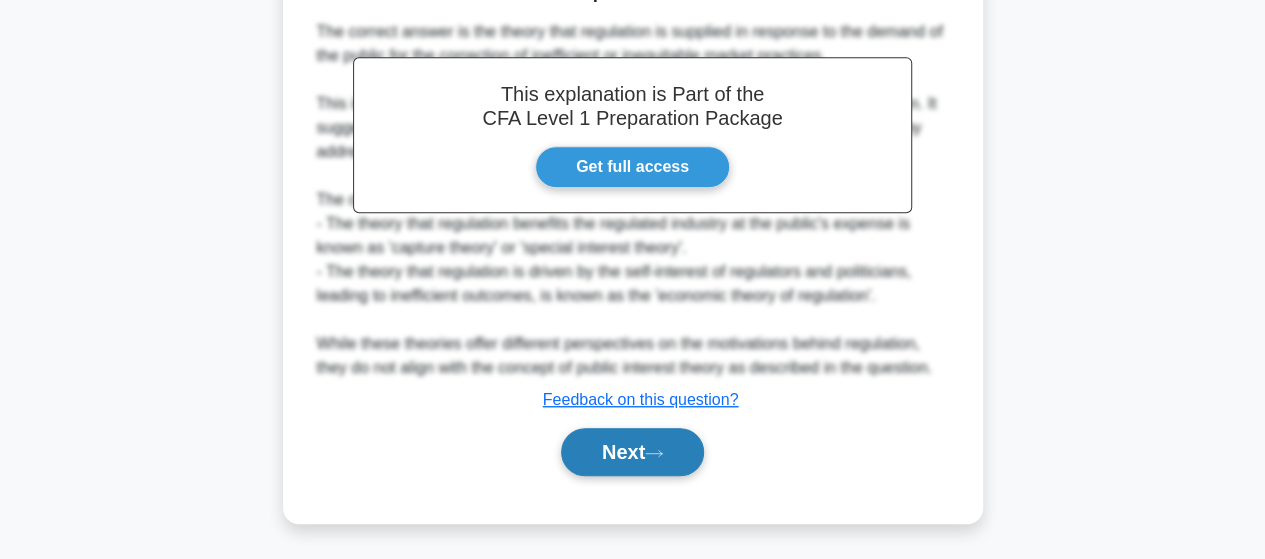 click on "Next" at bounding box center (632, 452) 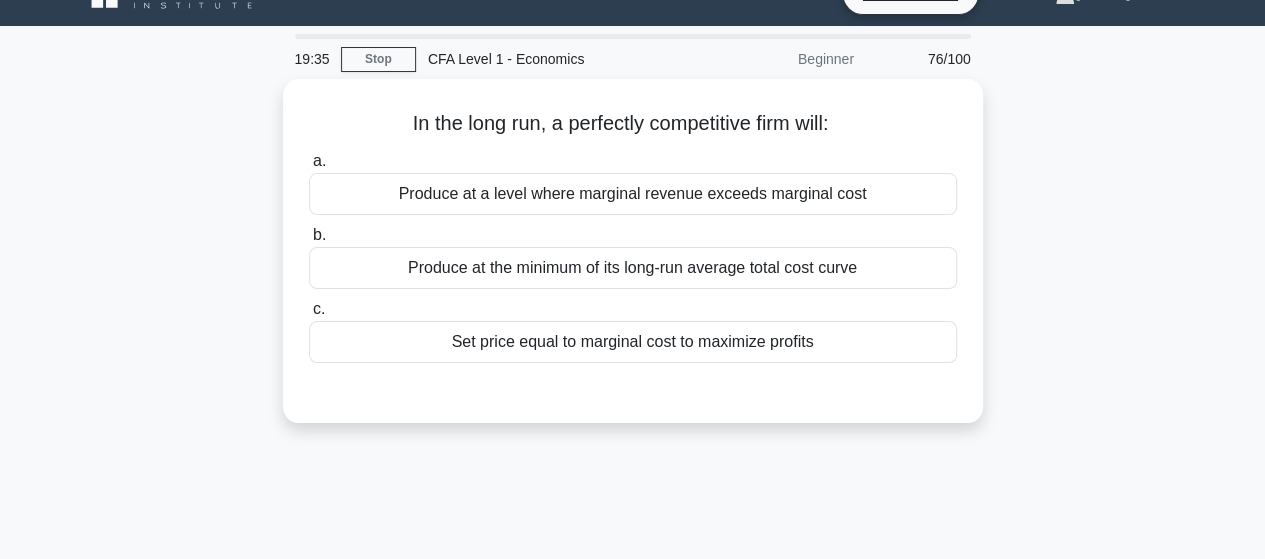 scroll, scrollTop: 0, scrollLeft: 0, axis: both 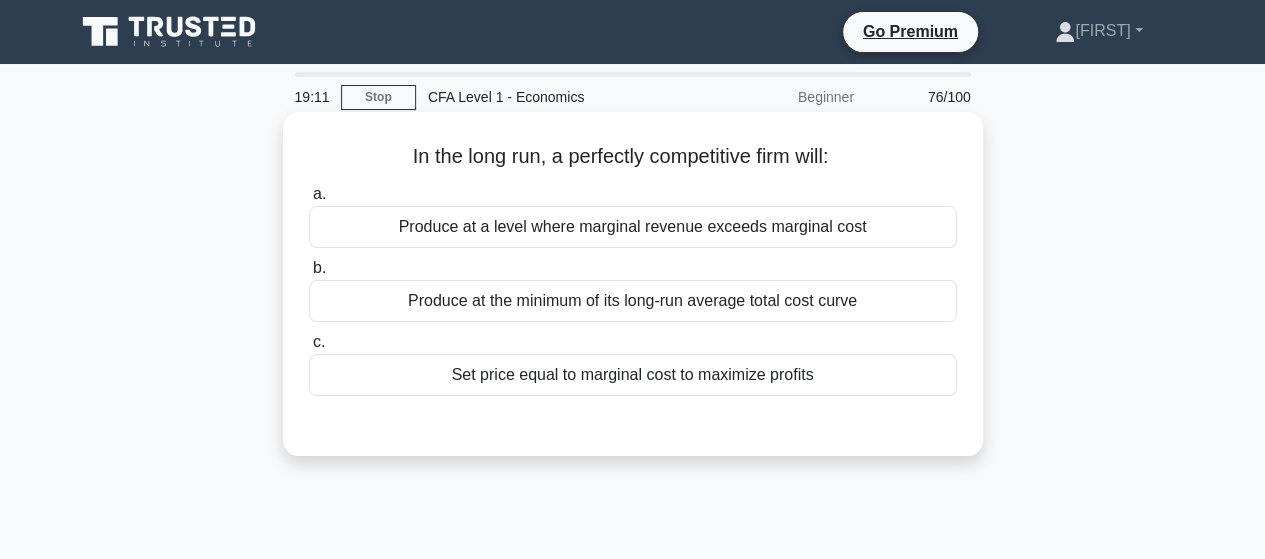click on "Produce at a level where marginal revenue exceeds marginal cost" at bounding box center (633, 227) 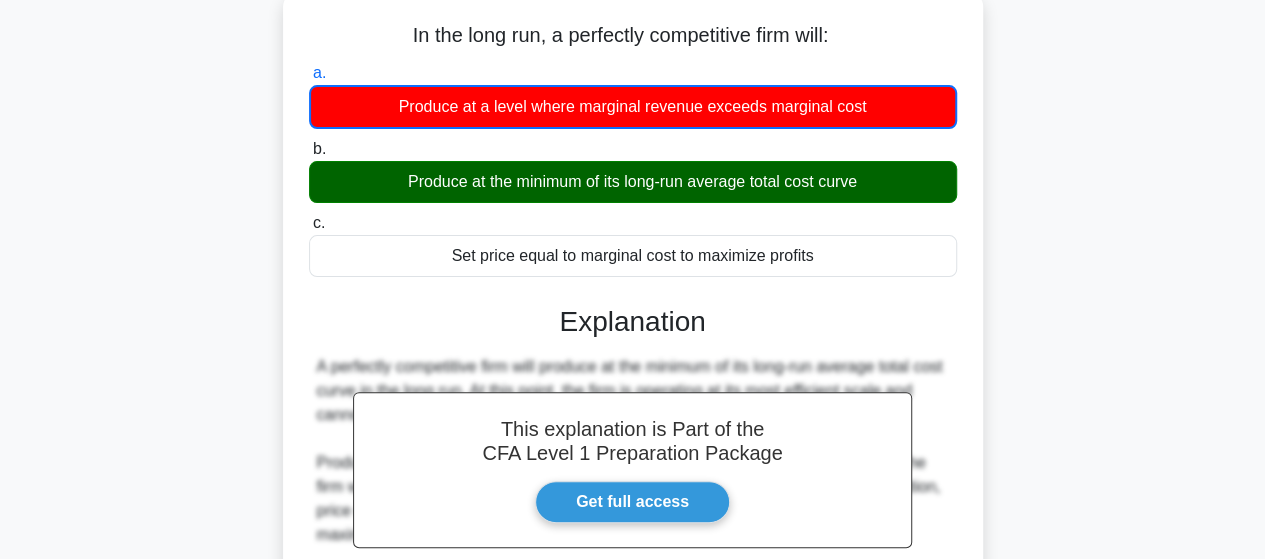 scroll, scrollTop: 521, scrollLeft: 0, axis: vertical 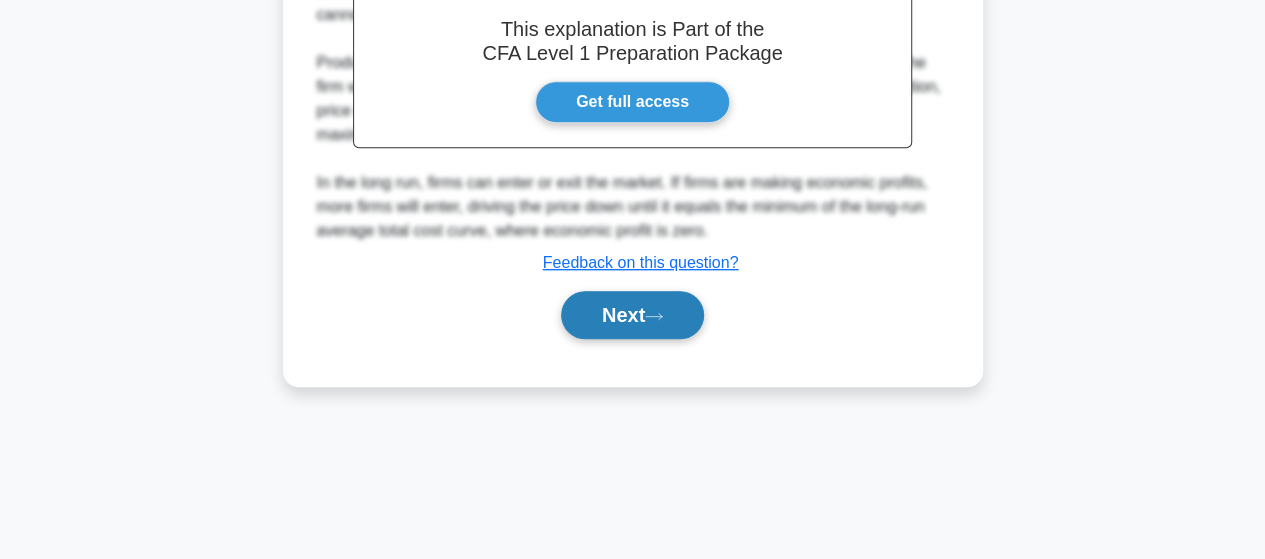 click on "Next" at bounding box center (632, 315) 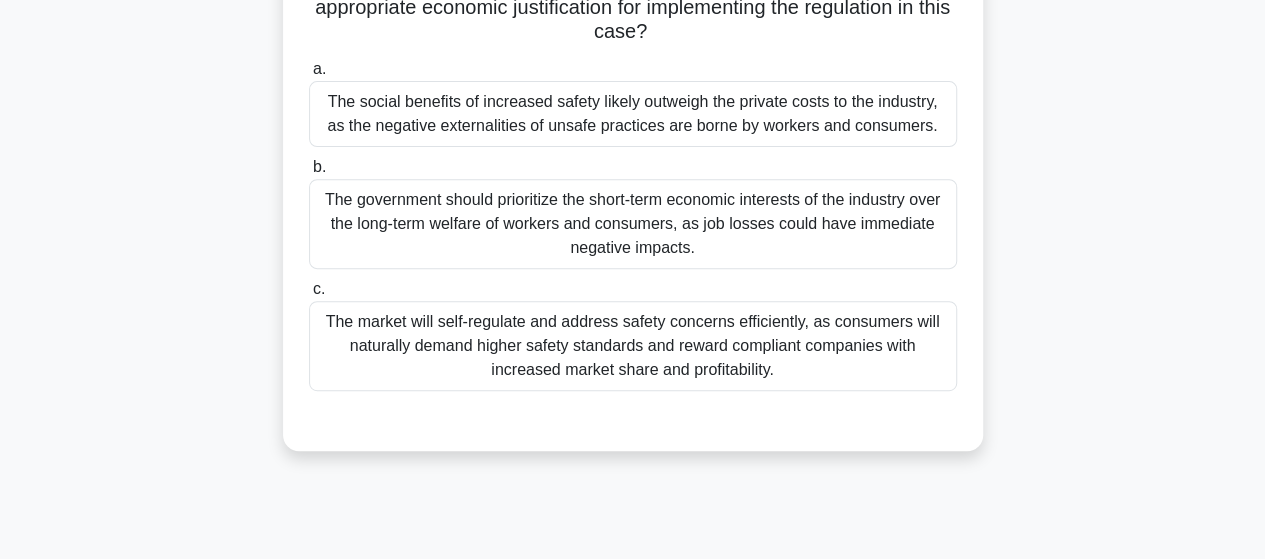 scroll, scrollTop: 300, scrollLeft: 0, axis: vertical 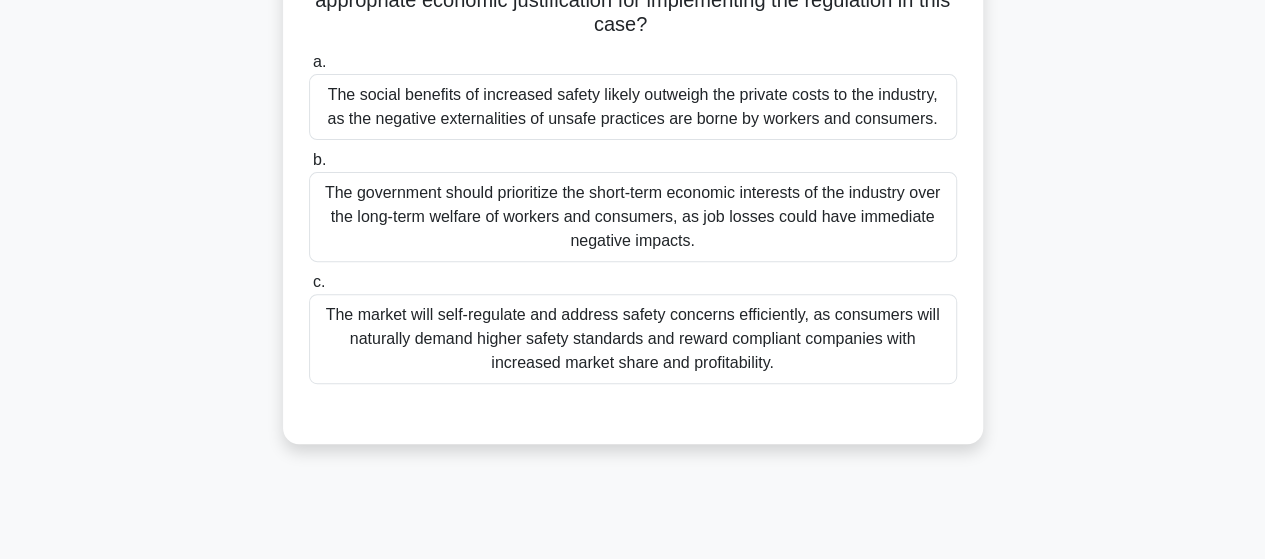 click on "The government should prioritize the short-term economic interests of the industry over the long-term welfare of workers and consumers, as job losses could have immediate negative impacts." at bounding box center [633, 217] 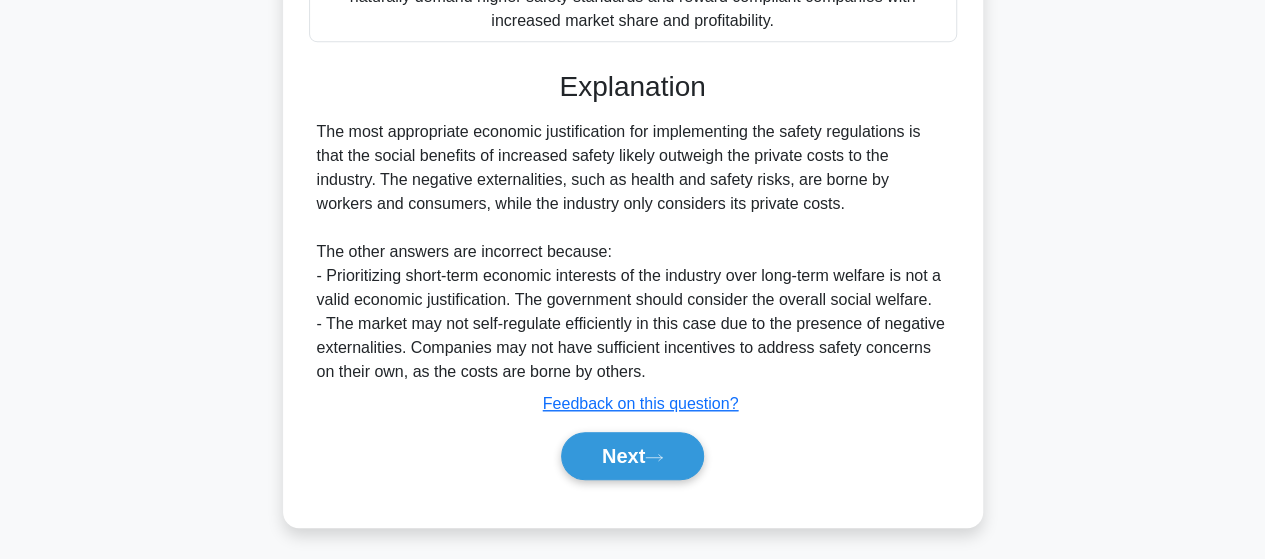 scroll, scrollTop: 648, scrollLeft: 0, axis: vertical 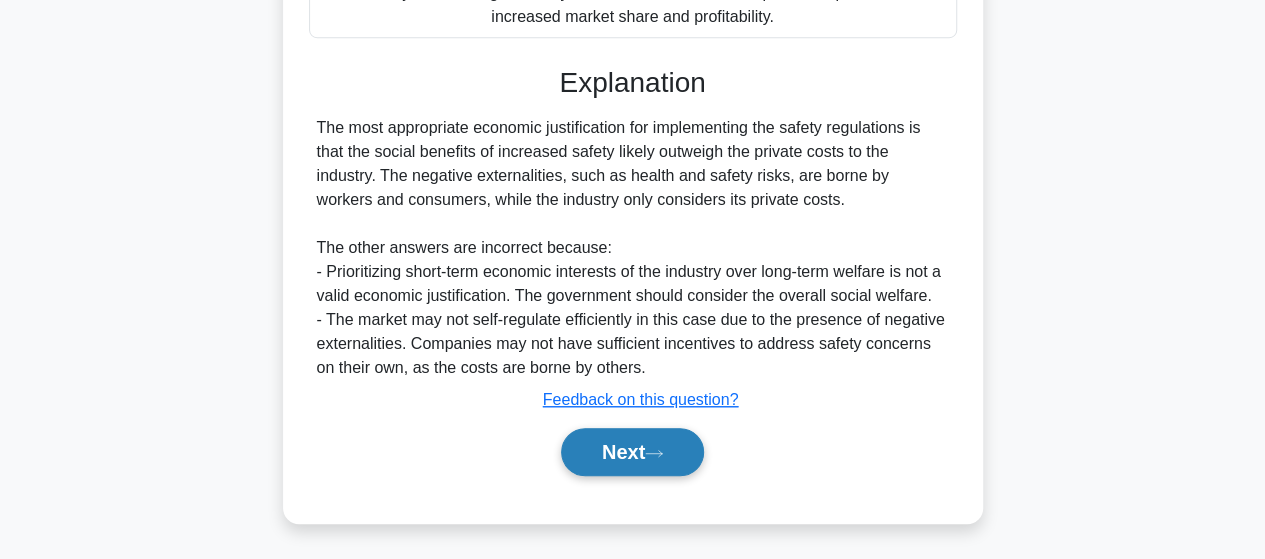 click on "Next" at bounding box center [632, 452] 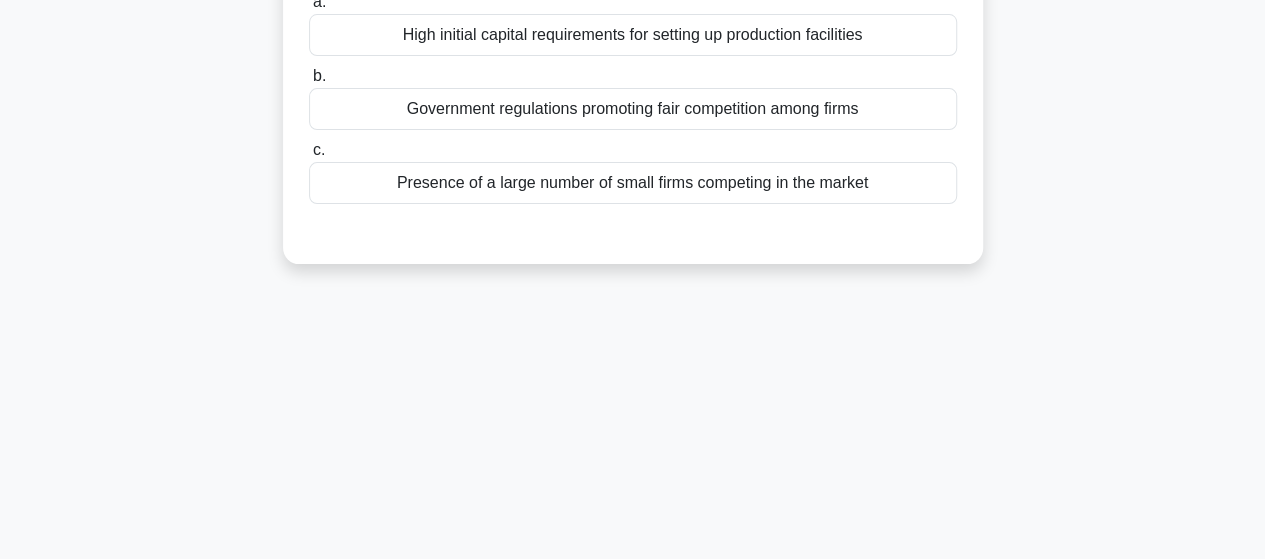 scroll, scrollTop: 21, scrollLeft: 0, axis: vertical 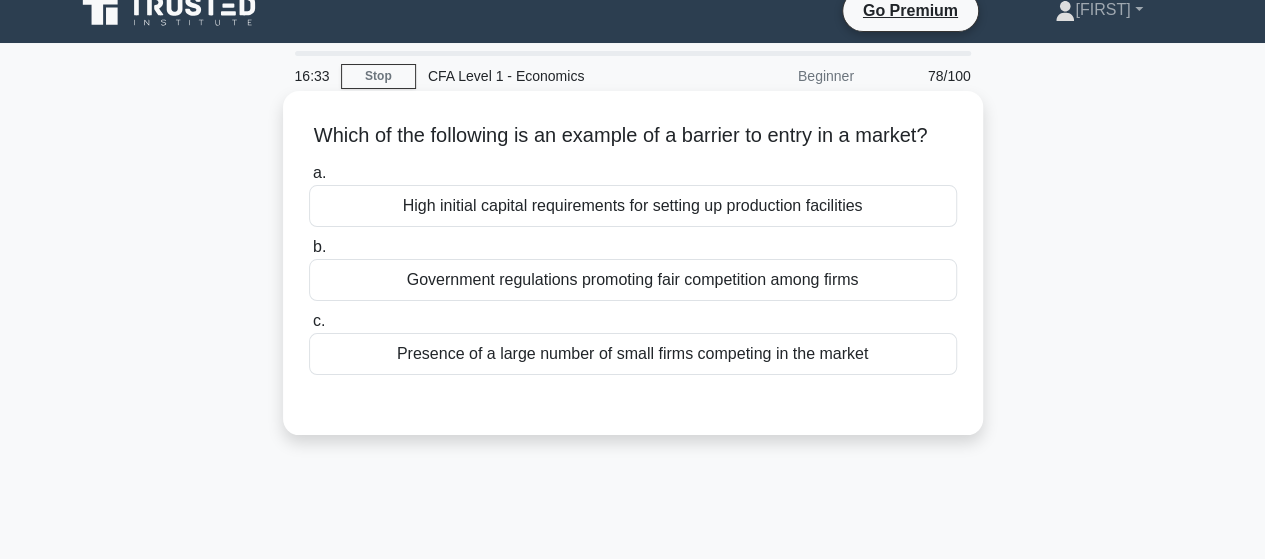 click on "High initial capital requirements for setting up production facilities" at bounding box center [633, 206] 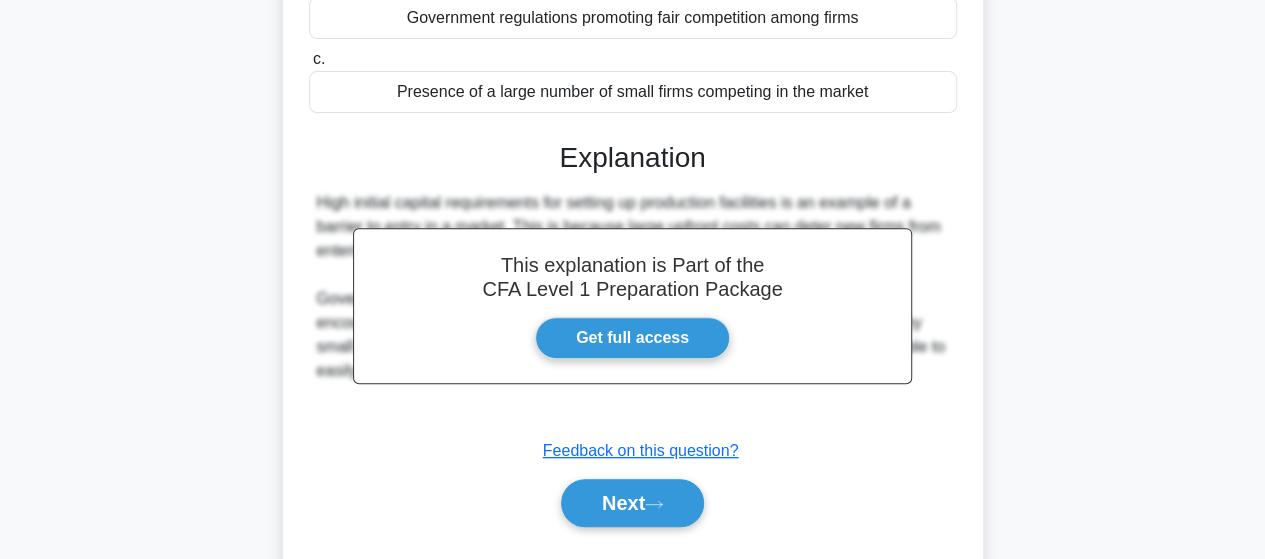 scroll, scrollTop: 521, scrollLeft: 0, axis: vertical 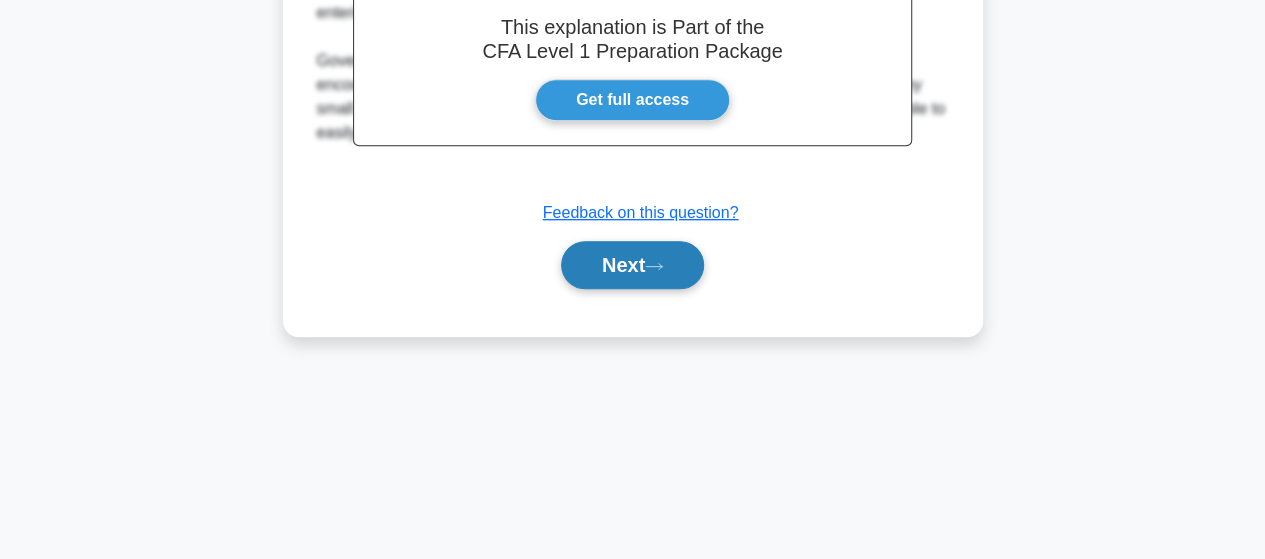 click on "Next" at bounding box center (632, 265) 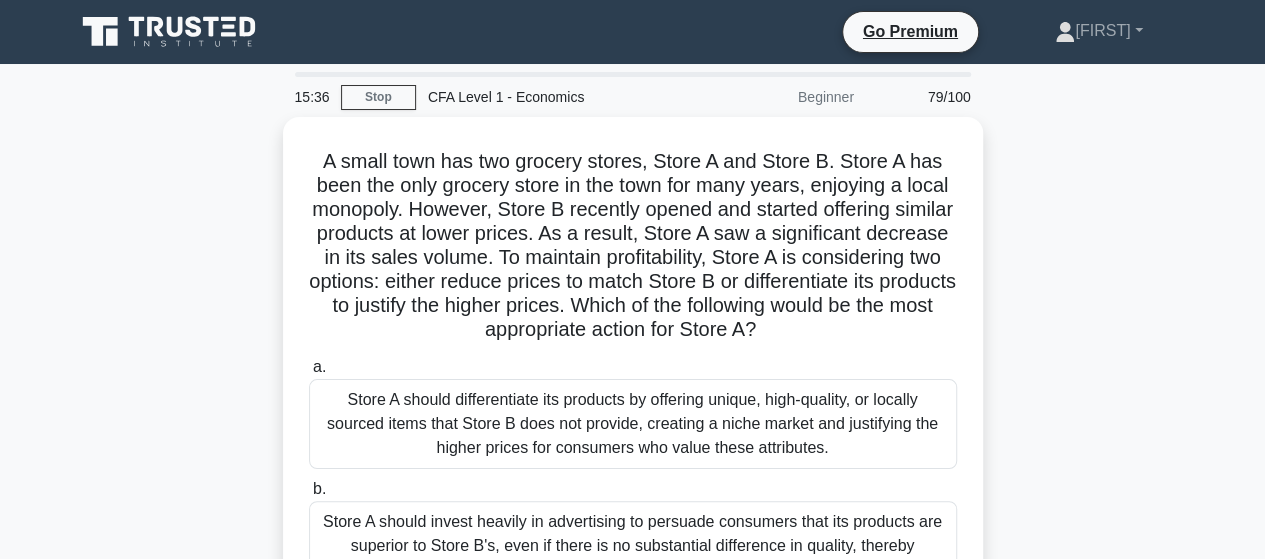 scroll, scrollTop: 200, scrollLeft: 0, axis: vertical 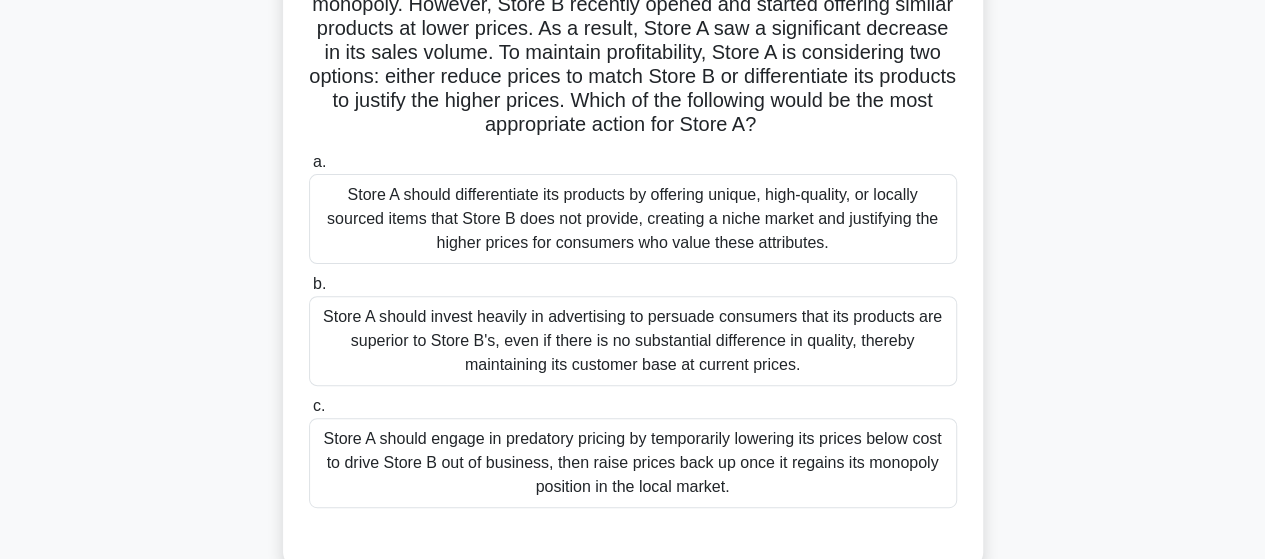 click on "Store A should differentiate its products by offering unique, high-quality, or locally sourced items that Store B does not provide, creating a niche market and justifying the higher prices for consumers who value these attributes." at bounding box center (633, 219) 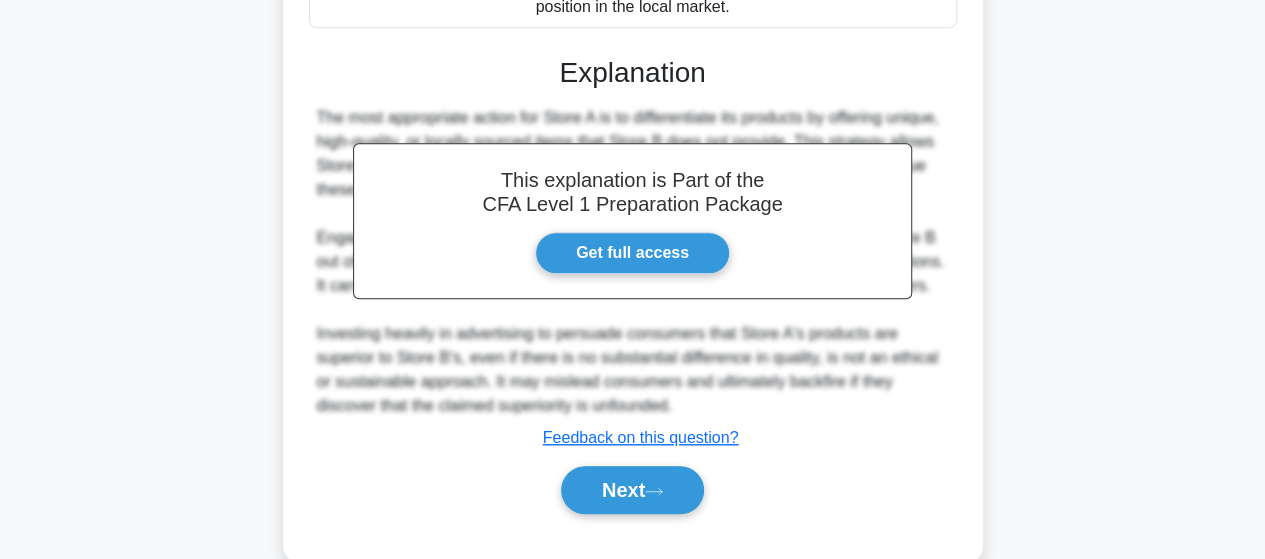scroll, scrollTop: 718, scrollLeft: 0, axis: vertical 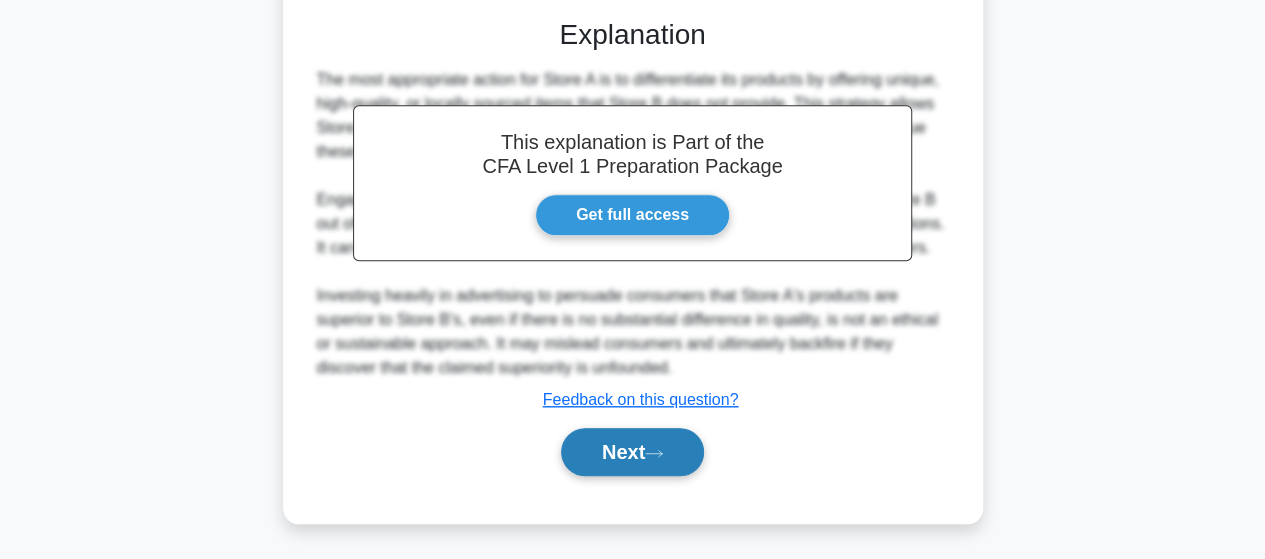 click on "Next" at bounding box center (632, 452) 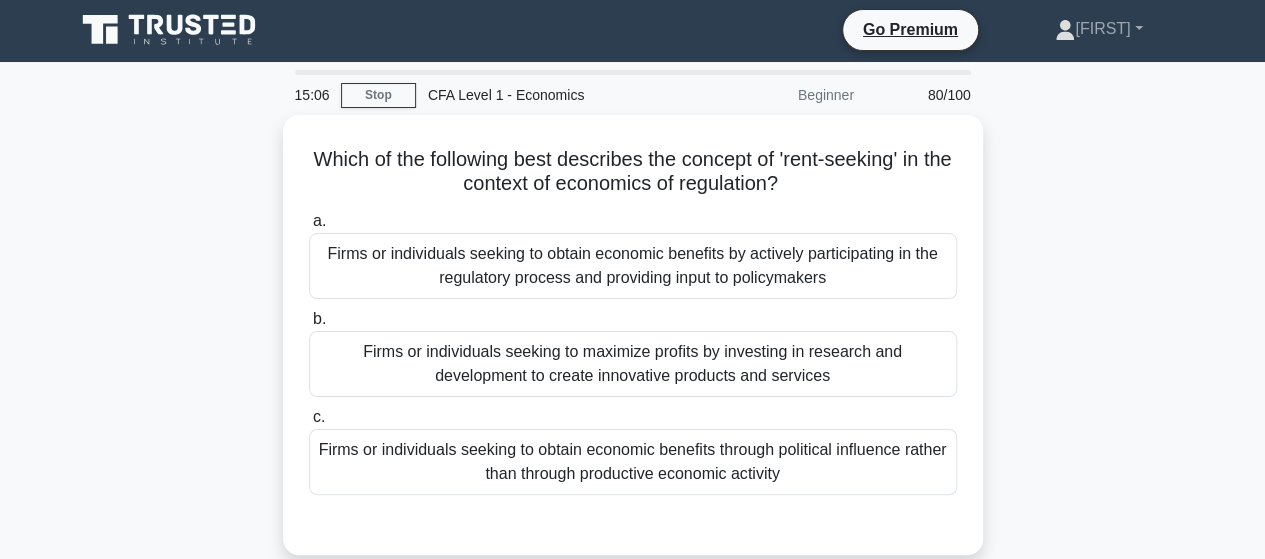 scroll, scrollTop: 0, scrollLeft: 0, axis: both 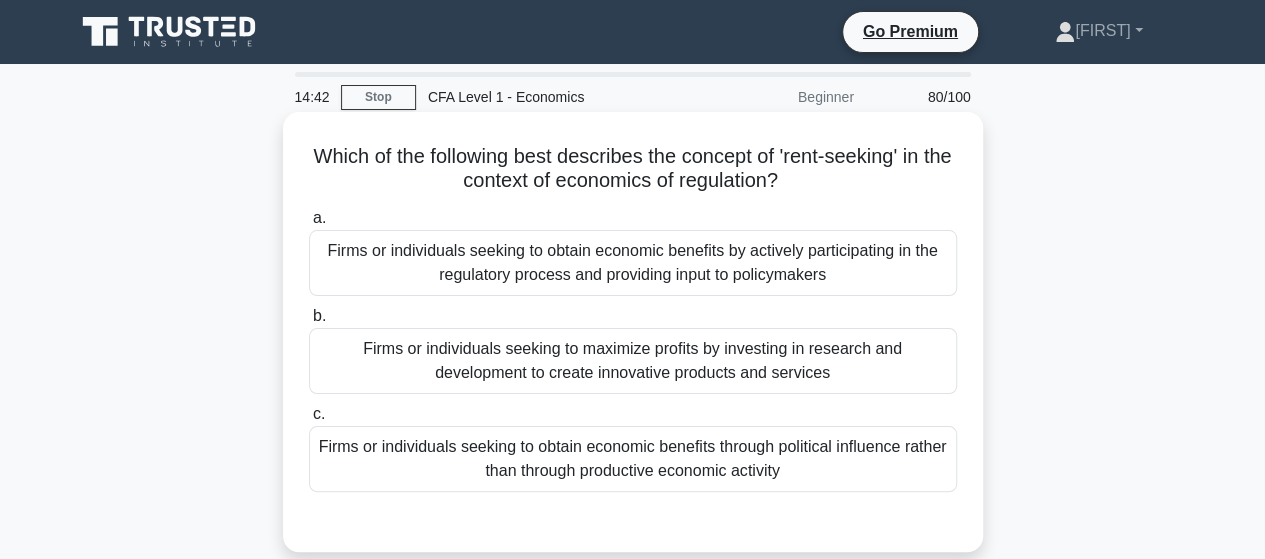 click on "Firms or individuals seeking to maximize profits by investing in research and development to create innovative products and services" at bounding box center (633, 361) 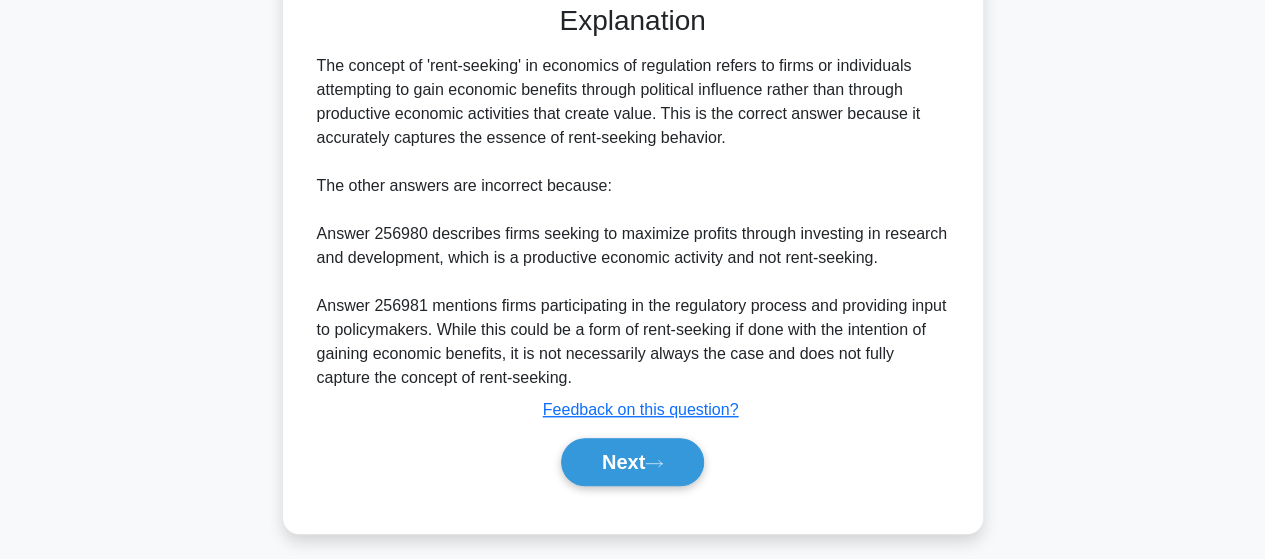 scroll, scrollTop: 528, scrollLeft: 0, axis: vertical 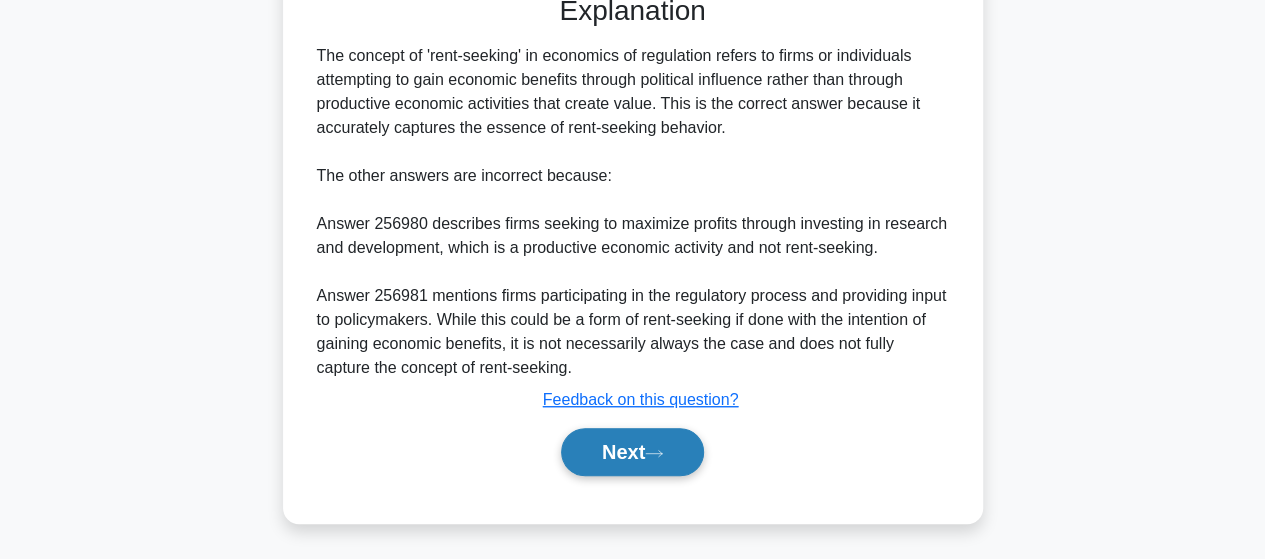 click on "Next" at bounding box center (632, 452) 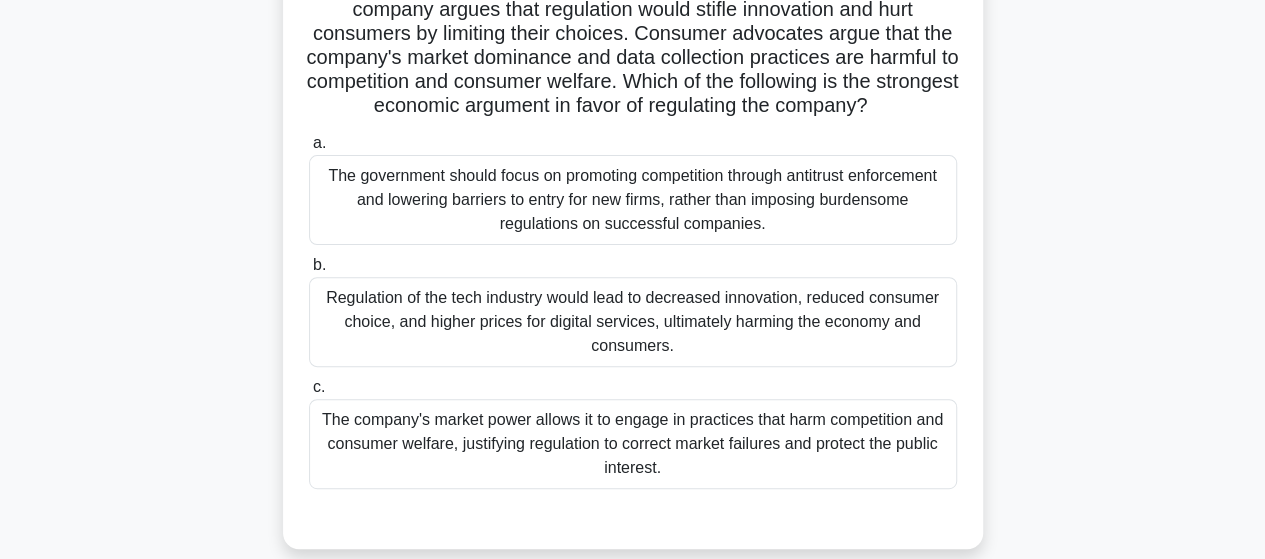 scroll, scrollTop: 300, scrollLeft: 0, axis: vertical 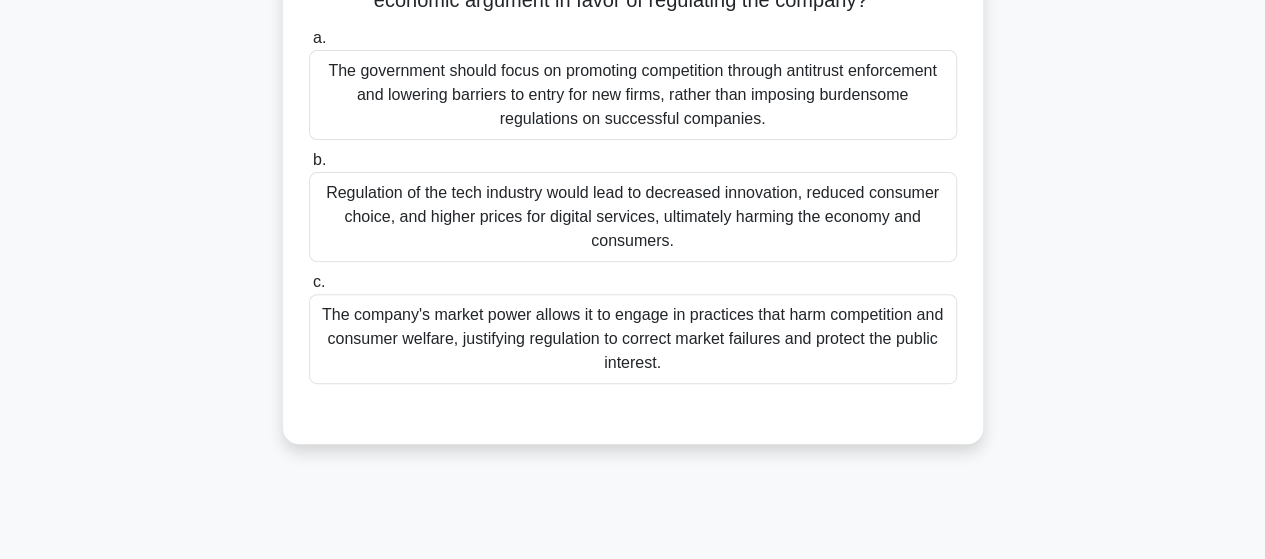 click on "Regulation of the tech industry would lead to decreased innovation, reduced consumer choice, and higher prices for digital services, ultimately harming the economy and consumers." at bounding box center (633, 217) 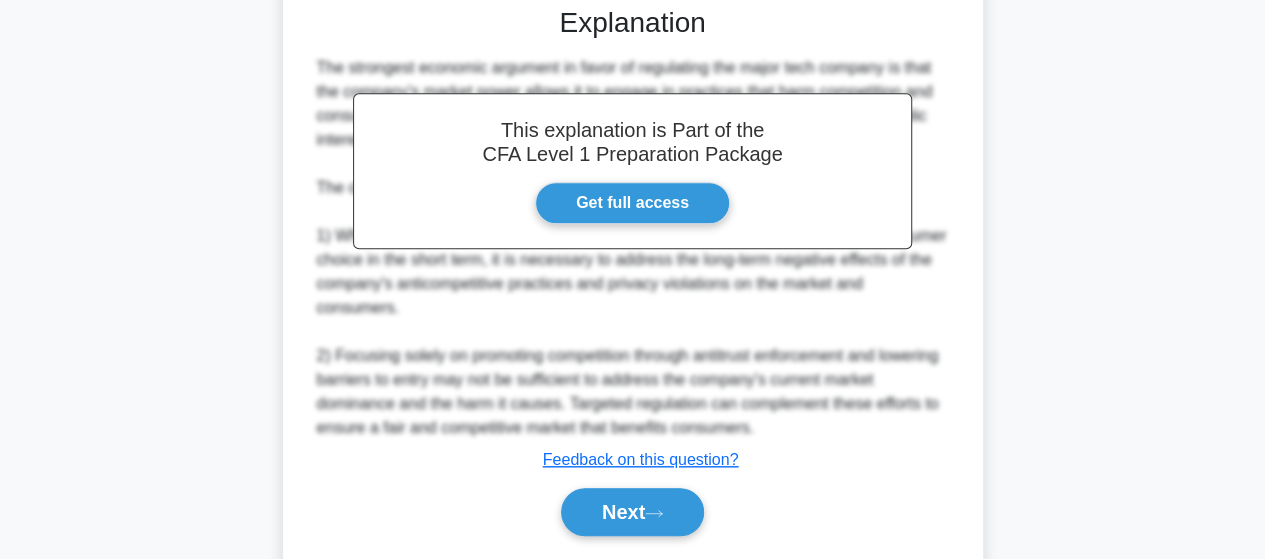 scroll, scrollTop: 792, scrollLeft: 0, axis: vertical 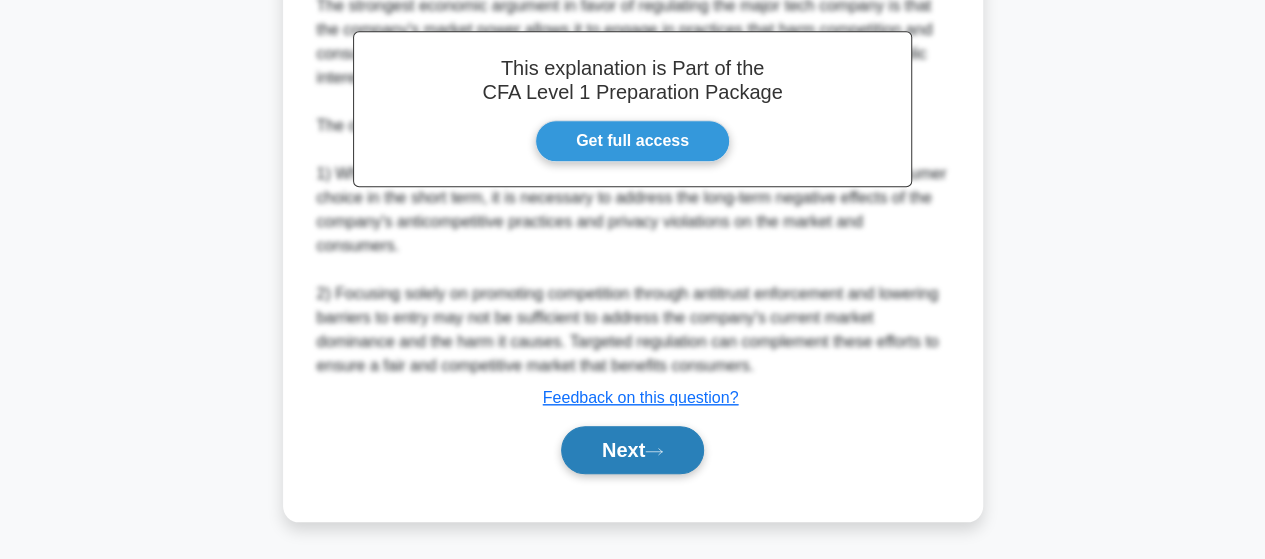 click on "Next" at bounding box center [632, 450] 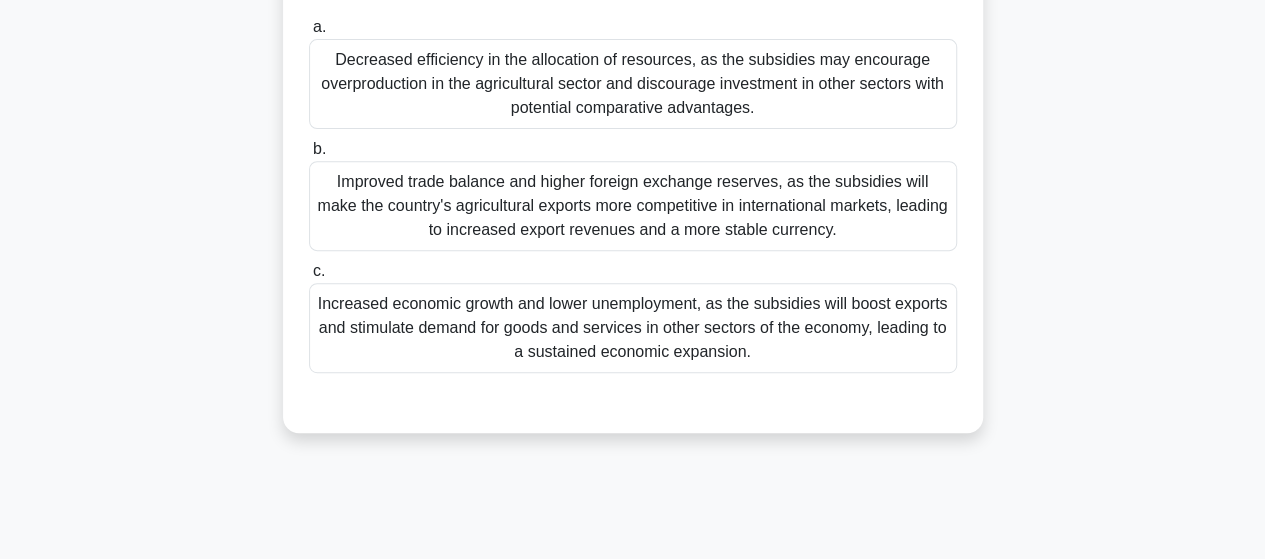 scroll, scrollTop: 321, scrollLeft: 0, axis: vertical 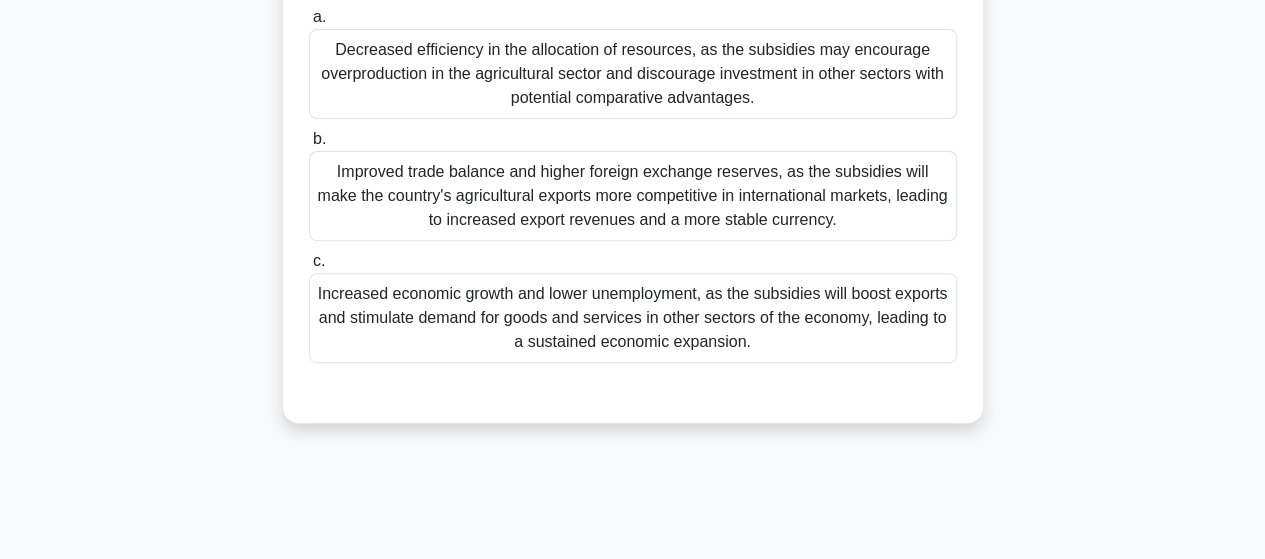 click on "Increased economic growth and lower unemployment, as the subsidies will boost exports and stimulate demand for goods and services in other sectors of the economy, leading to a sustained economic expansion." at bounding box center (633, 318) 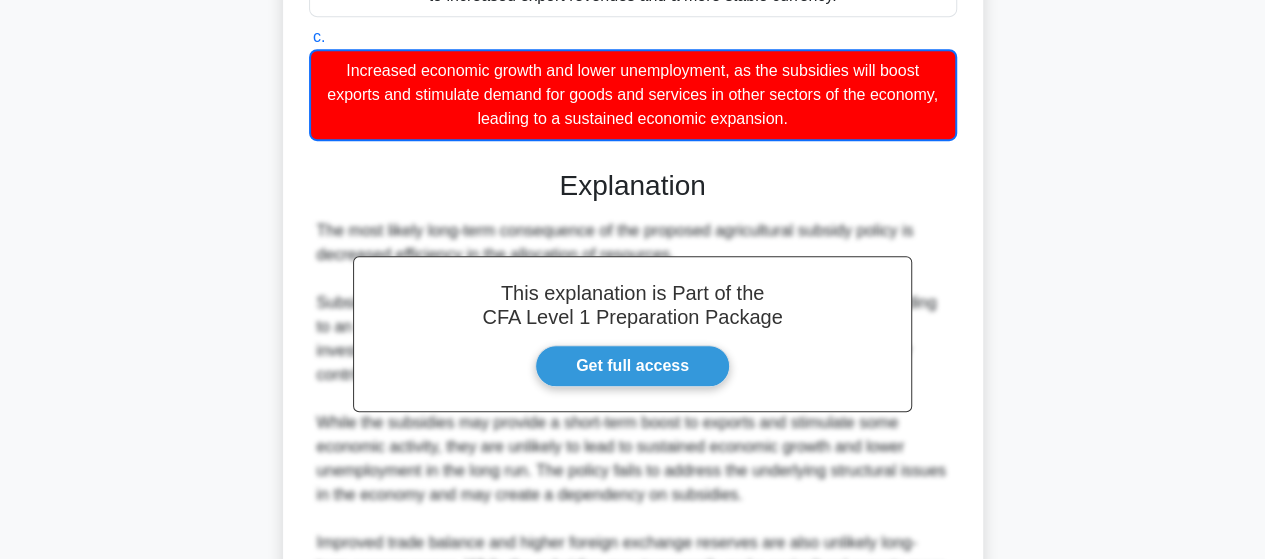 scroll, scrollTop: 816, scrollLeft: 0, axis: vertical 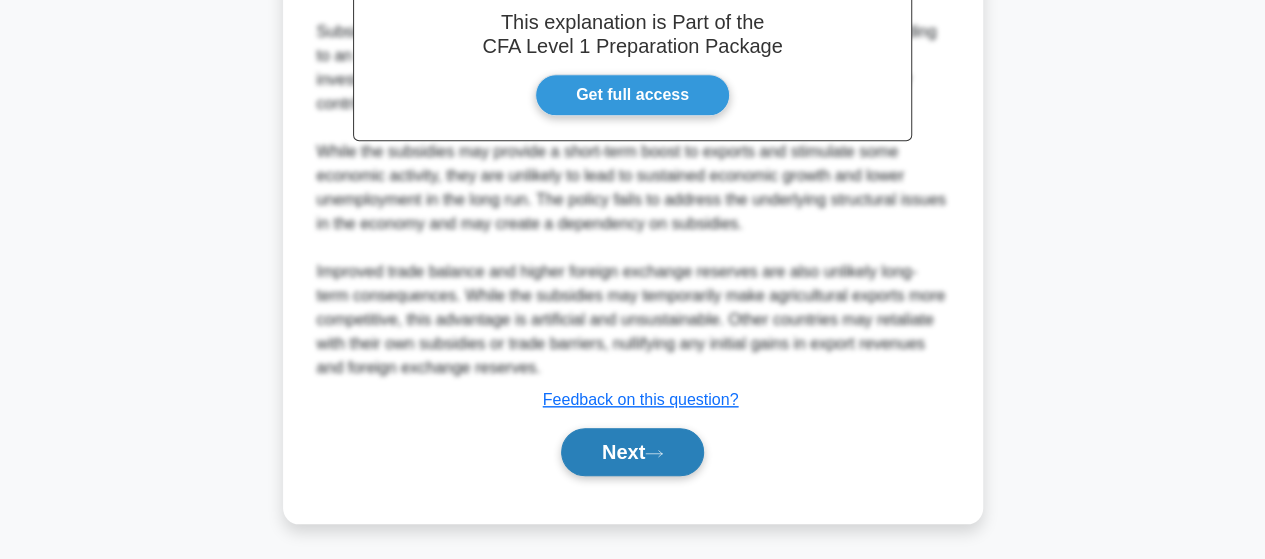 click on "Next" at bounding box center (632, 452) 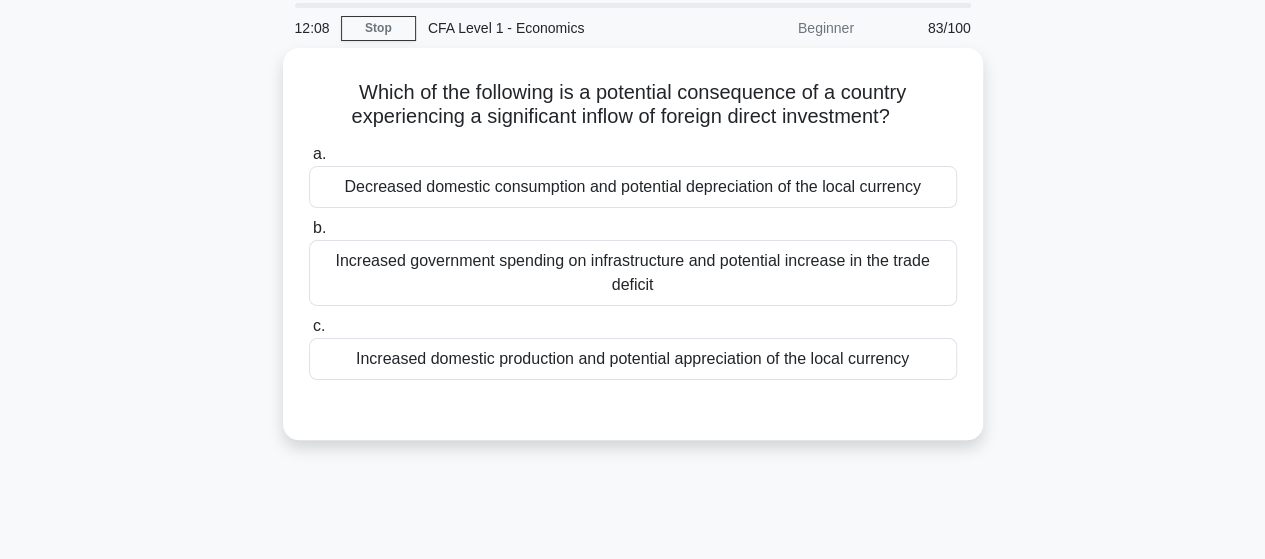 scroll, scrollTop: 100, scrollLeft: 0, axis: vertical 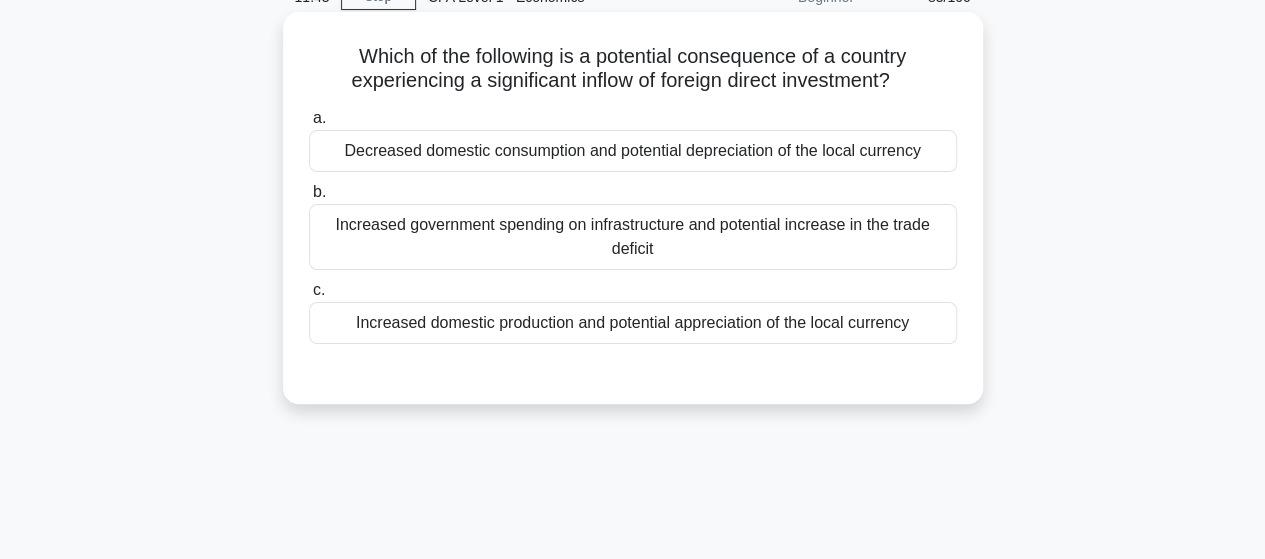 click on "Decreased domestic consumption and potential depreciation of the local currency" at bounding box center [633, 151] 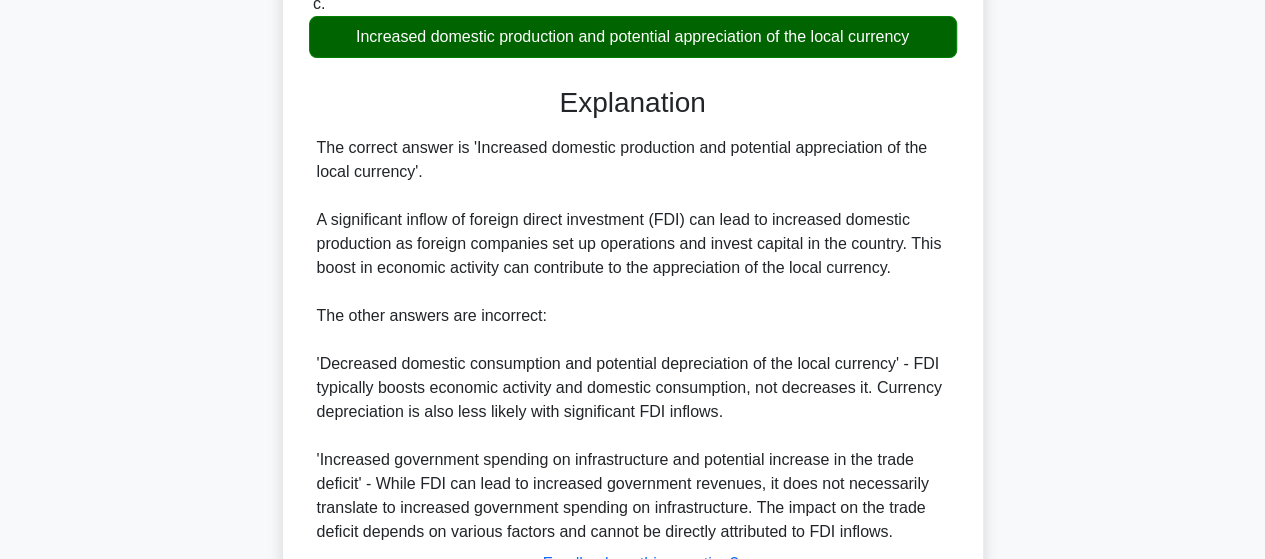 scroll, scrollTop: 552, scrollLeft: 0, axis: vertical 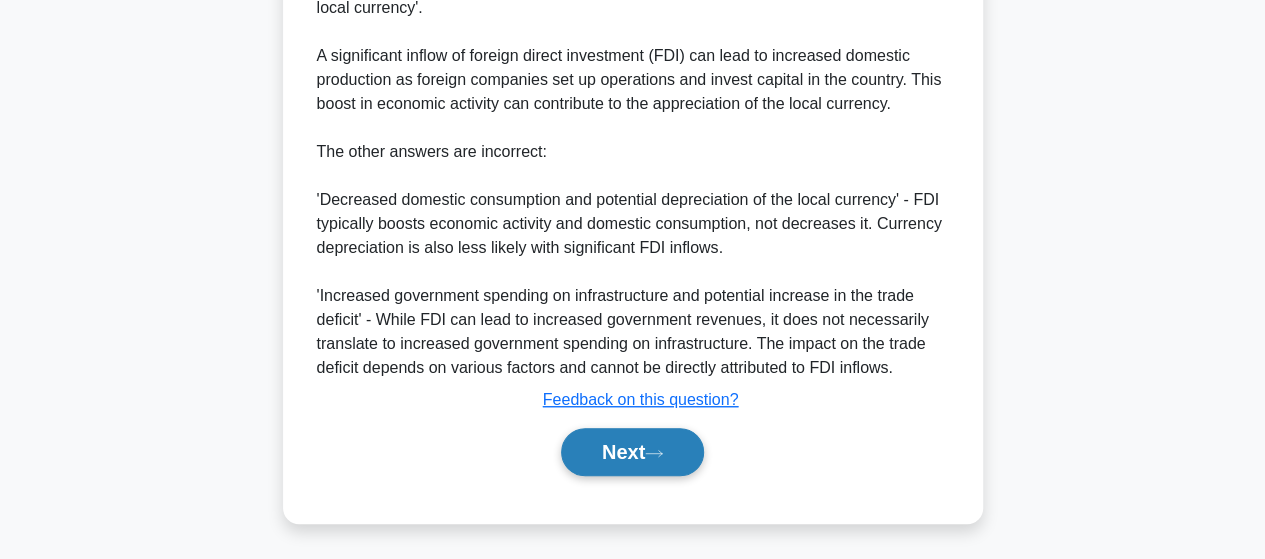 click on "Next" at bounding box center [632, 452] 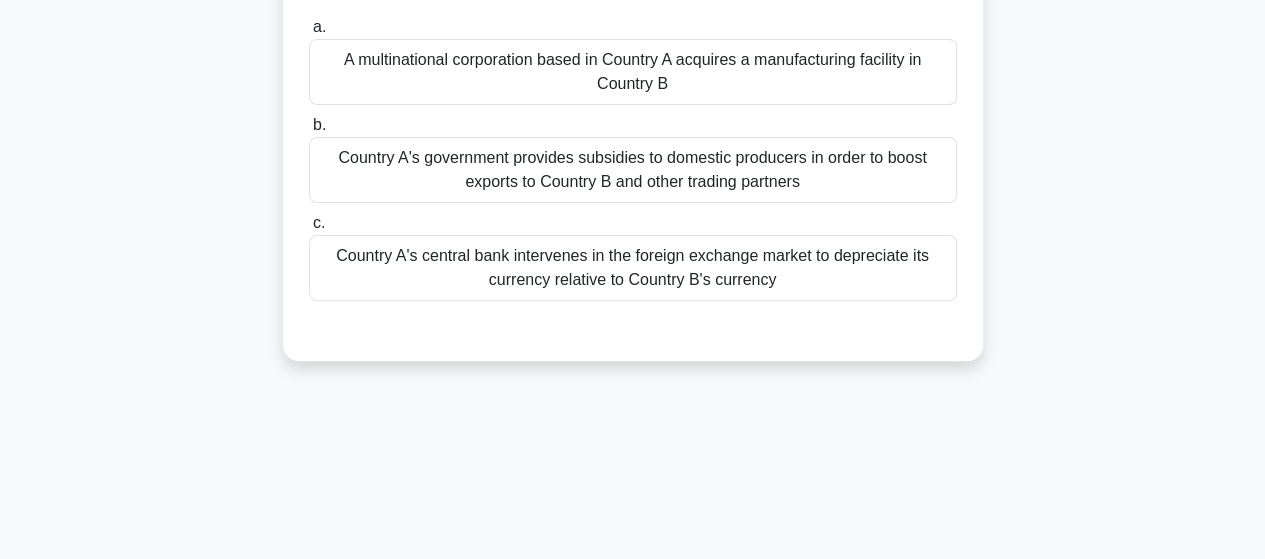 scroll, scrollTop: 0, scrollLeft: 0, axis: both 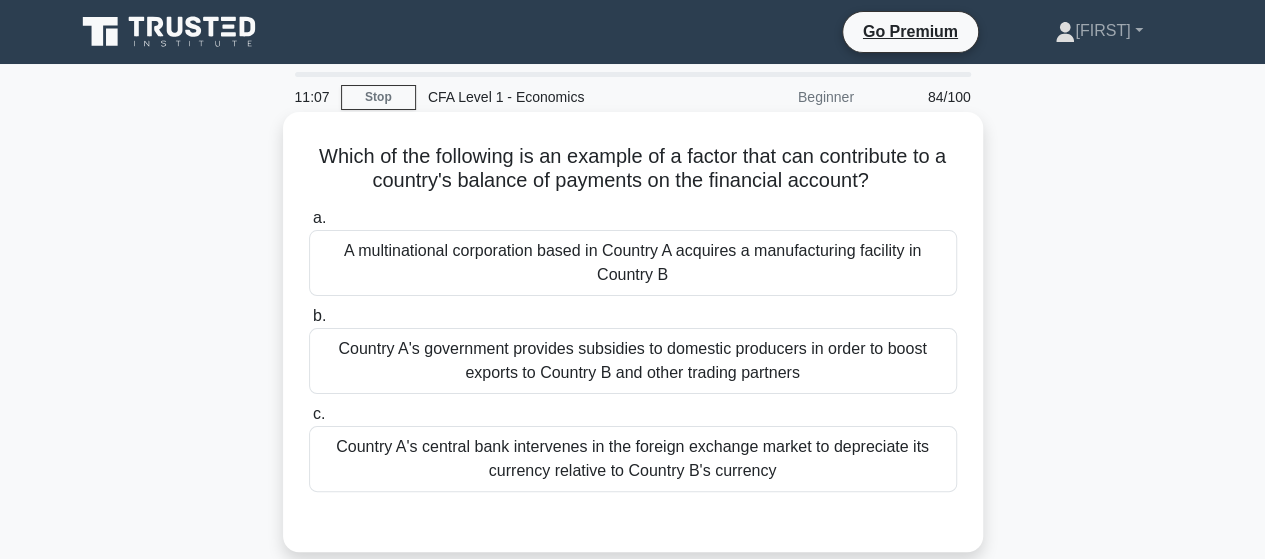 click on "Country A's government provides subsidies to domestic producers in order to boost exports to Country B and other trading partners" at bounding box center (633, 361) 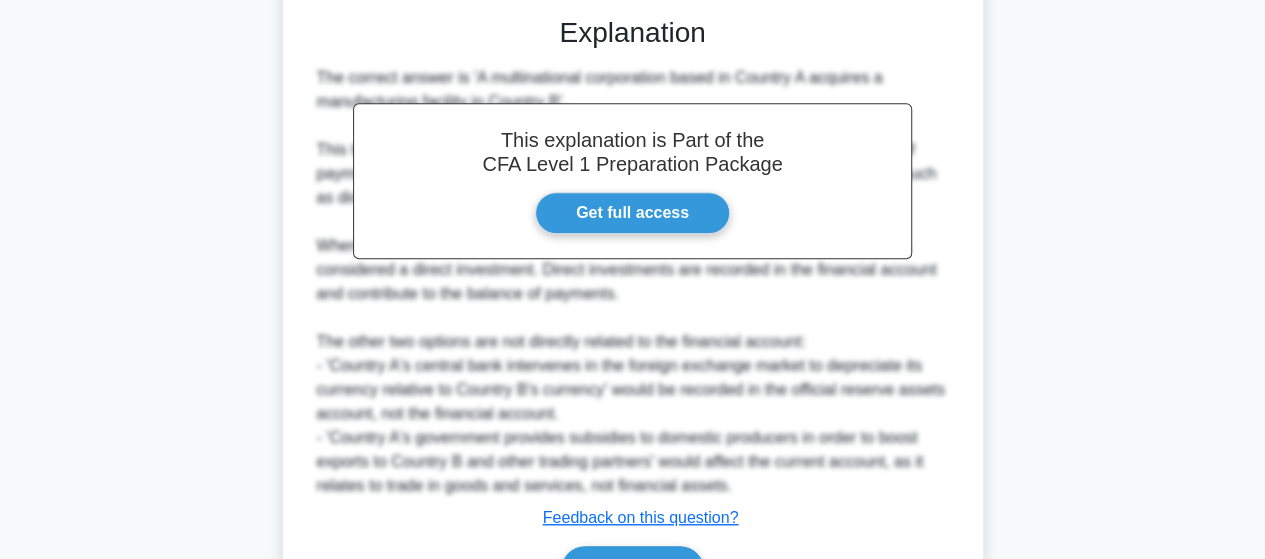 scroll, scrollTop: 624, scrollLeft: 0, axis: vertical 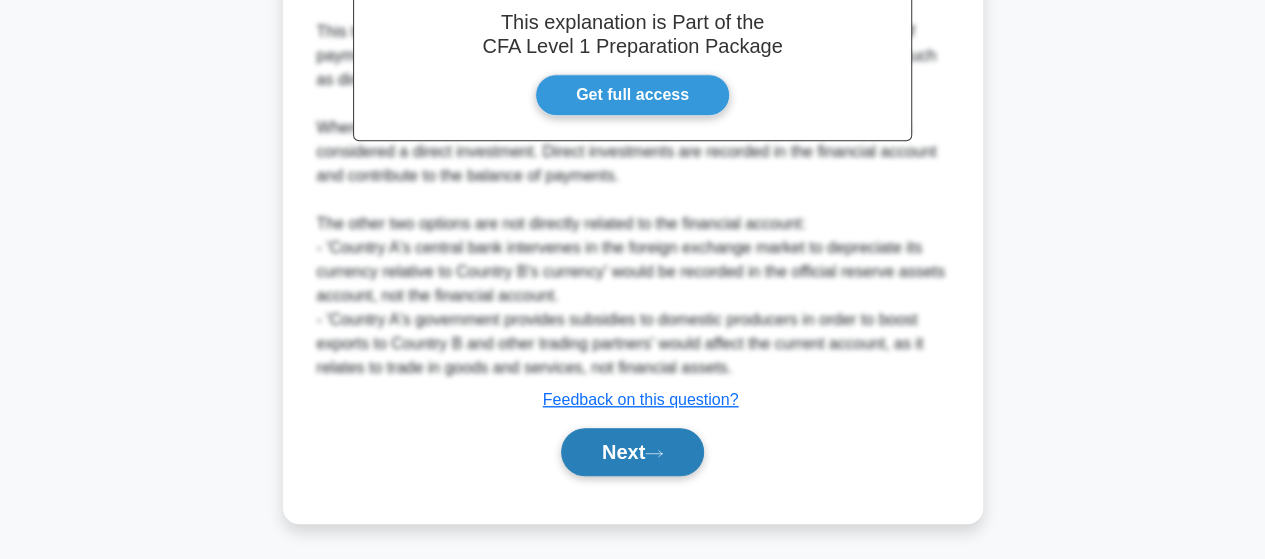 click on "Next" at bounding box center (632, 452) 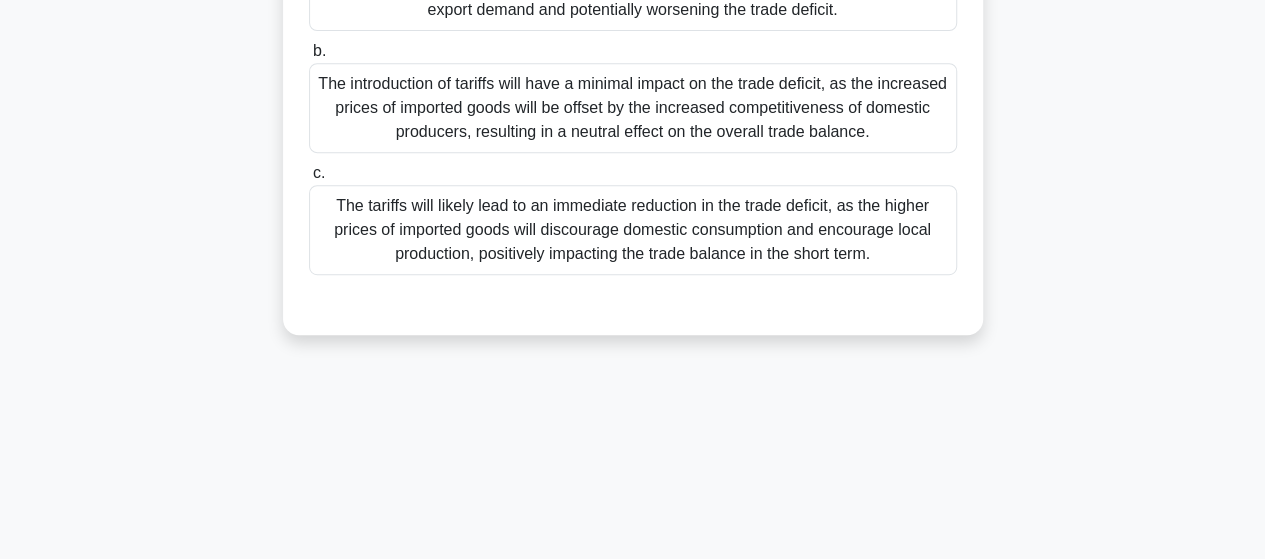 scroll, scrollTop: 421, scrollLeft: 0, axis: vertical 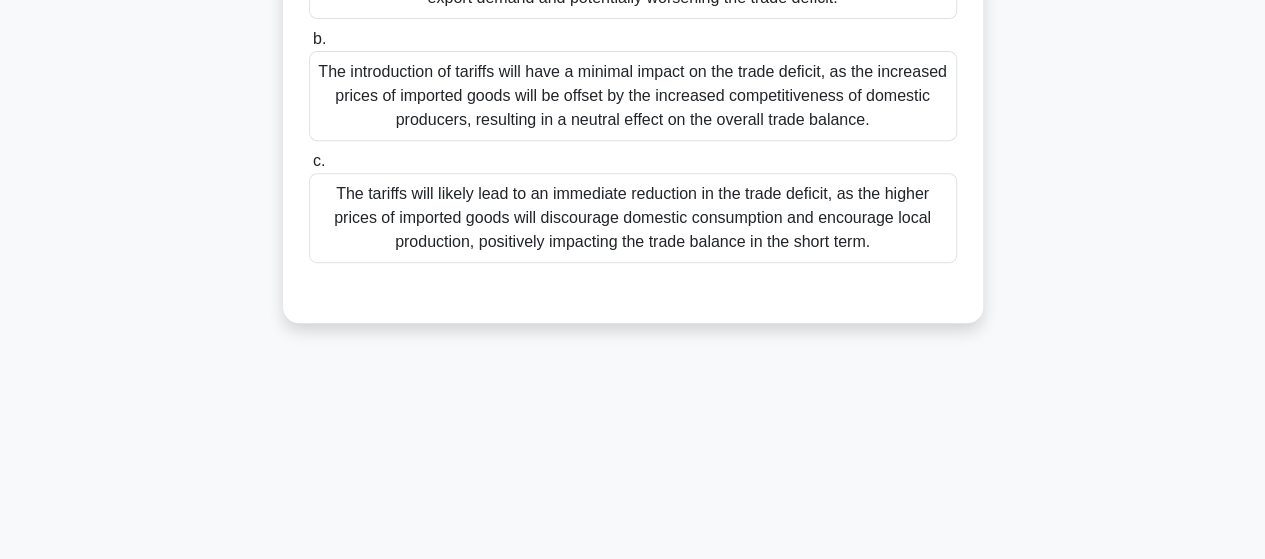 click on "The tariffs will likely lead to an immediate reduction in the trade deficit, as the higher prices of imported goods will discourage domestic consumption and encourage local production, positively impacting the trade balance in the short term." at bounding box center (633, 218) 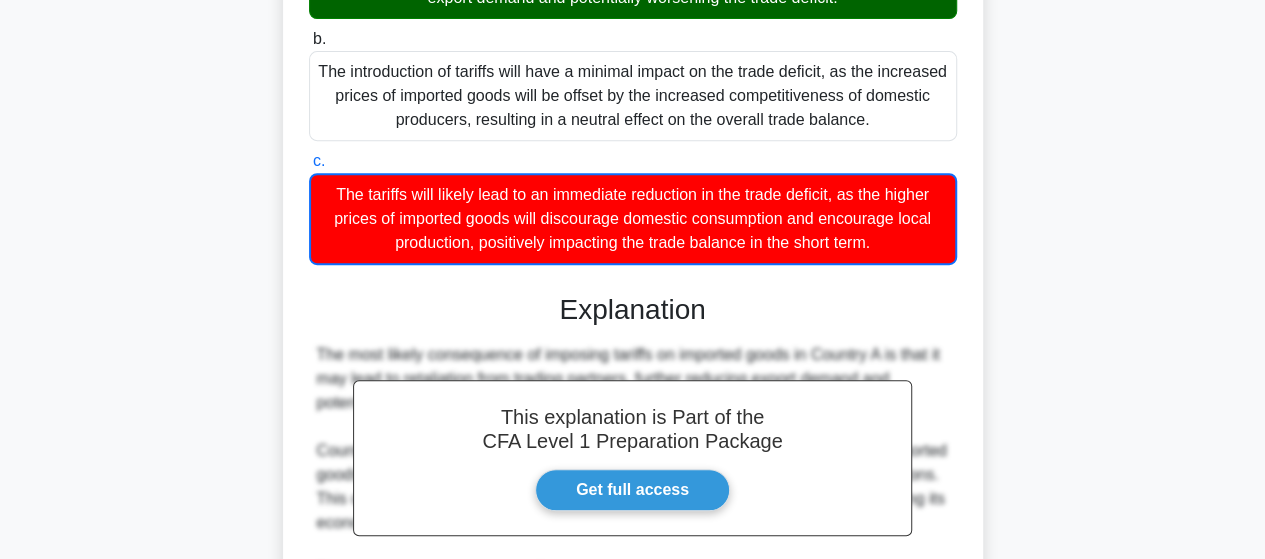 scroll, scrollTop: 768, scrollLeft: 0, axis: vertical 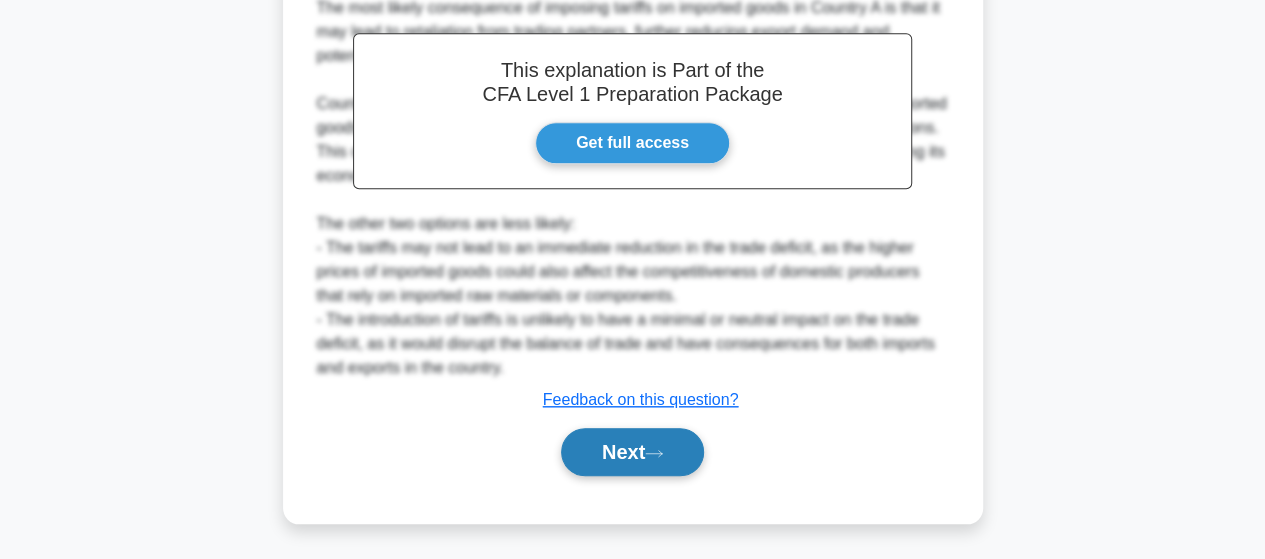 click on "Next" at bounding box center (632, 452) 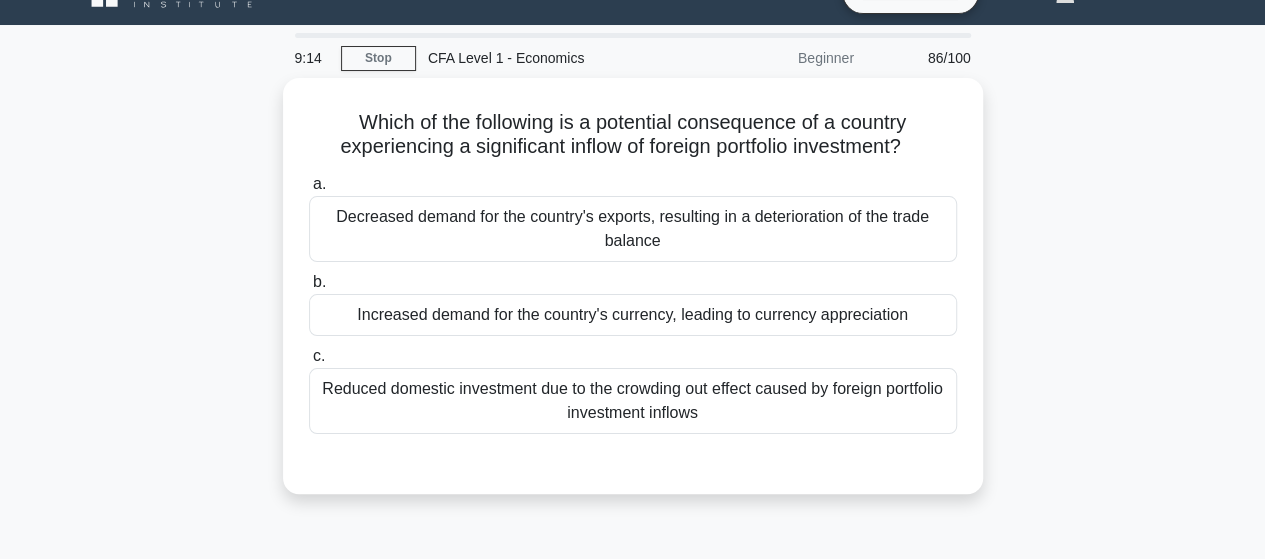 scroll, scrollTop: 21, scrollLeft: 0, axis: vertical 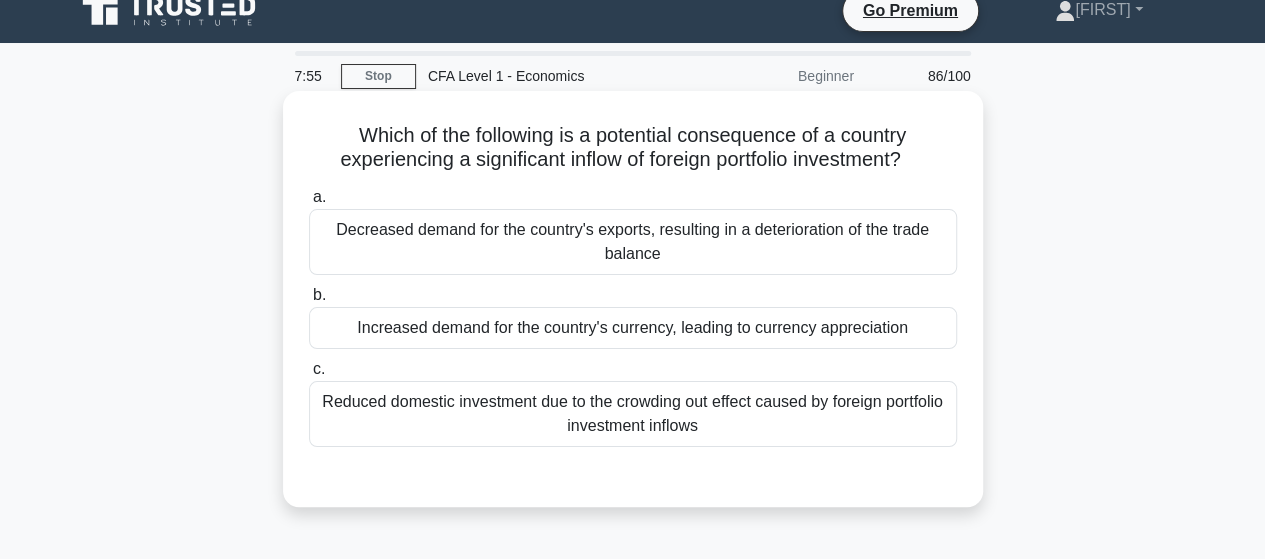 click on "Increased demand for the country's currency, leading to currency appreciation" at bounding box center (633, 328) 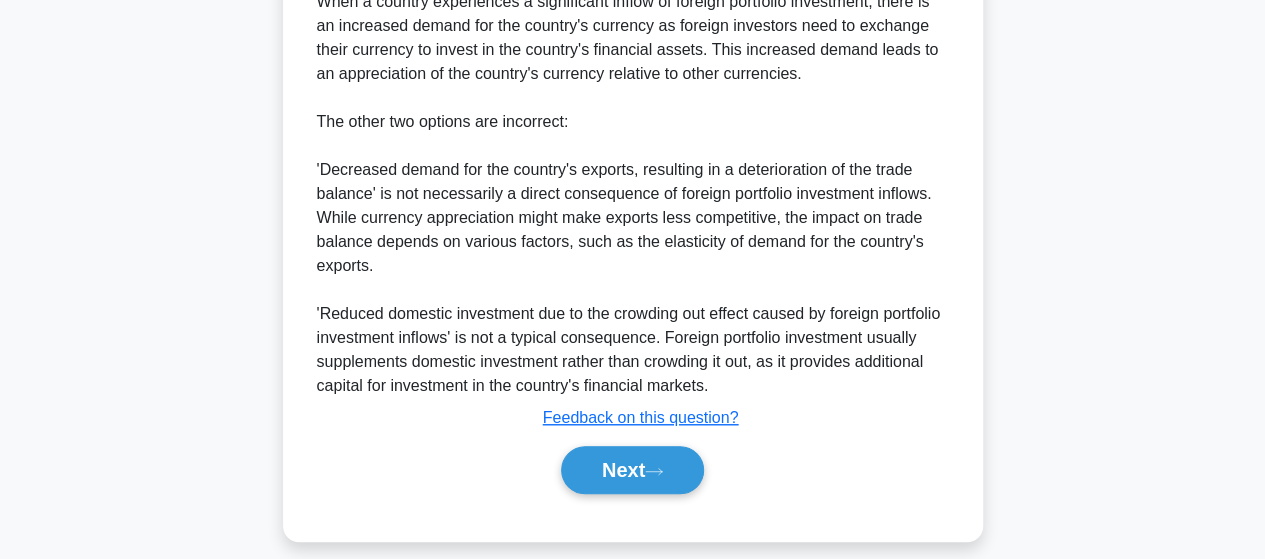 scroll, scrollTop: 646, scrollLeft: 0, axis: vertical 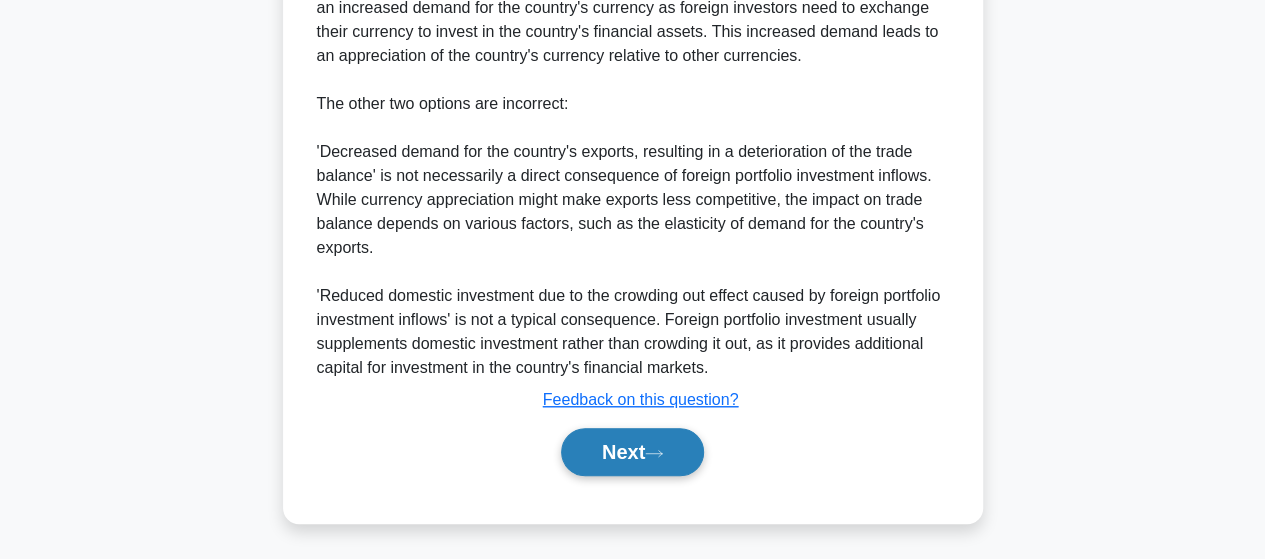 click on "Next" at bounding box center (632, 452) 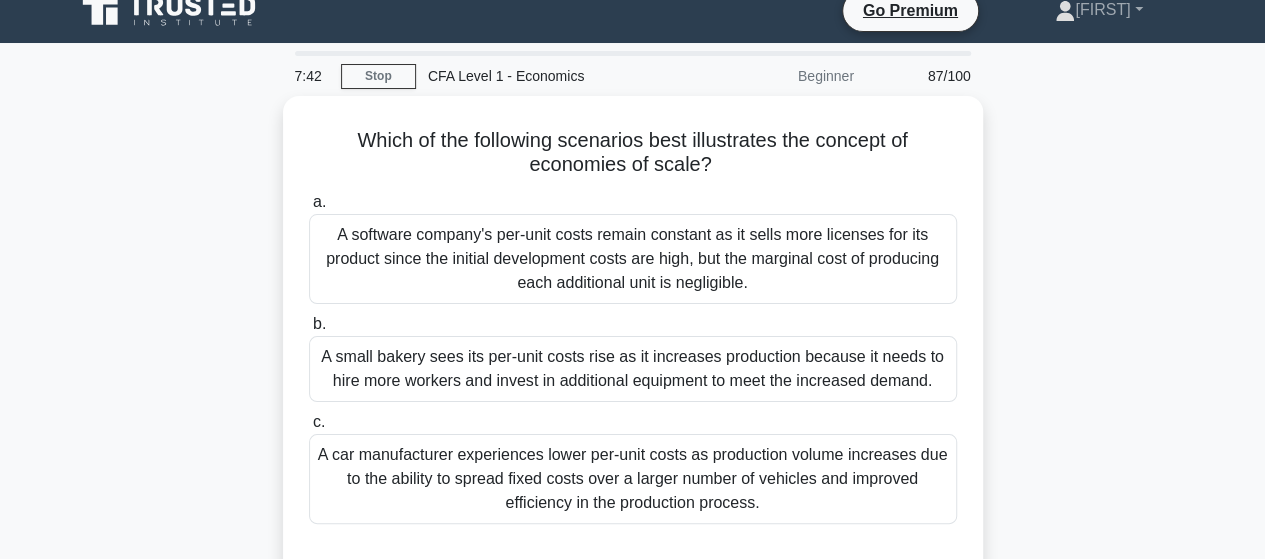 scroll, scrollTop: 121, scrollLeft: 0, axis: vertical 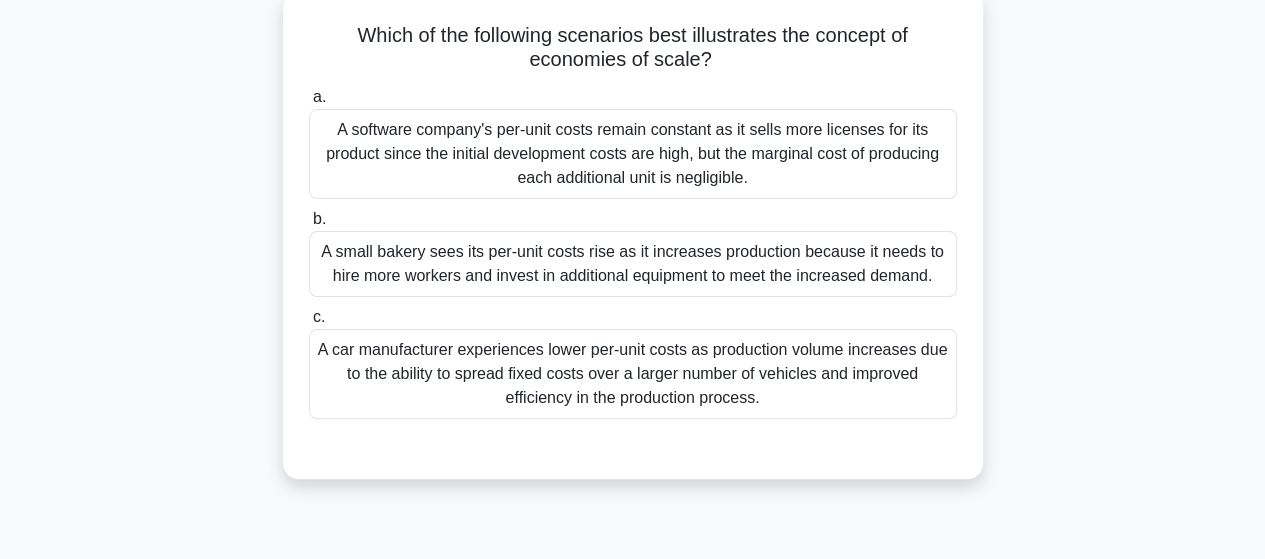 click on "A small bakery sees its per-unit costs rise as it increases production because it needs to hire more workers and invest in additional equipment to meet the increased demand." at bounding box center (633, 264) 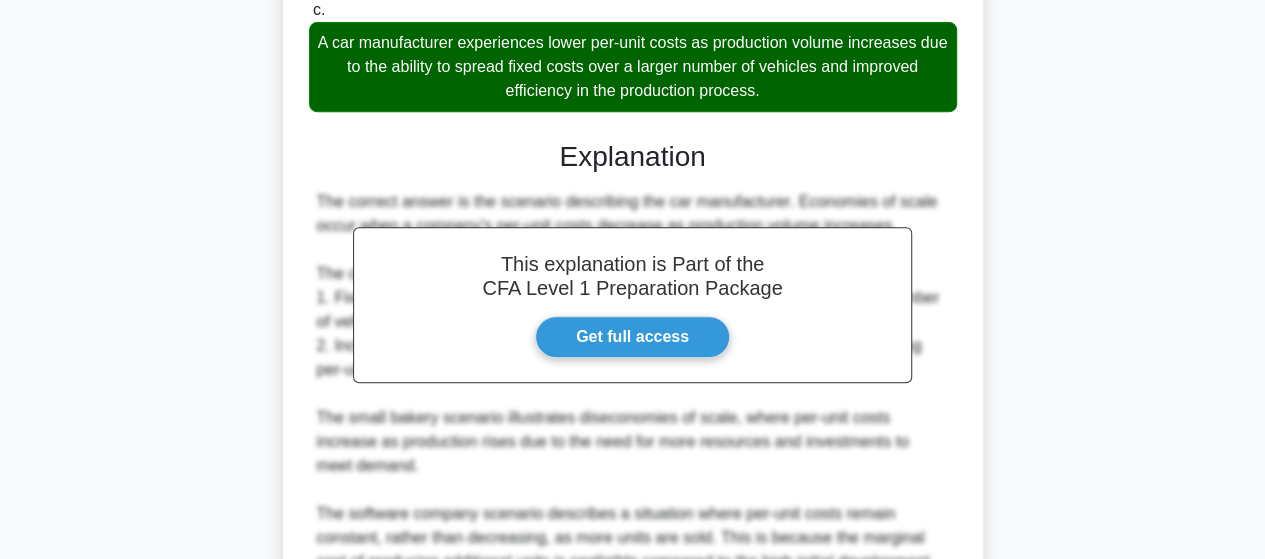 scroll, scrollTop: 672, scrollLeft: 0, axis: vertical 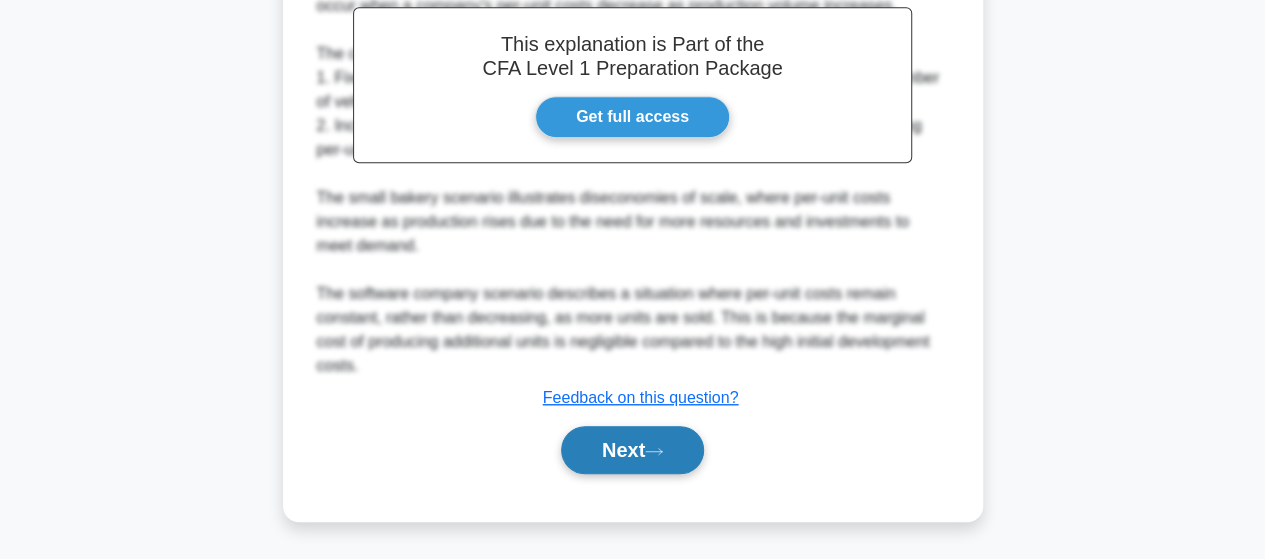 click on "Next" at bounding box center (632, 450) 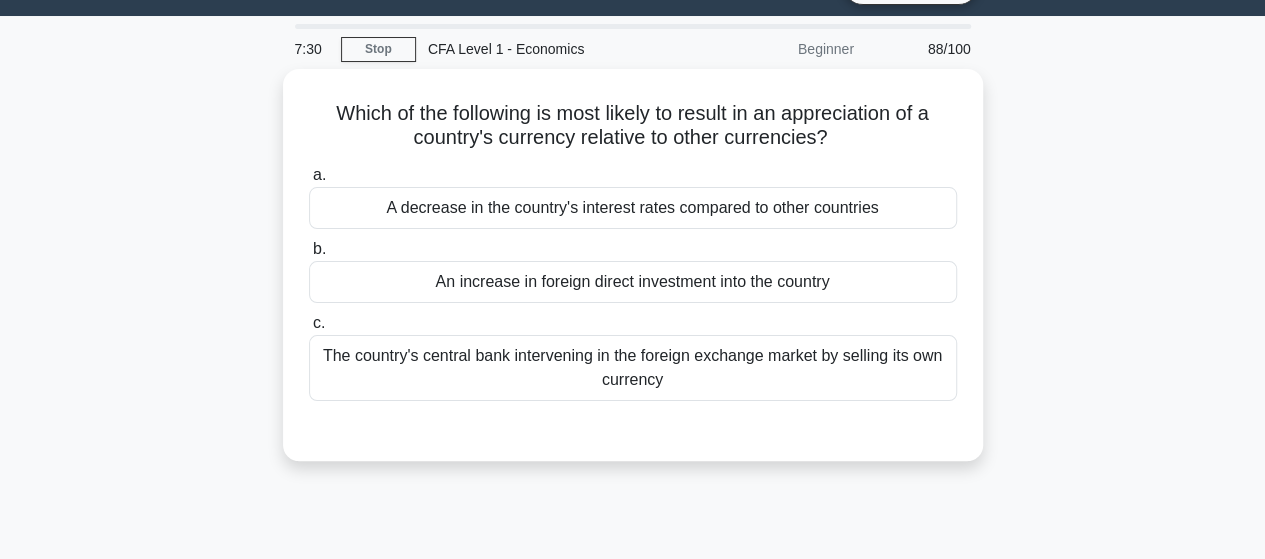 scroll, scrollTop: 21, scrollLeft: 0, axis: vertical 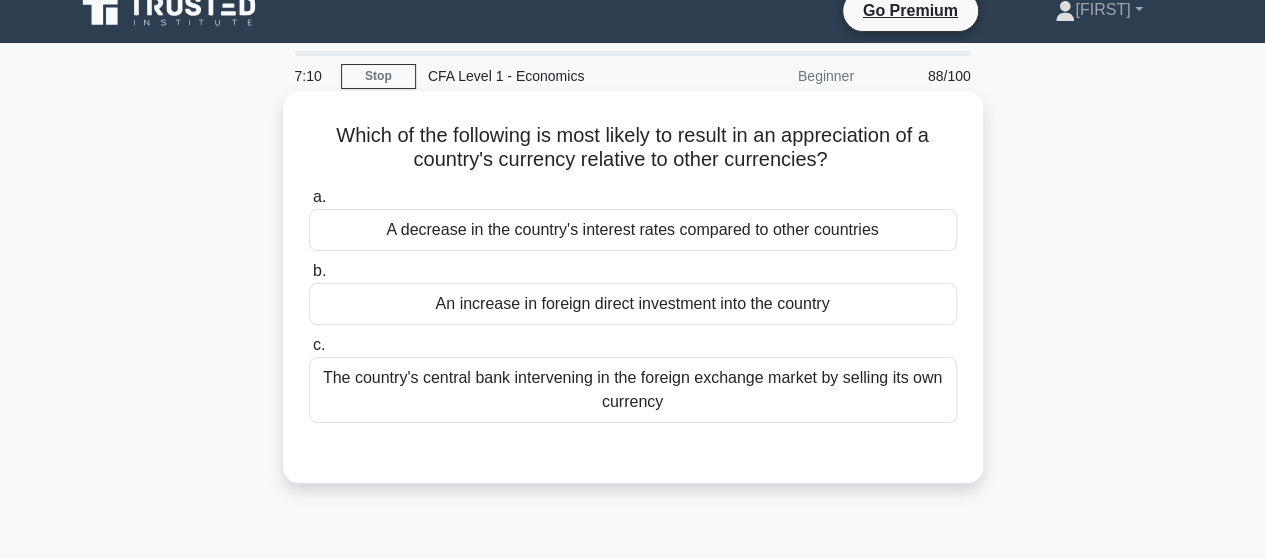 click on "An increase in foreign direct investment into the country" at bounding box center [633, 304] 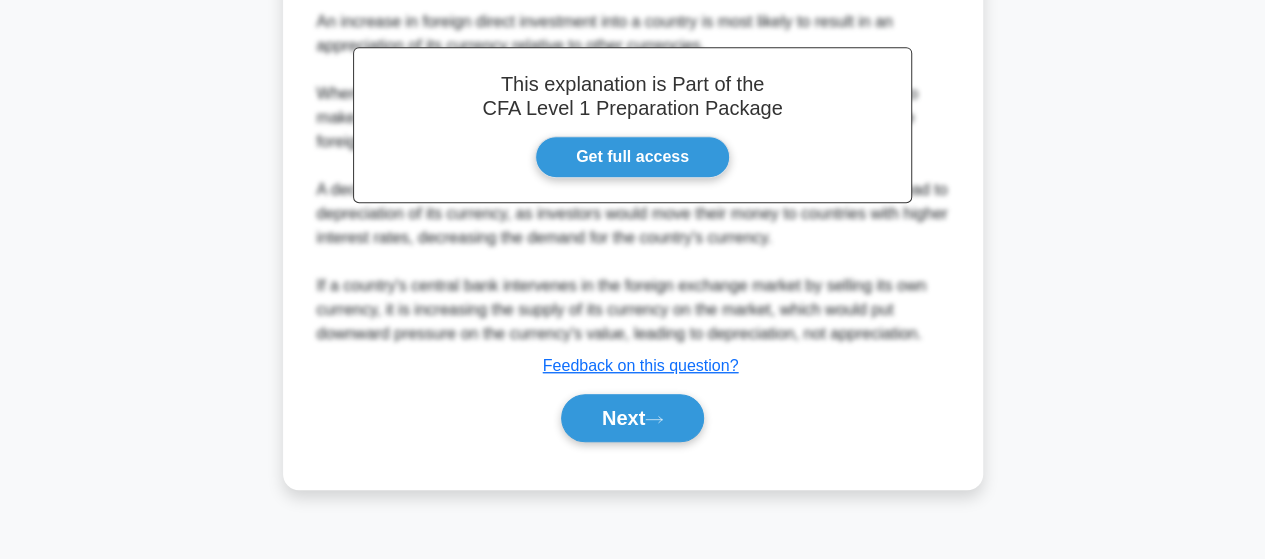 scroll, scrollTop: 521, scrollLeft: 0, axis: vertical 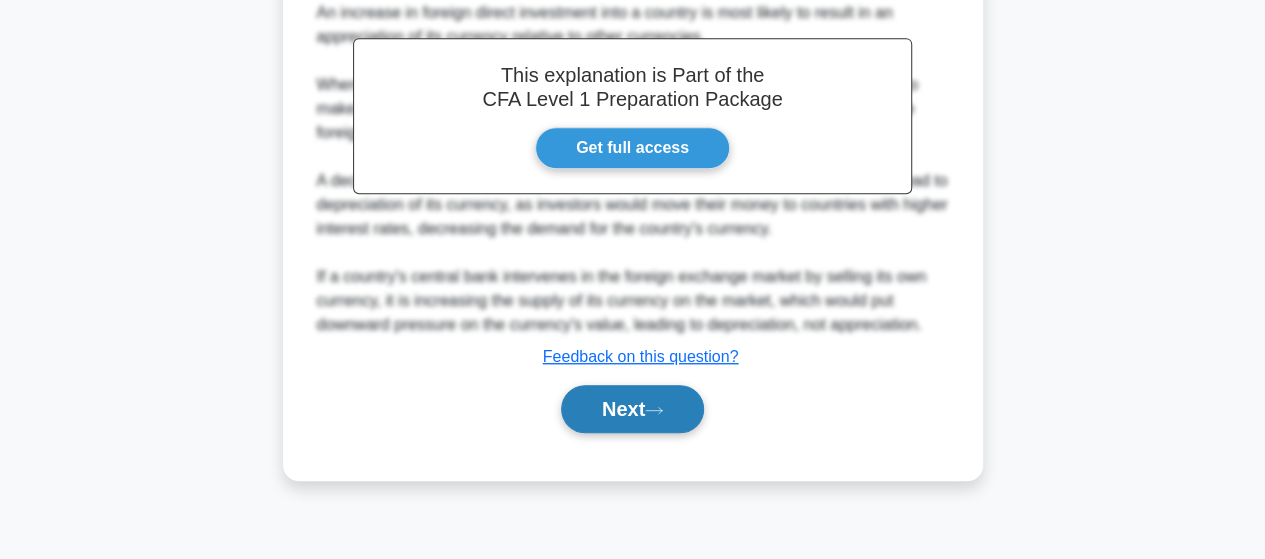 click on "Next" at bounding box center [632, 409] 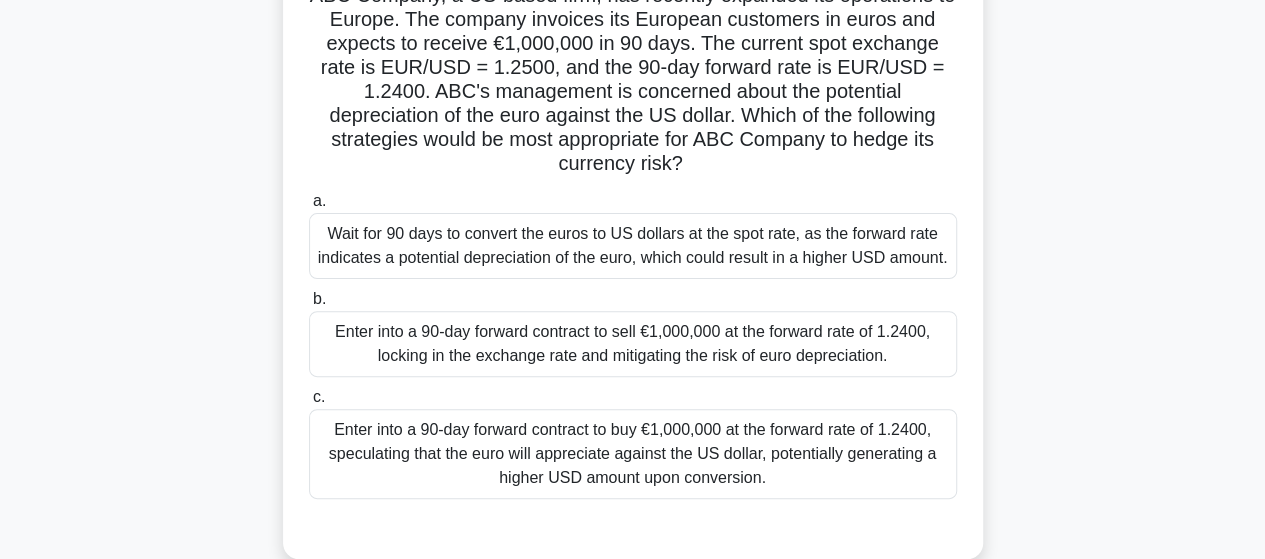scroll, scrollTop: 121, scrollLeft: 0, axis: vertical 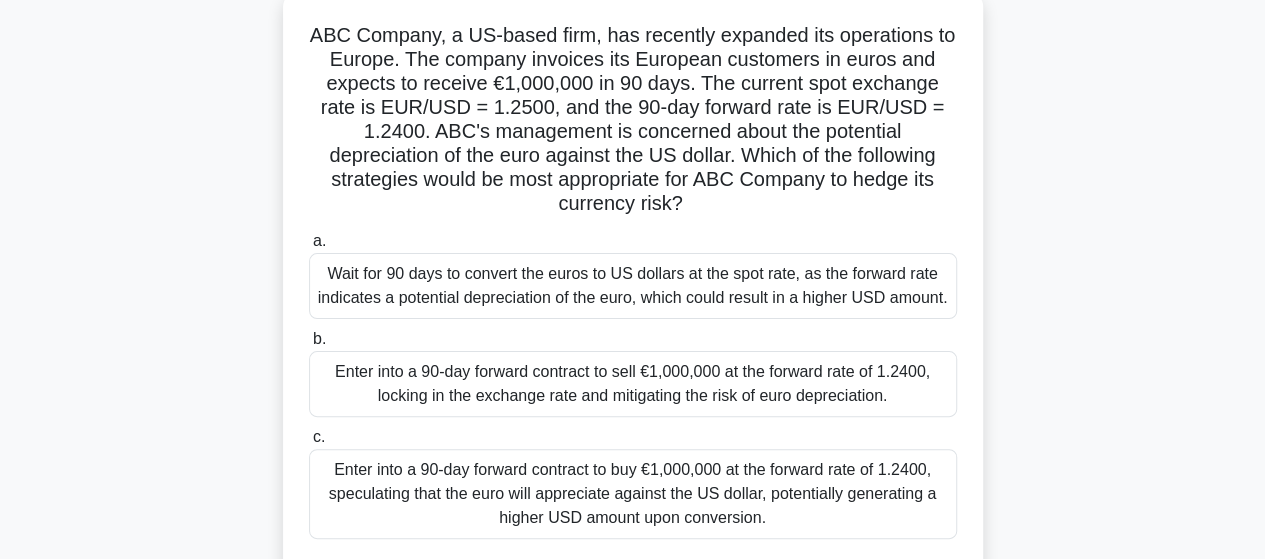 click on "Enter into a 90-day forward contract to sell €1,000,000 at the forward rate of 1.2400, locking in the exchange rate and mitigating the risk of euro depreciation." at bounding box center [633, 384] 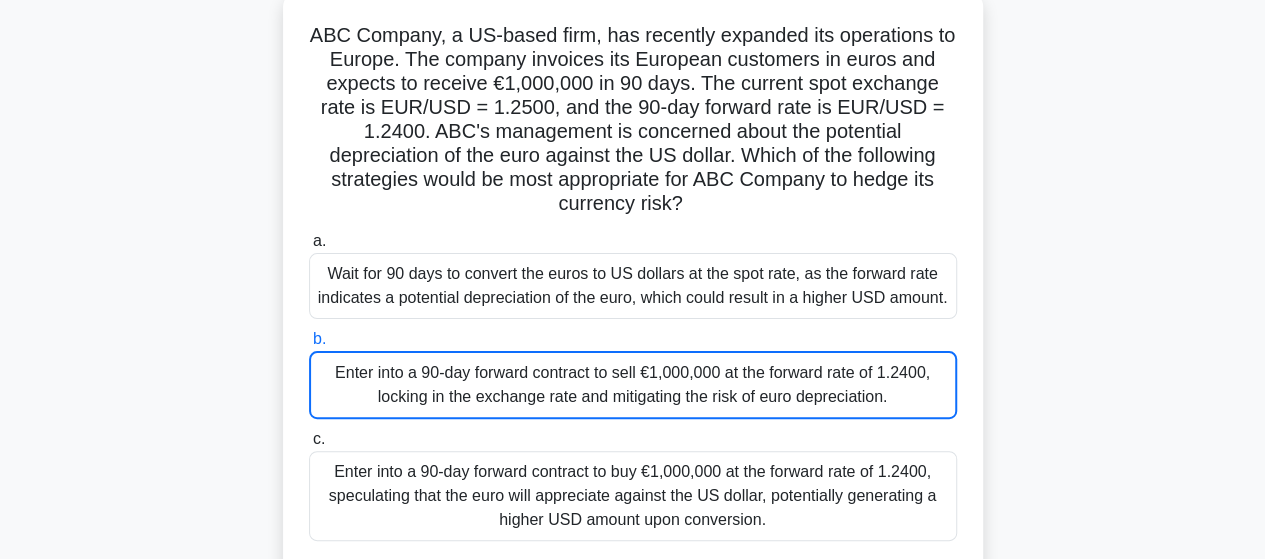 click on "Enter into a 90-day forward contract to sell €1,000,000 at the forward rate of 1.2400, locking in the exchange rate and mitigating the risk of euro depreciation." at bounding box center (633, 385) 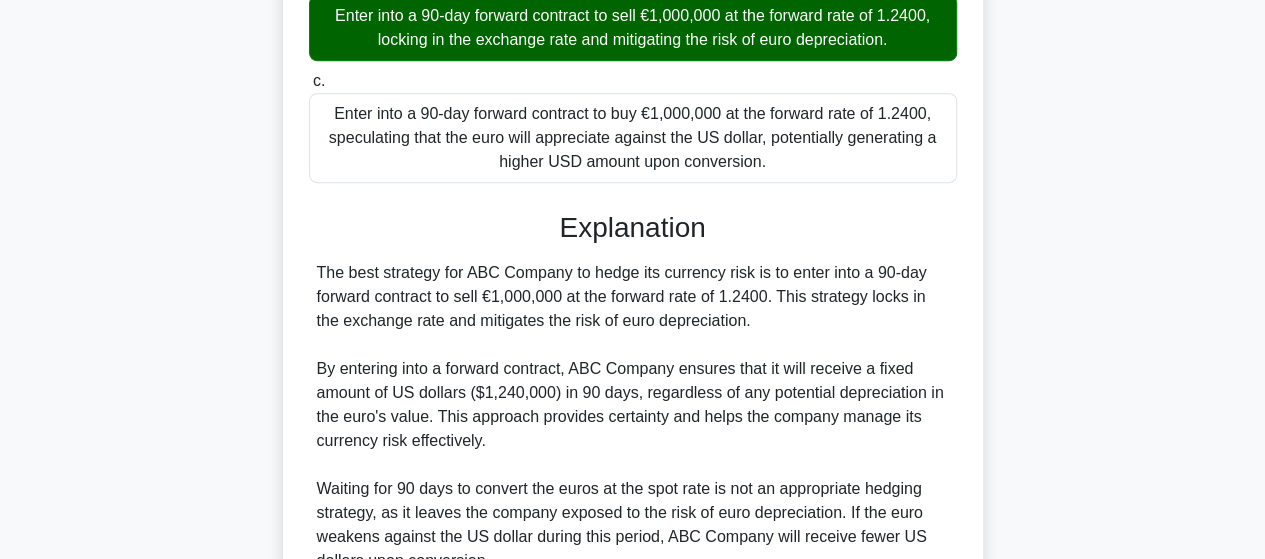 scroll, scrollTop: 790, scrollLeft: 0, axis: vertical 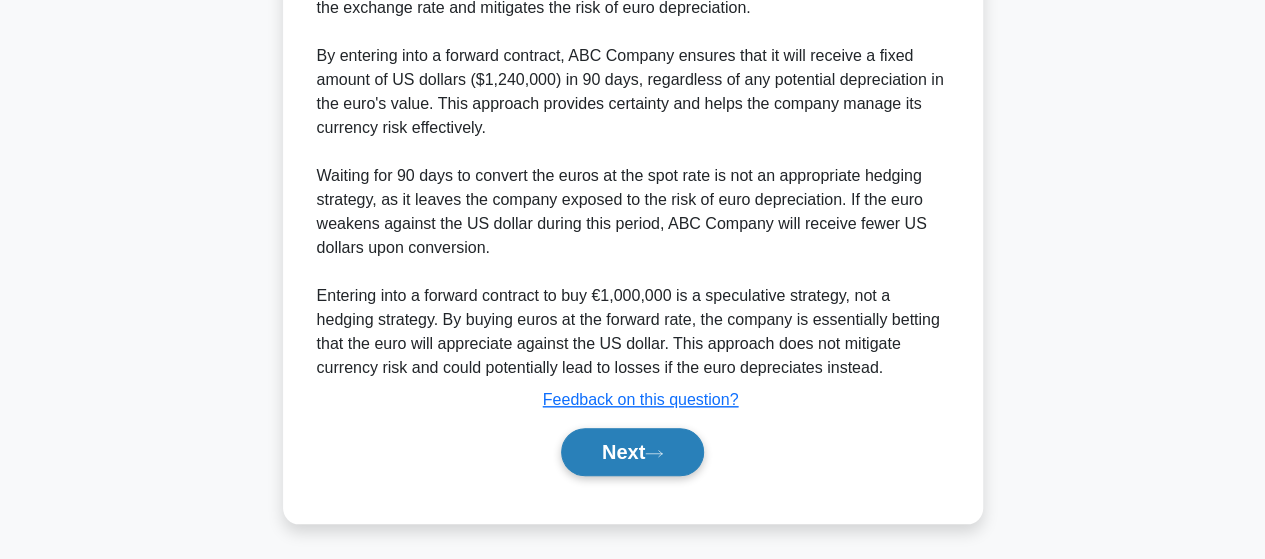 click on "Next" at bounding box center [632, 452] 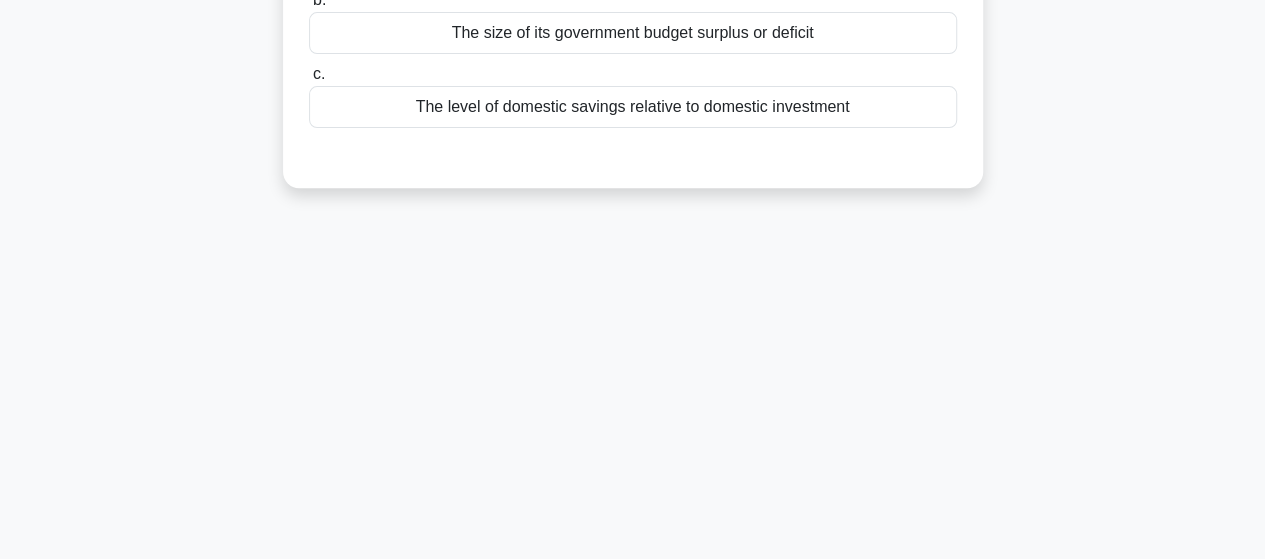 scroll, scrollTop: 0, scrollLeft: 0, axis: both 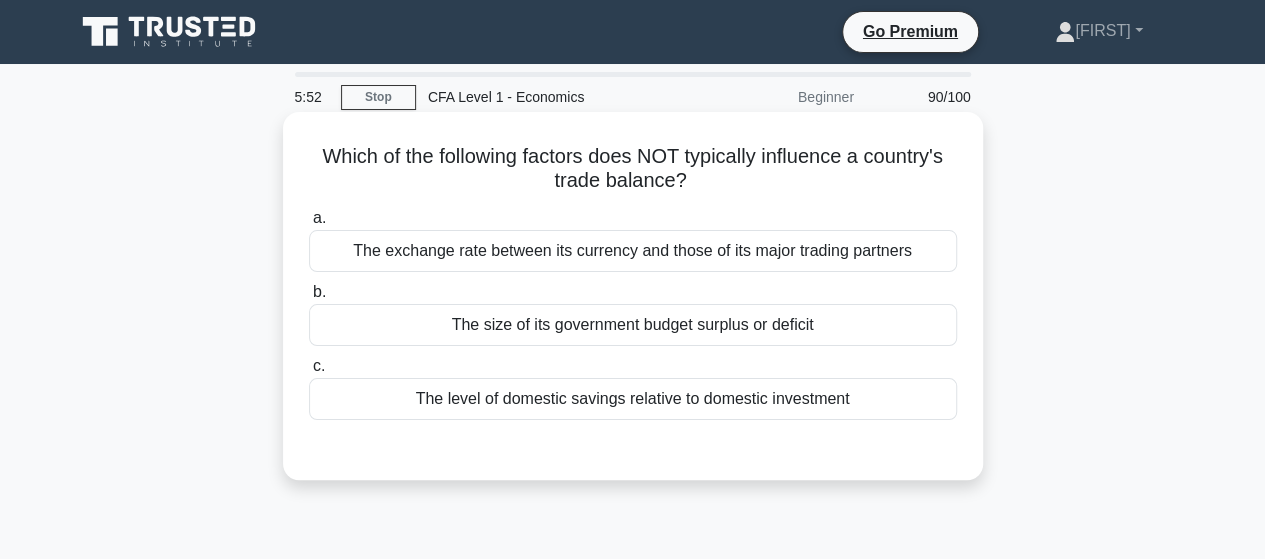click on "The level of domestic savings relative to domestic investment" at bounding box center (633, 399) 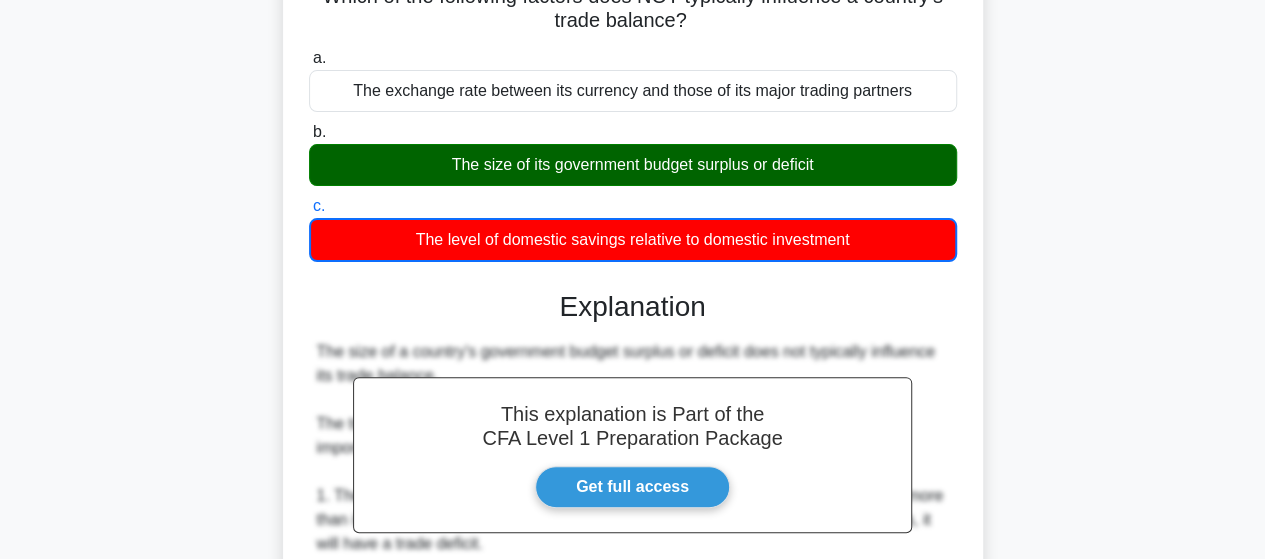 scroll, scrollTop: 521, scrollLeft: 0, axis: vertical 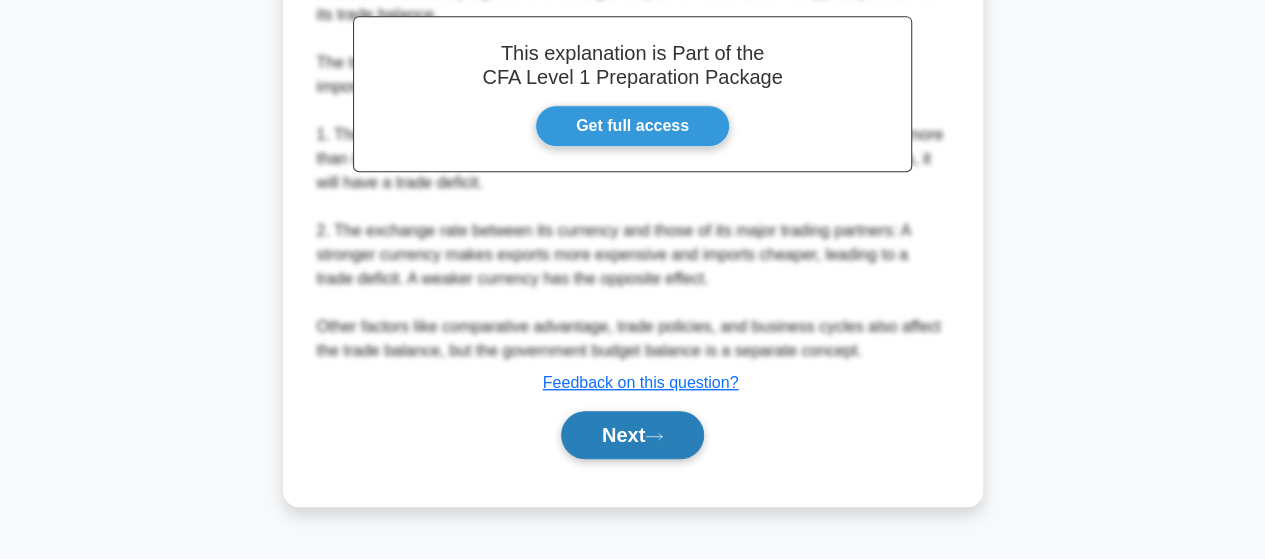 click on "Next" at bounding box center [632, 435] 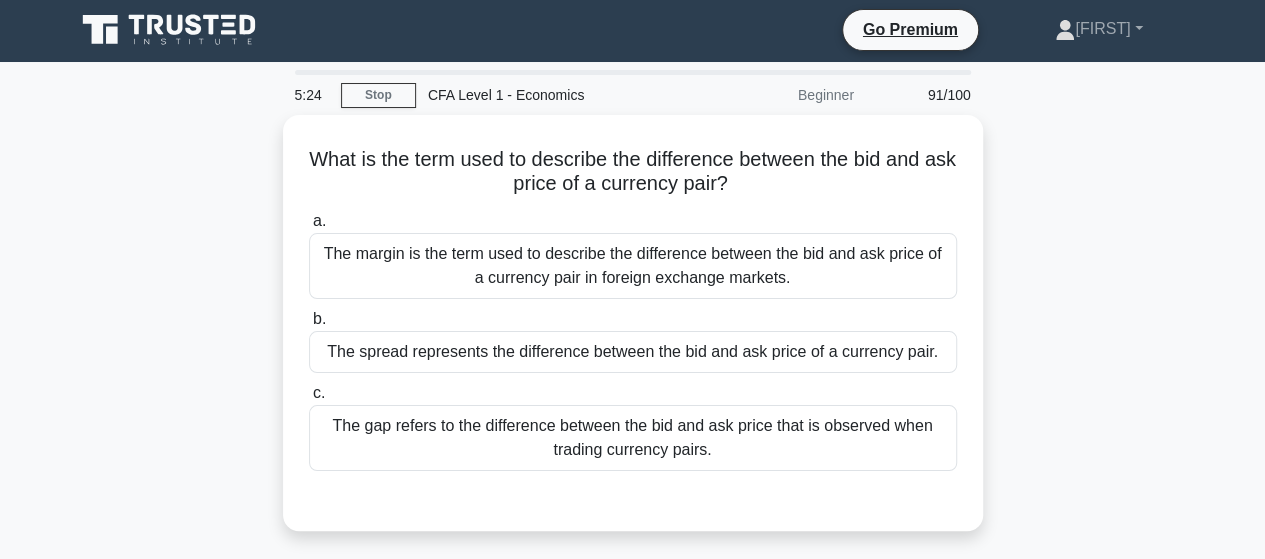 scroll, scrollTop: 0, scrollLeft: 0, axis: both 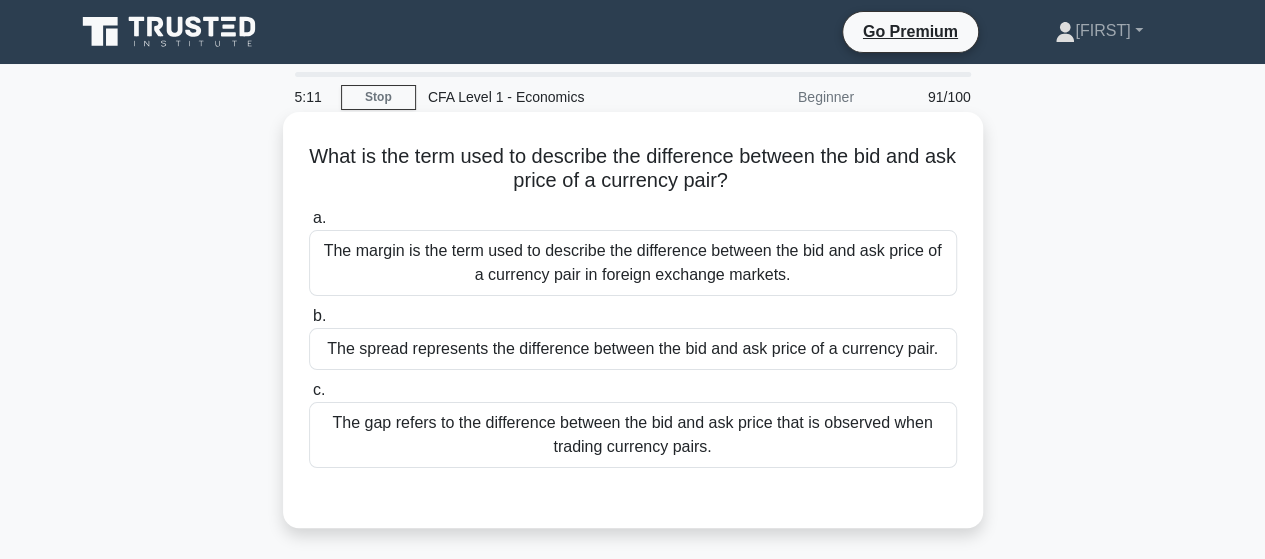 click on "The spread represents the difference between the bid and ask price of a currency pair." at bounding box center (633, 349) 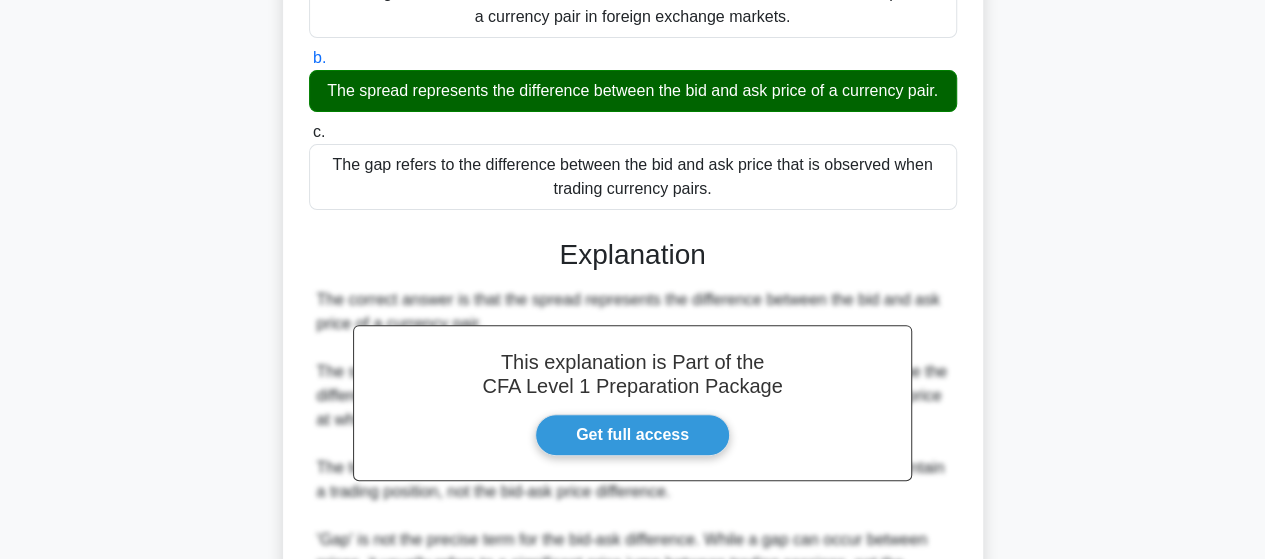 scroll, scrollTop: 521, scrollLeft: 0, axis: vertical 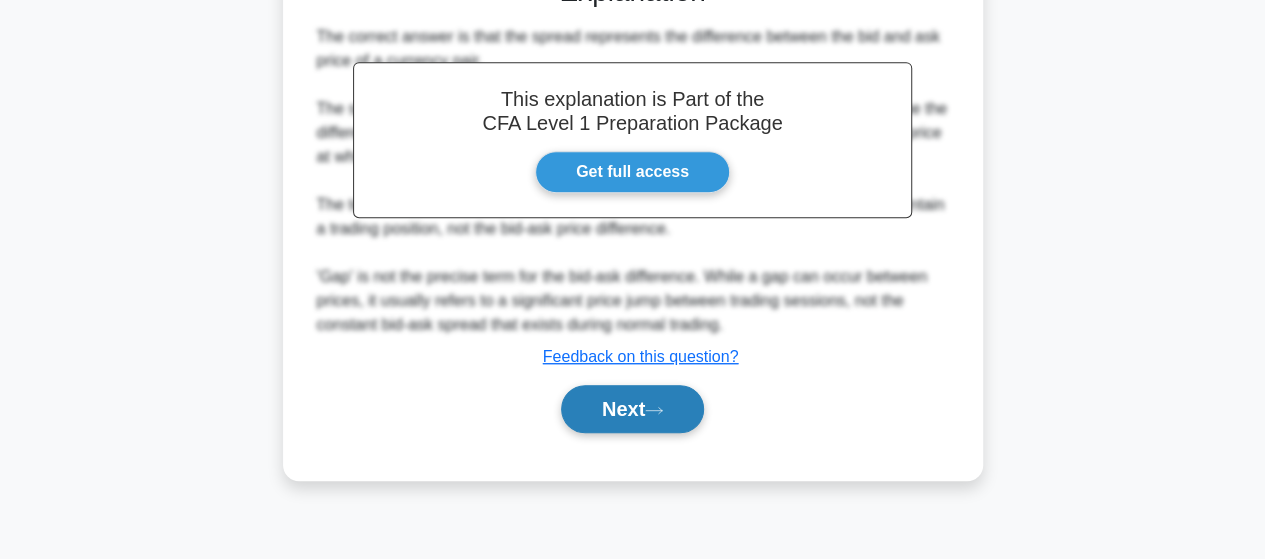click on "Next" at bounding box center (632, 409) 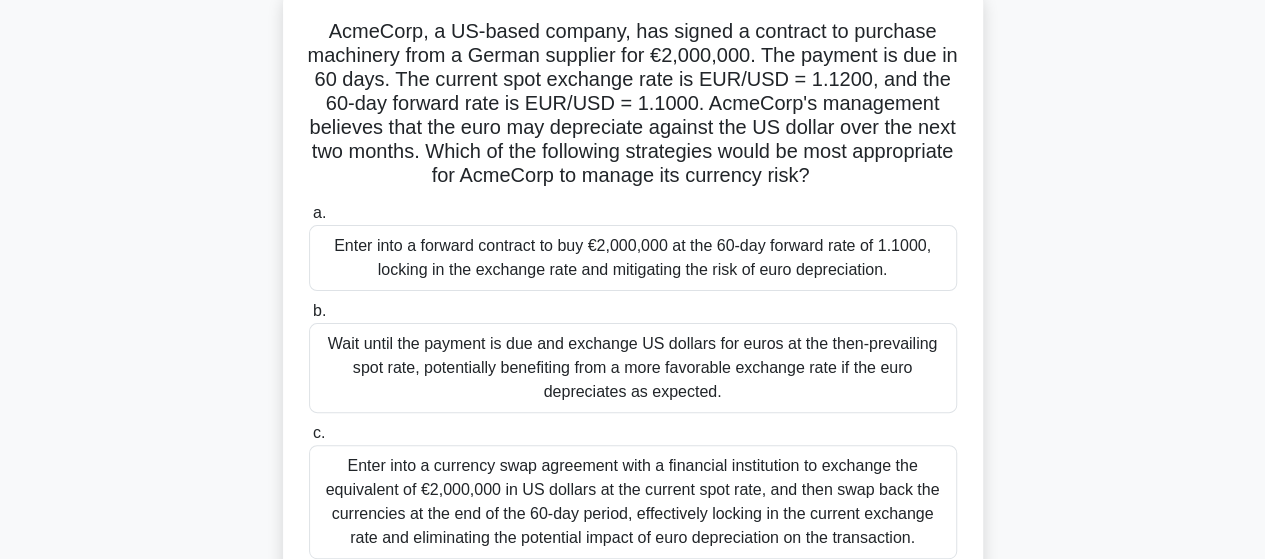 scroll, scrollTop: 121, scrollLeft: 0, axis: vertical 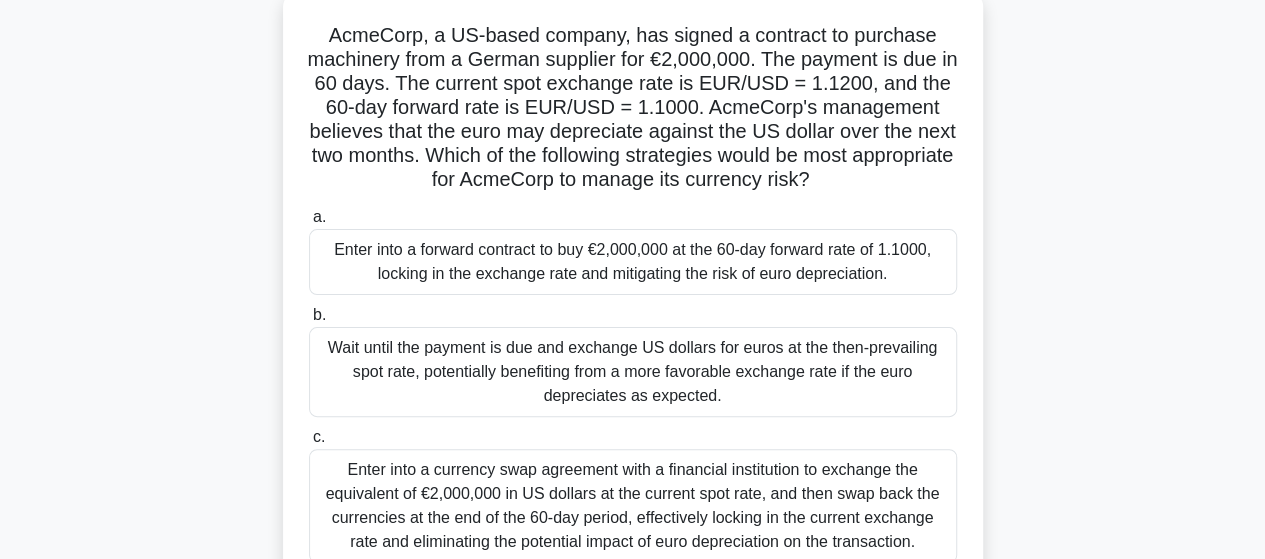 click on "Enter into a forward contract to buy €2,000,000 at the 60-day forward rate of 1.1000, locking in the exchange rate and mitigating the risk of euro depreciation." at bounding box center (633, 262) 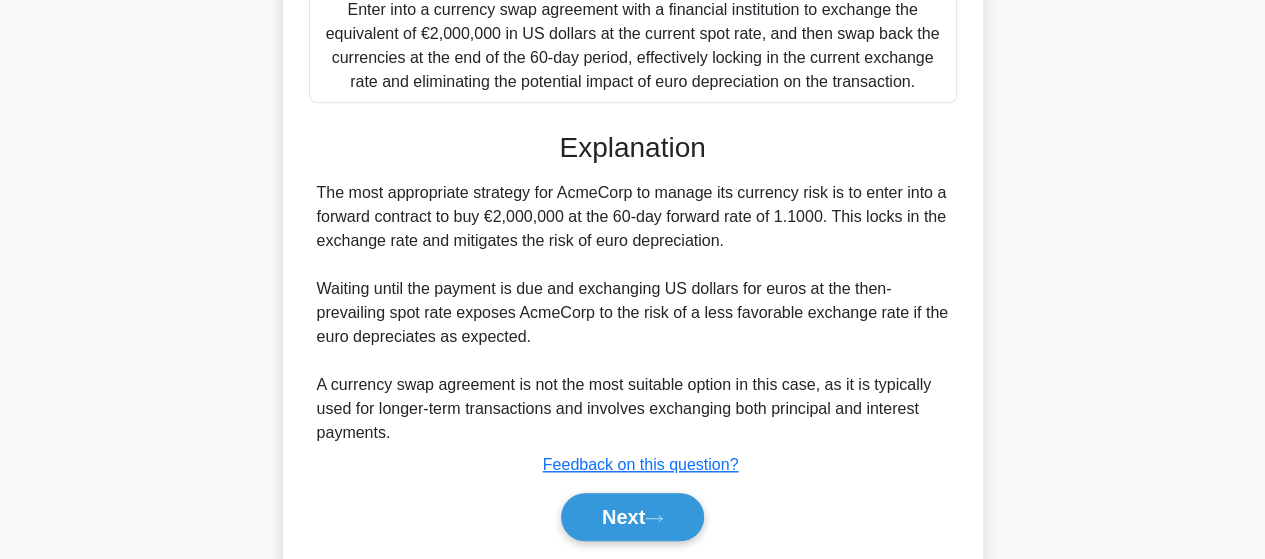 scroll, scrollTop: 621, scrollLeft: 0, axis: vertical 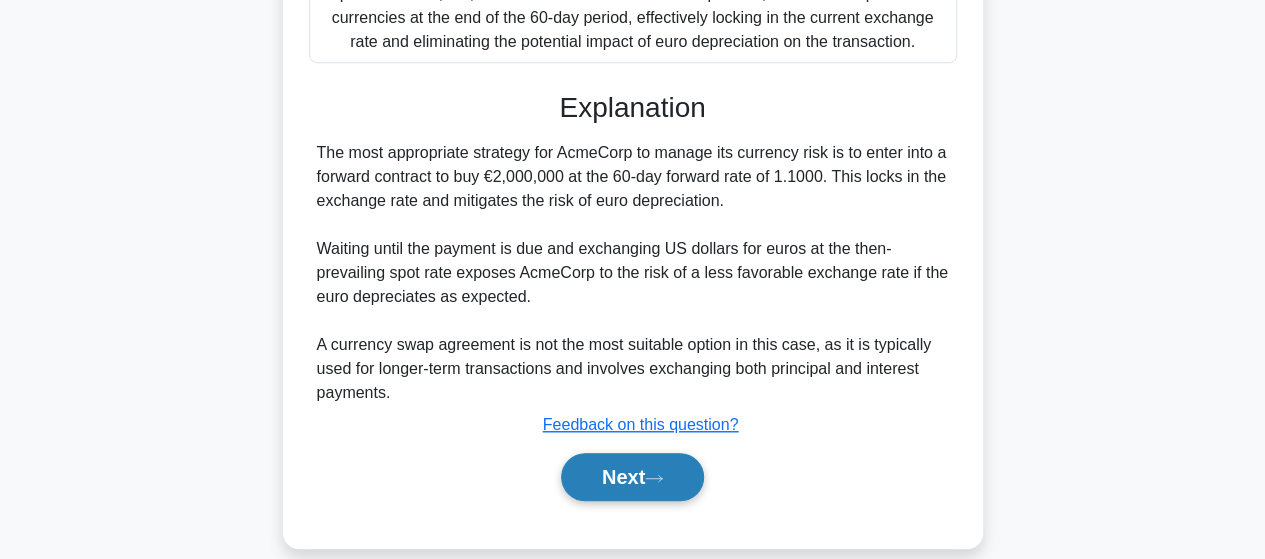 click on "Next" at bounding box center (632, 477) 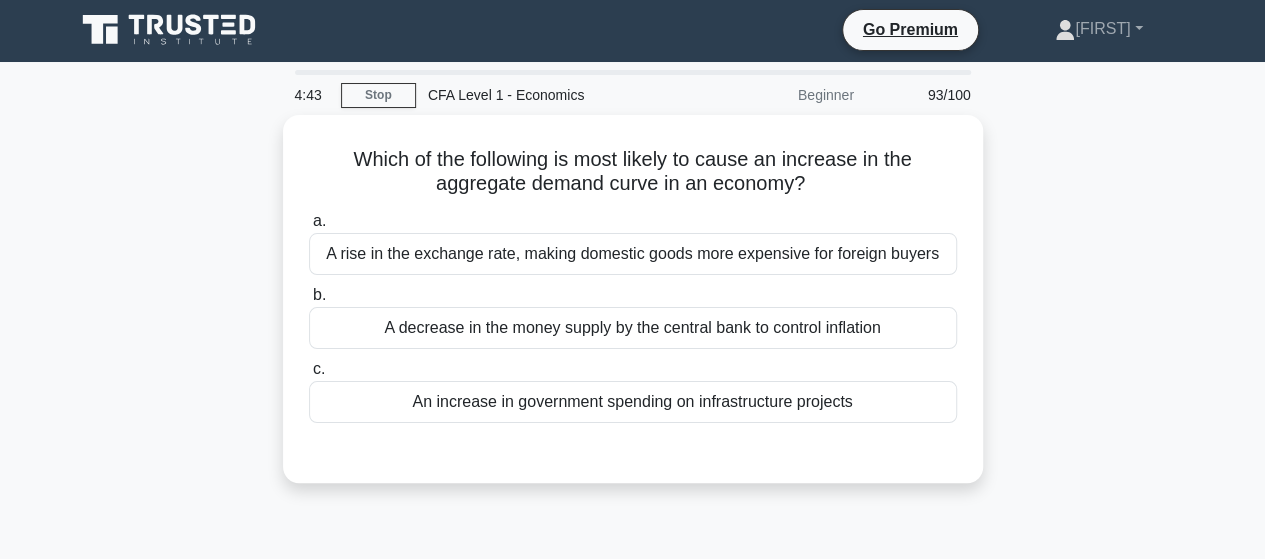 scroll, scrollTop: 0, scrollLeft: 0, axis: both 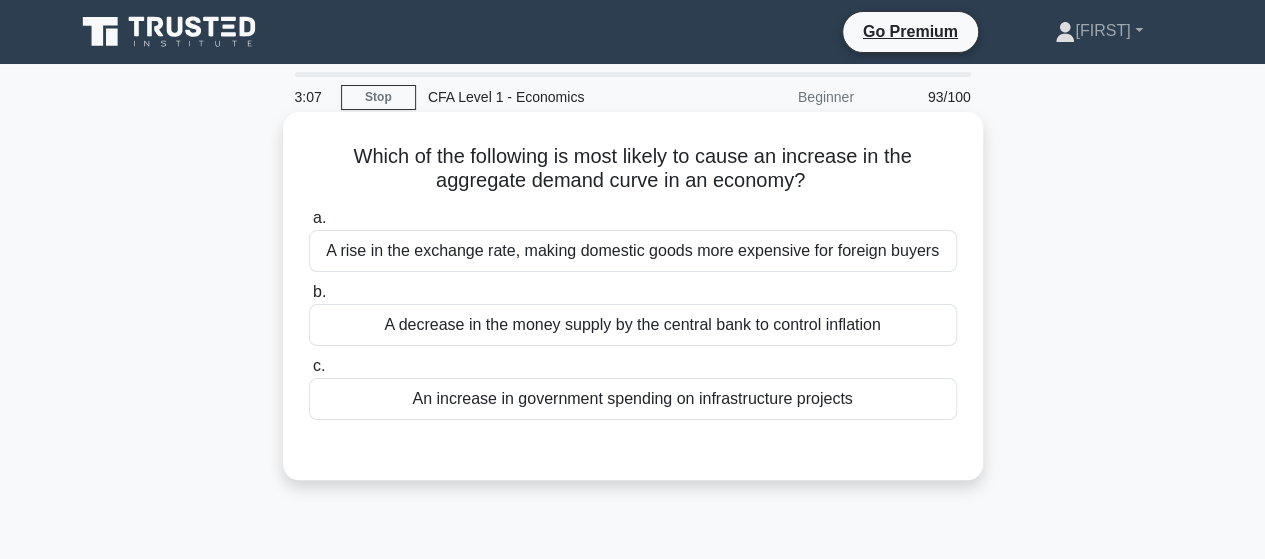 click on "A rise in the exchange rate, making domestic goods more expensive for foreign buyers" at bounding box center (633, 251) 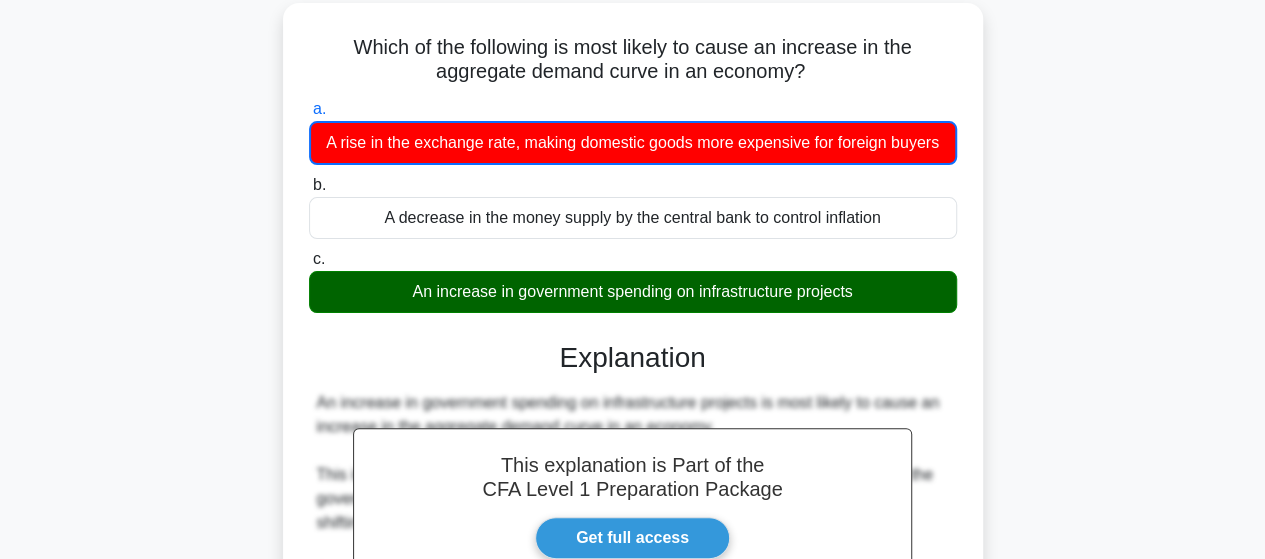 scroll, scrollTop: 521, scrollLeft: 0, axis: vertical 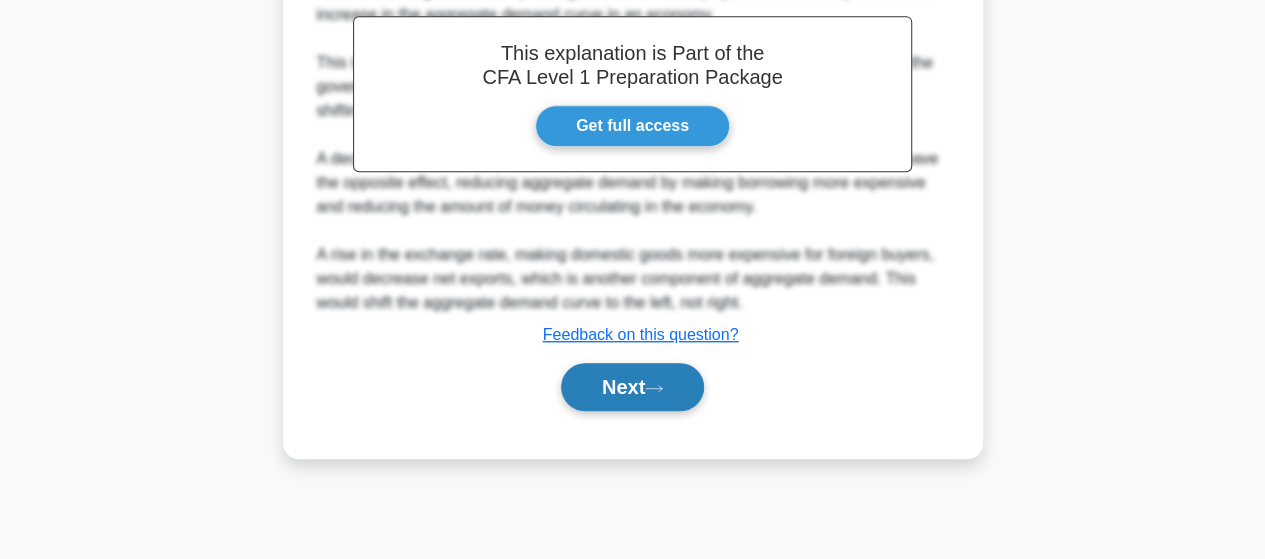 click on "Next" at bounding box center [632, 387] 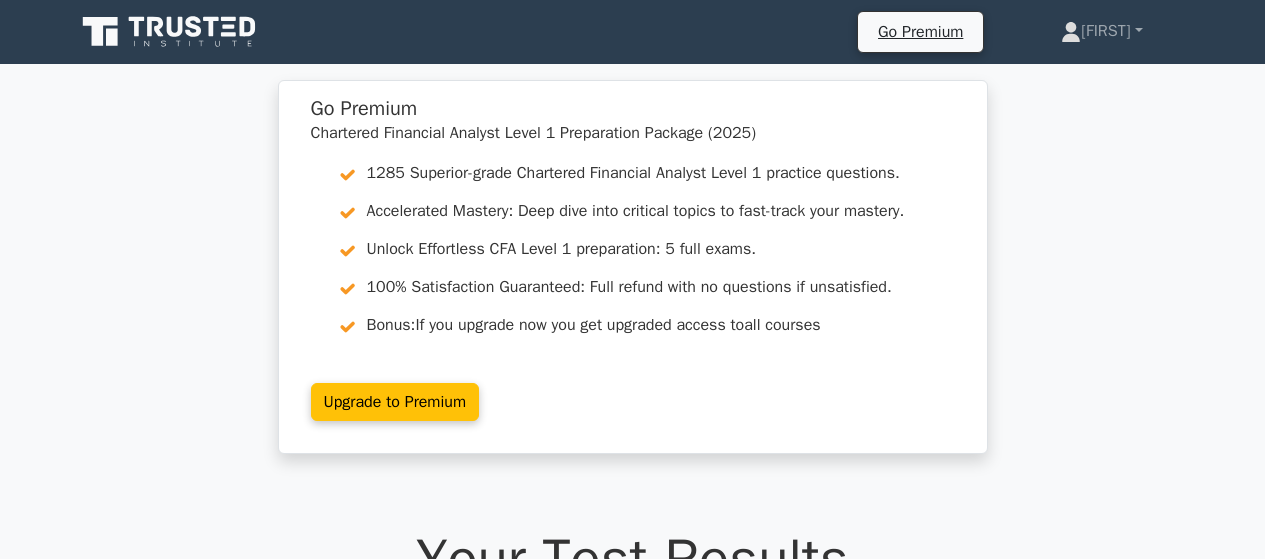 scroll, scrollTop: 600, scrollLeft: 0, axis: vertical 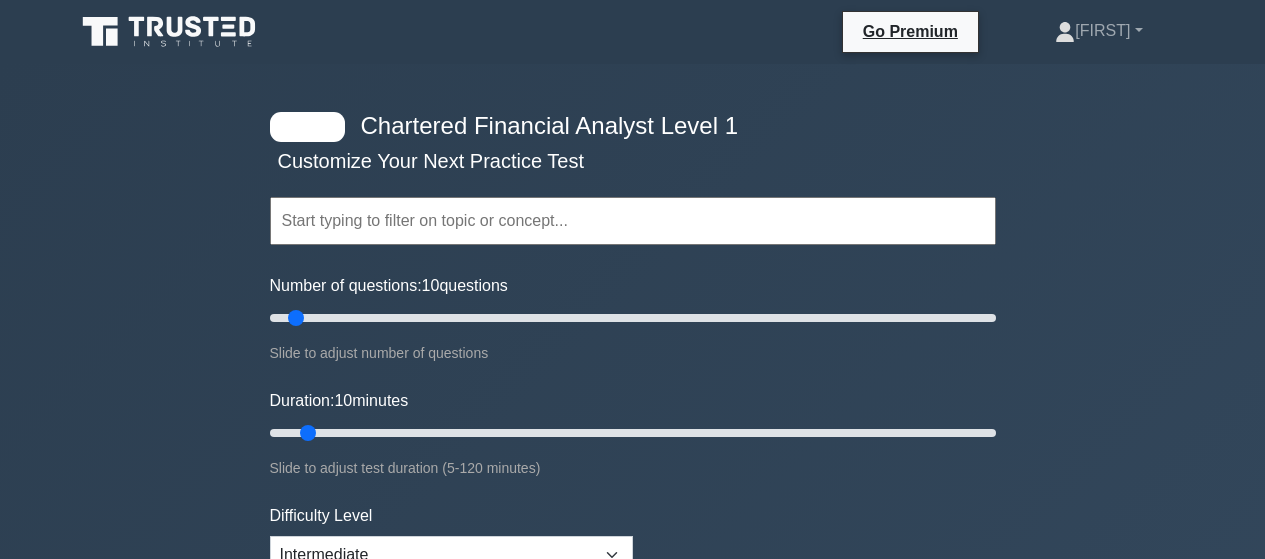 select on "intermediate" 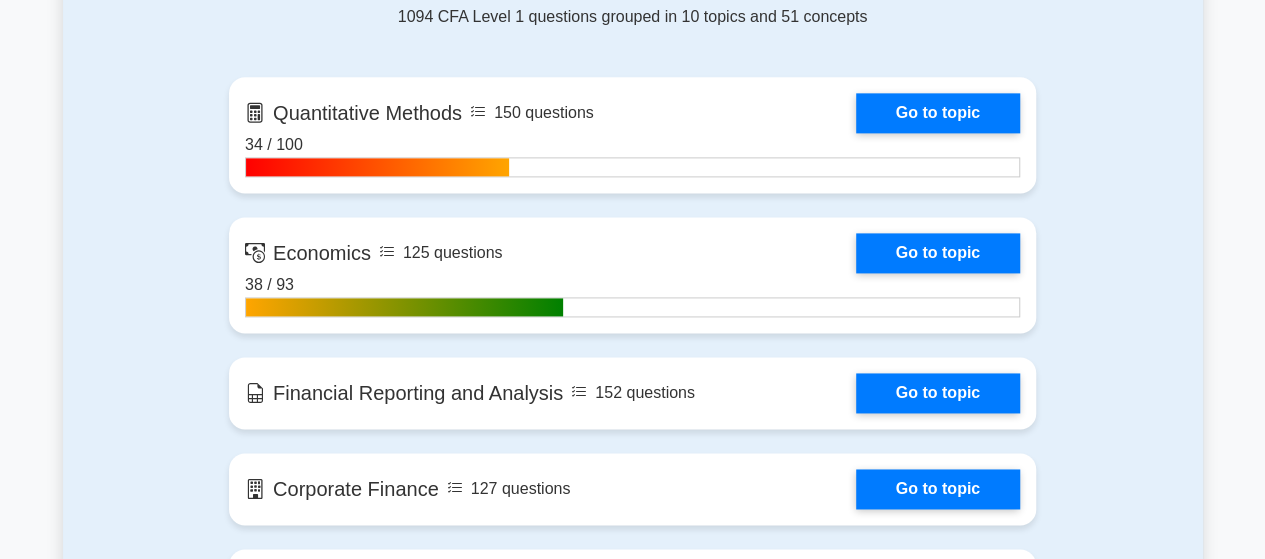 scroll, scrollTop: 0, scrollLeft: 0, axis: both 